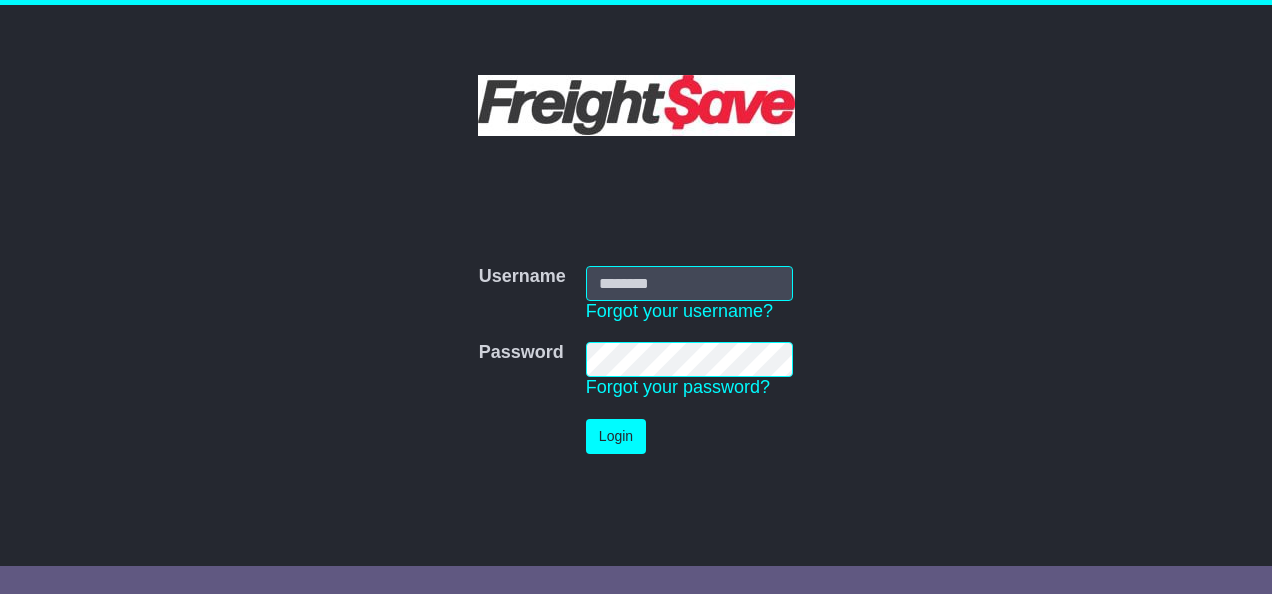 scroll, scrollTop: 0, scrollLeft: 0, axis: both 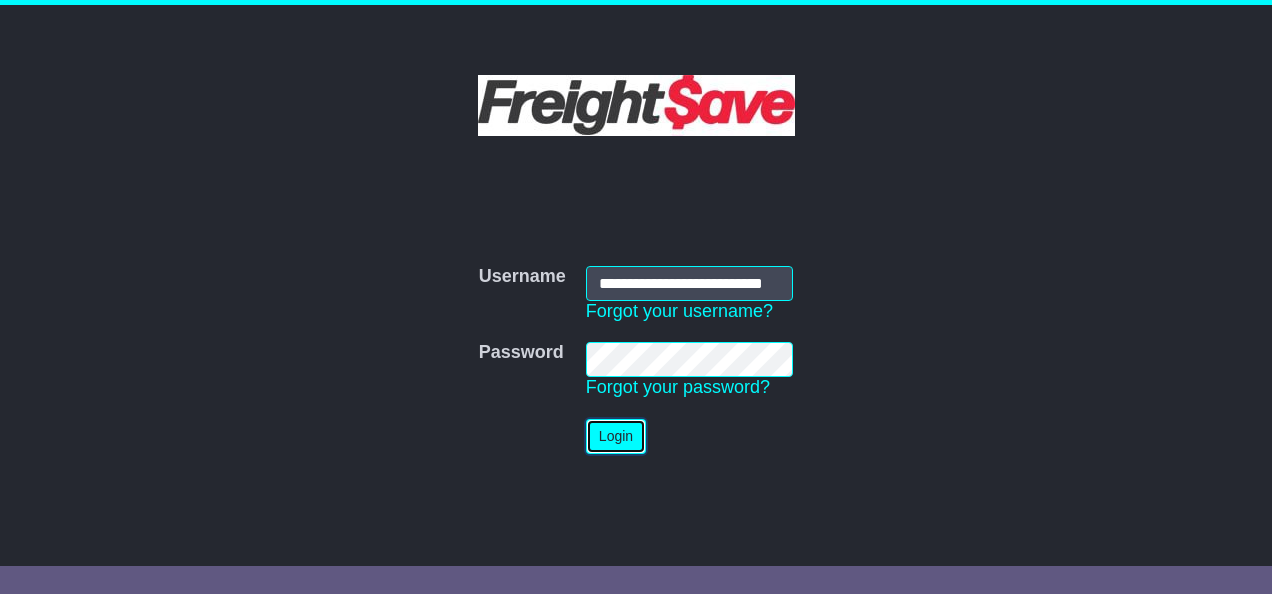 click on "Login" at bounding box center (616, 436) 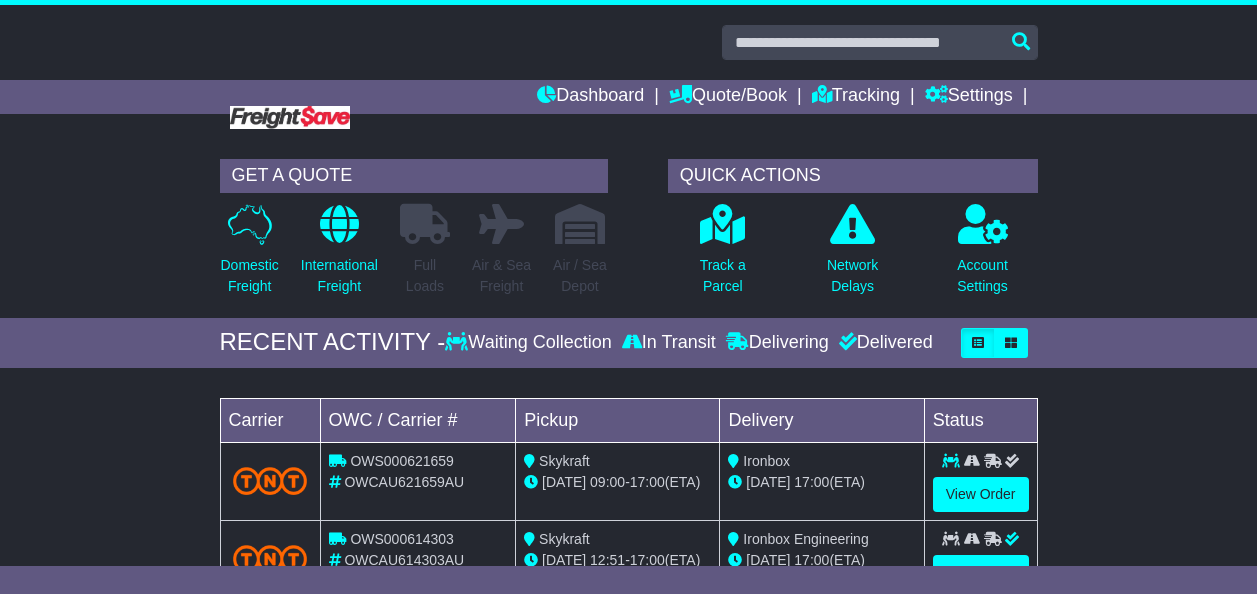 scroll, scrollTop: 0, scrollLeft: 0, axis: both 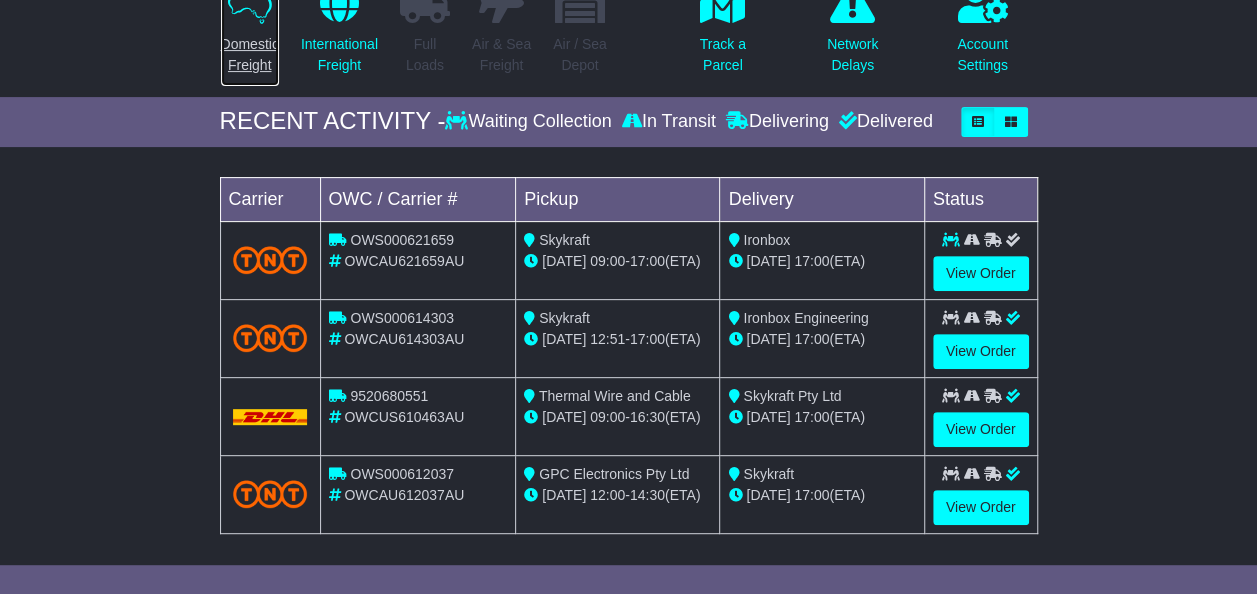 click on "Domestic Freight" at bounding box center (250, 55) 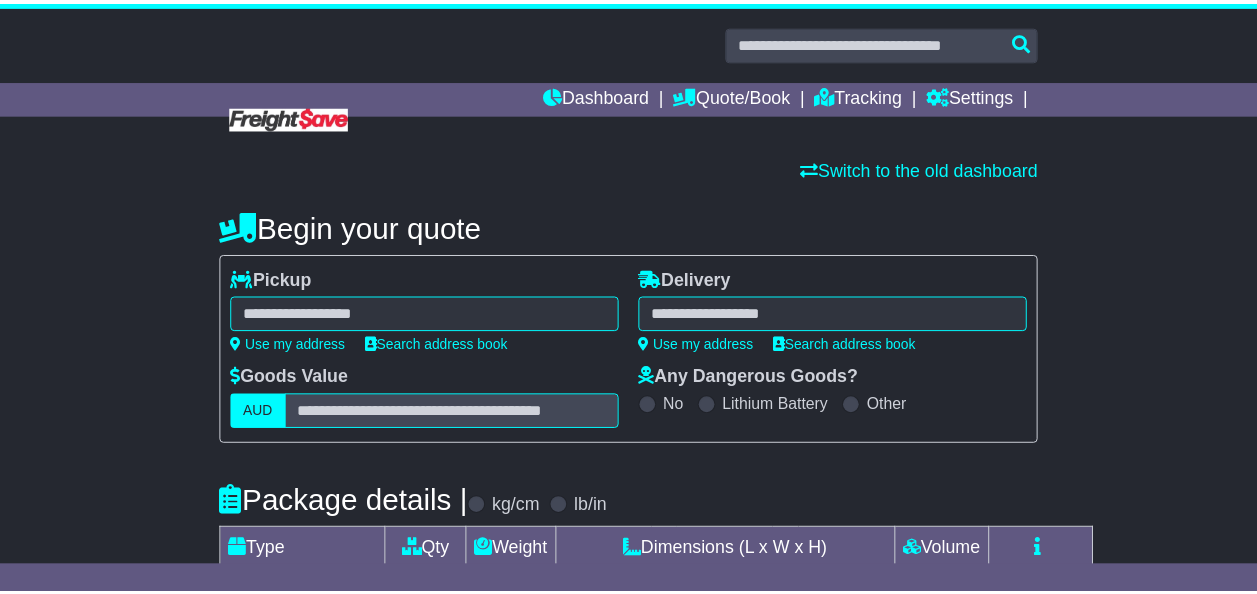 scroll, scrollTop: 0, scrollLeft: 0, axis: both 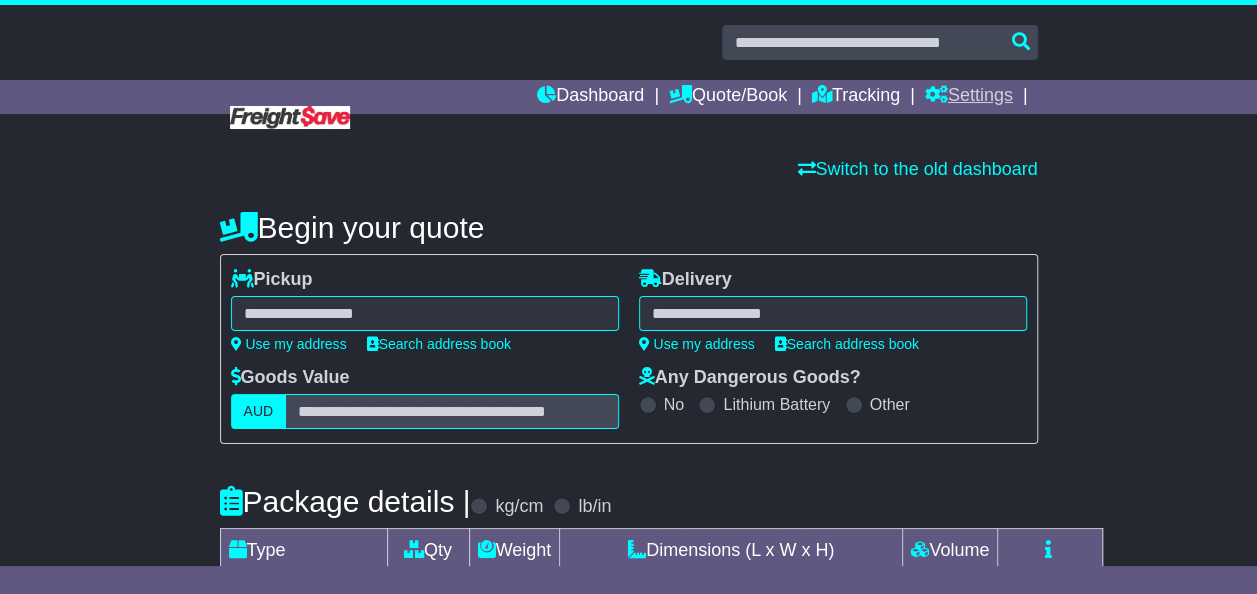 click on "Settings" at bounding box center [969, 97] 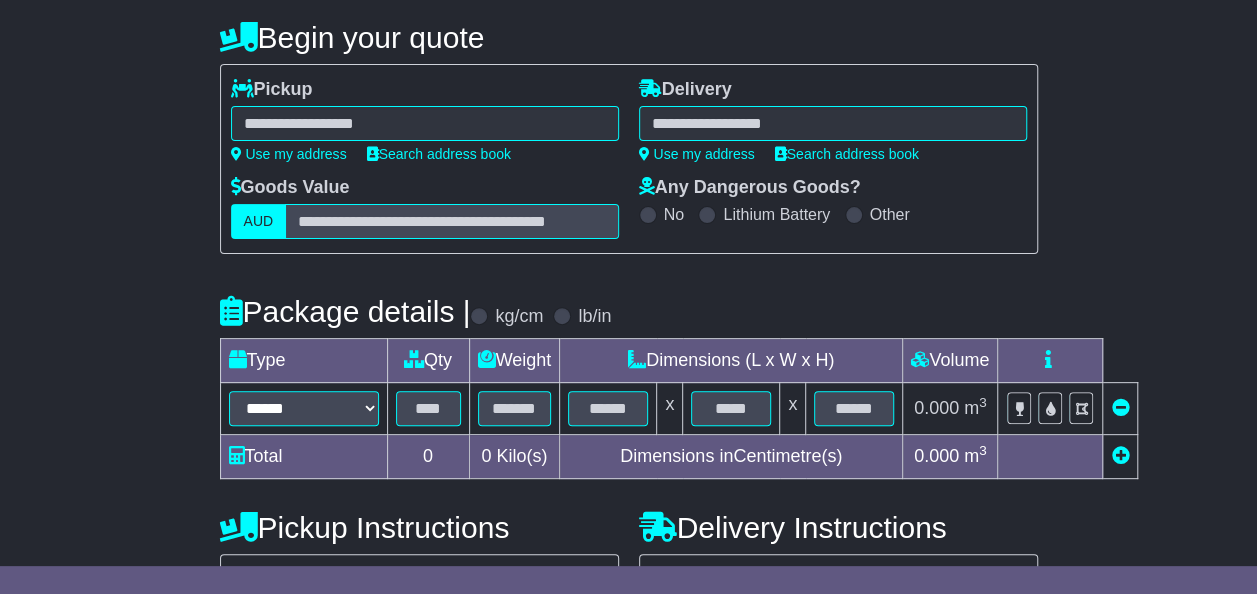 scroll, scrollTop: 90, scrollLeft: 0, axis: vertical 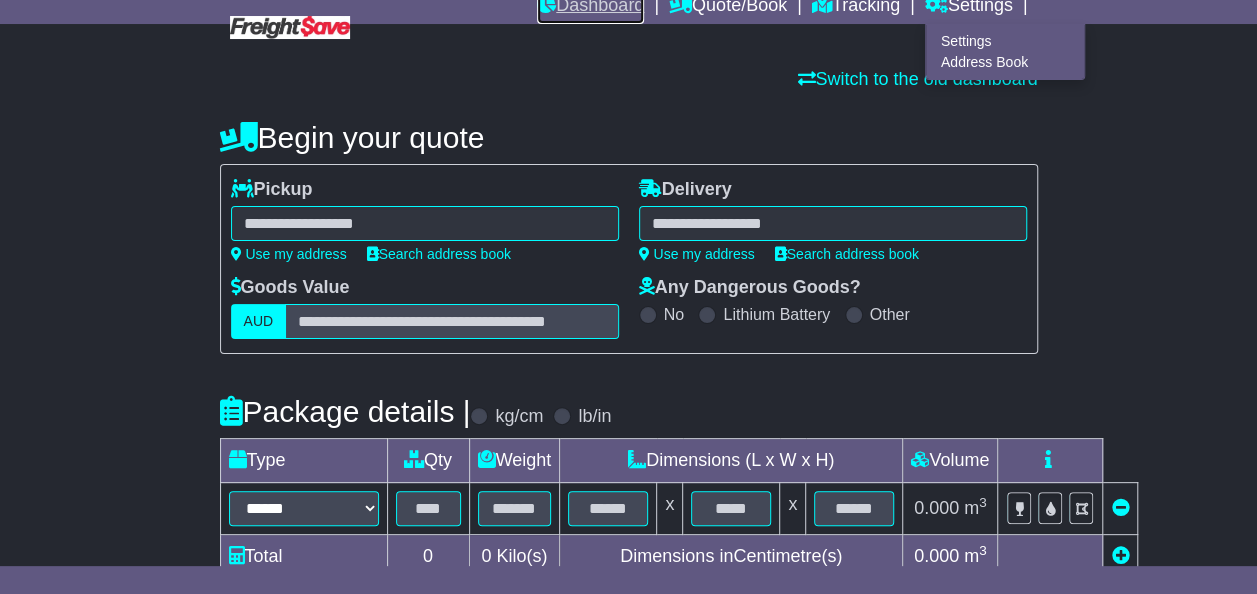 click on "Dashboard" at bounding box center (590, 7) 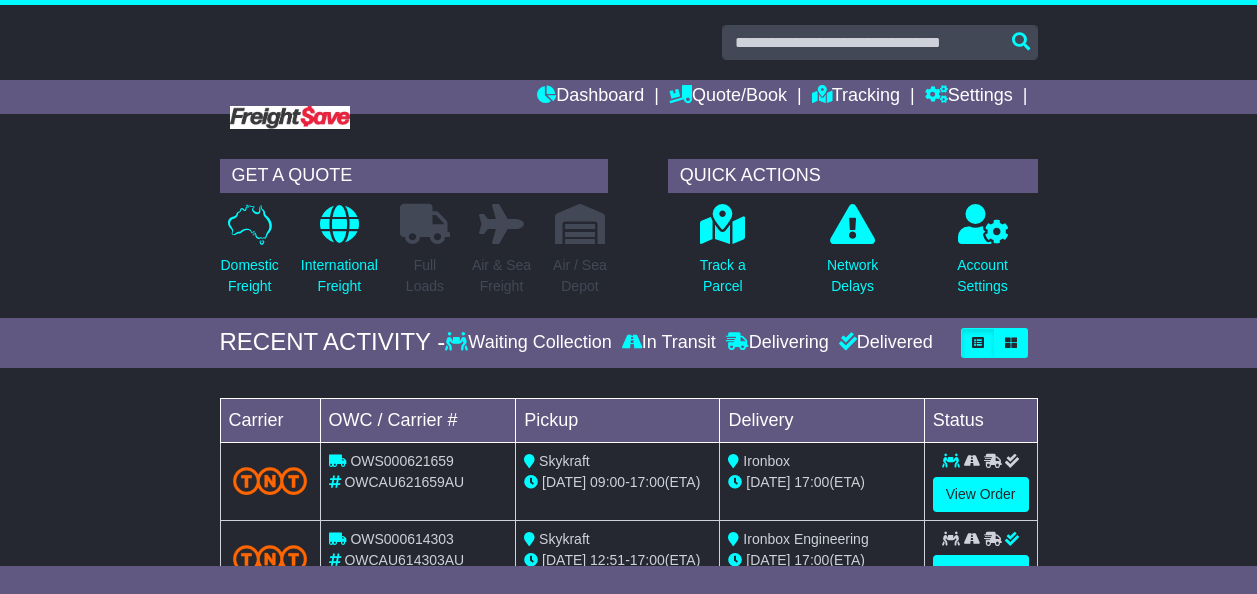 scroll, scrollTop: 0, scrollLeft: 0, axis: both 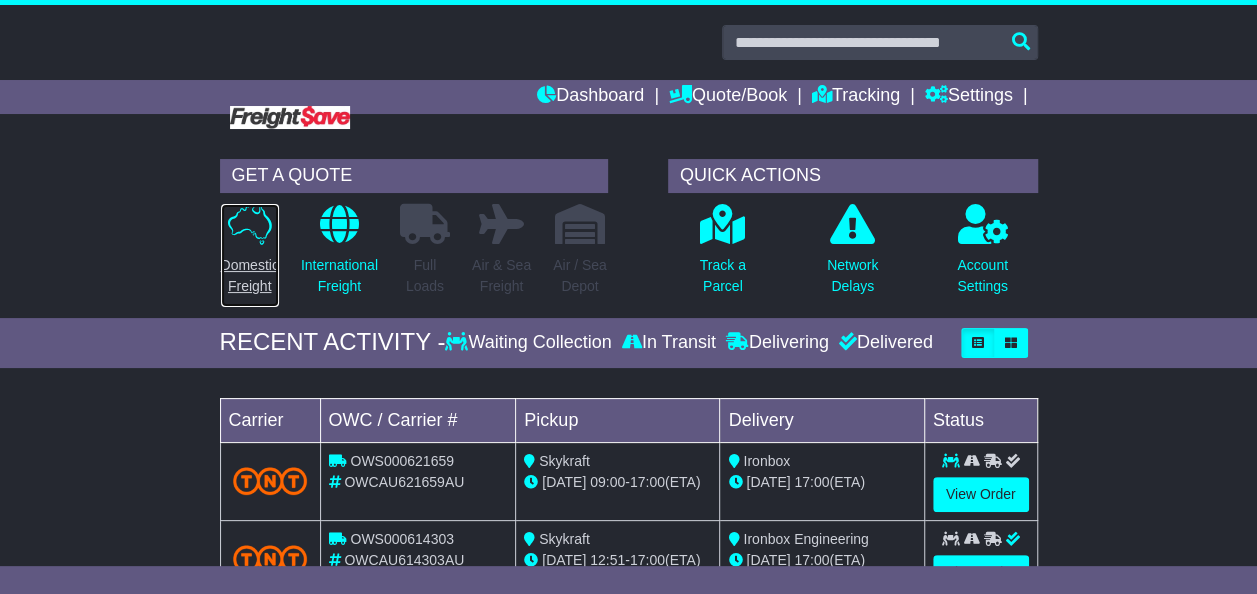 click at bounding box center (250, 224) 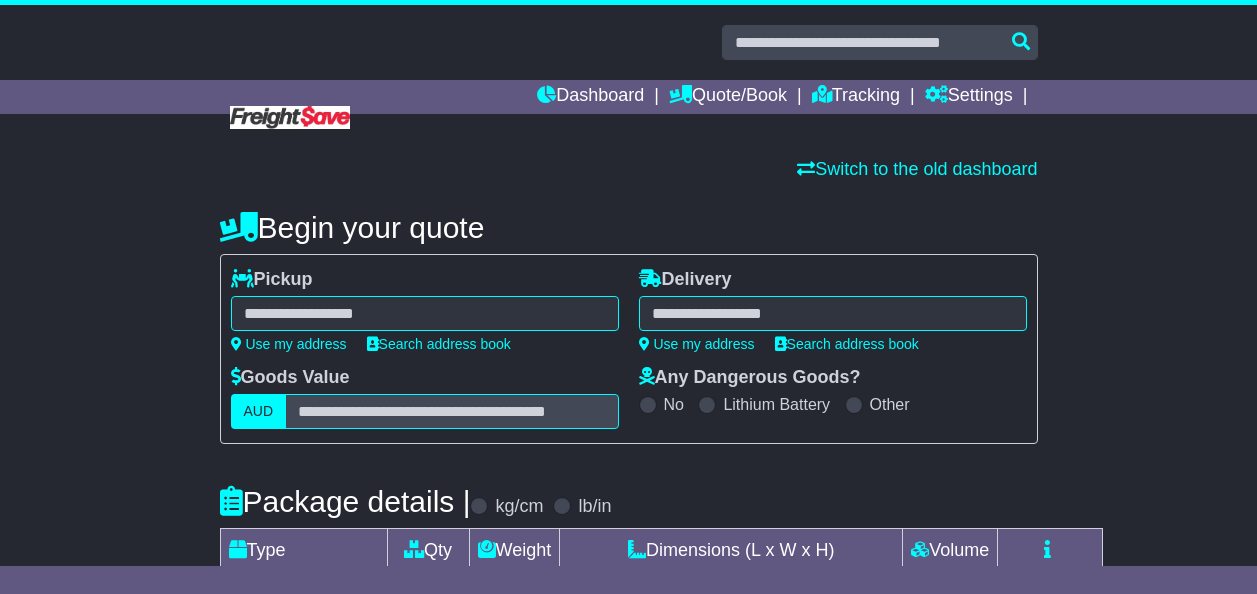 scroll, scrollTop: 0, scrollLeft: 0, axis: both 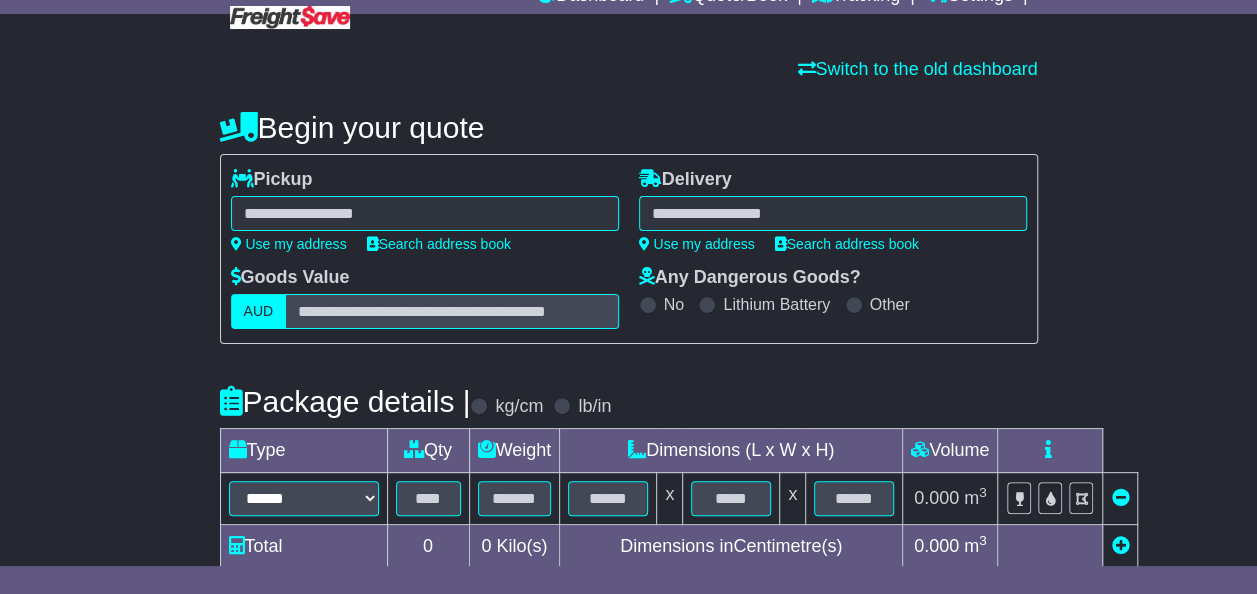 click at bounding box center [425, 213] 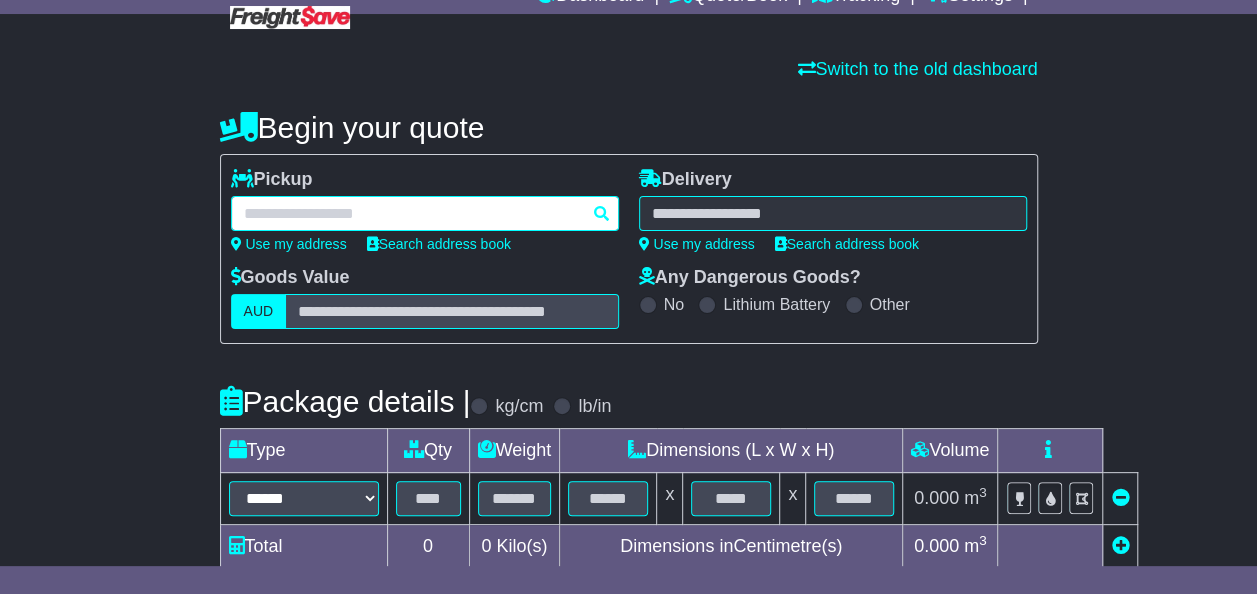 click at bounding box center (425, 213) 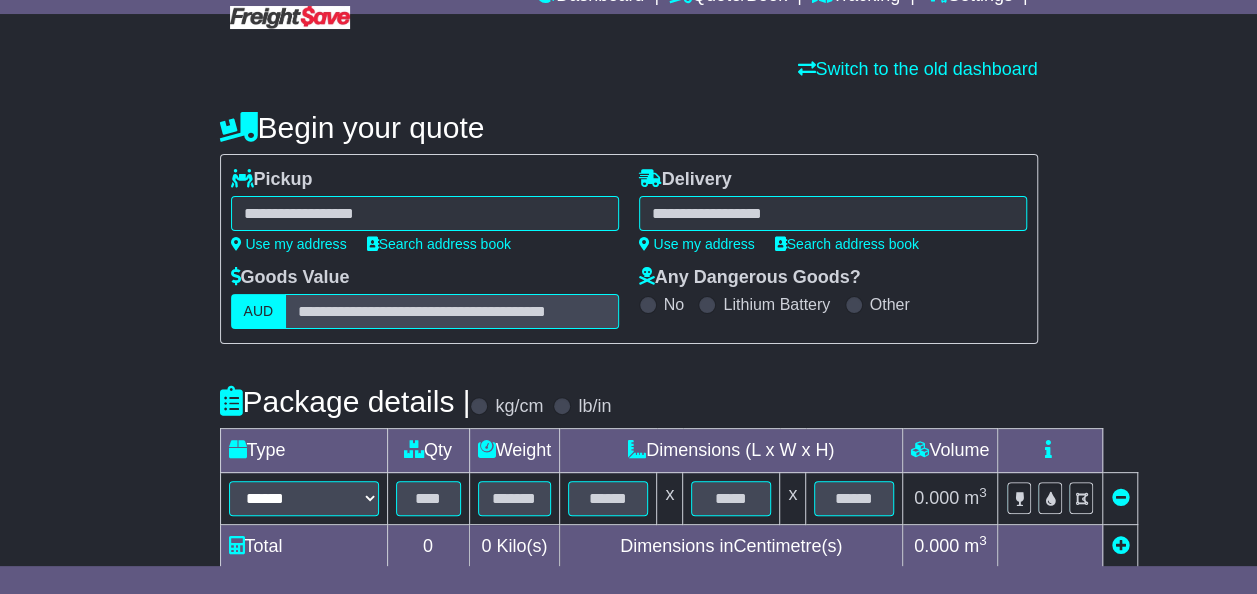 click at bounding box center [425, 213] 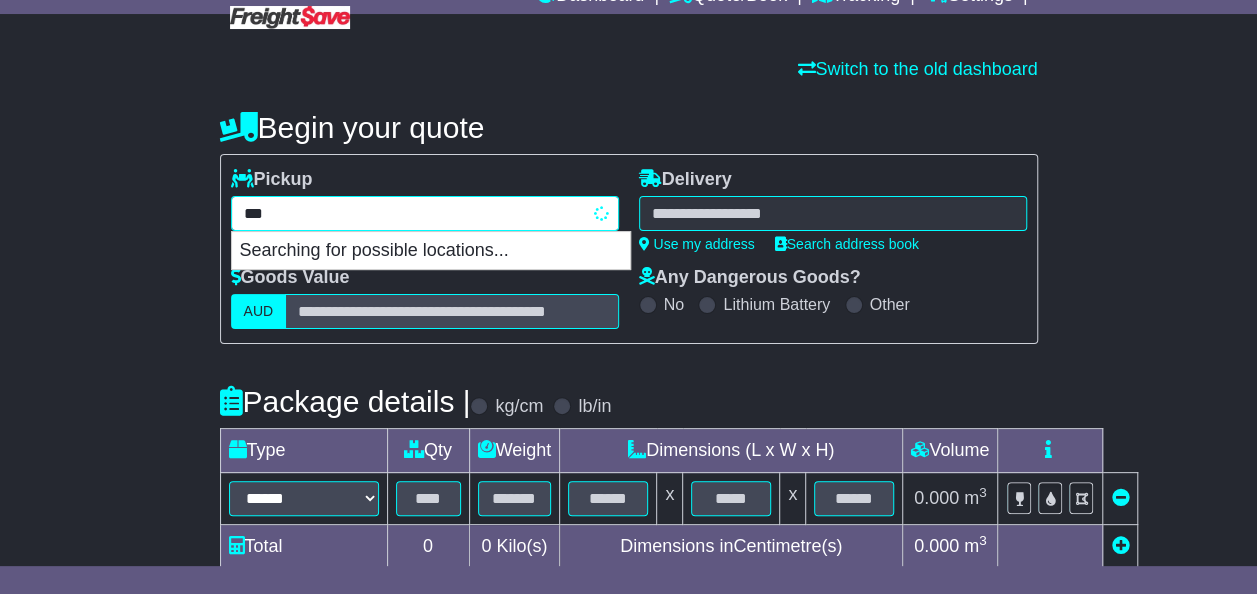type on "****" 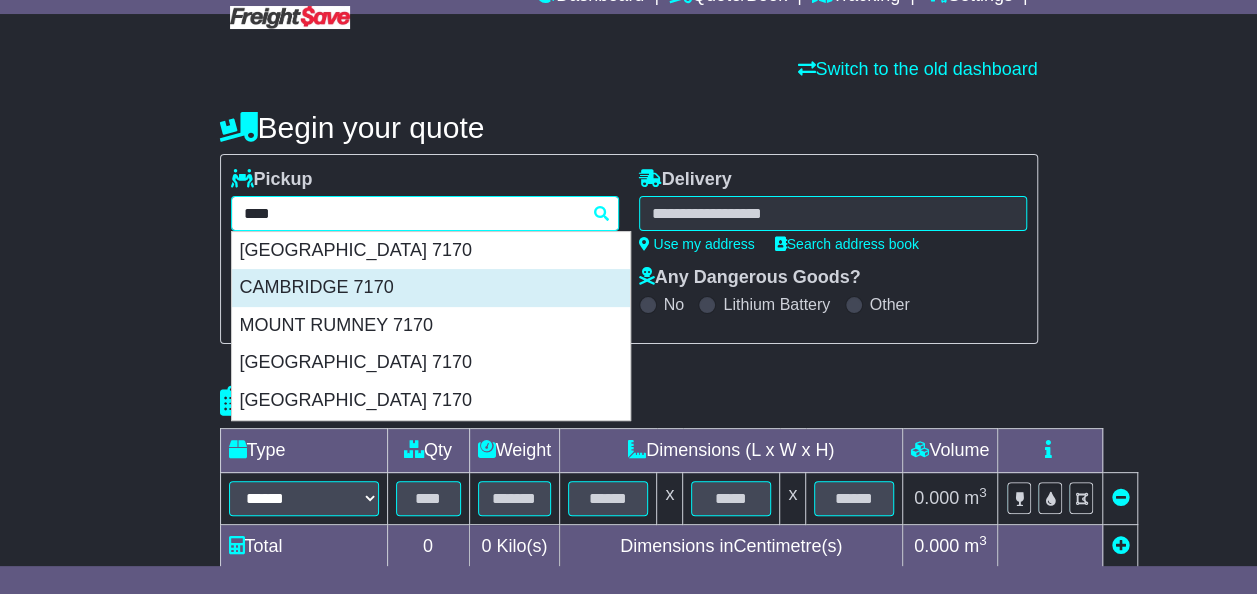 click on "CAMBRIDGE 7170" at bounding box center [431, 288] 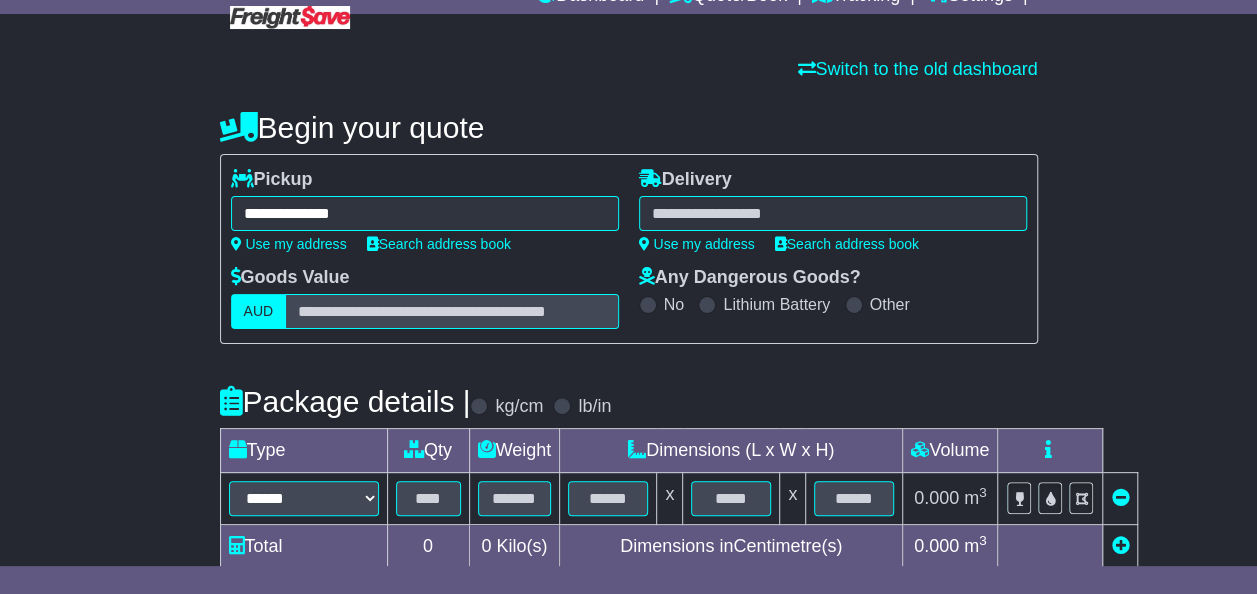 type on "**********" 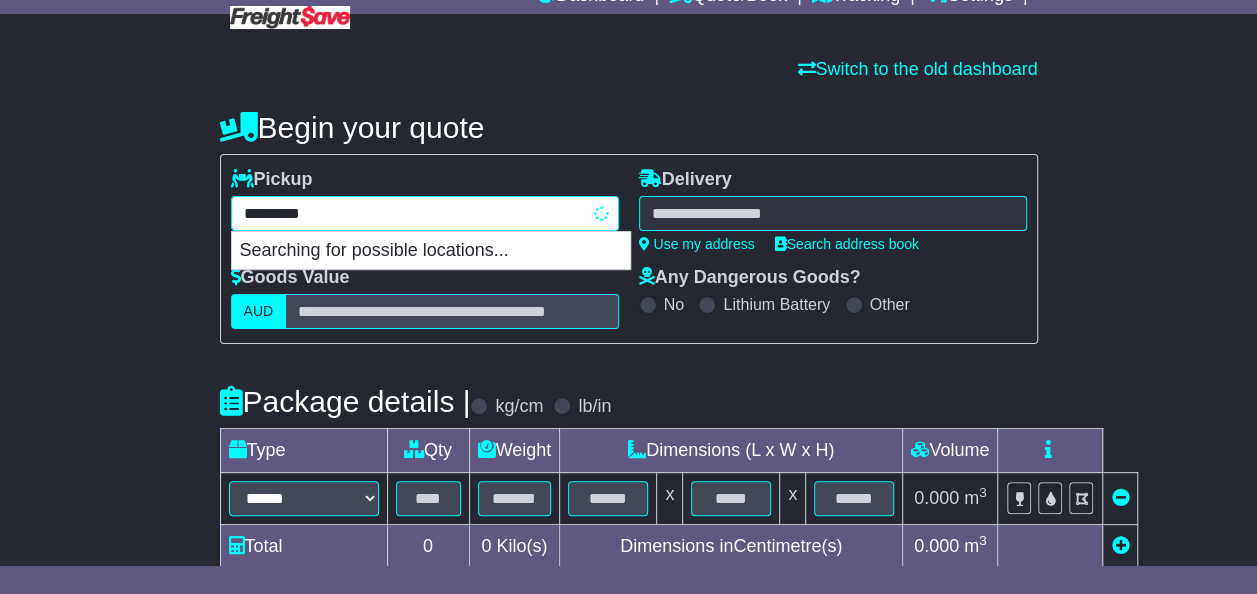 drag, startPoint x: 438, startPoint y: 210, endPoint x: 416, endPoint y: 205, distance: 22.561028 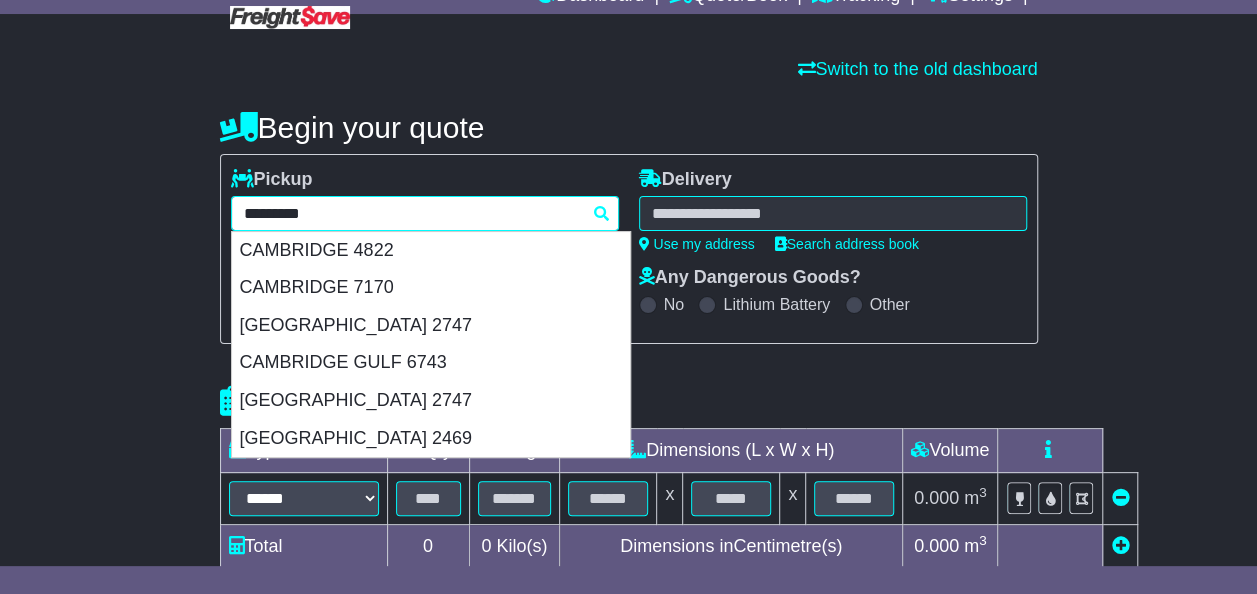 drag, startPoint x: 382, startPoint y: 209, endPoint x: 230, endPoint y: 208, distance: 152.0033 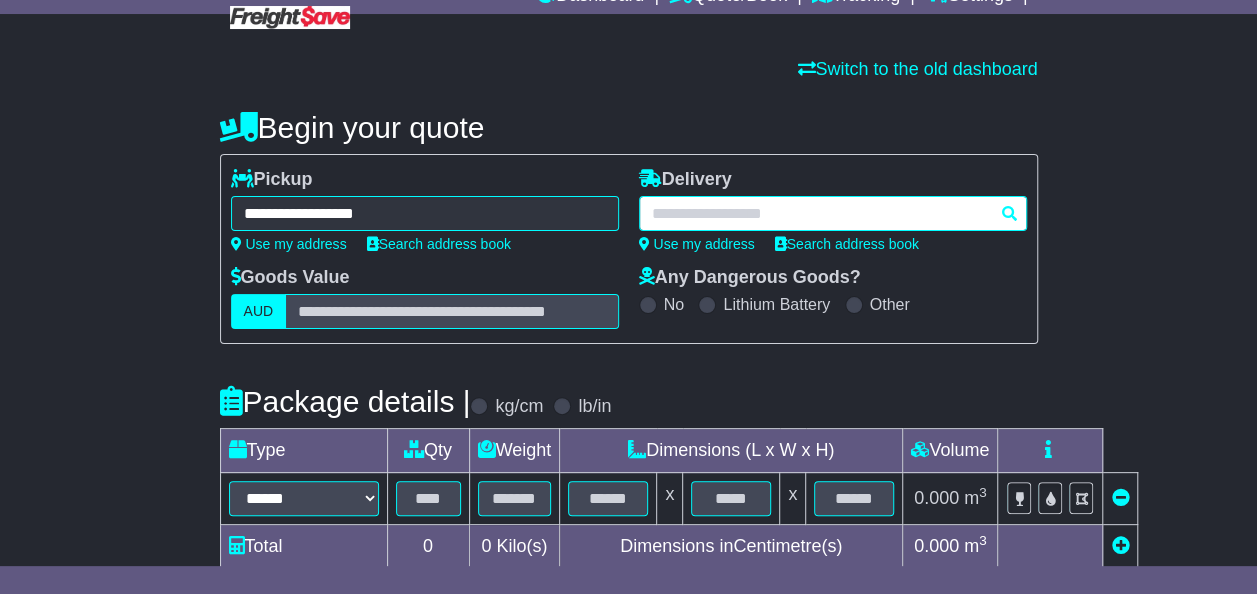 click at bounding box center (833, 213) 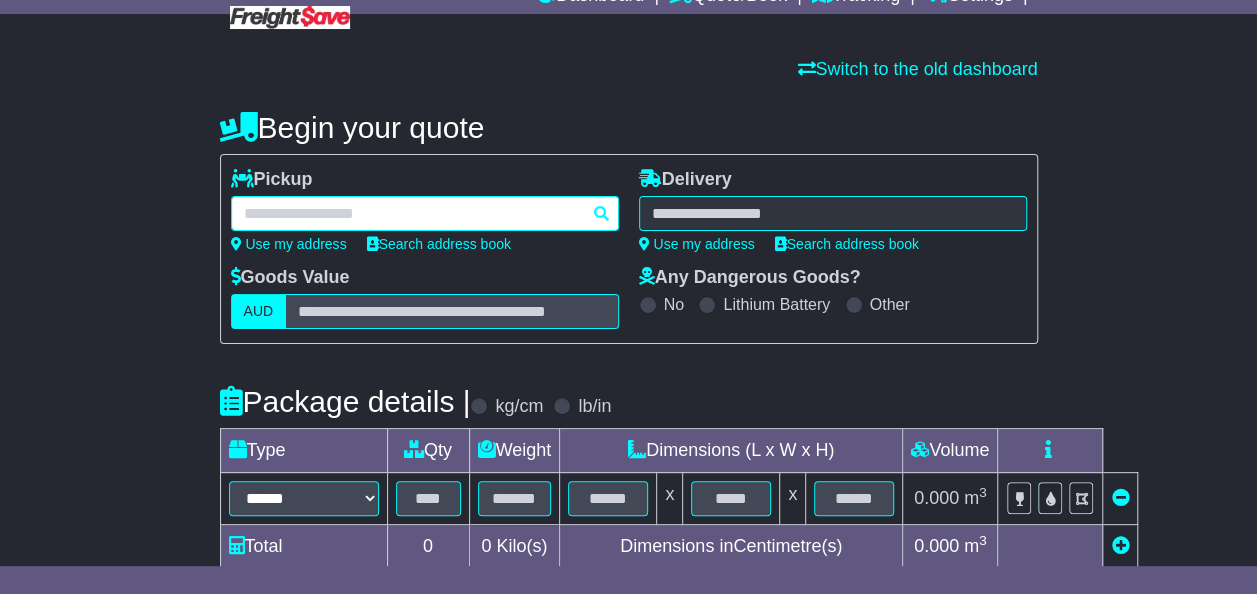 click on "**********" at bounding box center (425, 213) 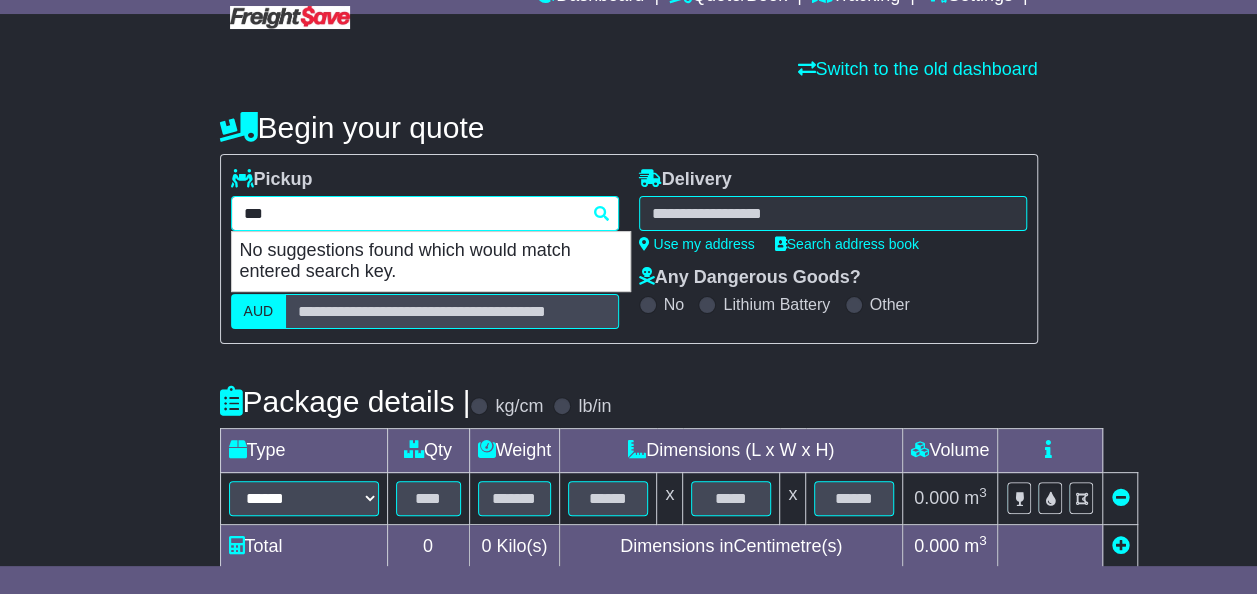 type on "****" 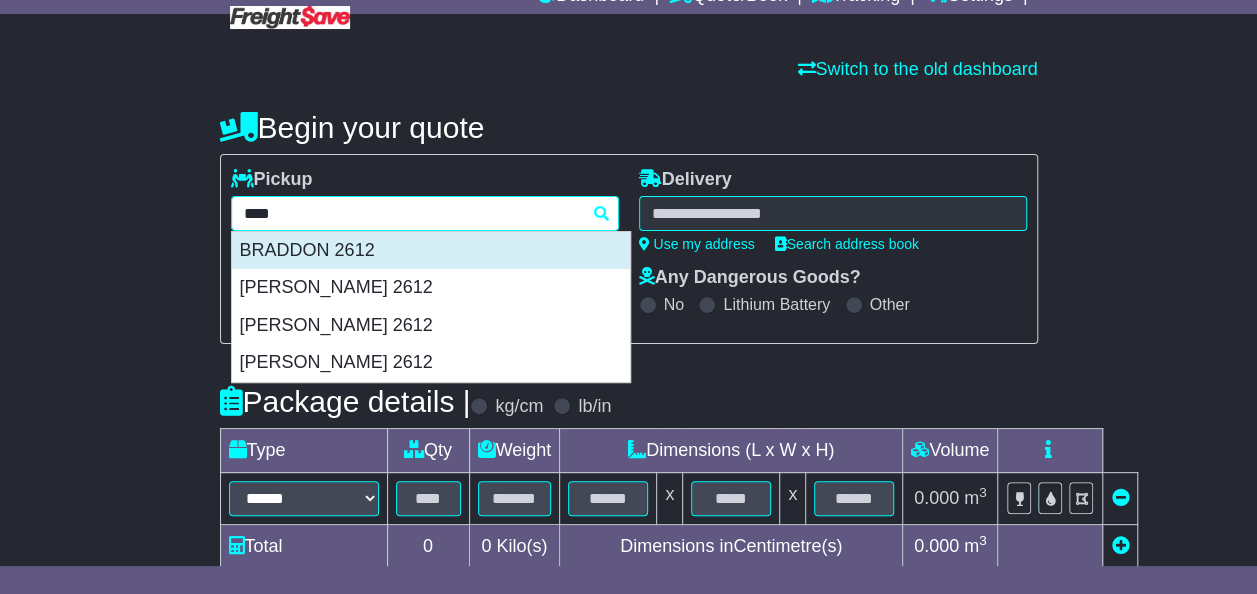click on "BRADDON 2612" at bounding box center (431, 251) 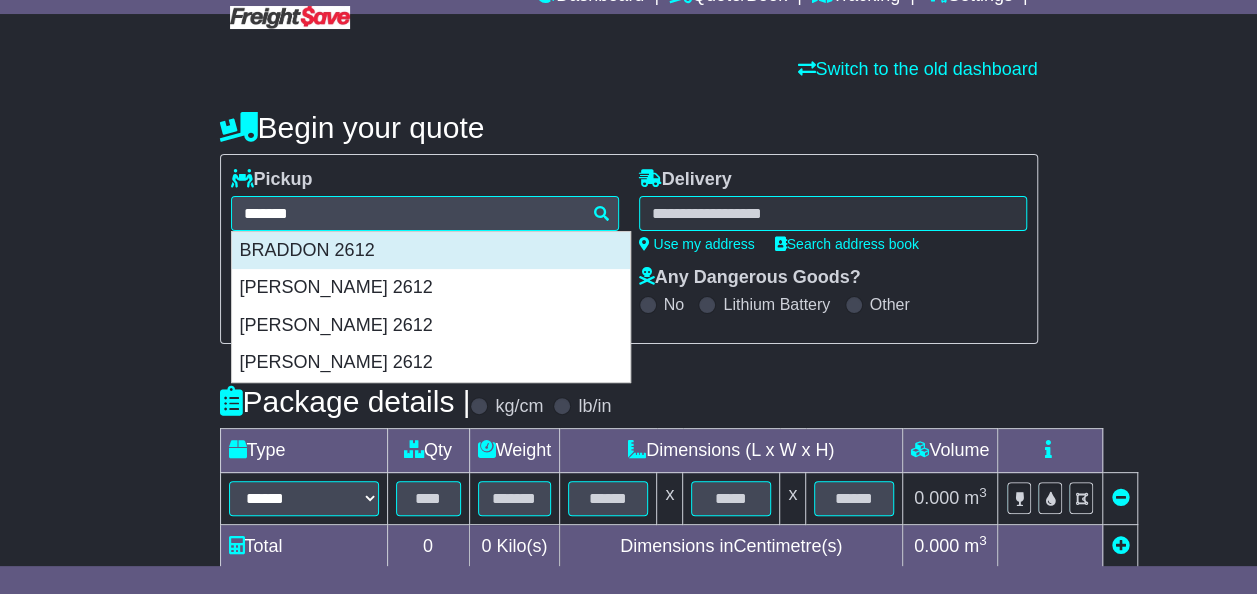 type on "**********" 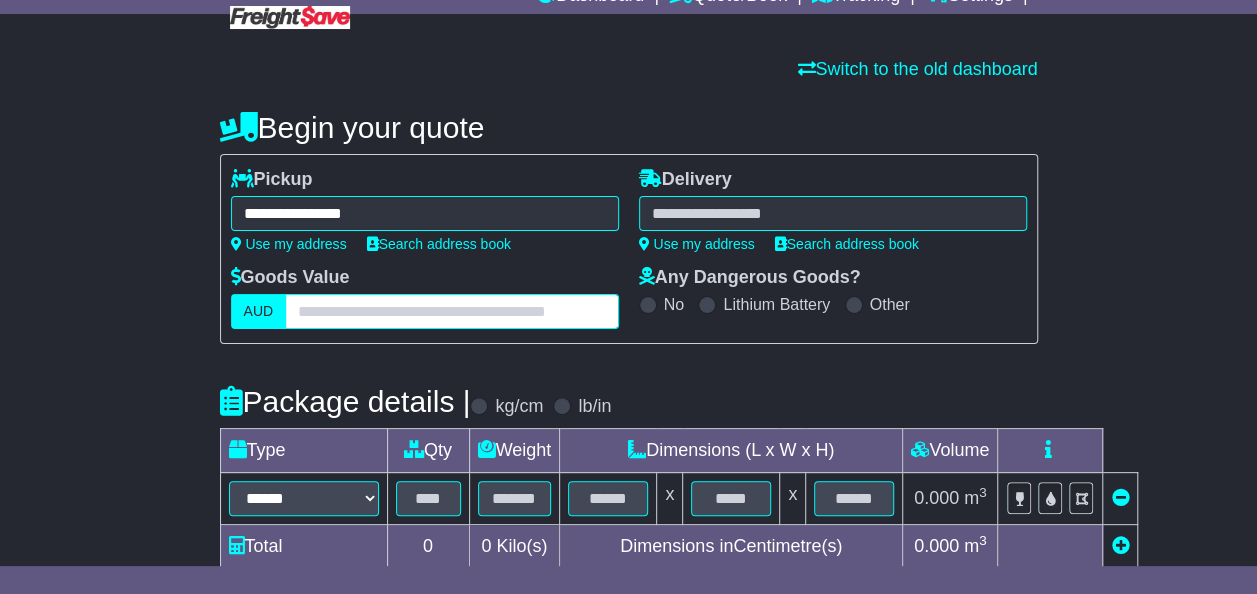 click at bounding box center (451, 311) 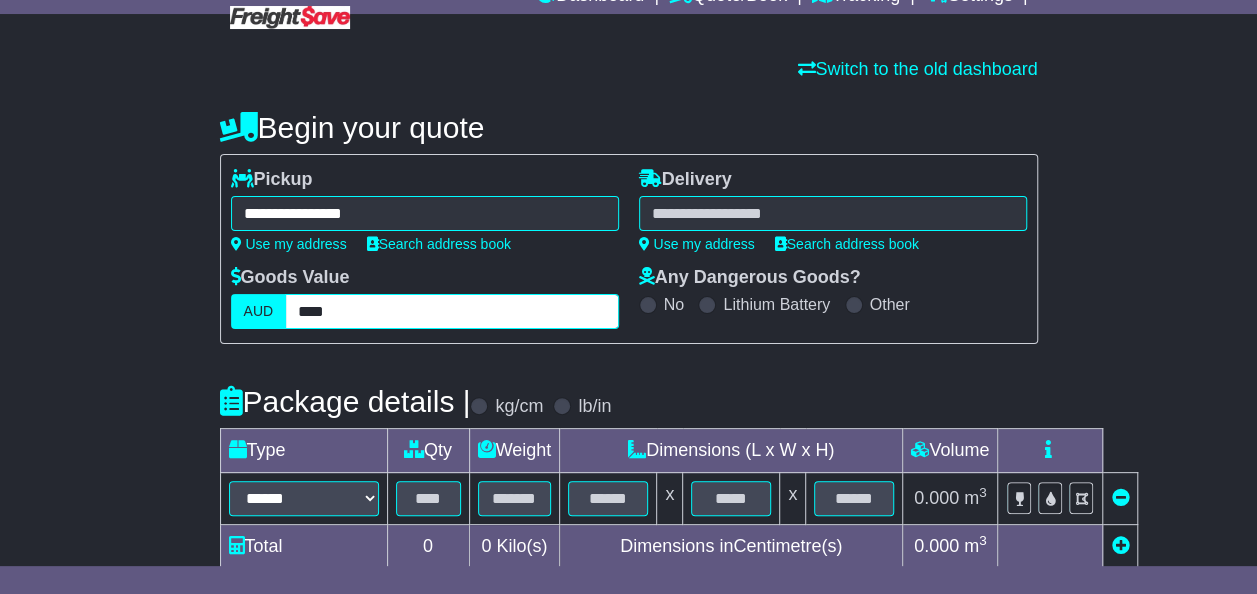 type on "****" 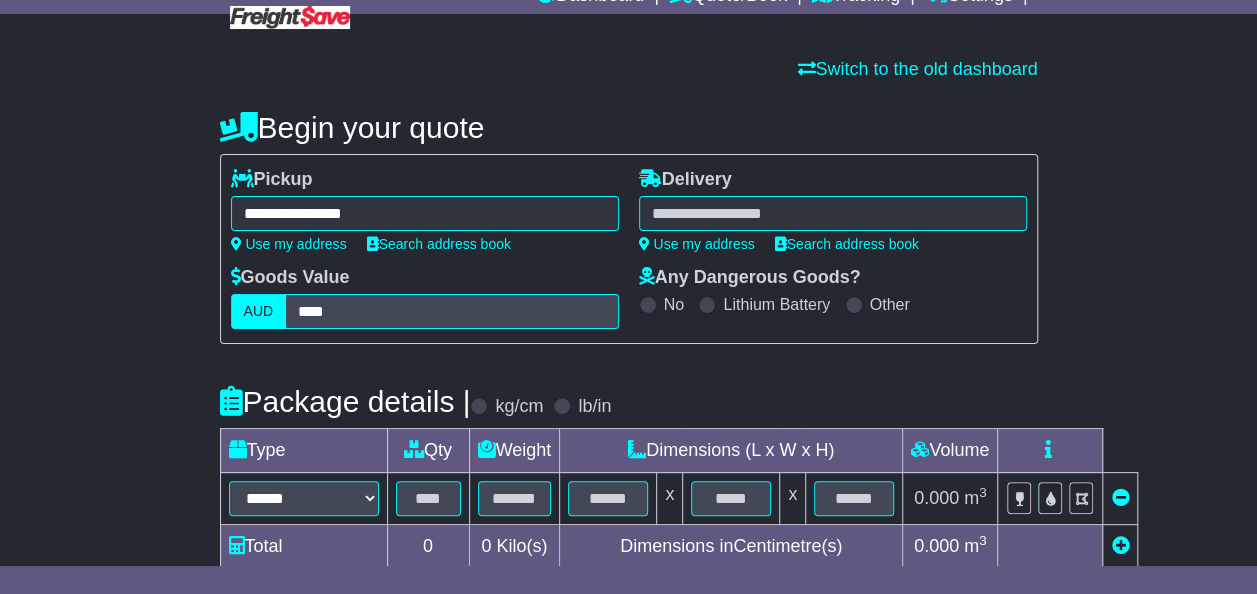 click on "**********" at bounding box center (629, 471) 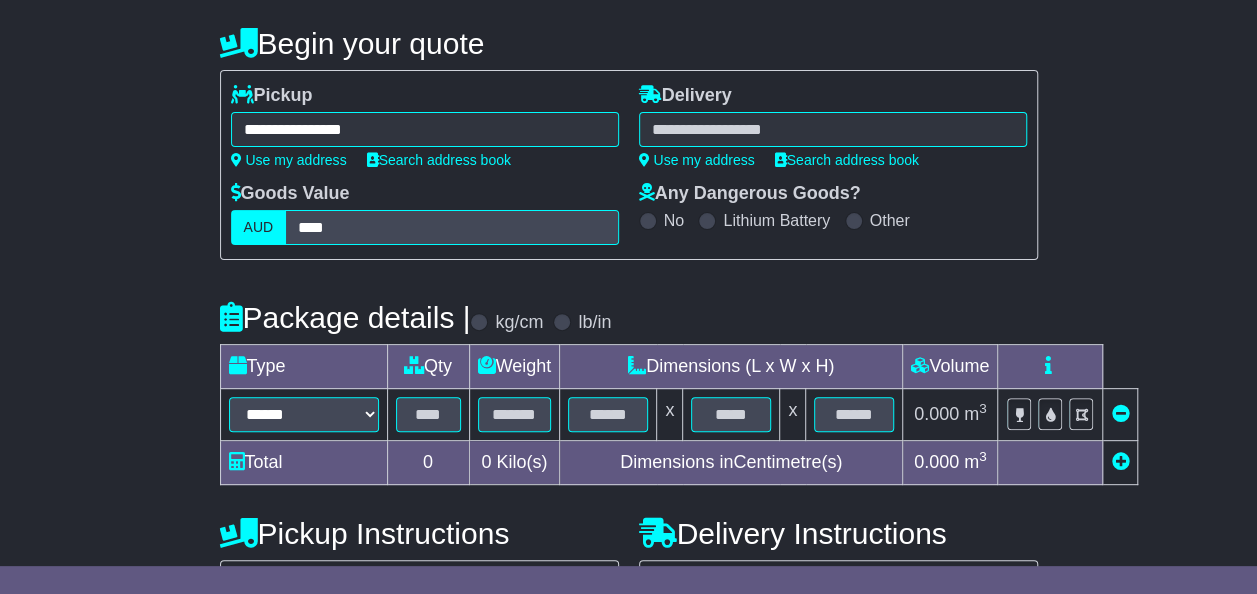 scroll, scrollTop: 300, scrollLeft: 0, axis: vertical 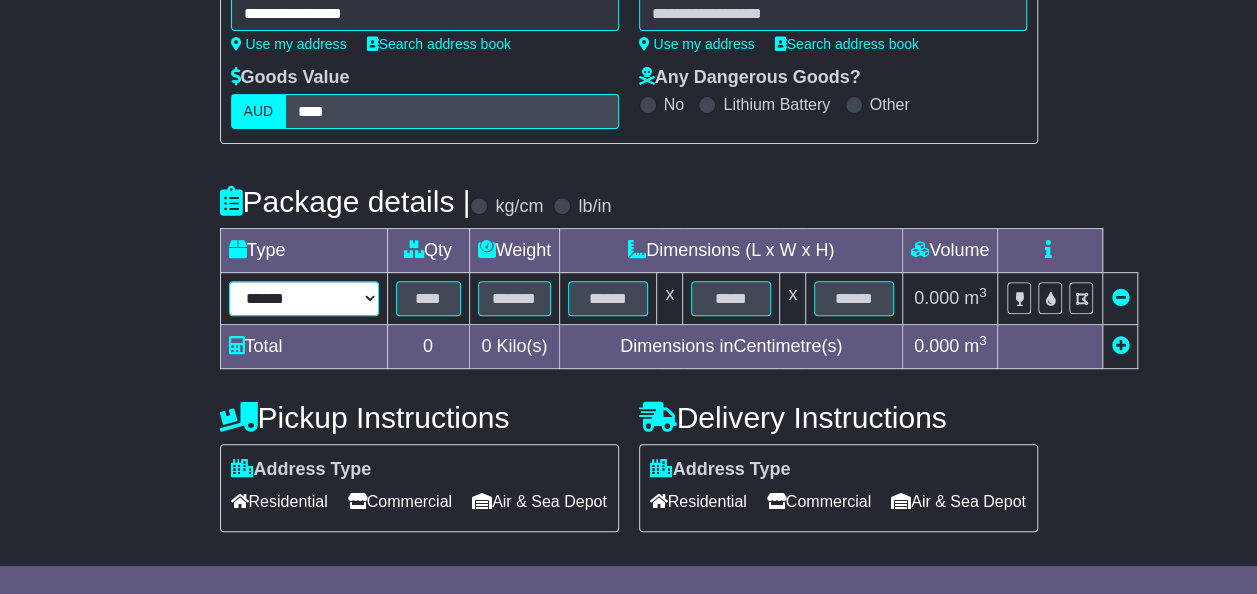 click on "****** ****** *** ******** ***** **** **** ****** *** *******" at bounding box center [304, 298] 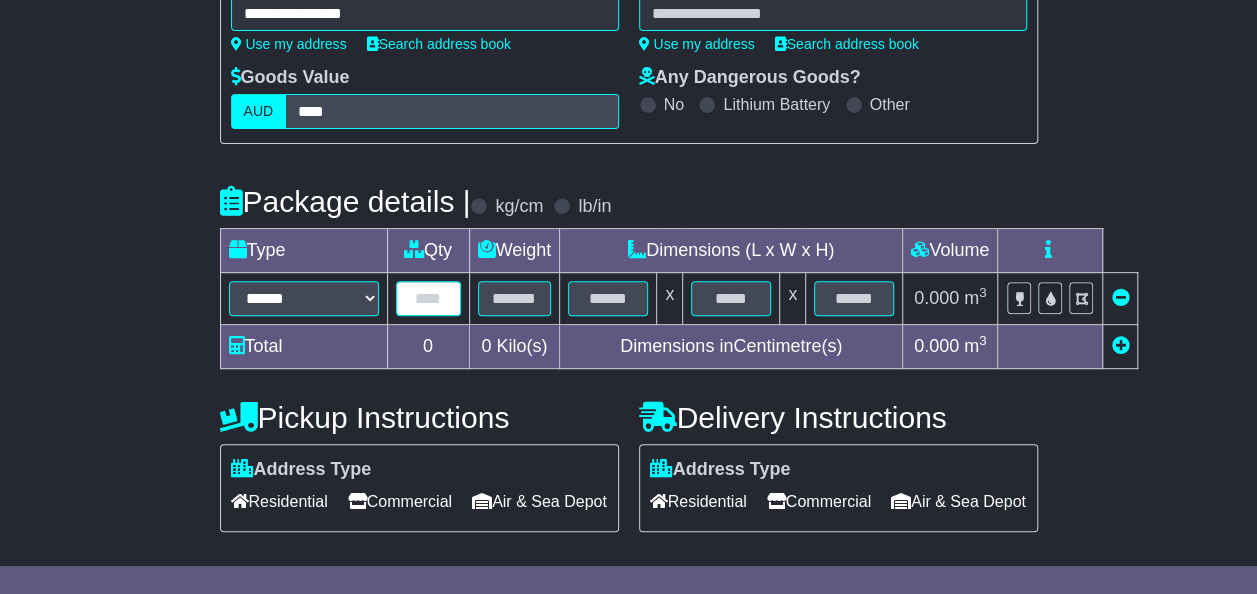 click at bounding box center [428, 298] 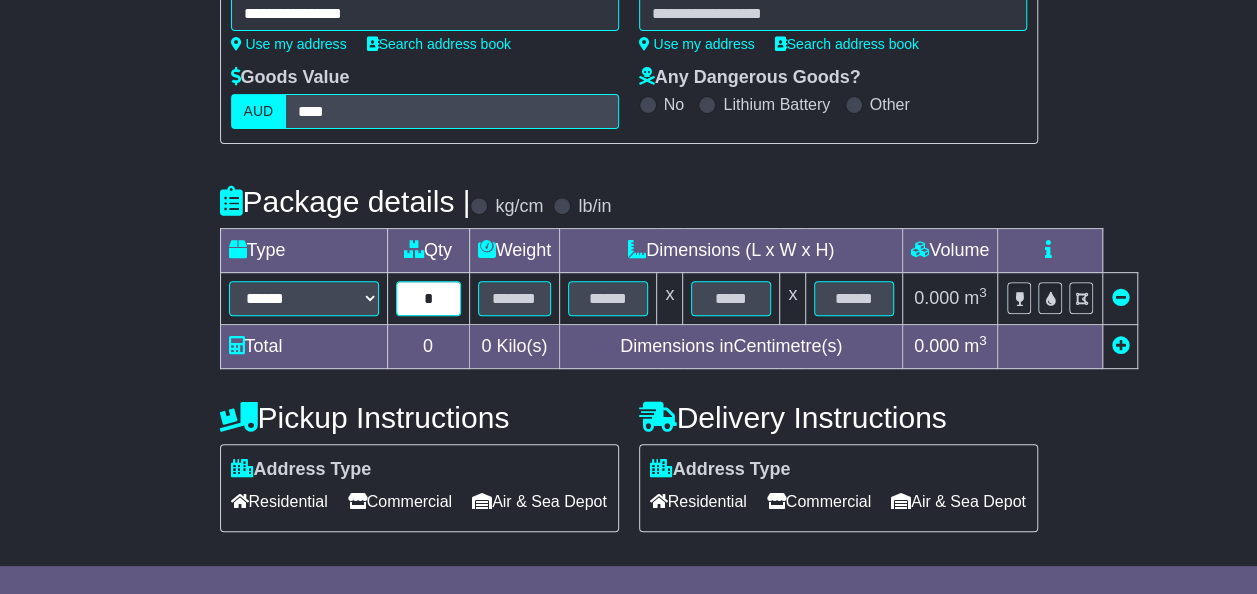type on "*" 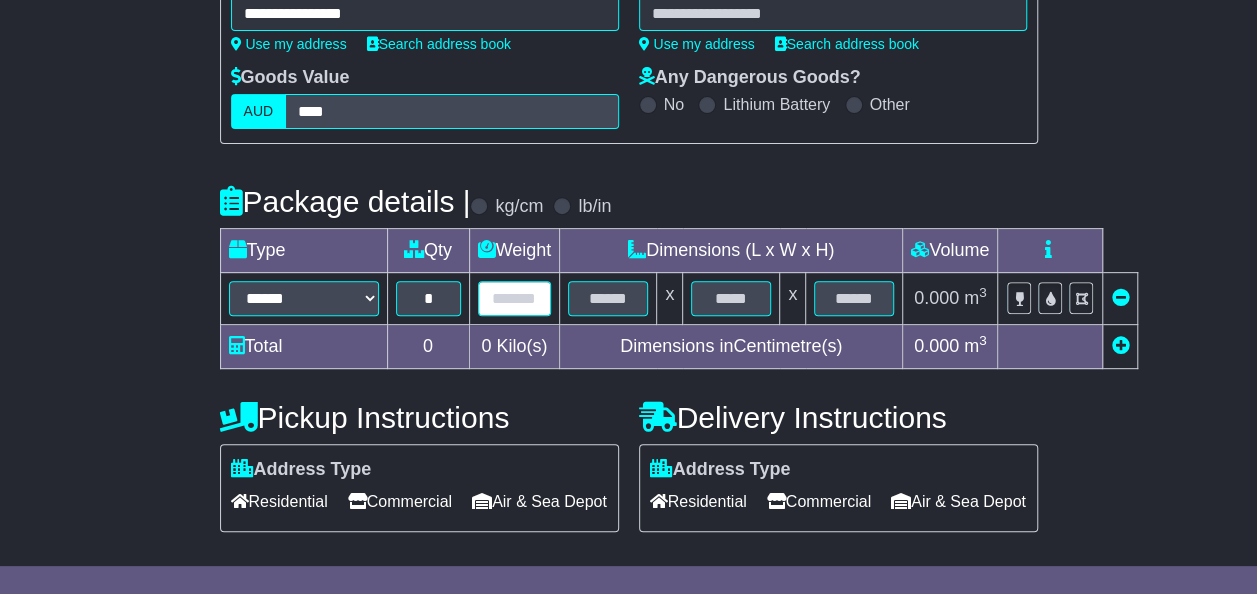 click at bounding box center (515, 298) 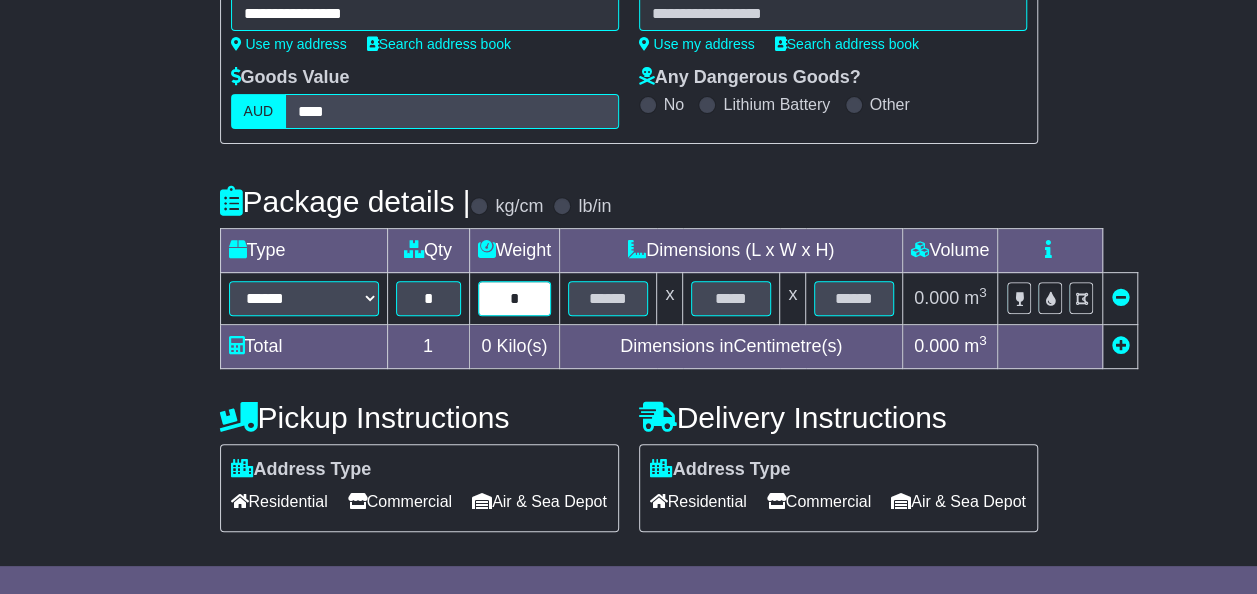 type on "*" 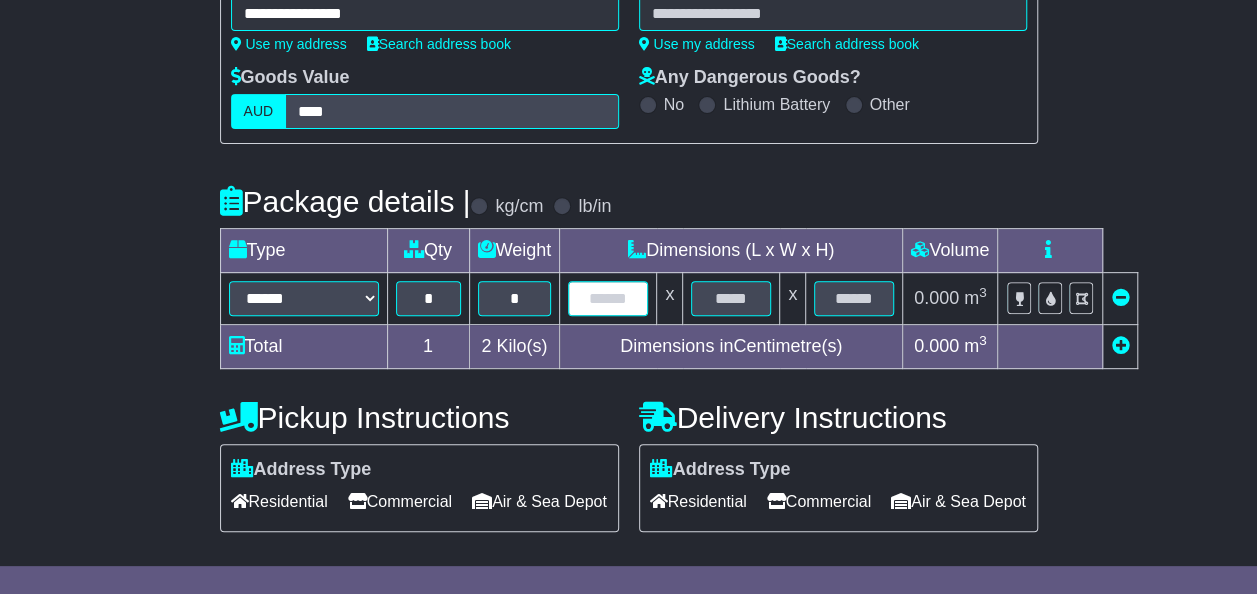 click at bounding box center [608, 298] 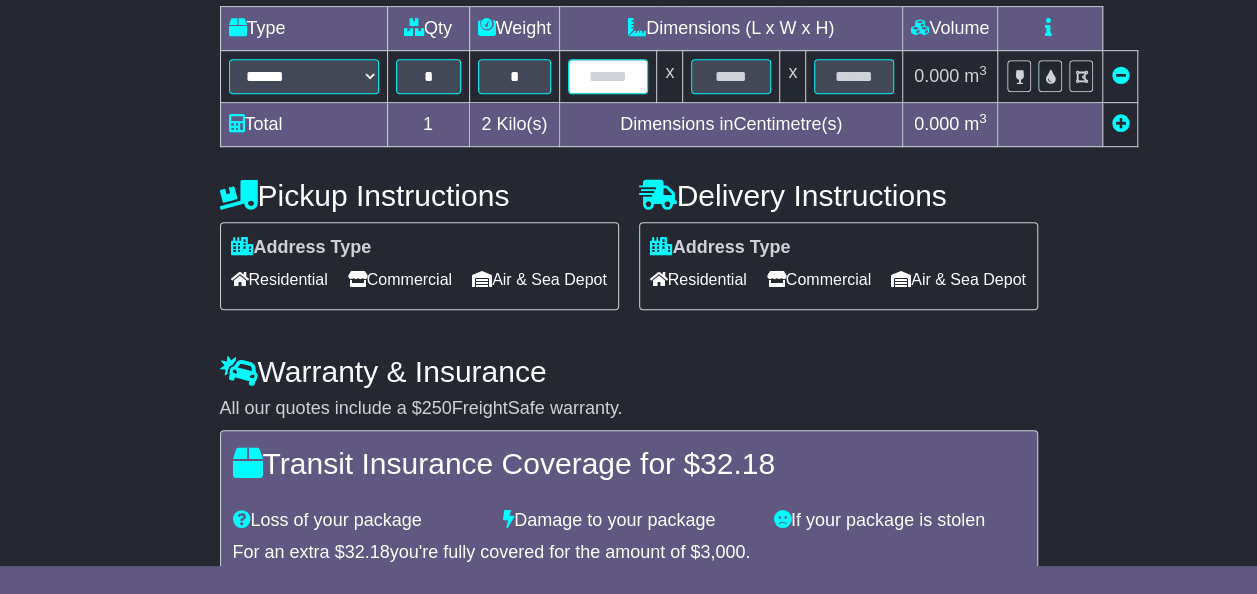 scroll, scrollTop: 508, scrollLeft: 0, axis: vertical 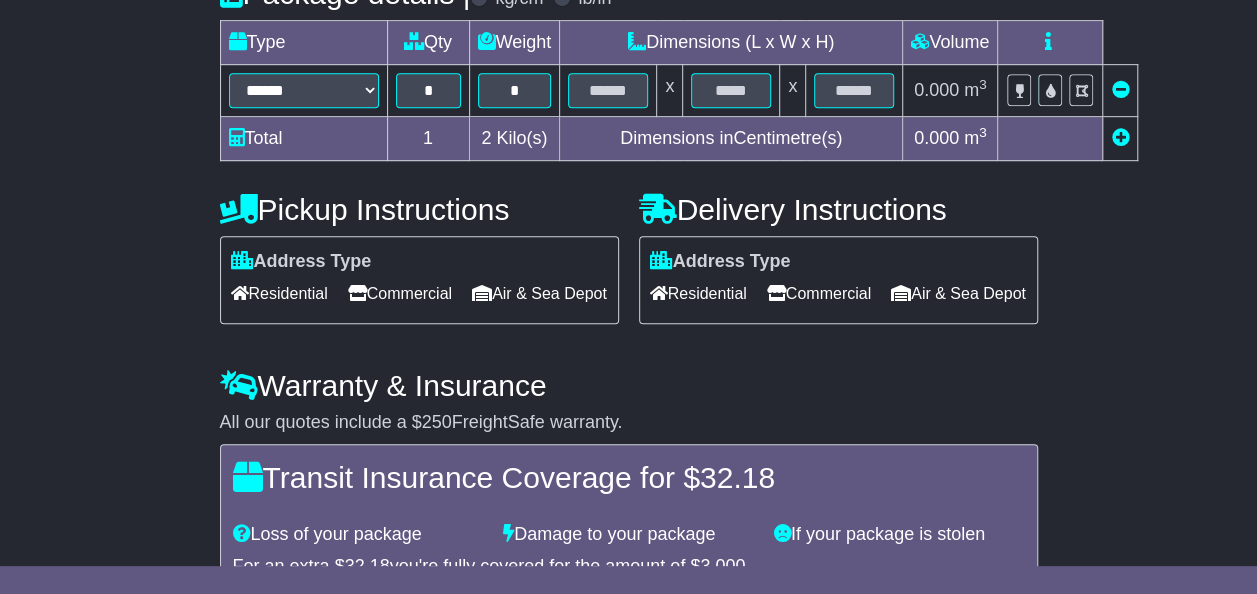 click on "Commercial" at bounding box center [400, 293] 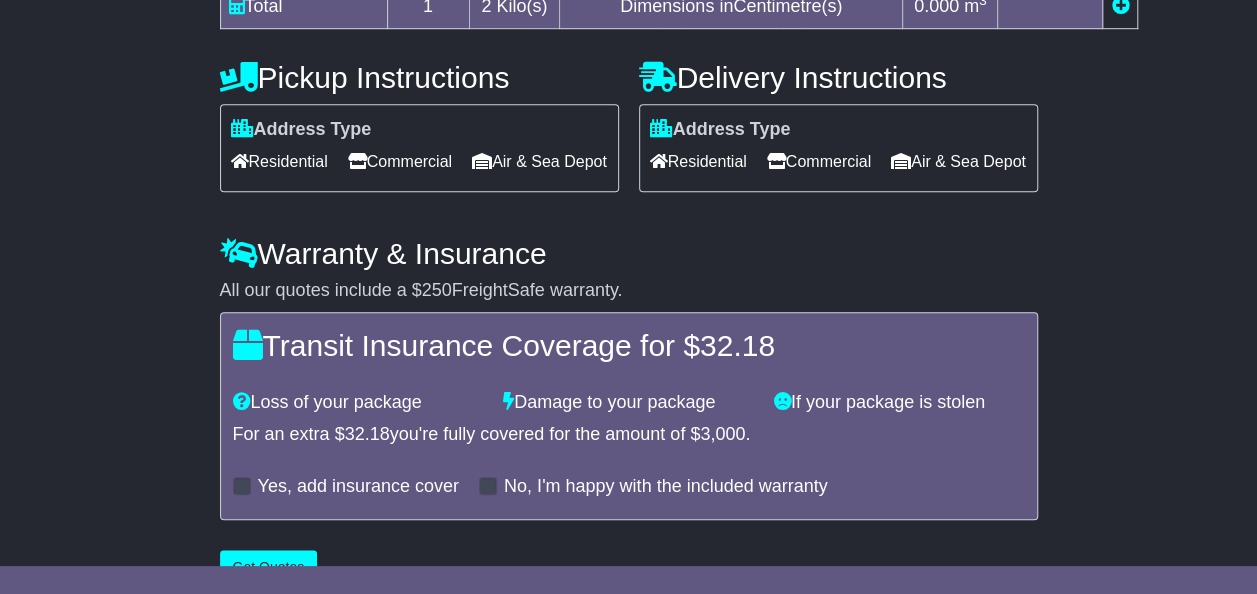 scroll, scrollTop: 608, scrollLeft: 0, axis: vertical 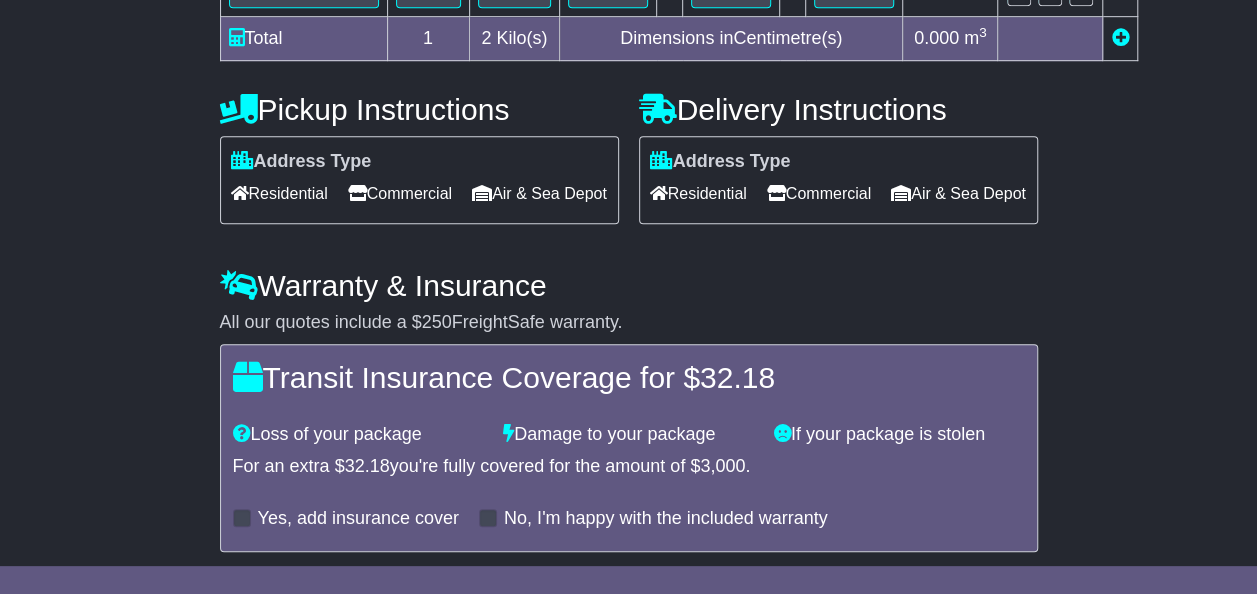 click on "Commercial" at bounding box center [819, 193] 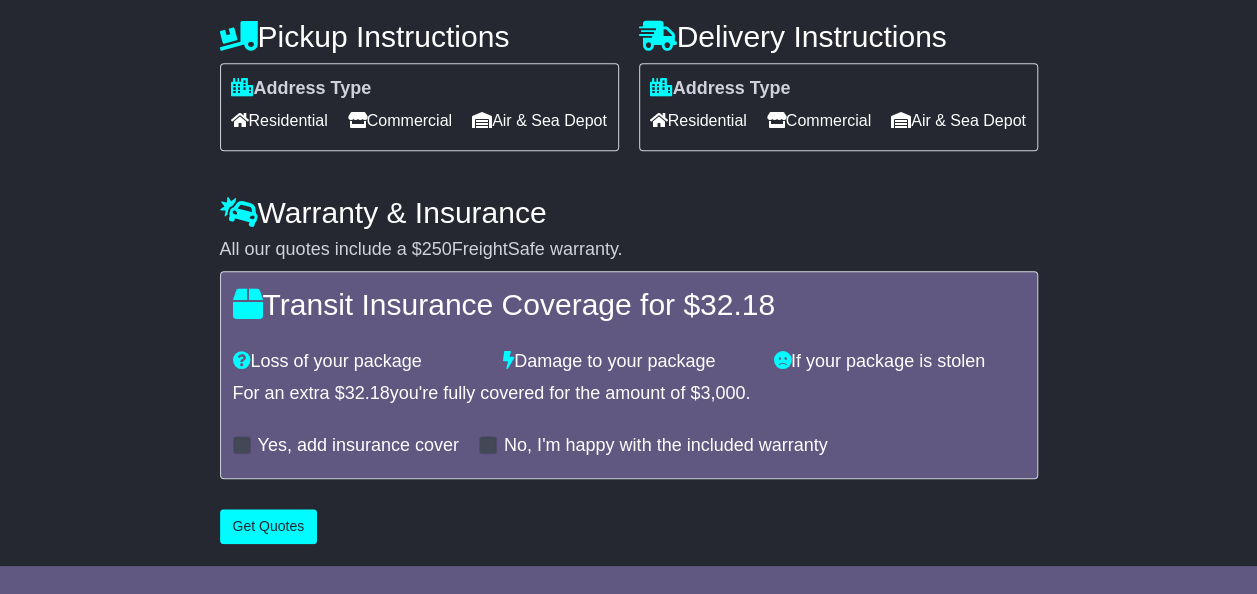 click at bounding box center [242, 445] 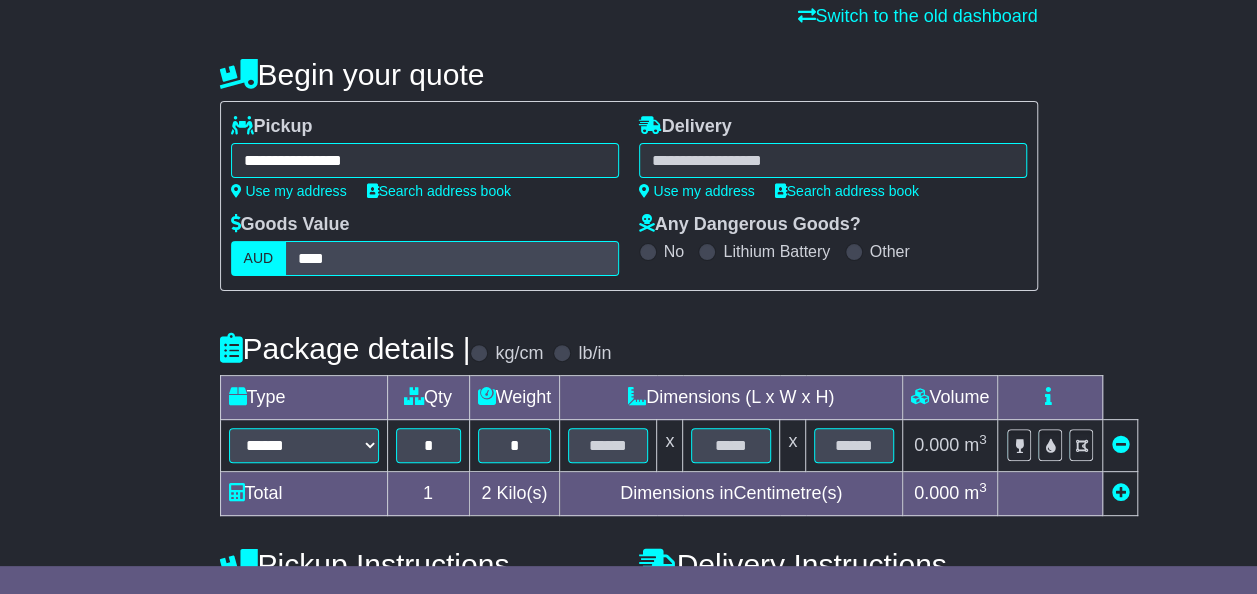 scroll, scrollTop: 109, scrollLeft: 0, axis: vertical 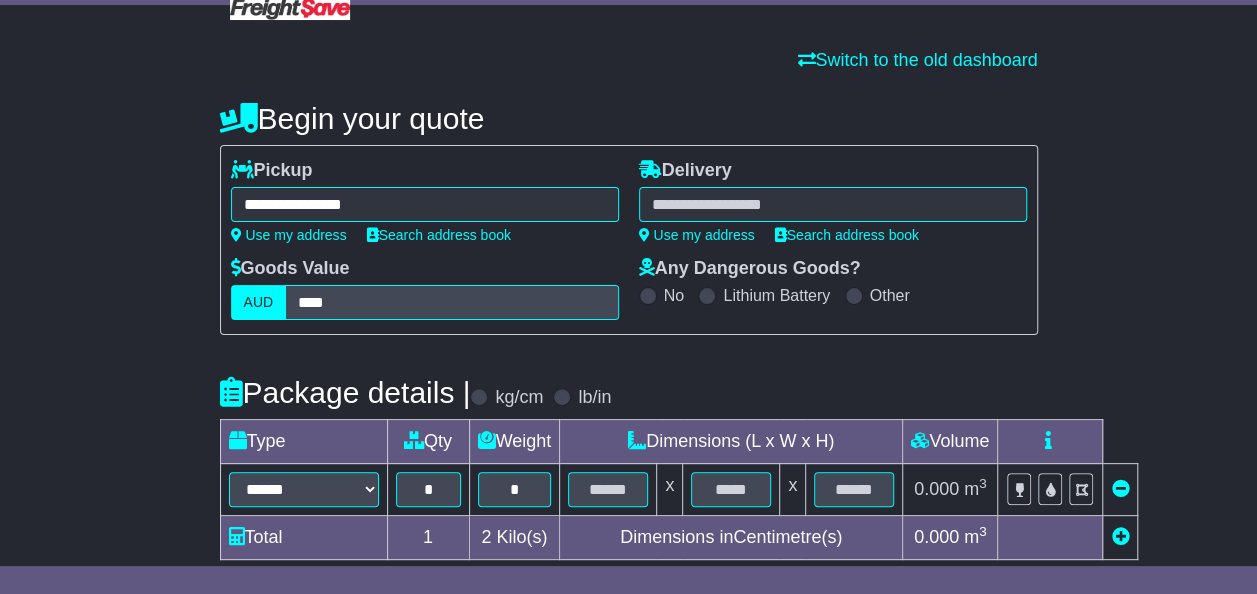 click on "********* CAMBRIDGE CAMBRIDGE 4822 CAMBRIDGE 7170 CAMBRIDGE GARDENS 2747 CAMBRIDGE GULF 6743 CAMBRIDGE PARK 2747 CAMBRIDGE PLATEAU 2469" at bounding box center [833, 204] 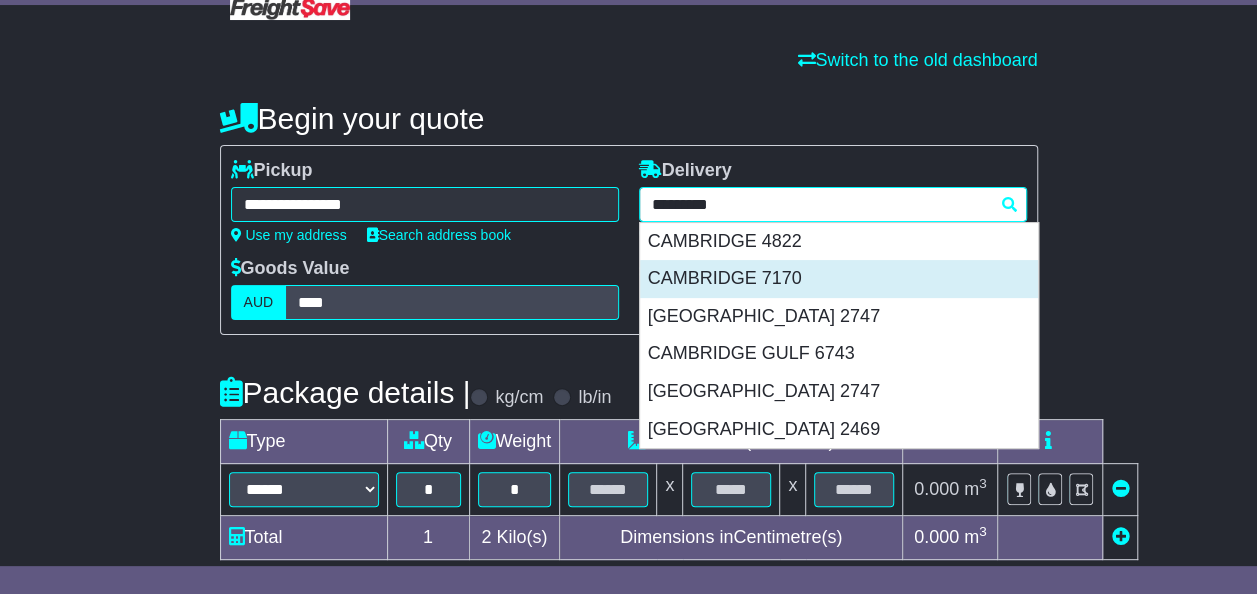 click on "CAMBRIDGE 7170" at bounding box center [839, 279] 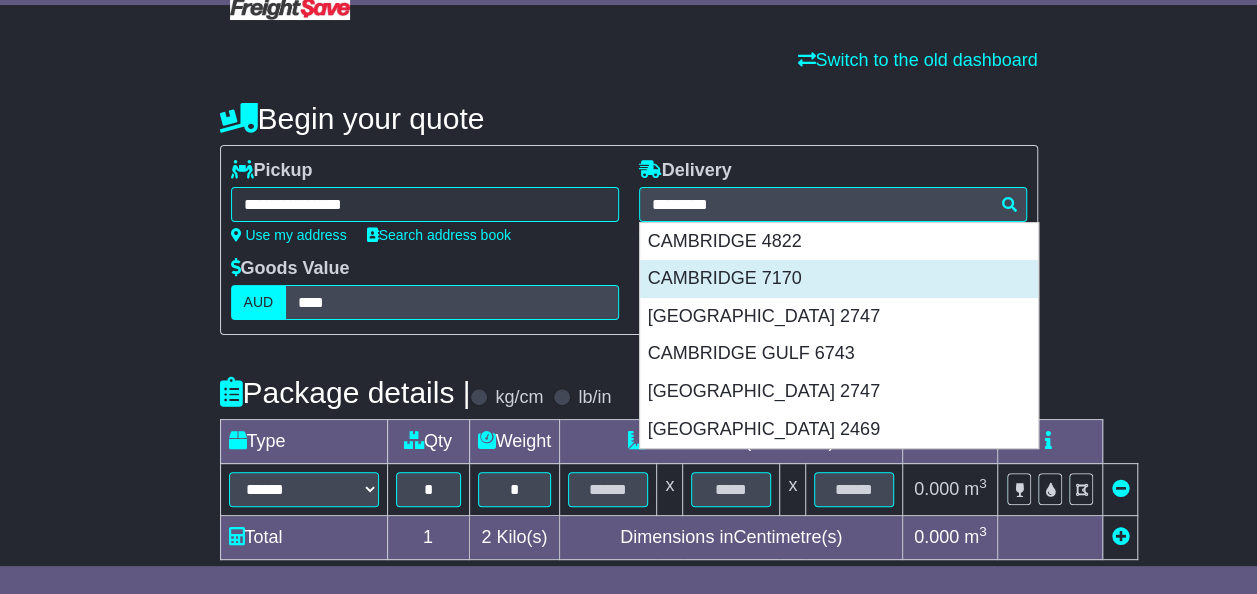 type on "**********" 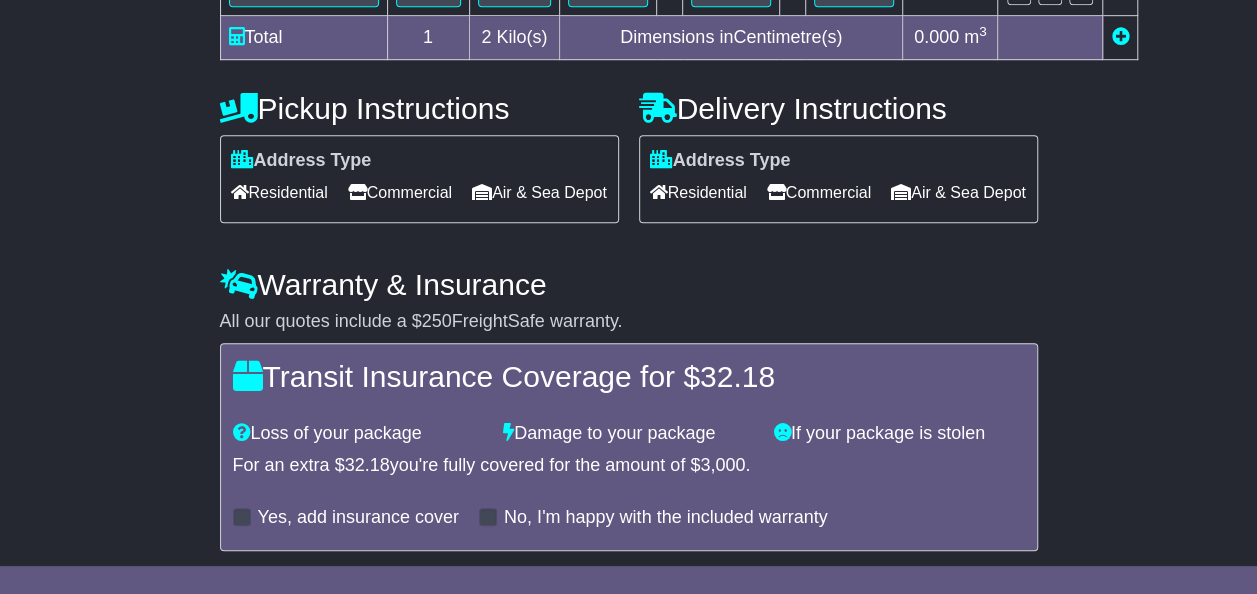 scroll, scrollTop: 709, scrollLeft: 0, axis: vertical 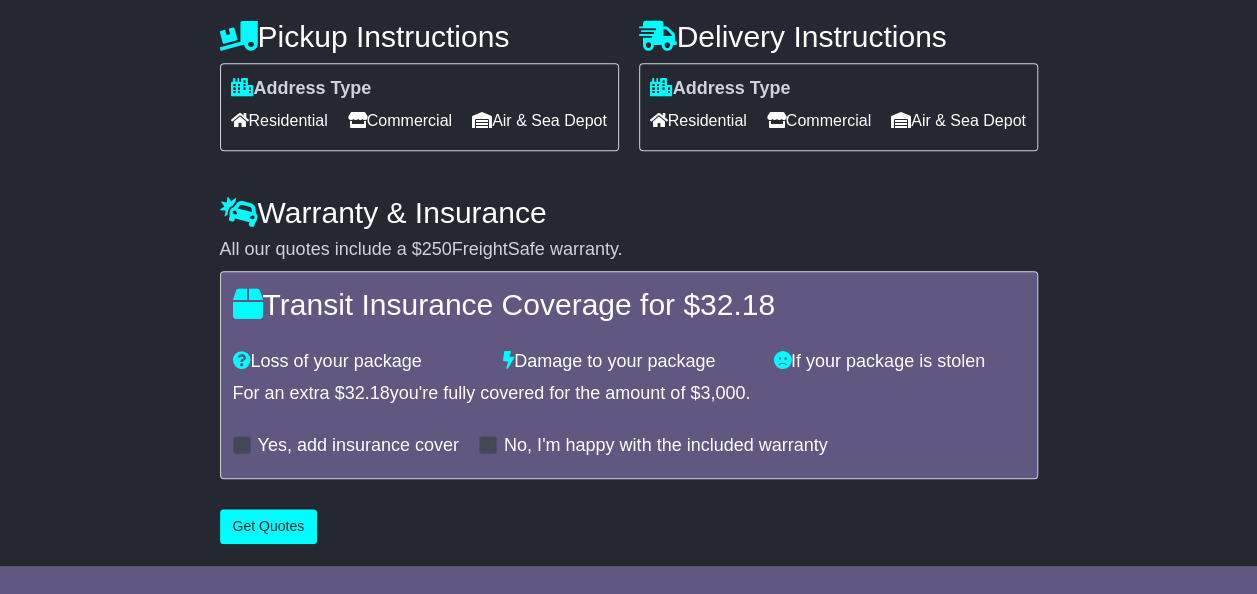 click at bounding box center [488, 445] 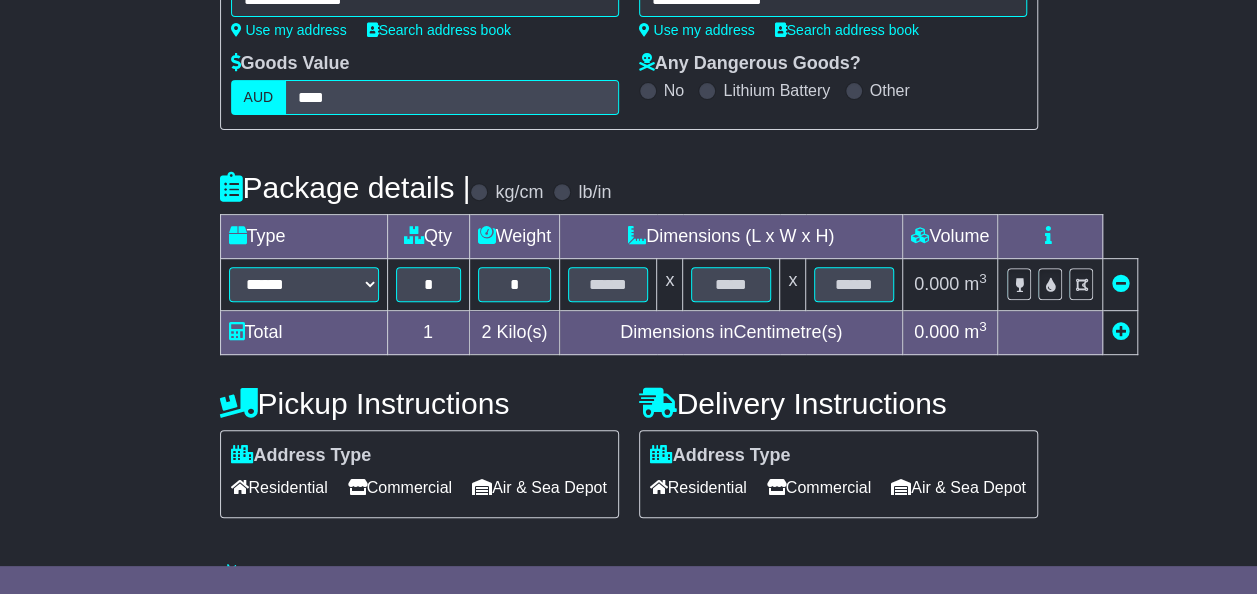 scroll, scrollTop: 309, scrollLeft: 0, axis: vertical 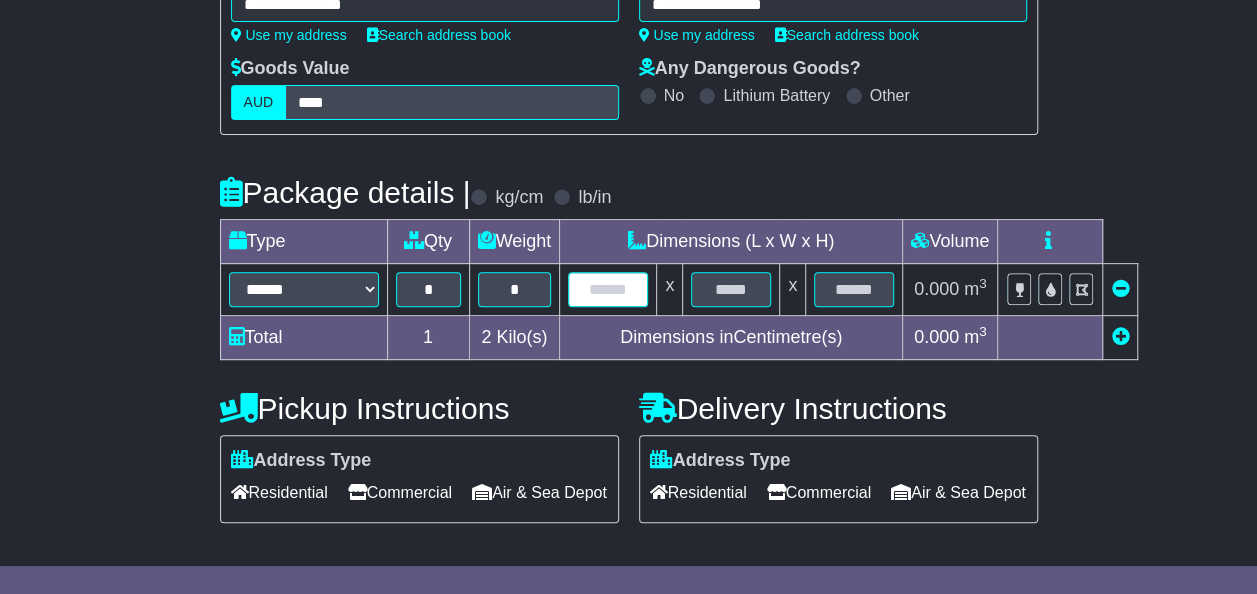 click at bounding box center (608, 289) 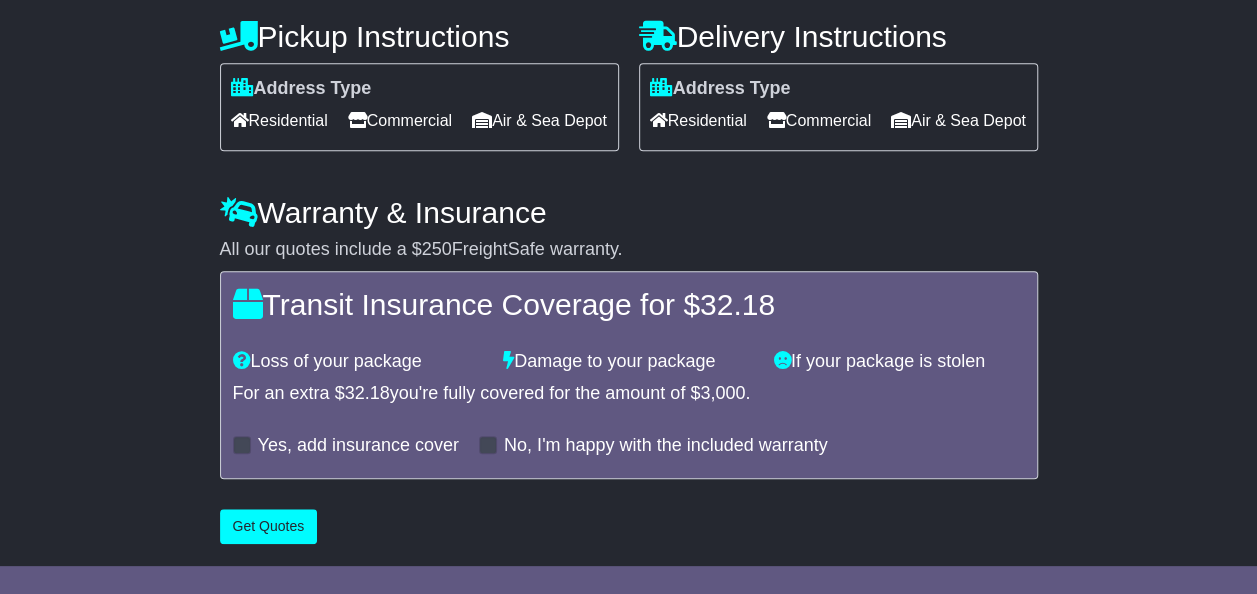 scroll, scrollTop: 709, scrollLeft: 0, axis: vertical 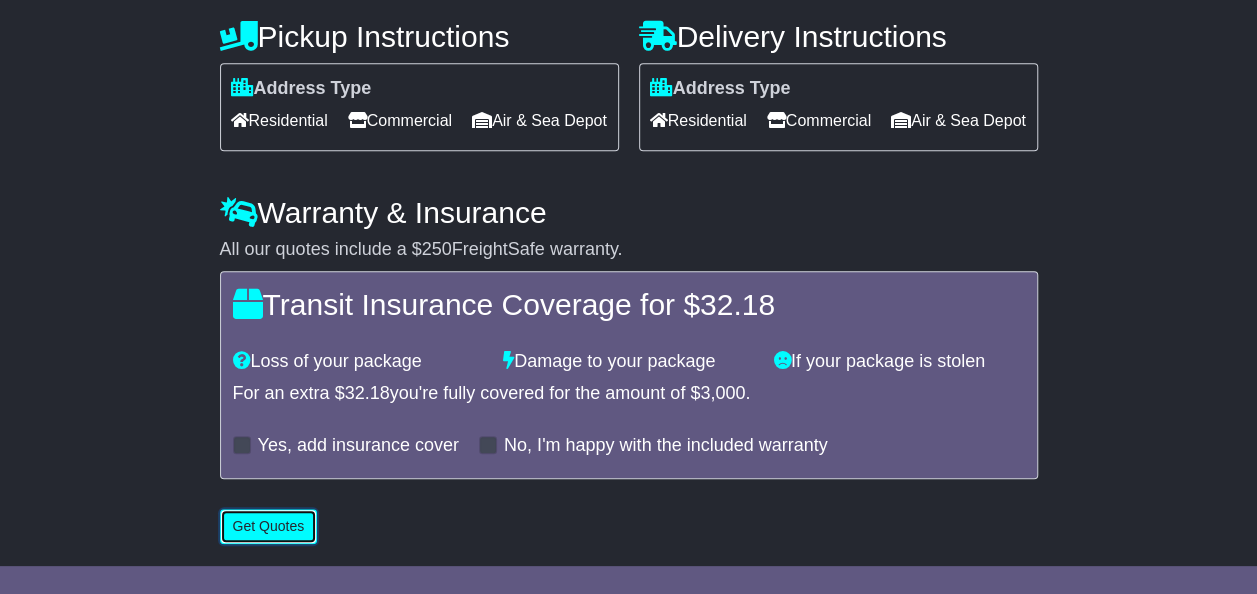 click on "Get Quotes" at bounding box center [269, 526] 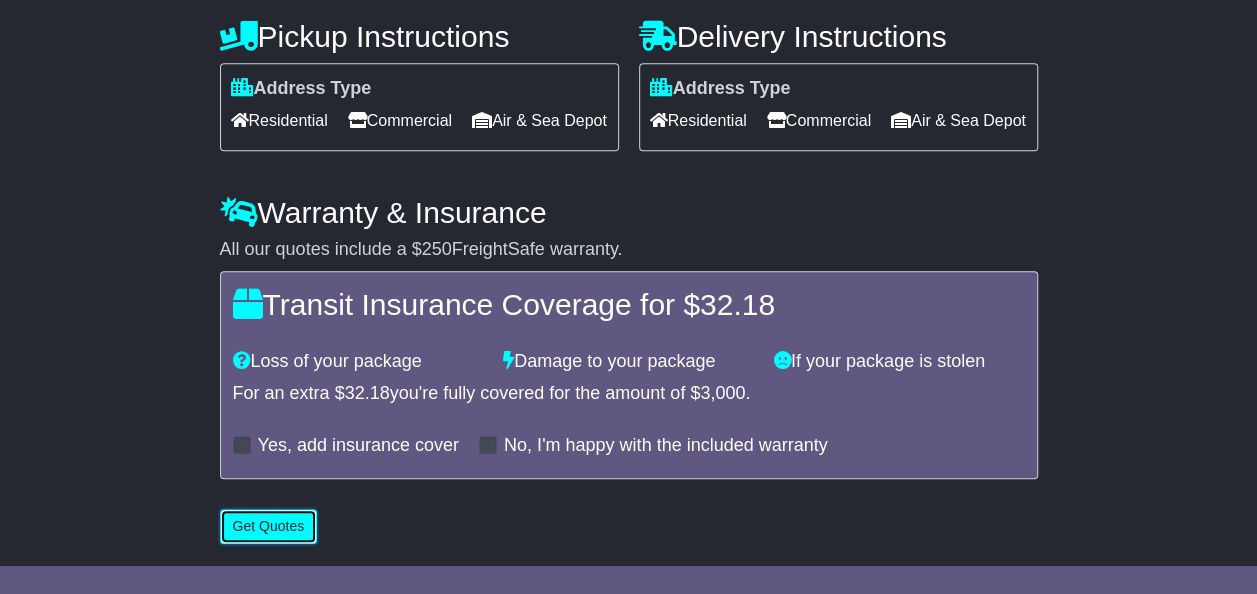 scroll, scrollTop: 727, scrollLeft: 0, axis: vertical 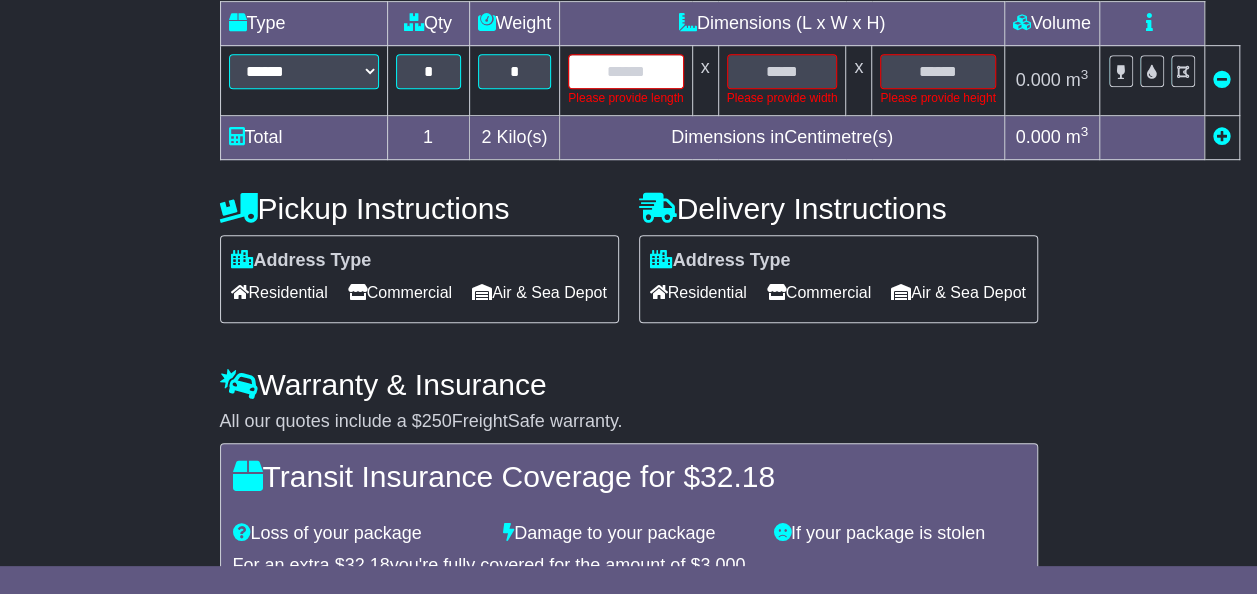 click at bounding box center (625, 71) 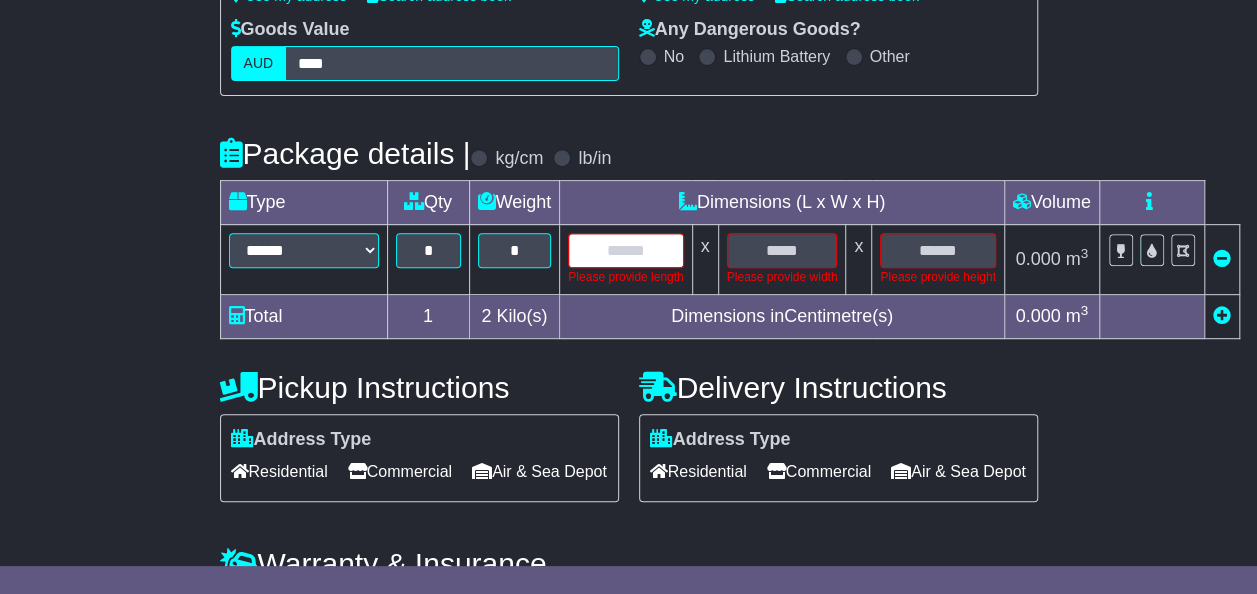 scroll, scrollTop: 327, scrollLeft: 0, axis: vertical 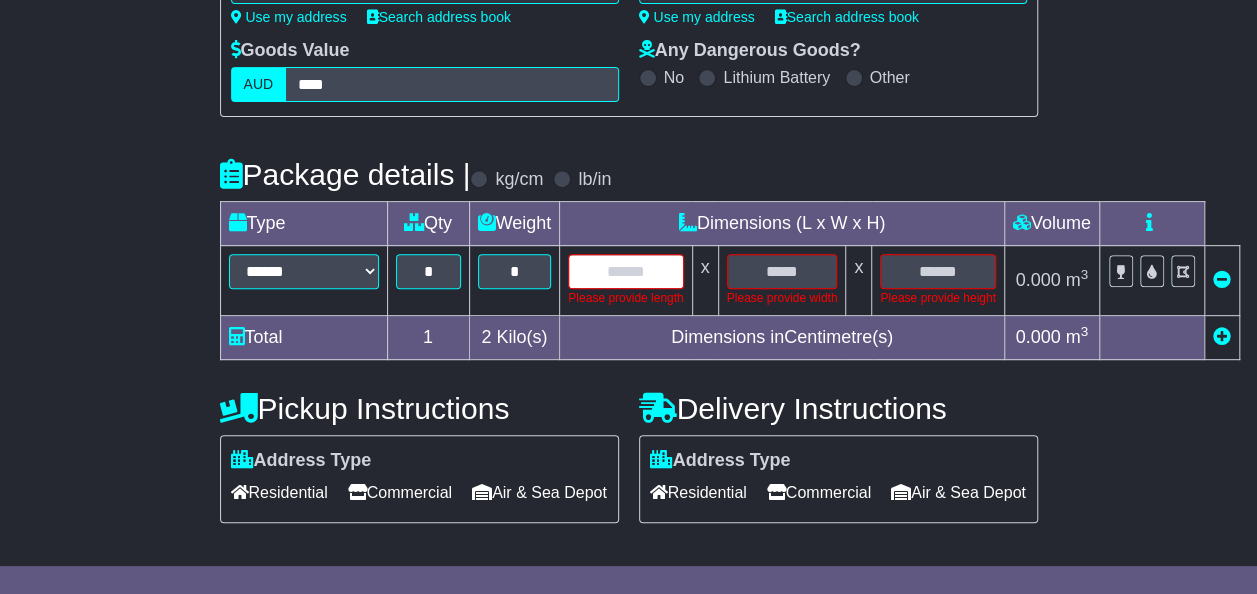 click at bounding box center [625, 271] 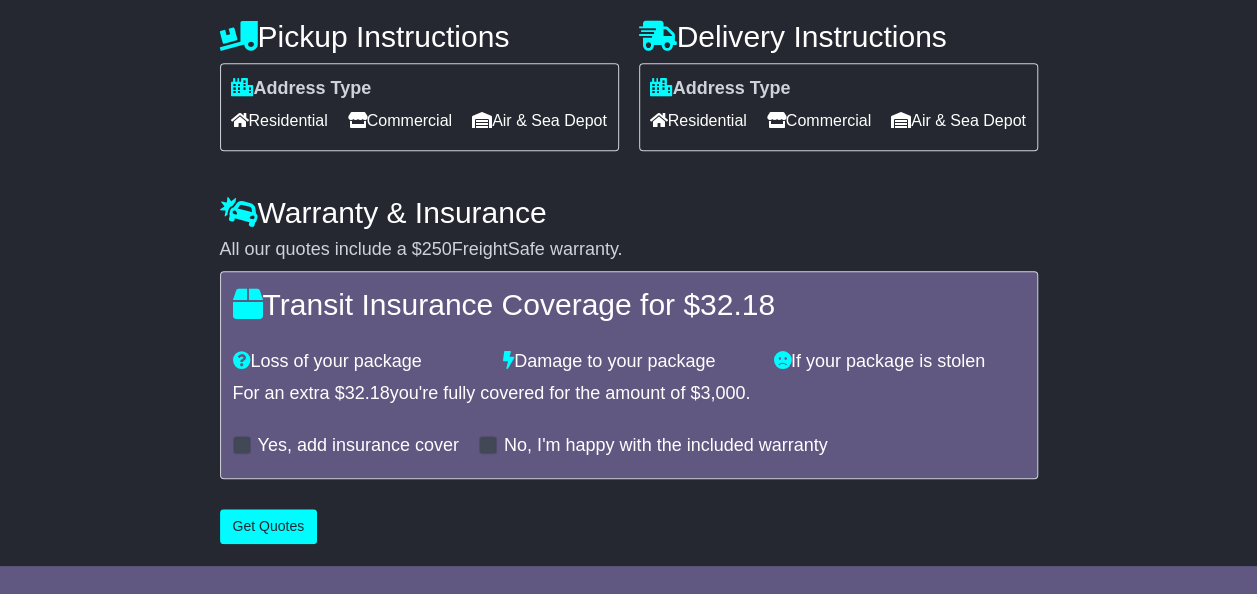 scroll, scrollTop: 727, scrollLeft: 0, axis: vertical 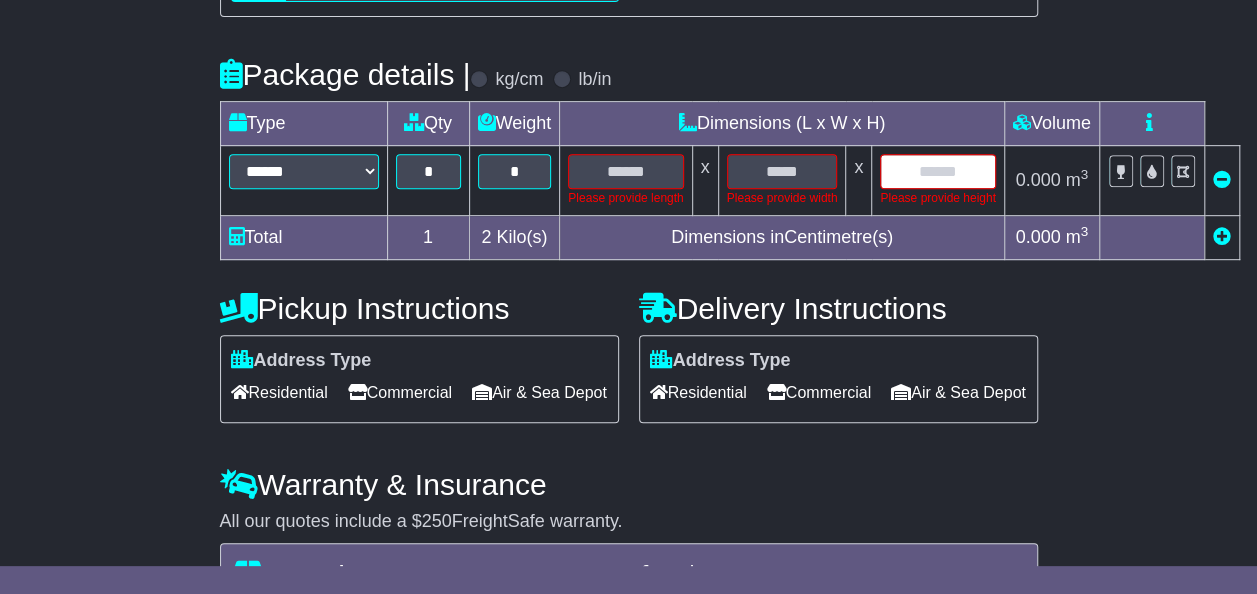 click at bounding box center (937, 171) 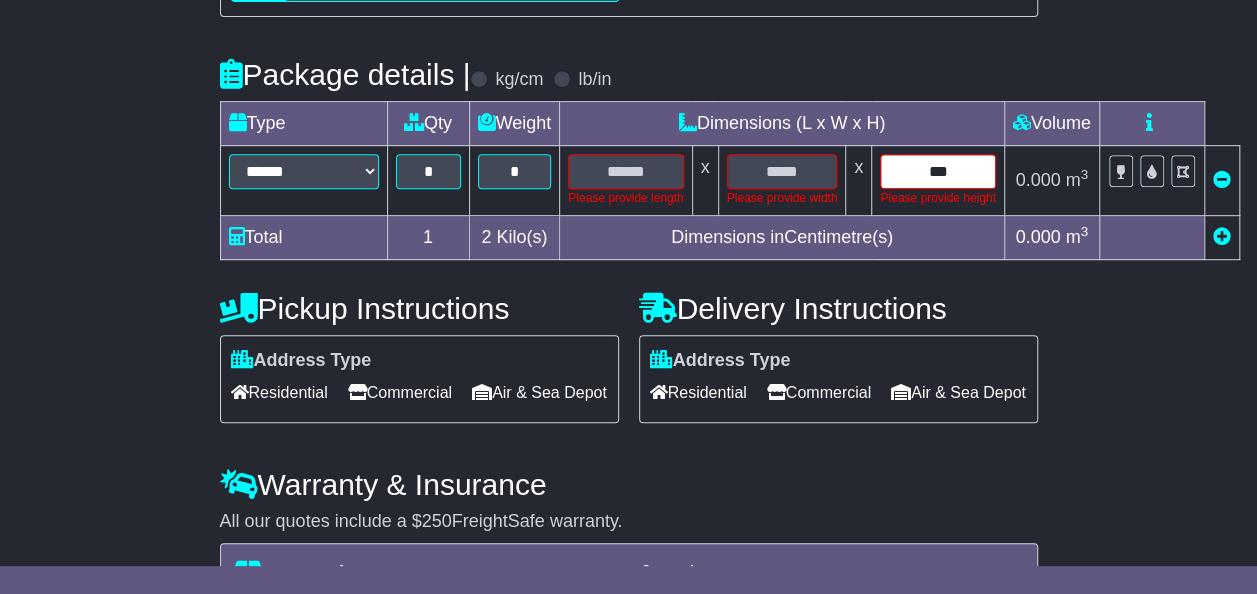 type on "***" 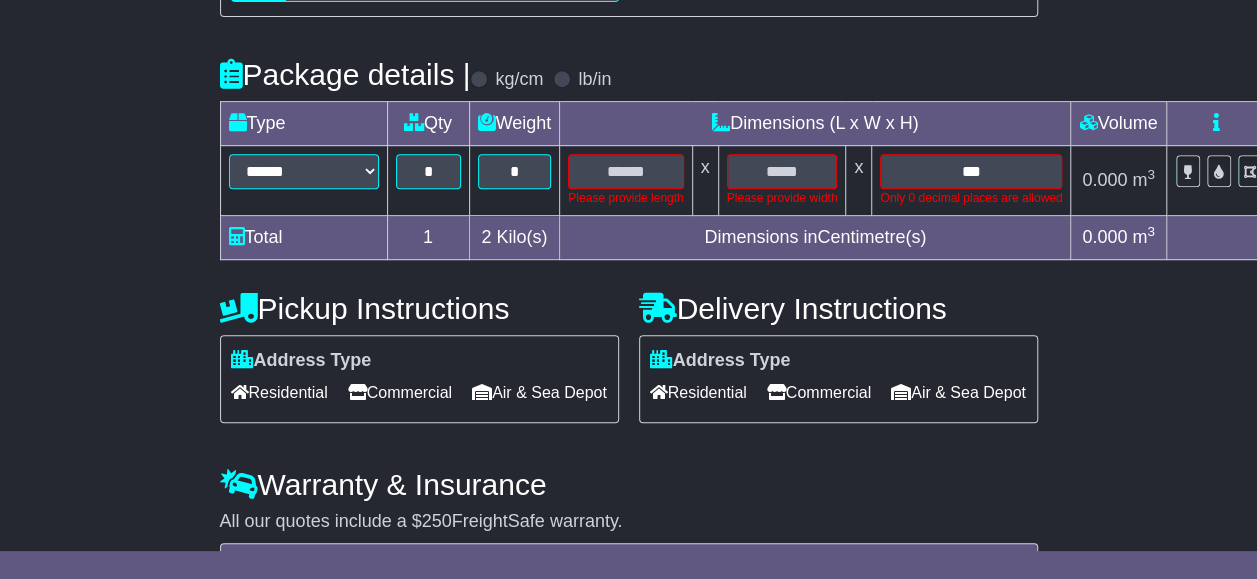 click on "Please provide width" at bounding box center (782, 198) 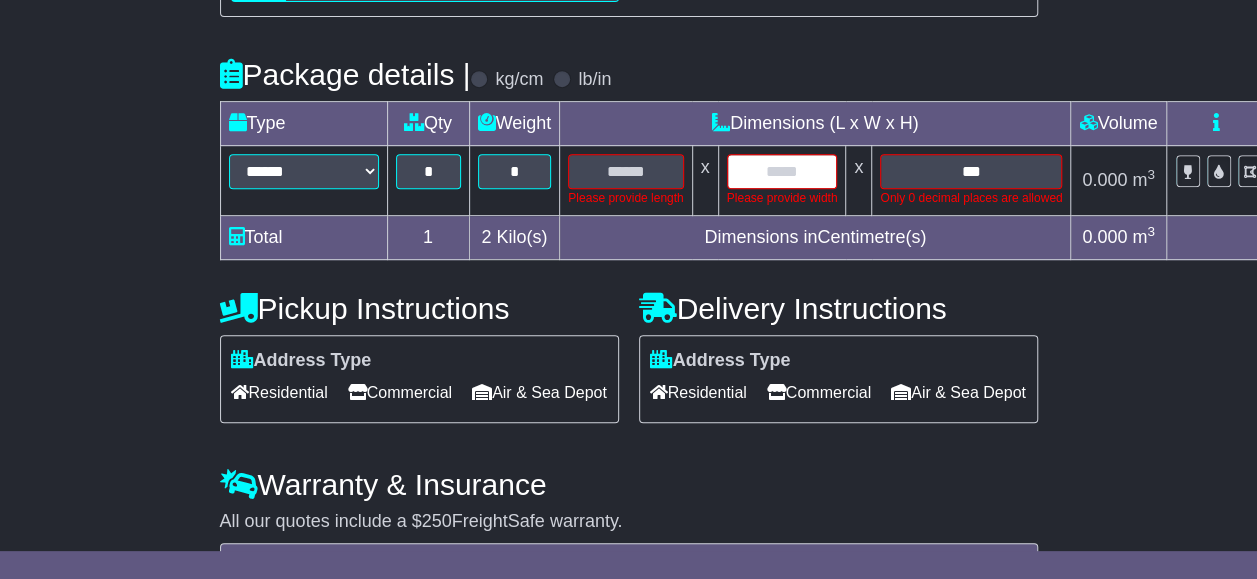 click at bounding box center [782, 171] 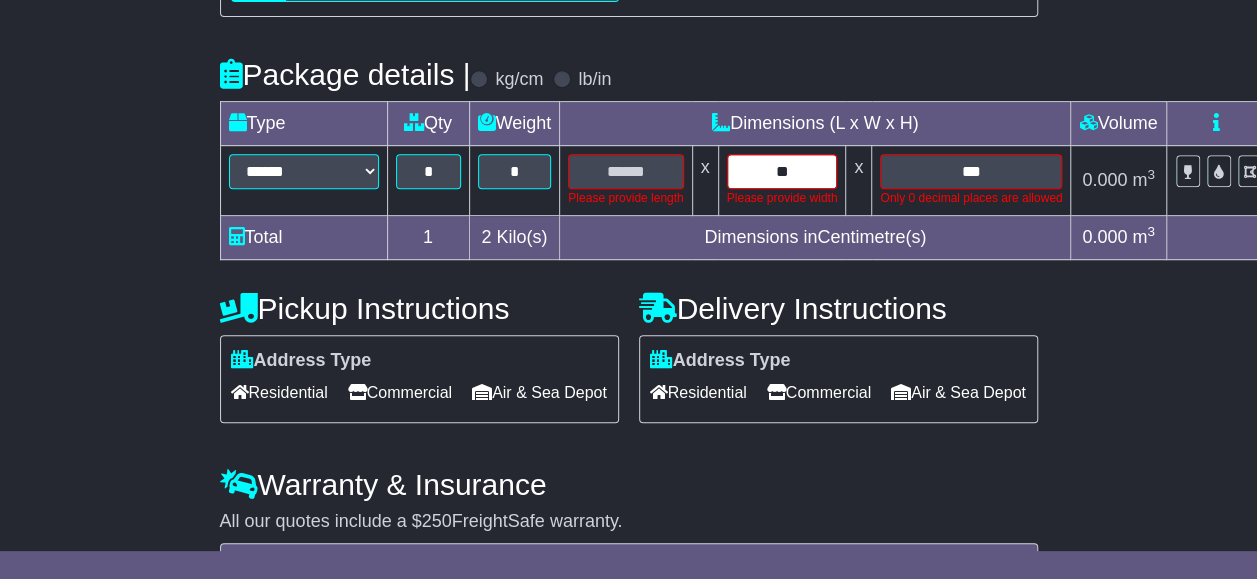type on "**" 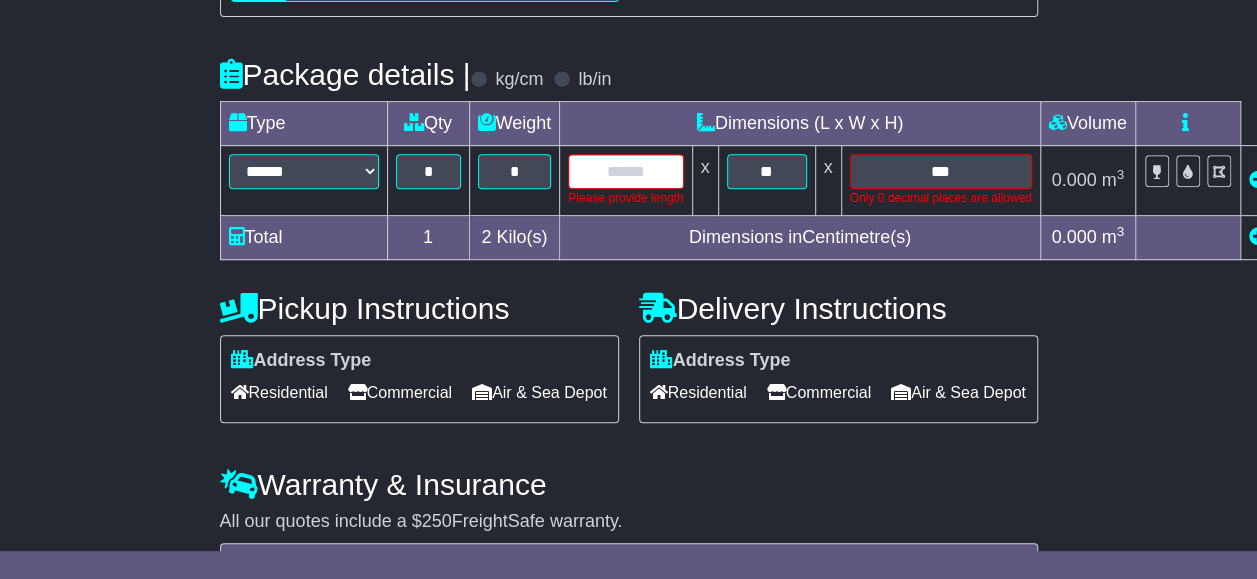 click at bounding box center [625, 171] 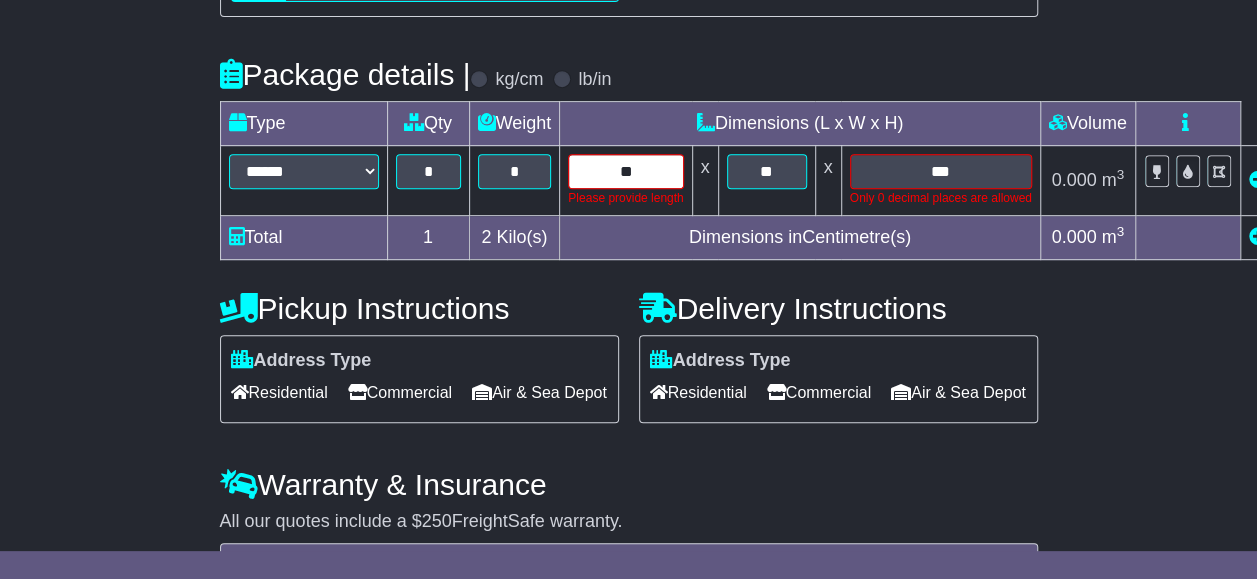 type on "**" 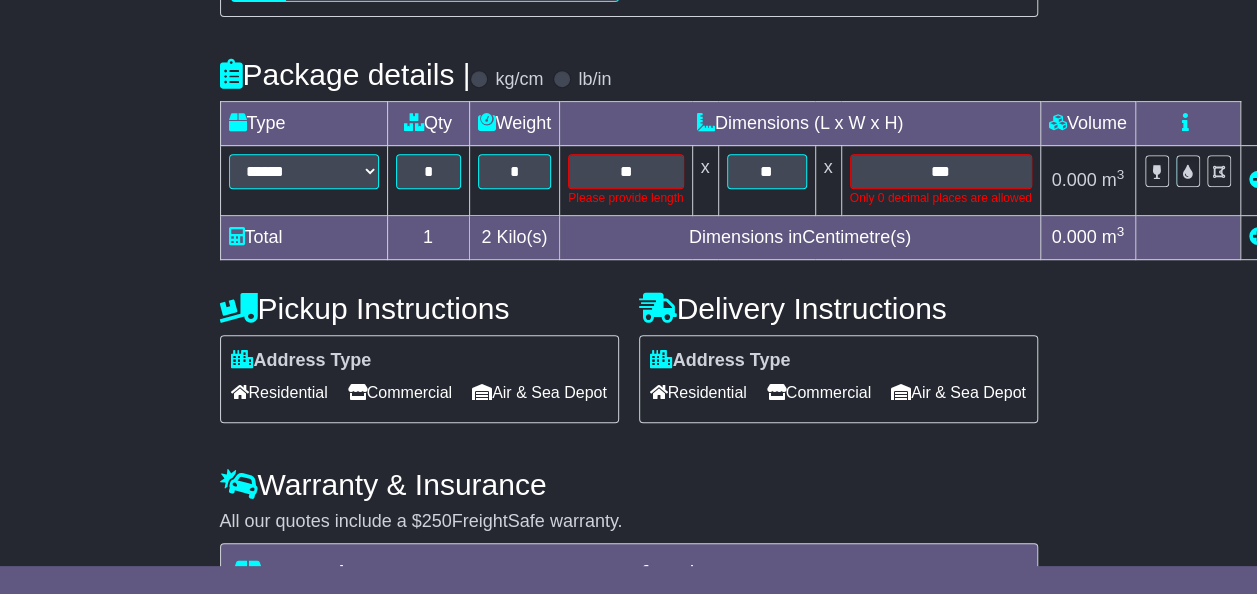 click on "**********" at bounding box center (628, 295) 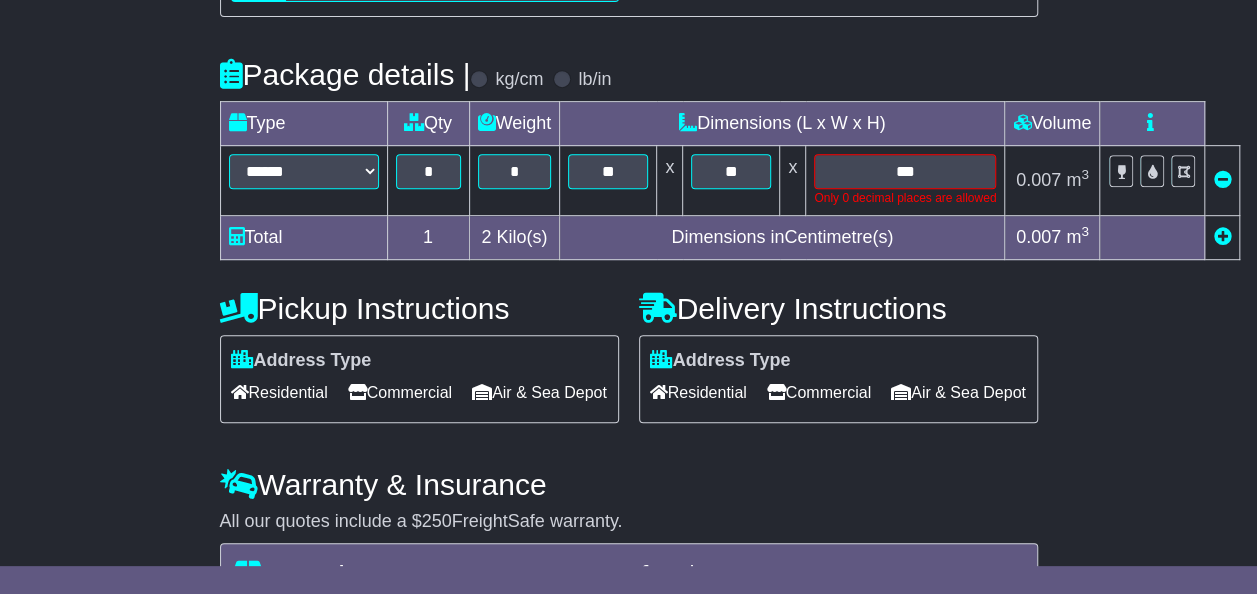 scroll, scrollTop: 527, scrollLeft: 0, axis: vertical 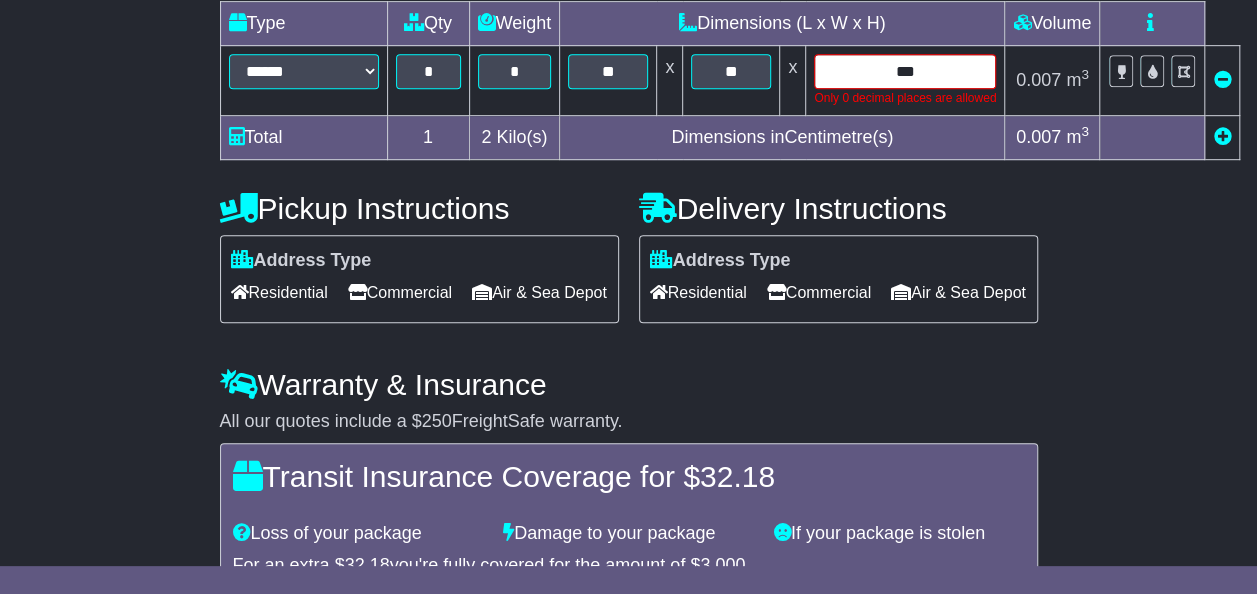 click on "***" at bounding box center [905, 71] 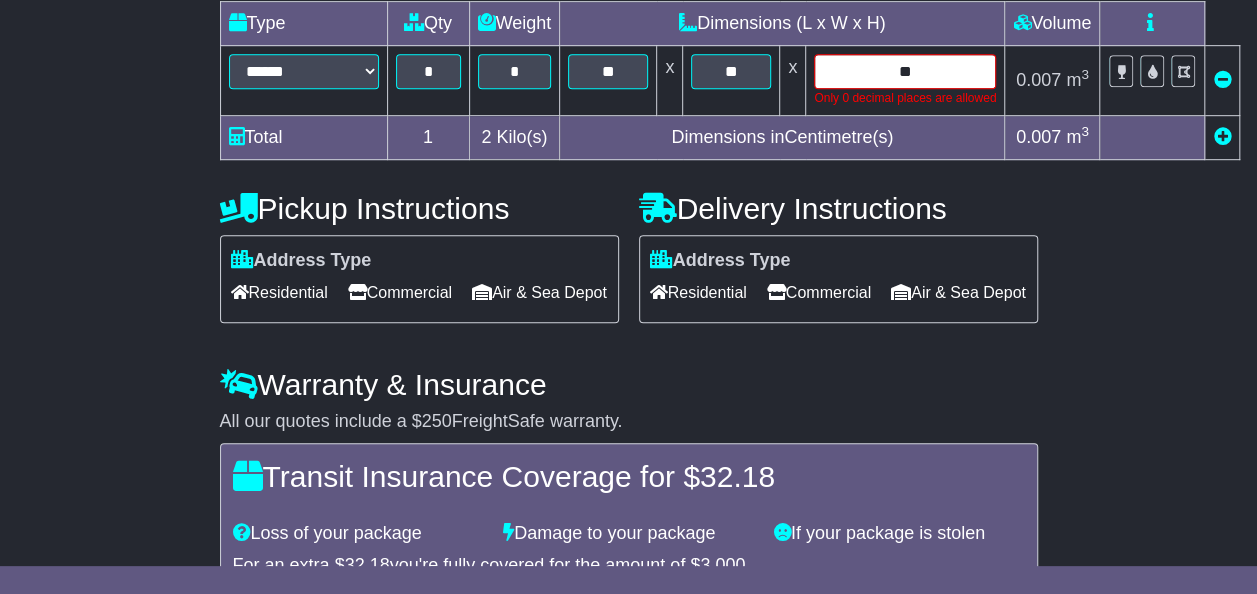 type on "*" 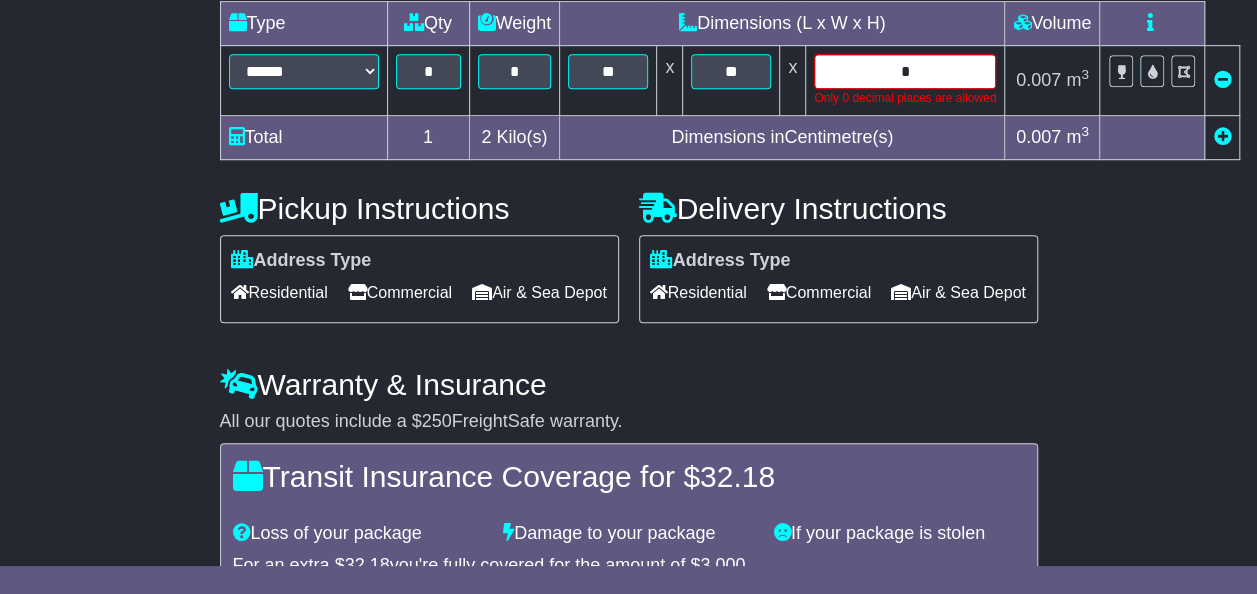 type on "*" 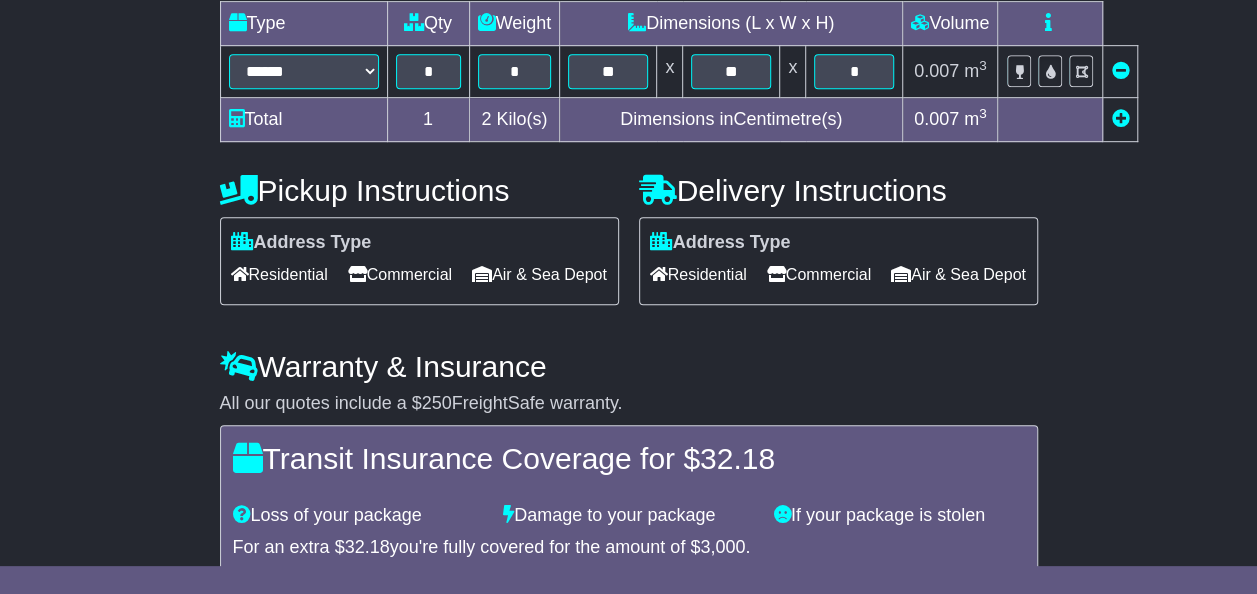 click on "**********" at bounding box center (628, 186) 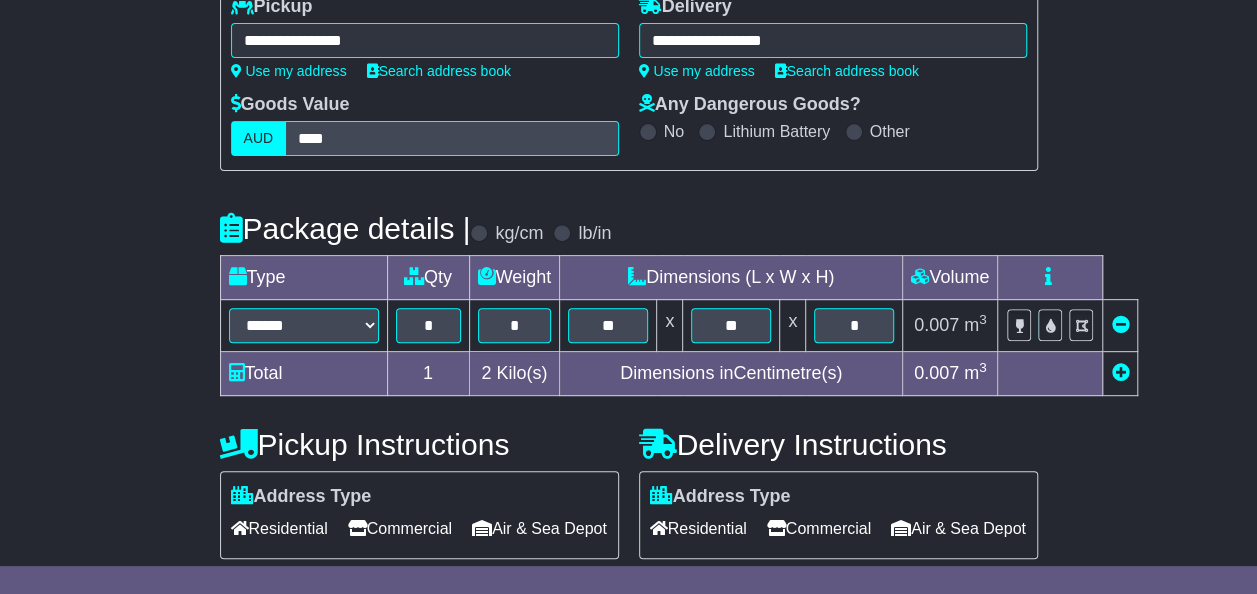 scroll, scrollTop: 0, scrollLeft: 0, axis: both 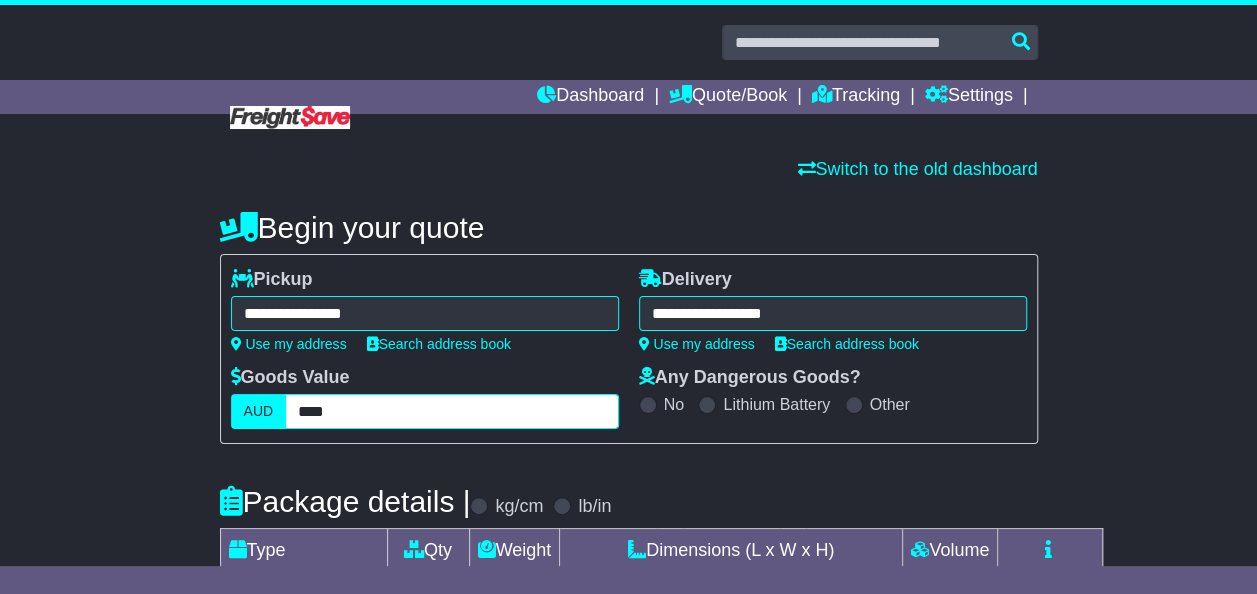 click on "****" at bounding box center [451, 411] 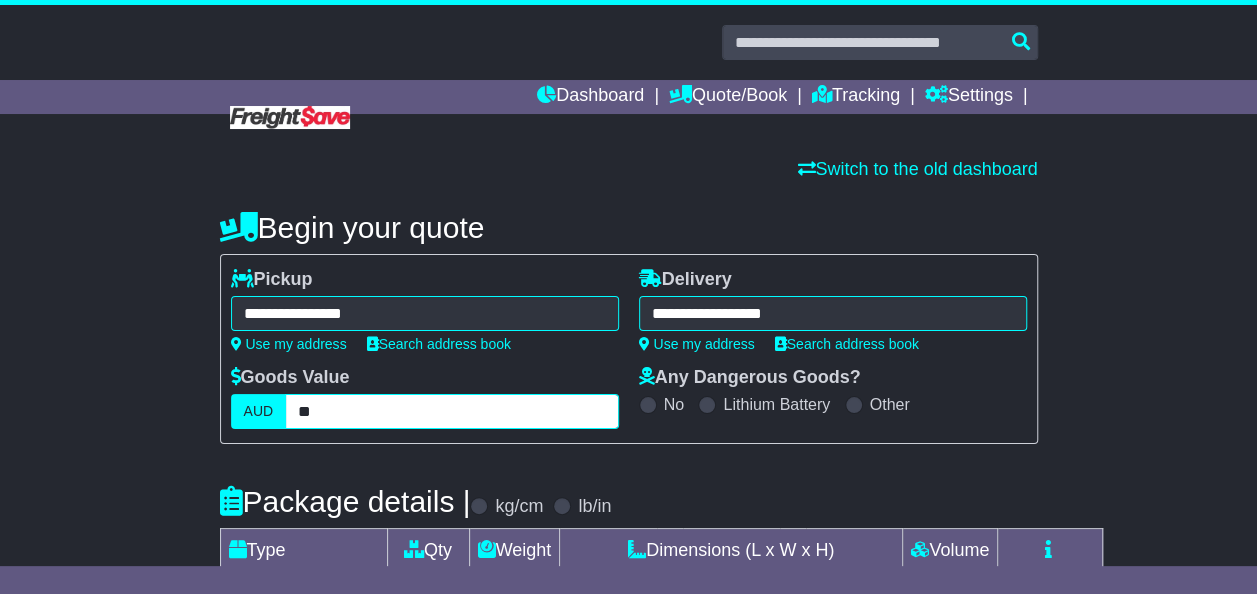 type on "*" 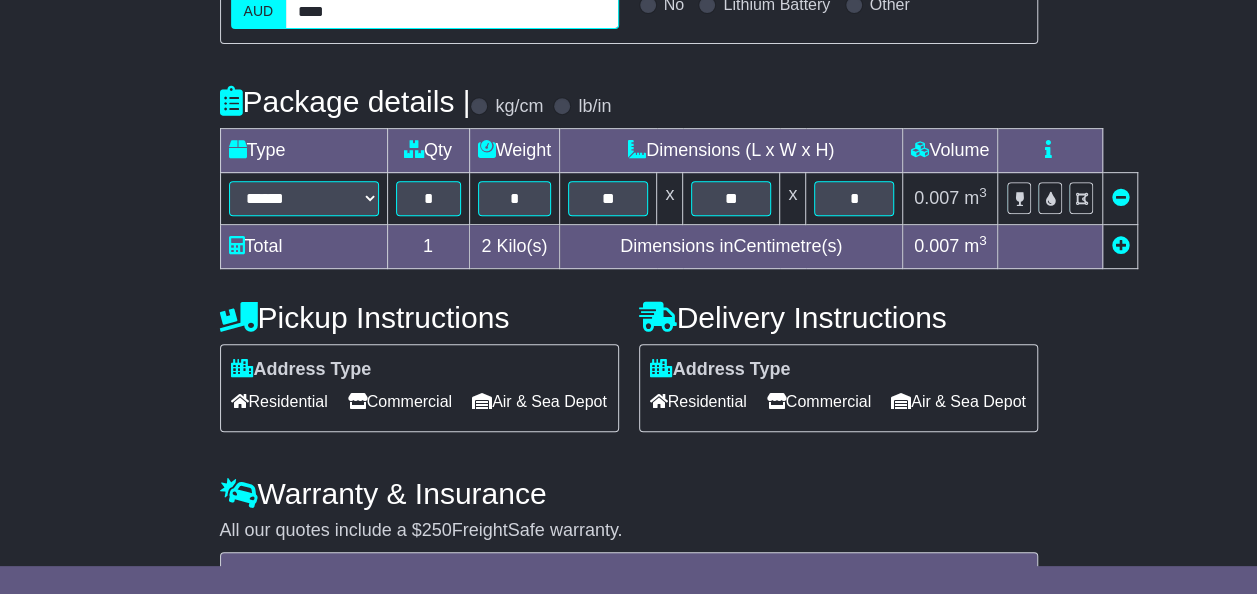 scroll, scrollTop: 709, scrollLeft: 0, axis: vertical 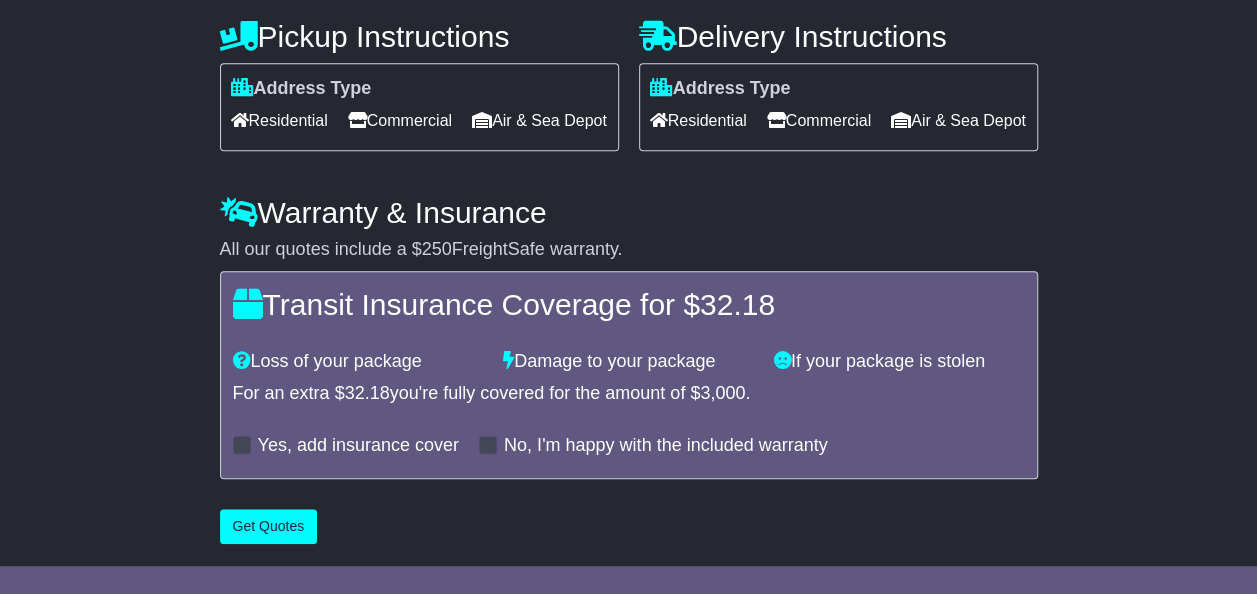 type on "****" 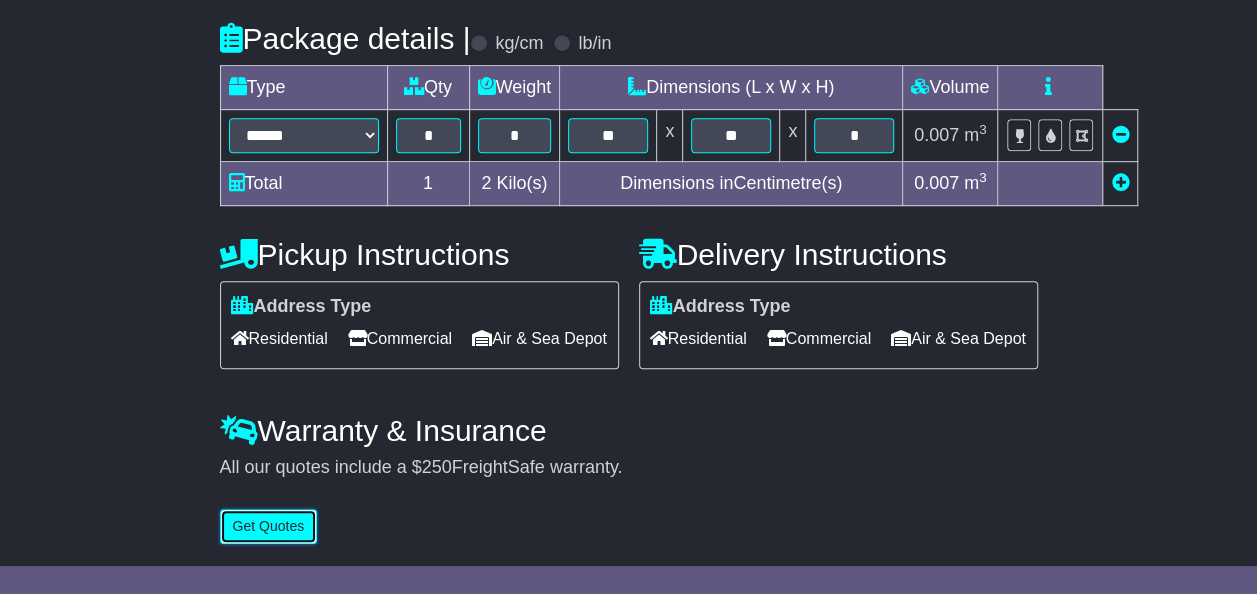 scroll, scrollTop: 0, scrollLeft: 0, axis: both 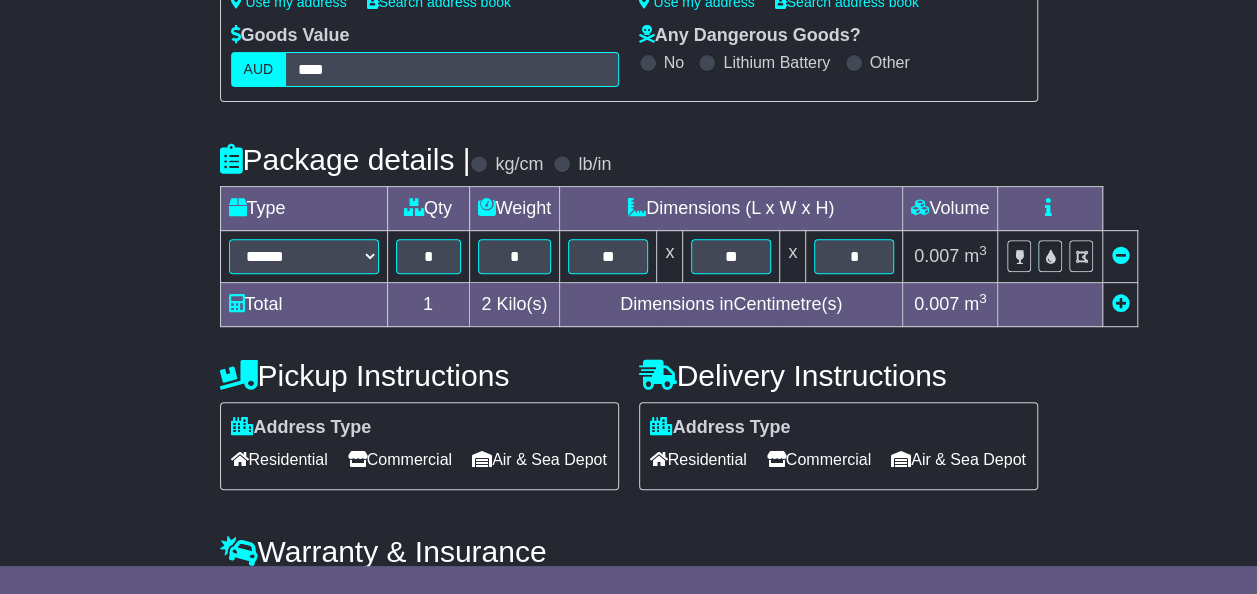 click on "Get Quotes" at bounding box center (269, 647) 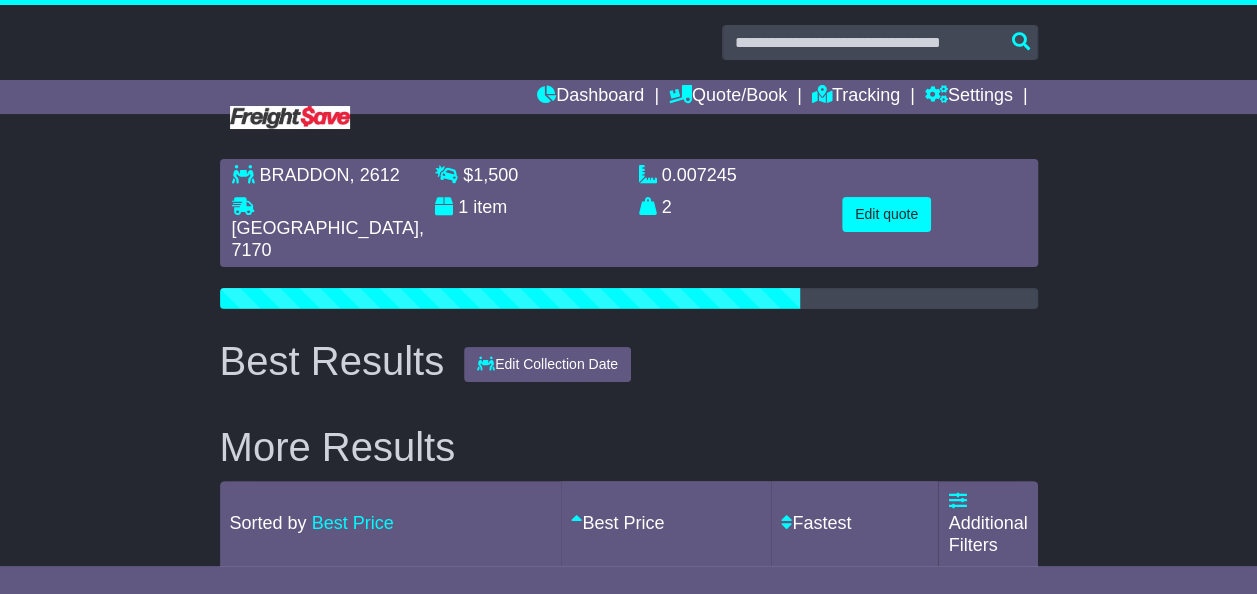scroll, scrollTop: 47, scrollLeft: 0, axis: vertical 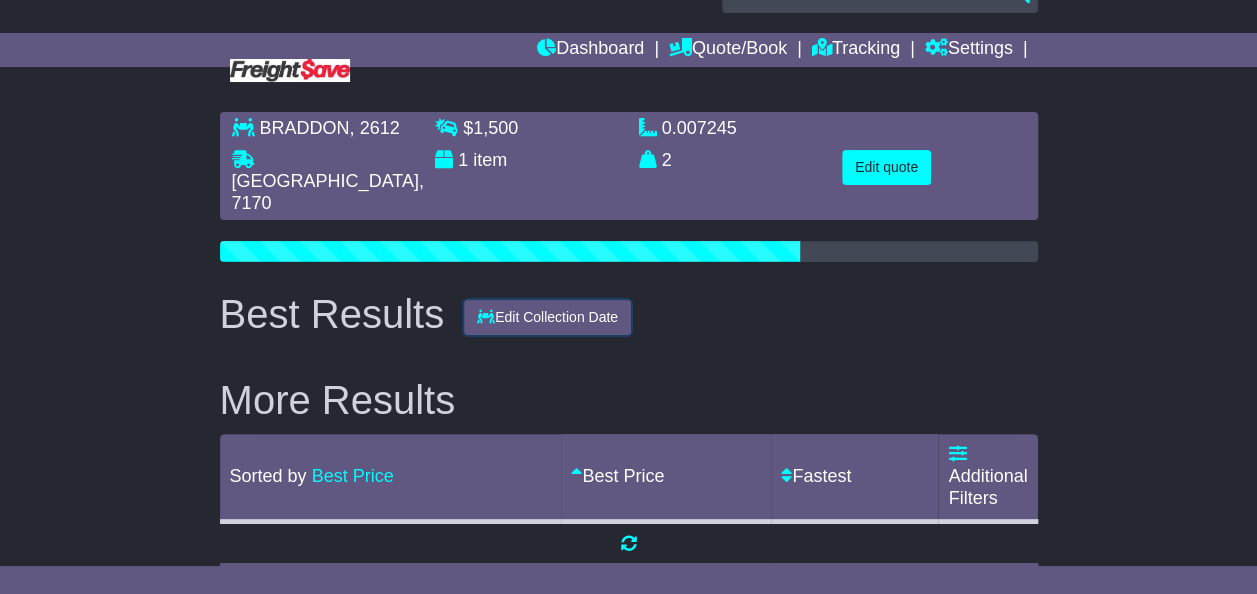 click on "Edit Collection Date" at bounding box center (547, 317) 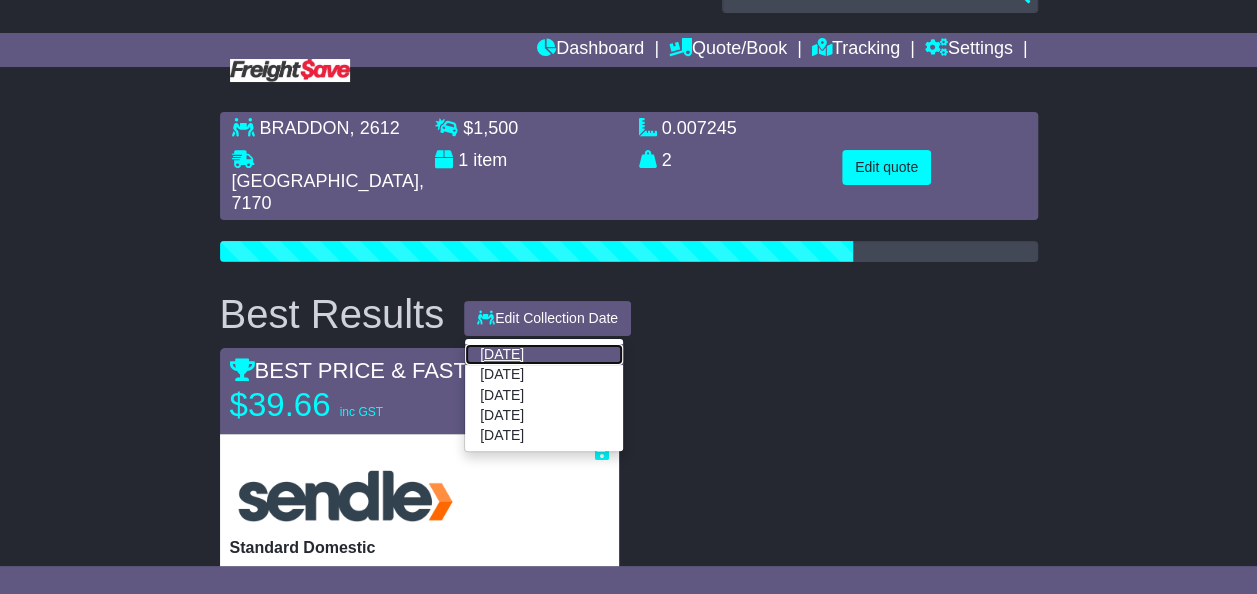 click on "[DATE]" at bounding box center [544, 354] 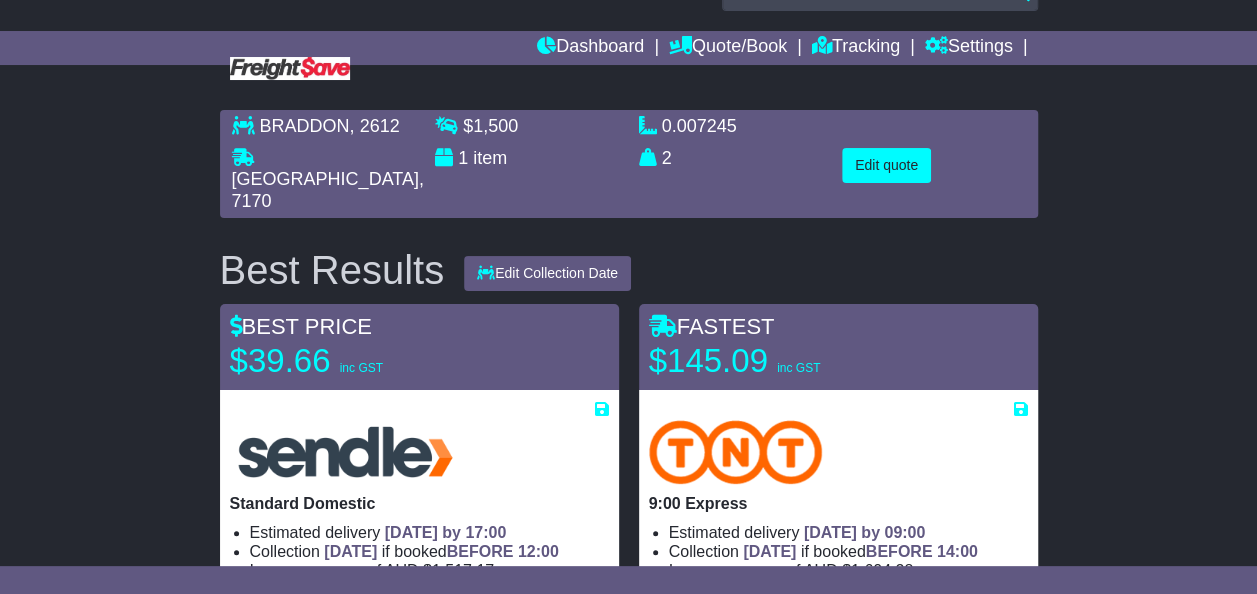 scroll, scrollTop: 80, scrollLeft: 0, axis: vertical 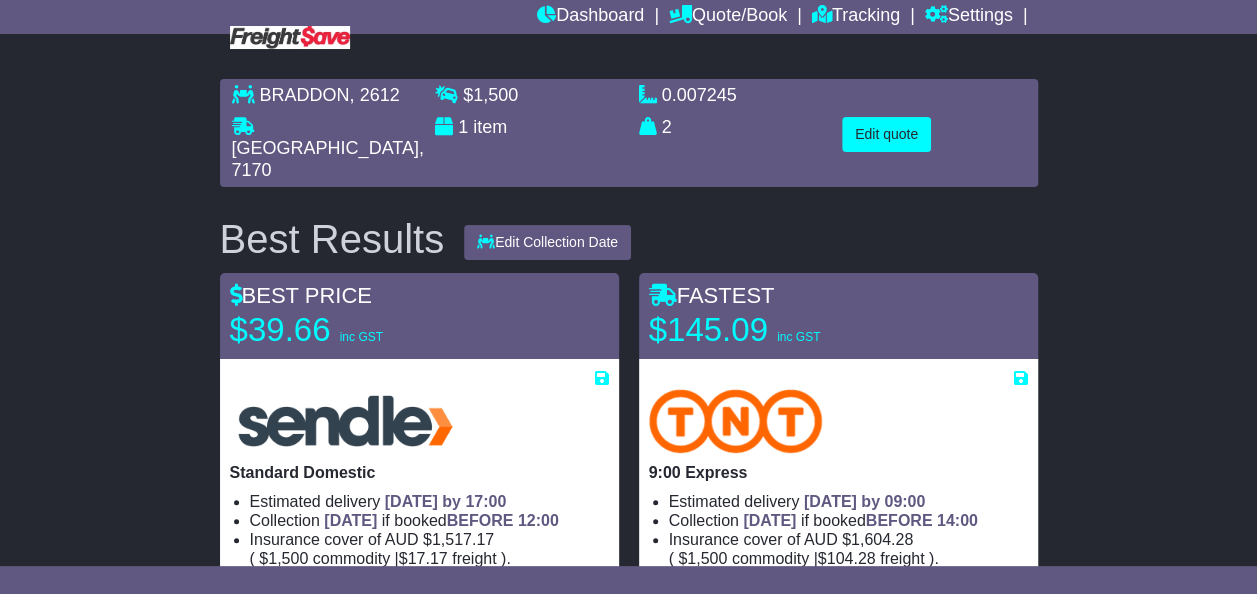 drag, startPoint x: 658, startPoint y: 293, endPoint x: 526, endPoint y: 176, distance: 176.38878 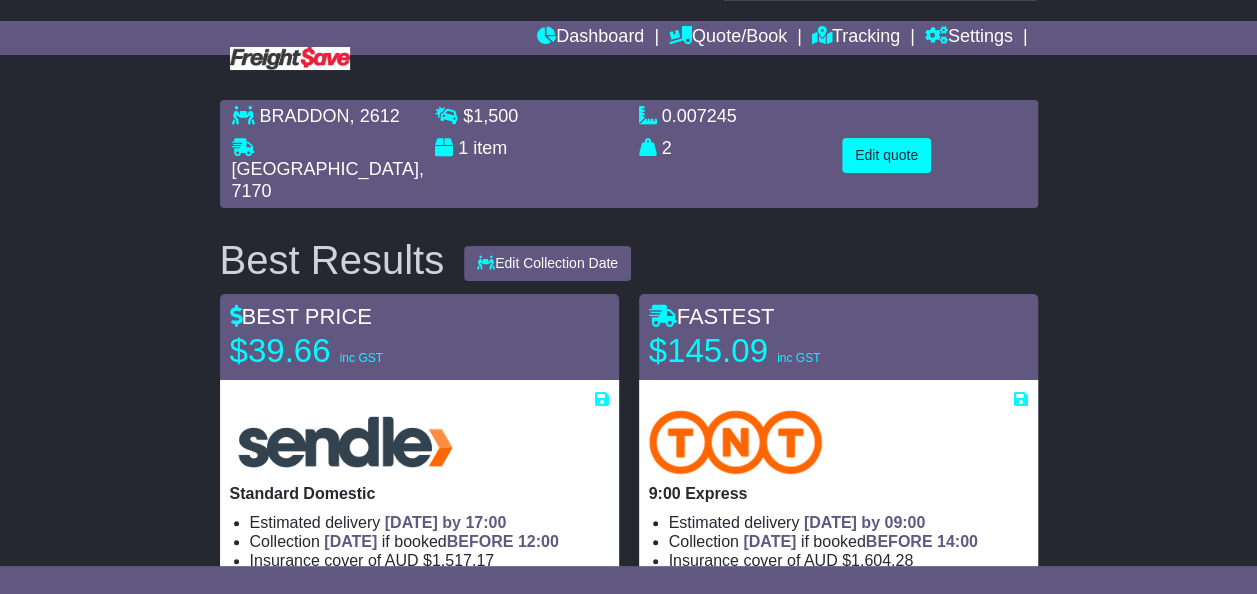 scroll, scrollTop: 57, scrollLeft: 0, axis: vertical 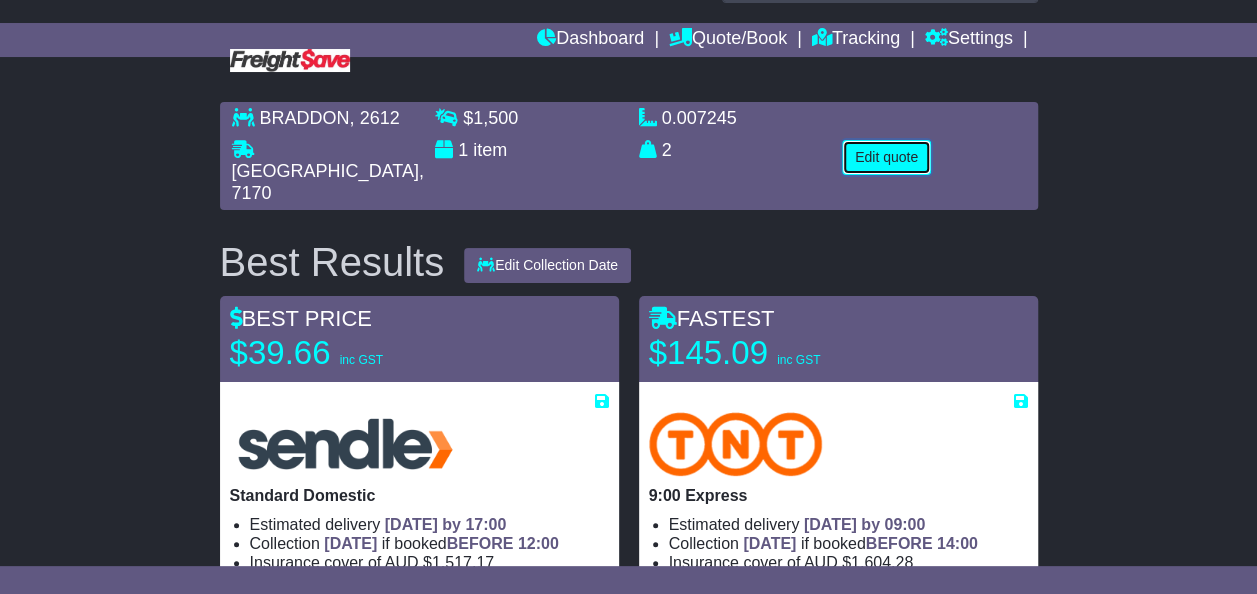 click on "Edit quote" at bounding box center (886, 157) 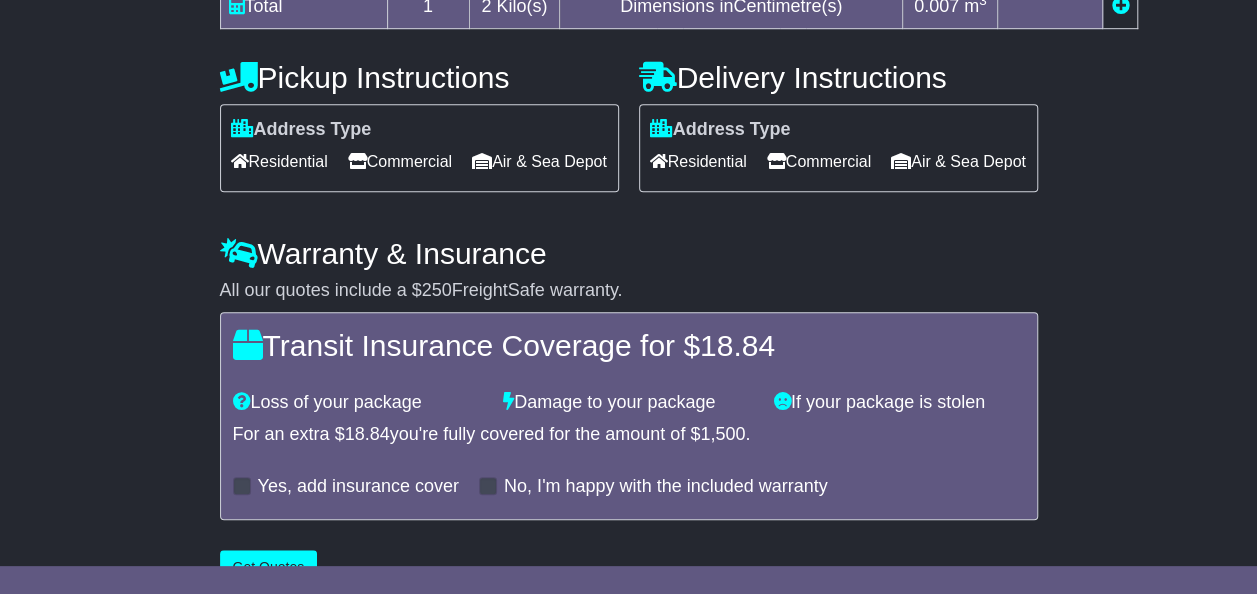 scroll, scrollTop: 709, scrollLeft: 0, axis: vertical 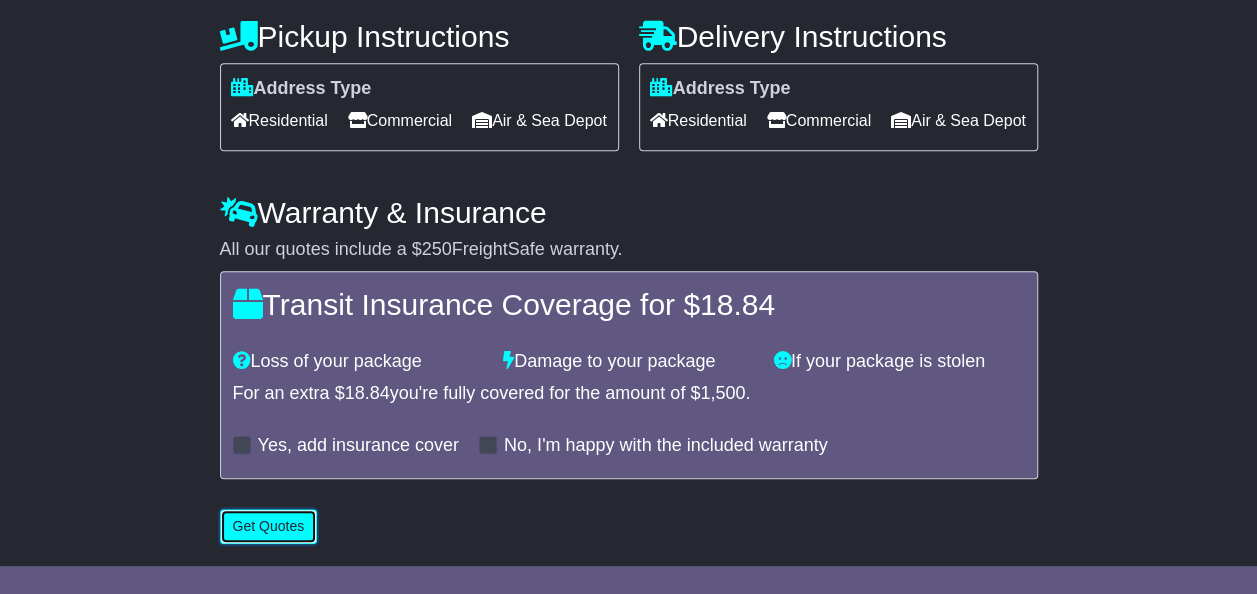 click on "Get Quotes" at bounding box center [269, 526] 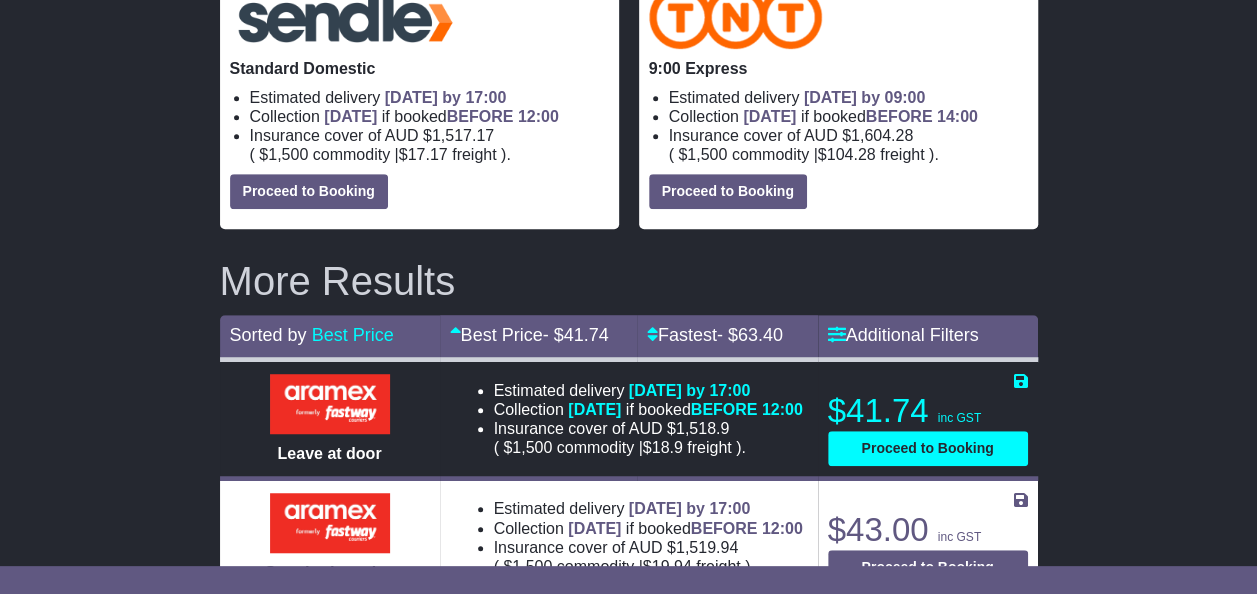 scroll, scrollTop: 484, scrollLeft: 0, axis: vertical 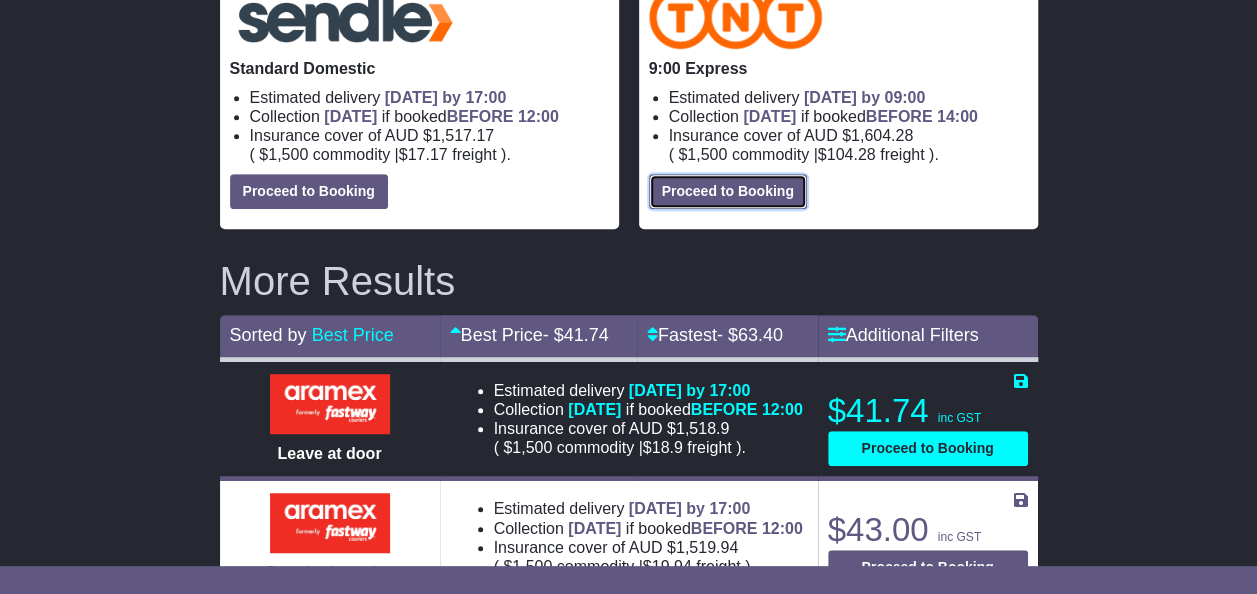 click on "Proceed to Booking" at bounding box center (728, 191) 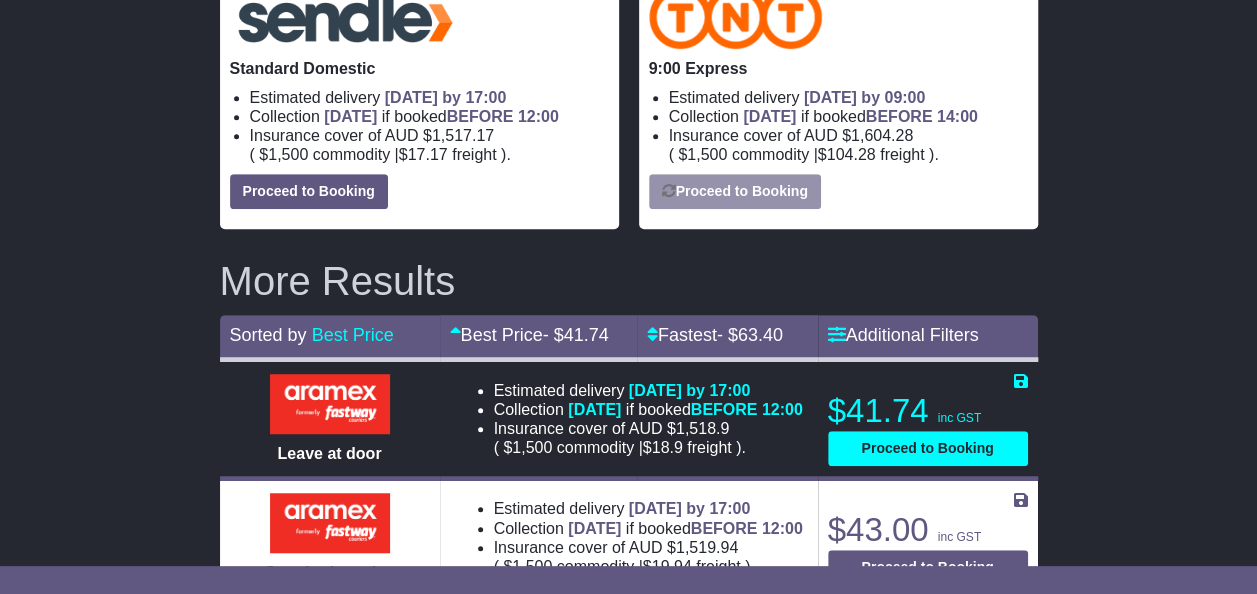 select on "*****" 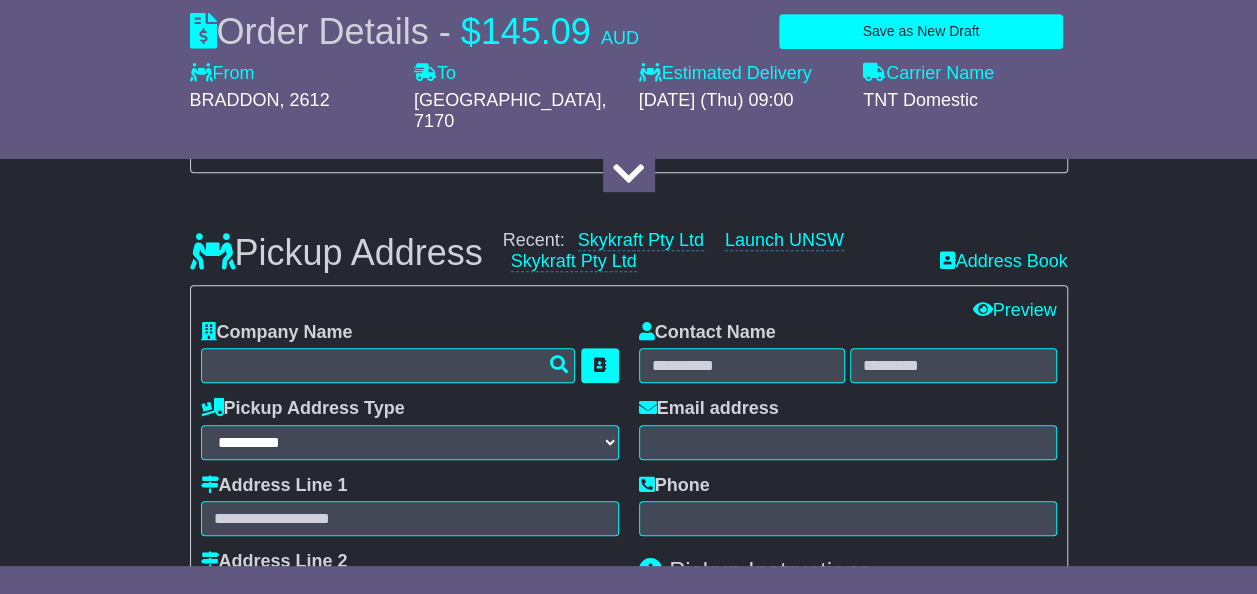 scroll, scrollTop: 510, scrollLeft: 0, axis: vertical 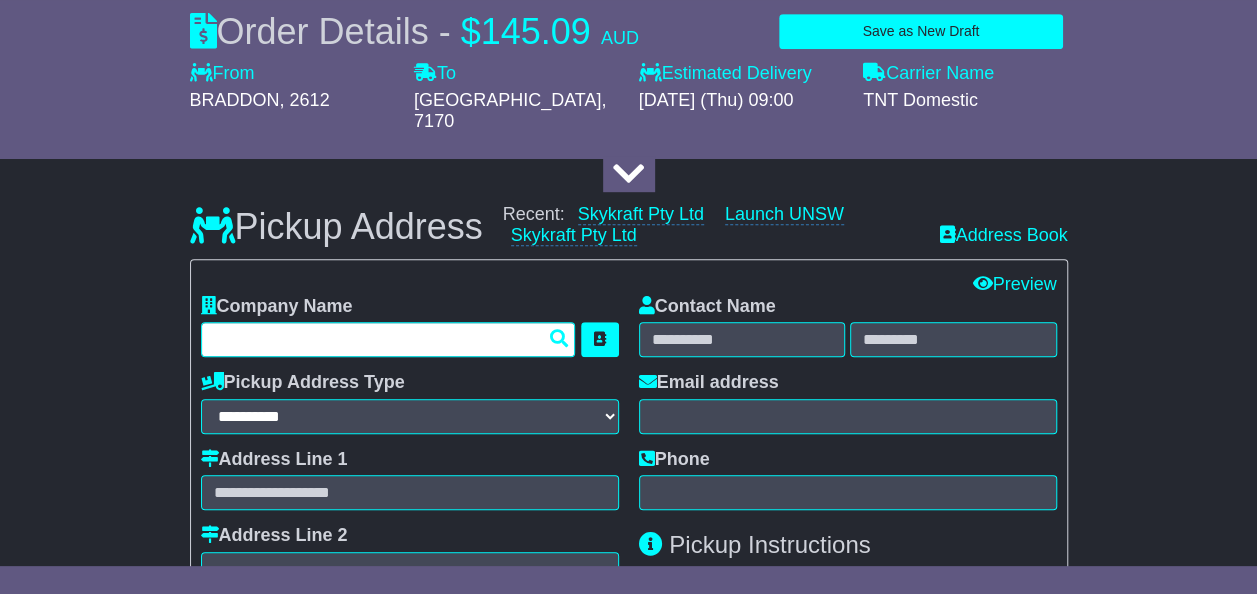 click at bounding box center (388, 339) 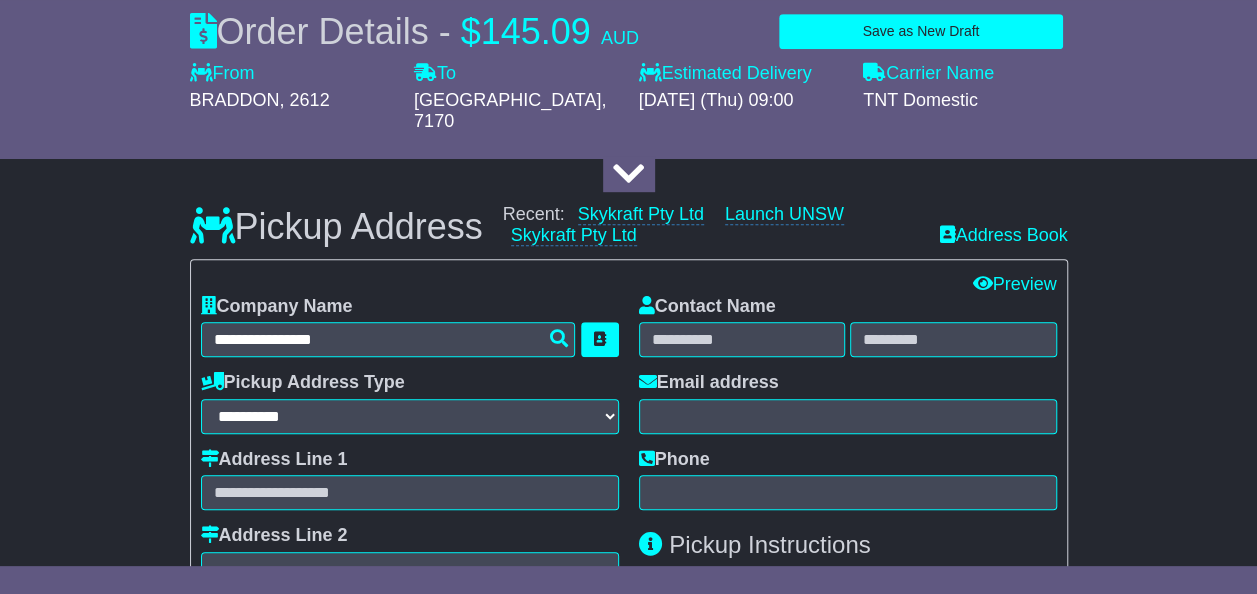 type on "**********" 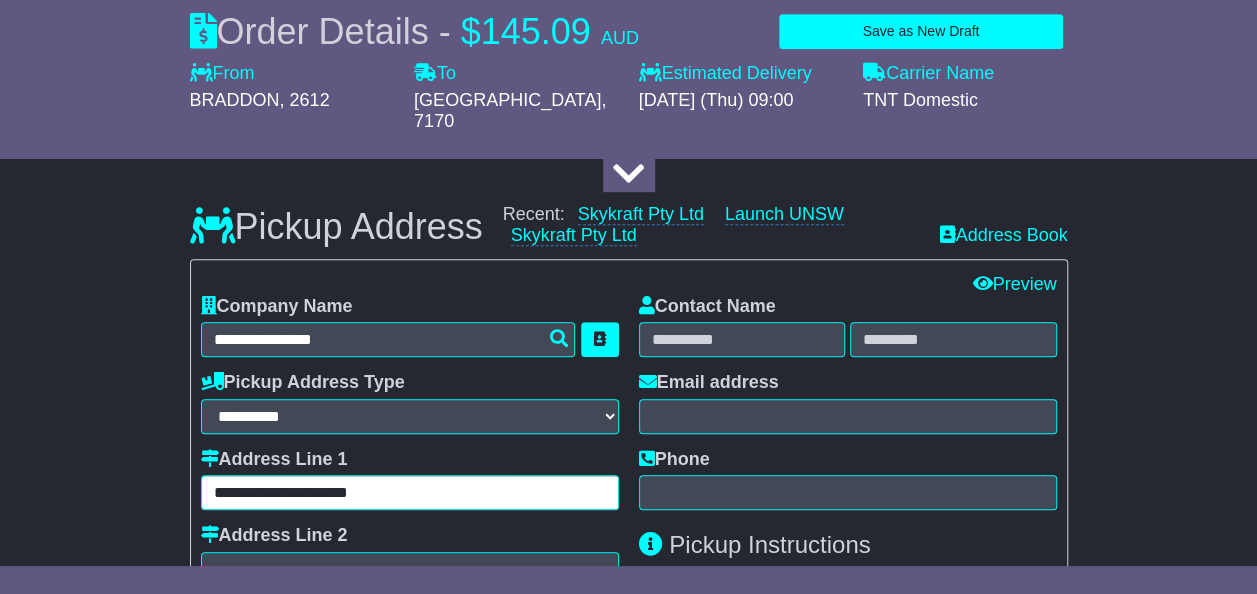 type on "**********" 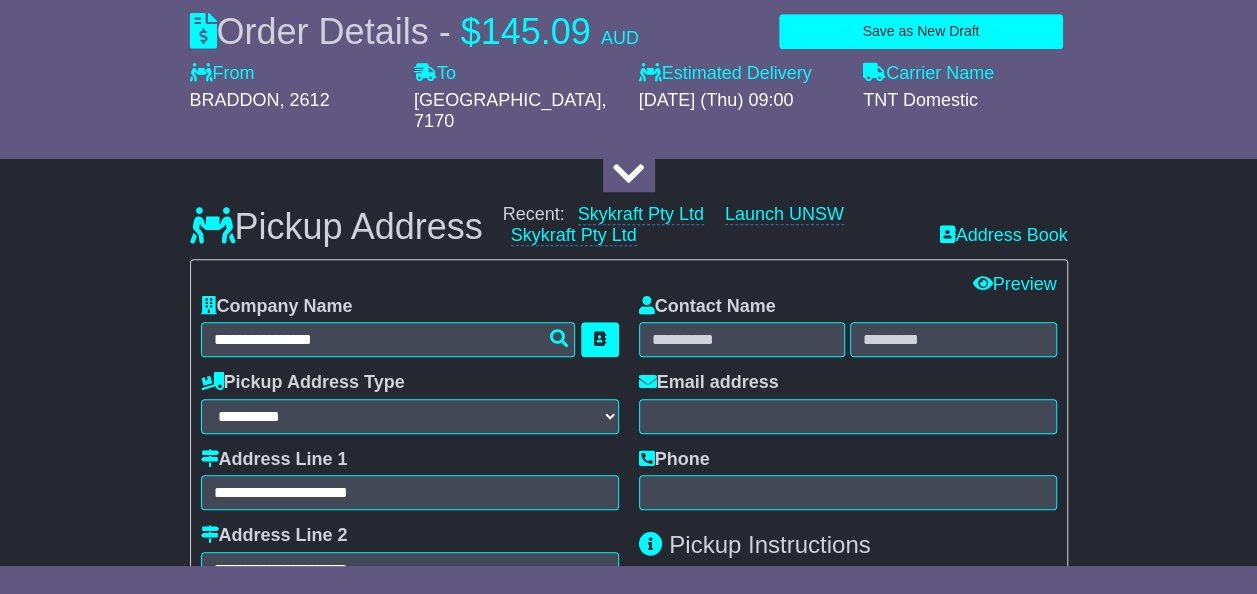 type on "******" 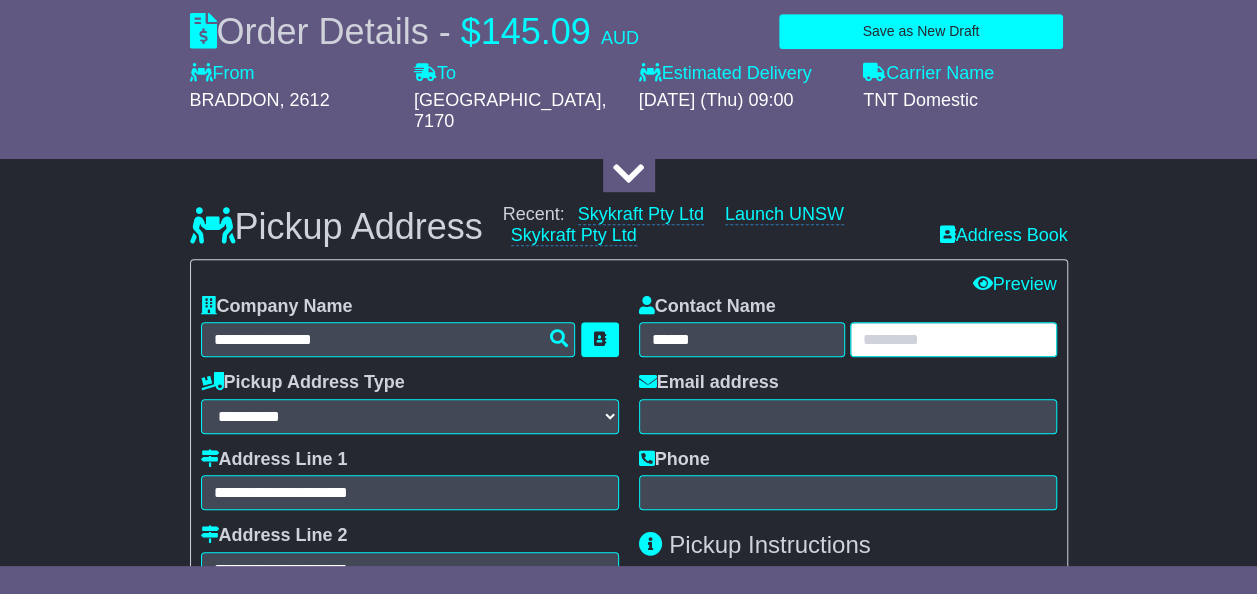 type on "*****" 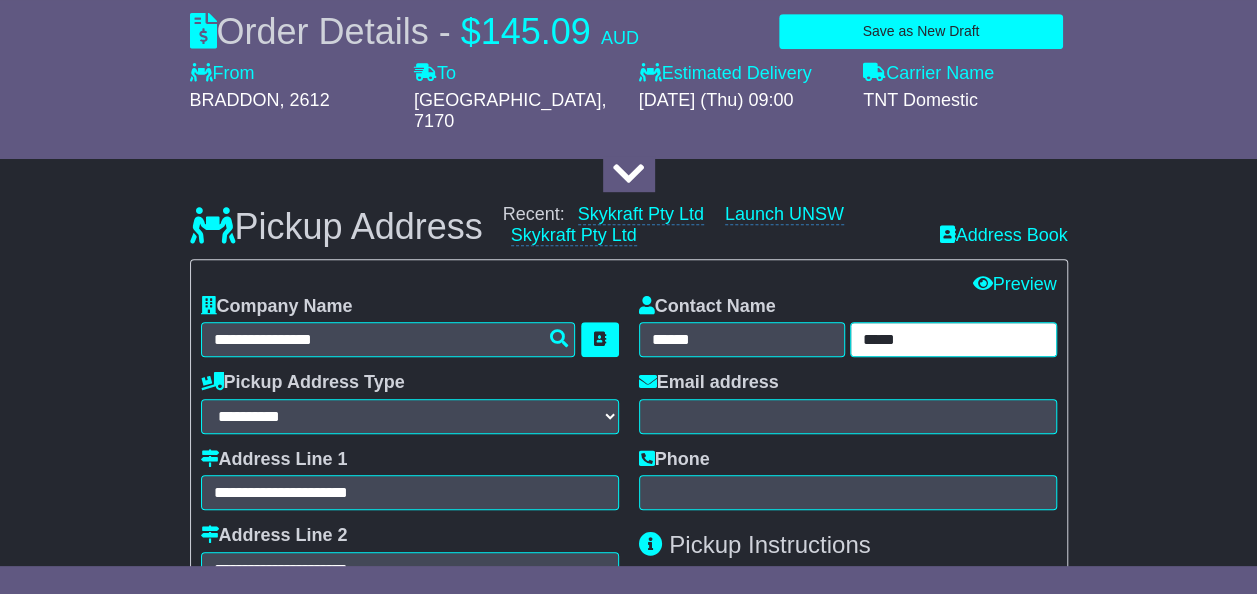 type on "**********" 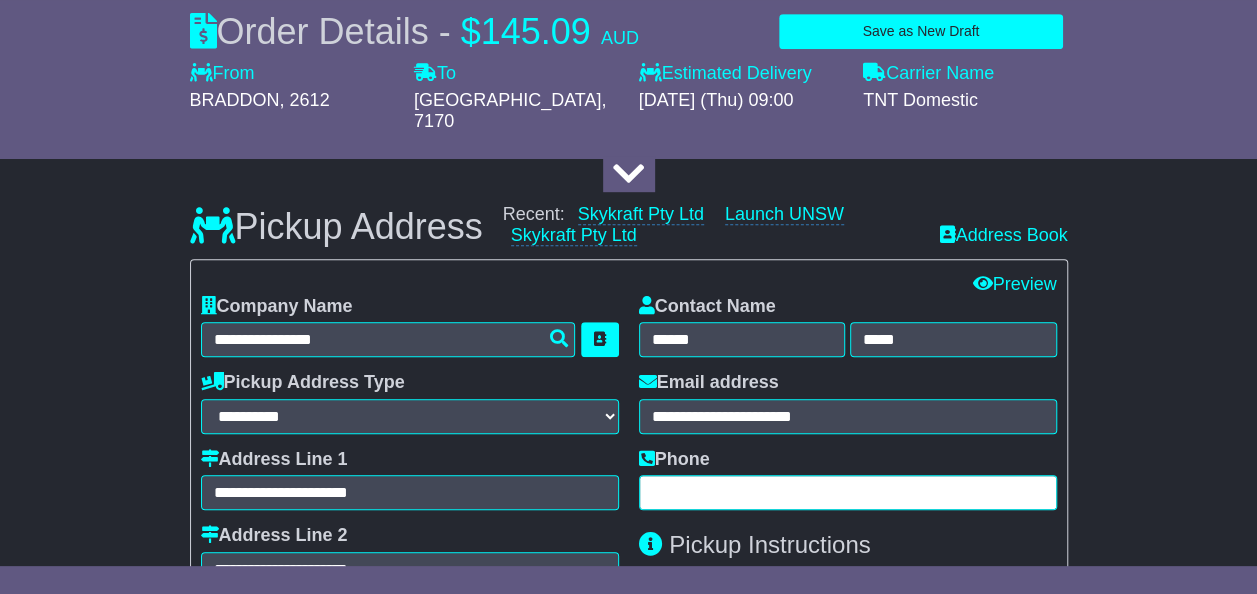 type on "**********" 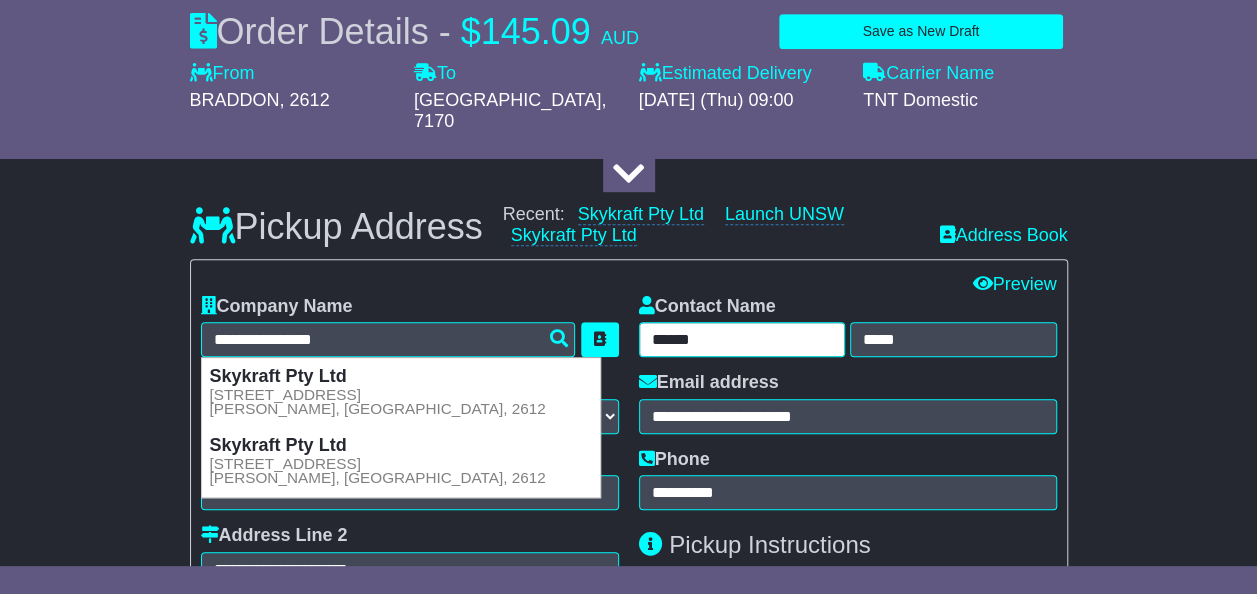 click on "******" at bounding box center [742, 339] 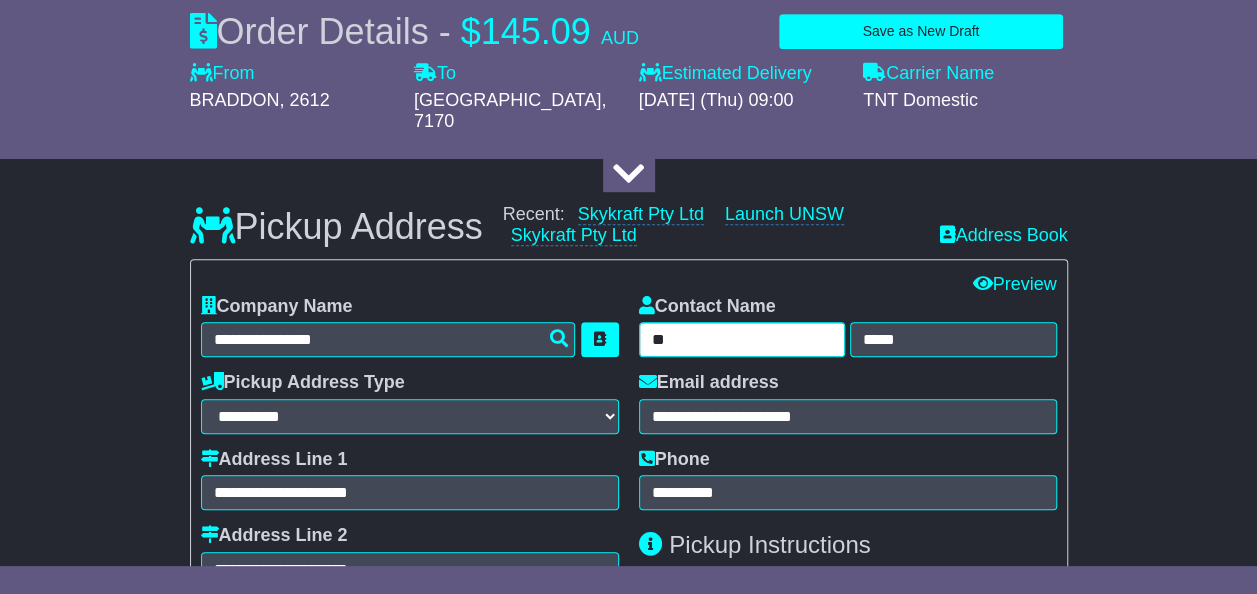 type on "*" 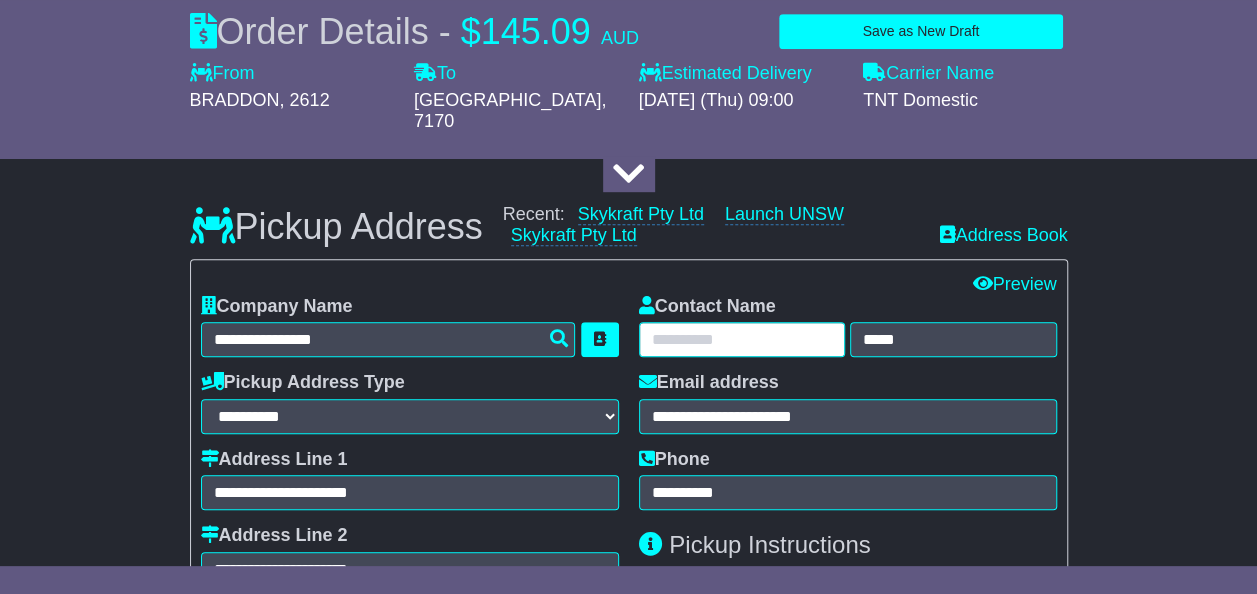 type on "*" 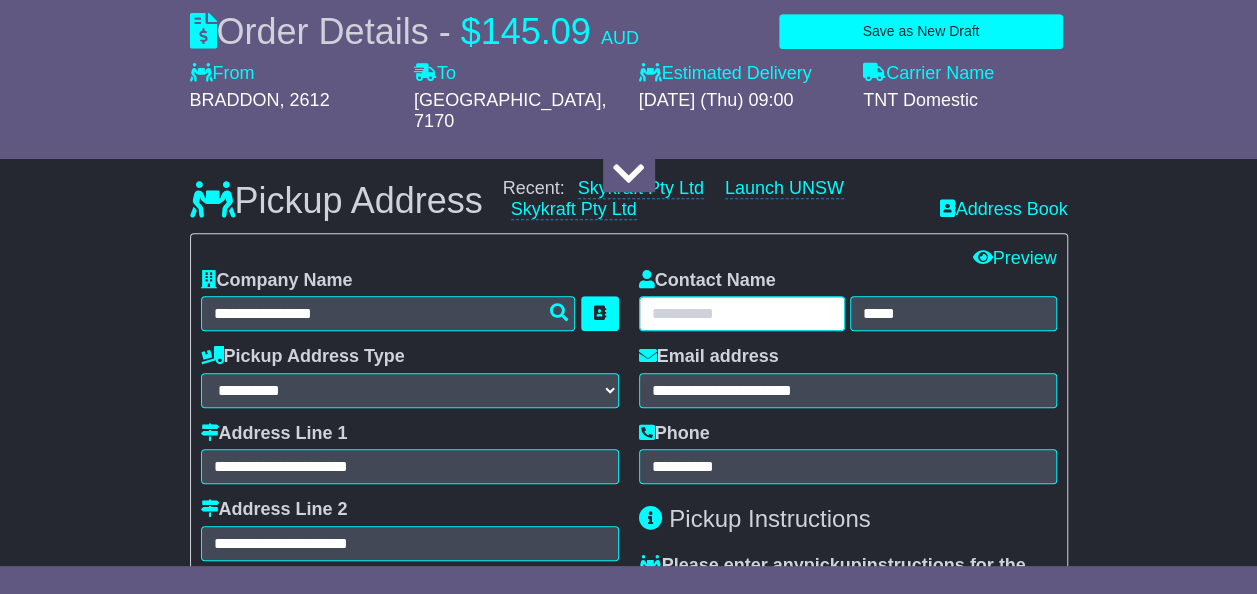 scroll, scrollTop: 540, scrollLeft: 0, axis: vertical 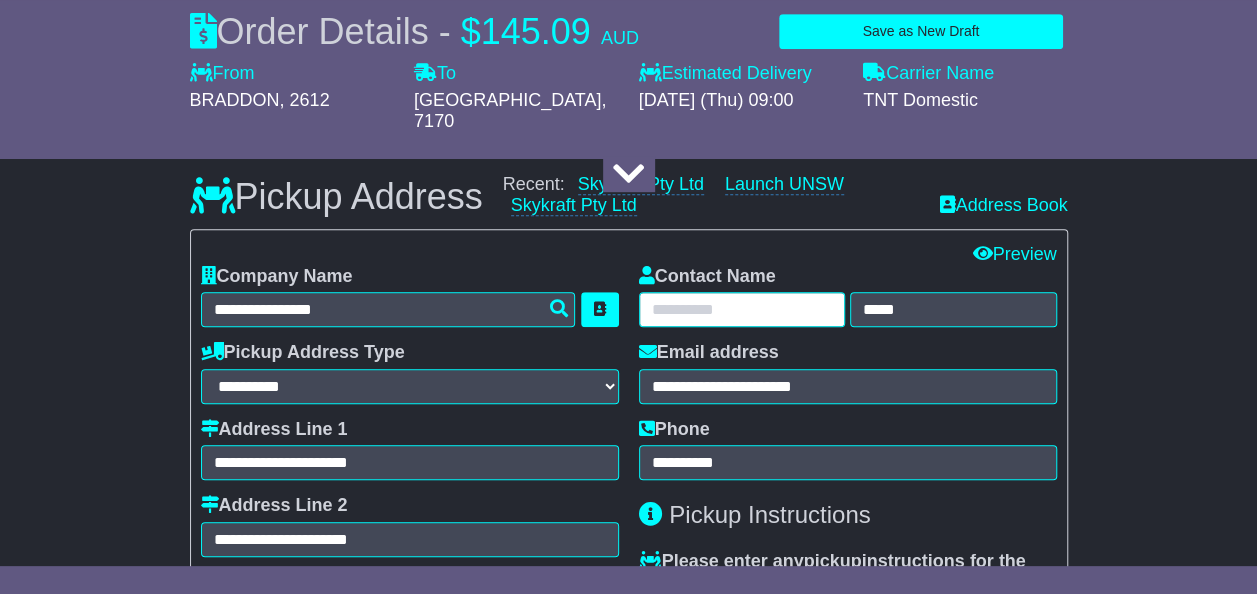 type 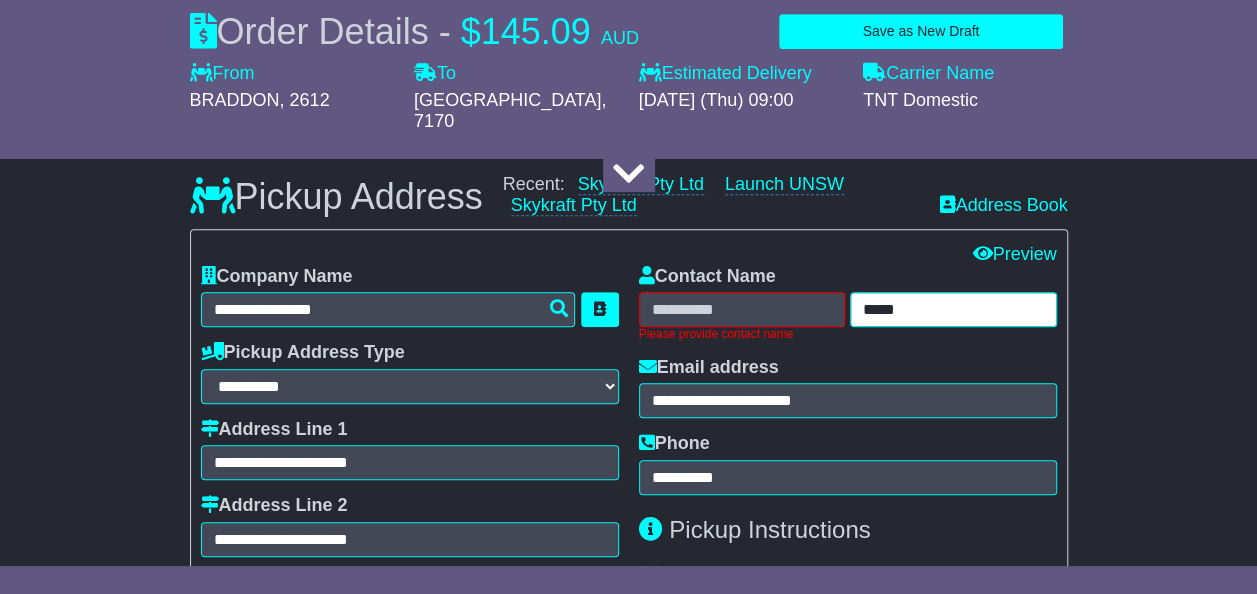 click on "*****" at bounding box center [953, 309] 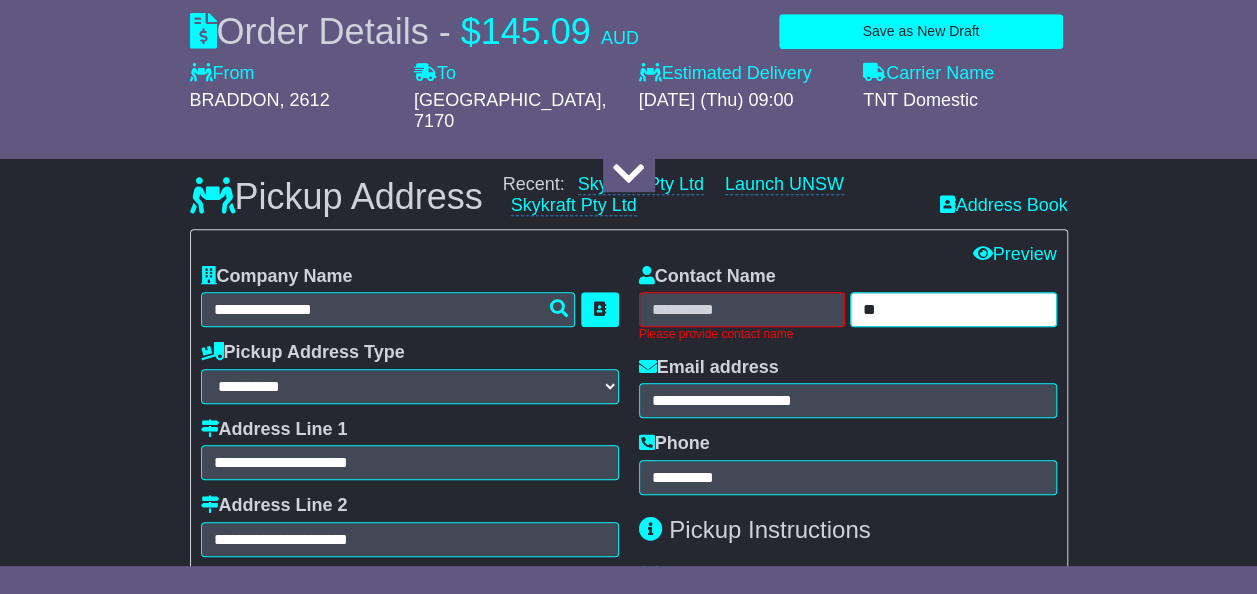 type on "*" 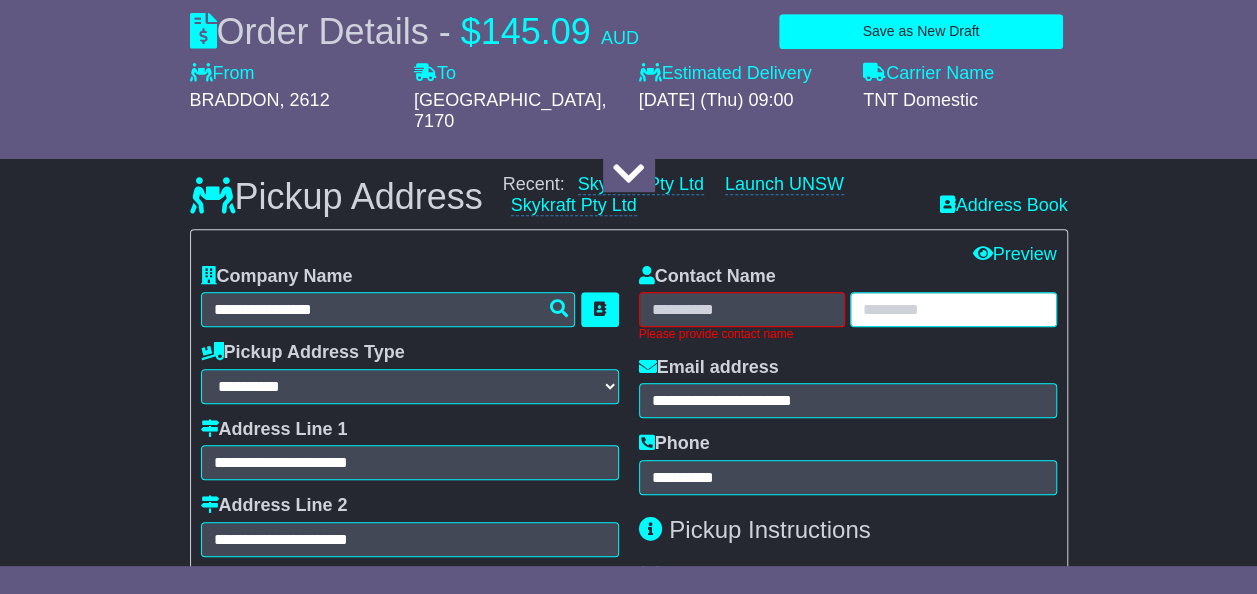 type 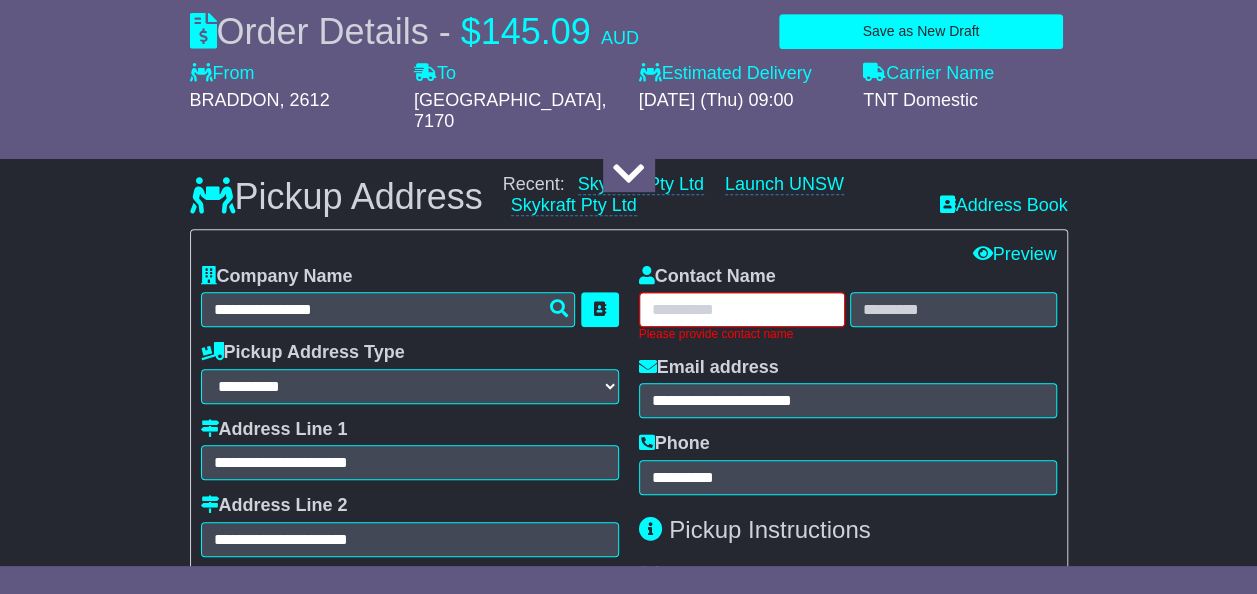 click at bounding box center (742, 309) 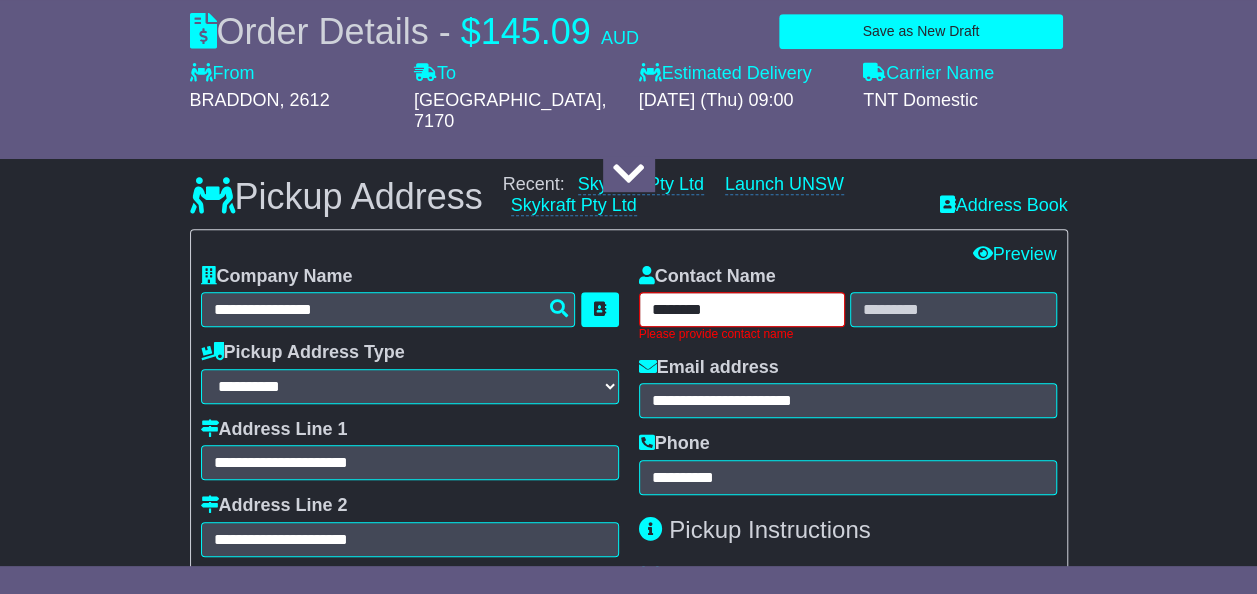 type on "********" 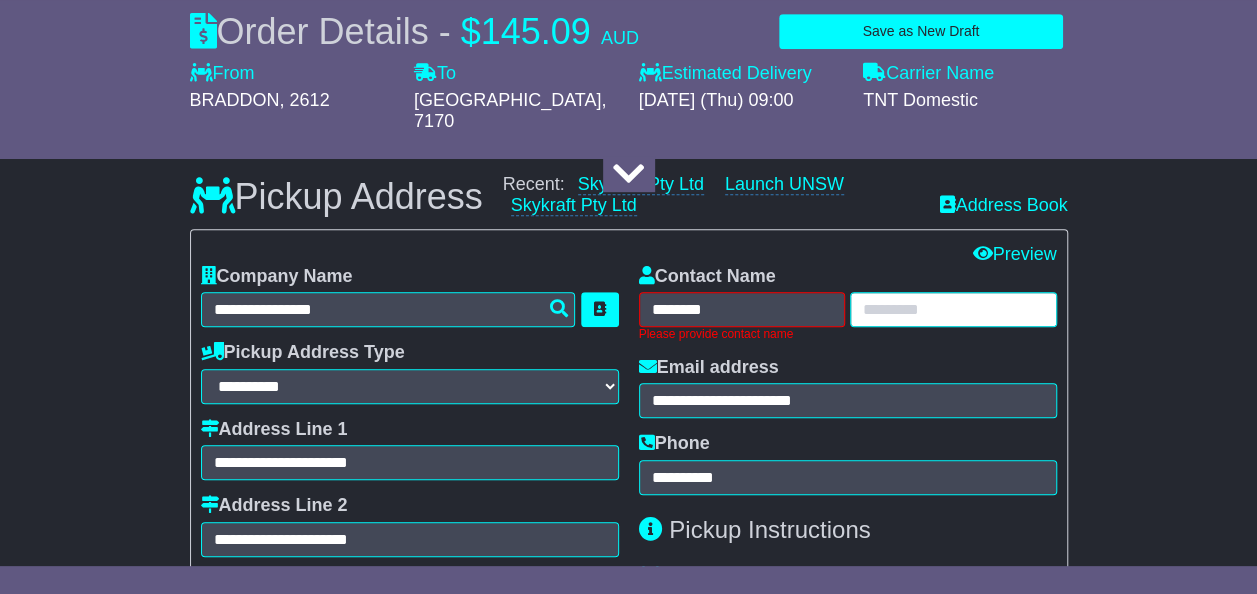 click at bounding box center [953, 309] 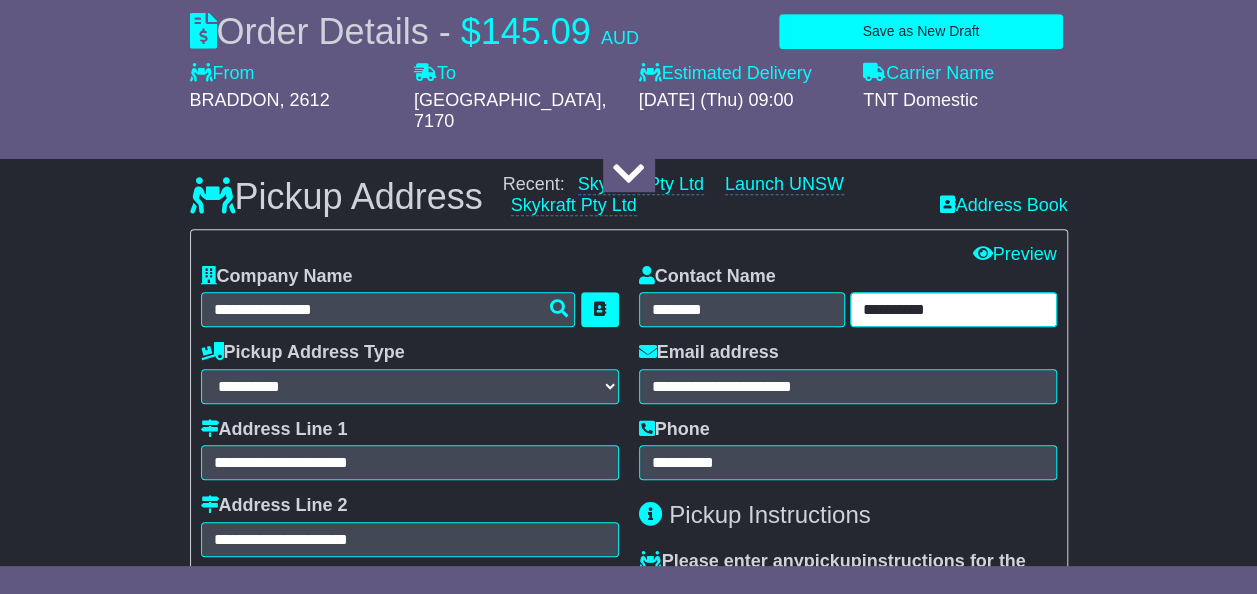 type on "**********" 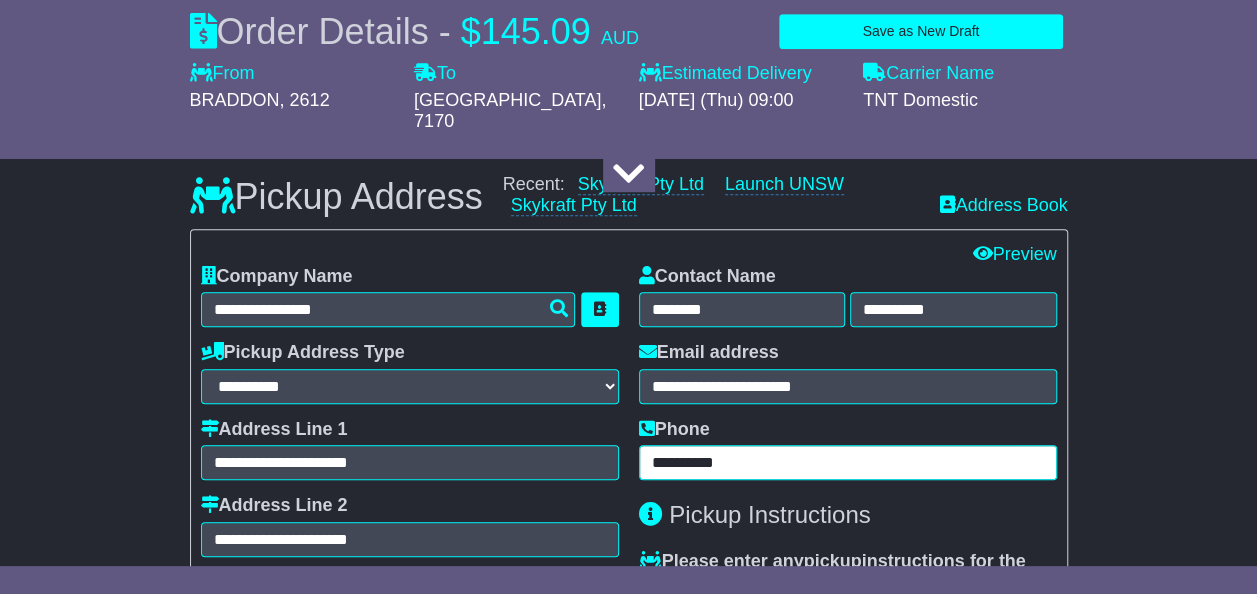 click on "**********" at bounding box center (848, 462) 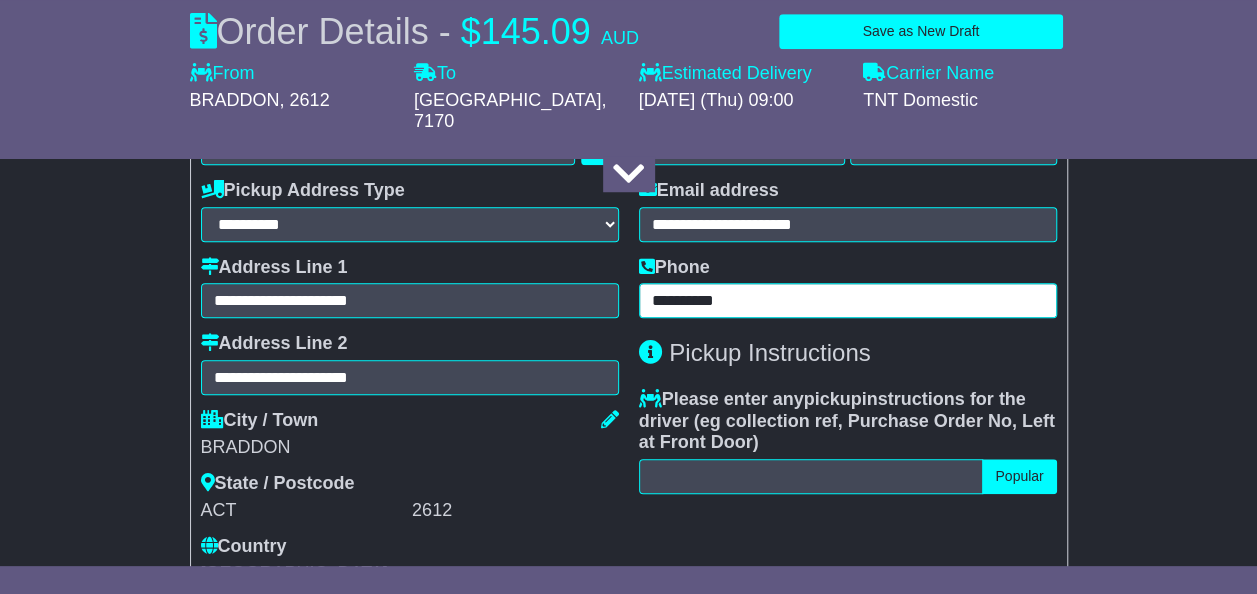 scroll, scrollTop: 702, scrollLeft: 0, axis: vertical 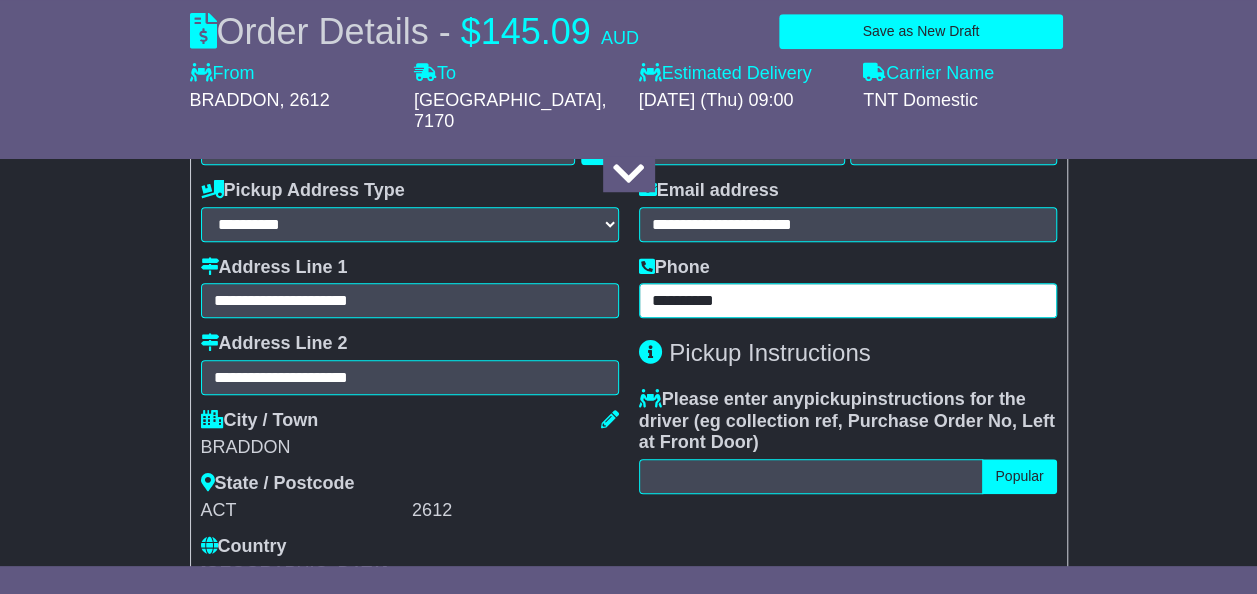 type on "**********" 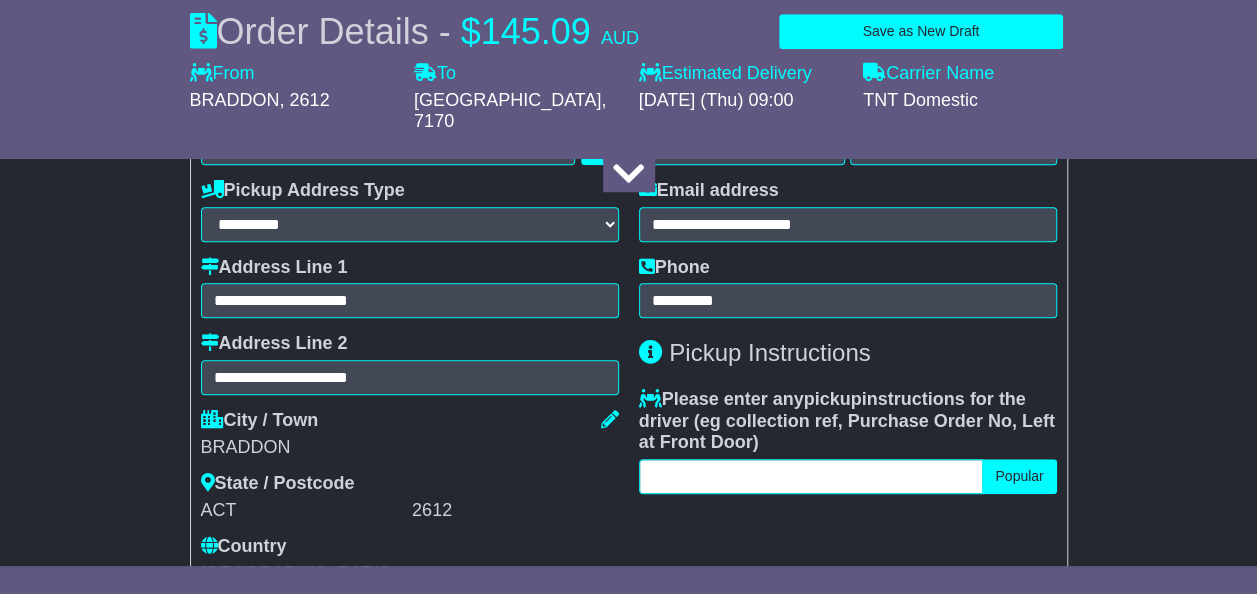 click at bounding box center (811, 476) 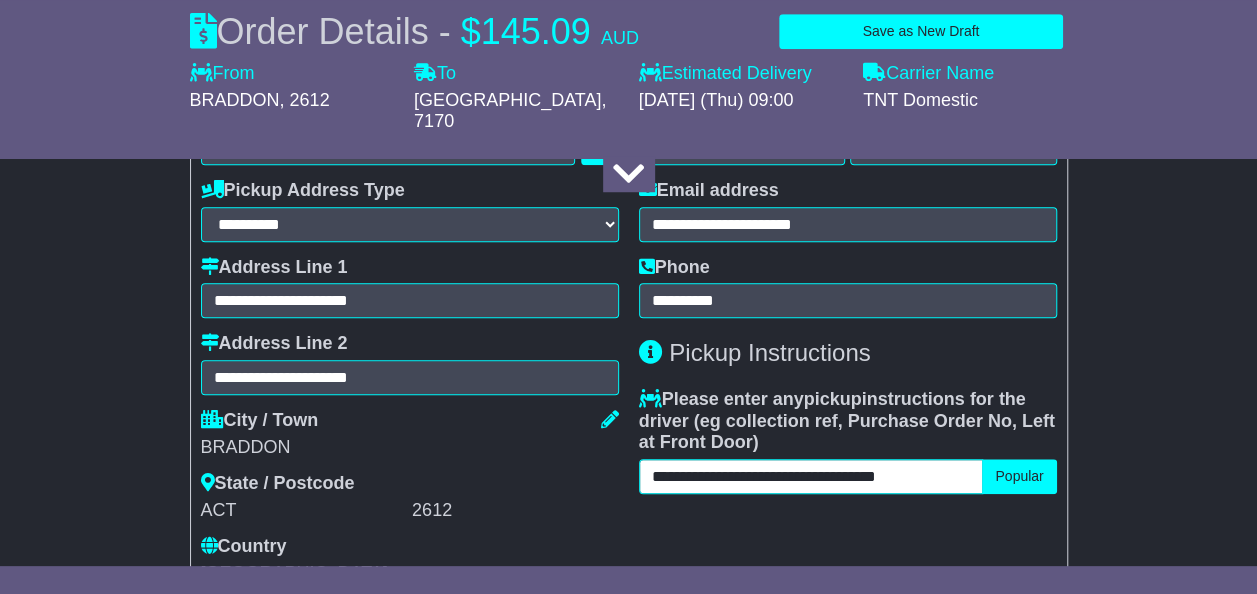 type on "**********" 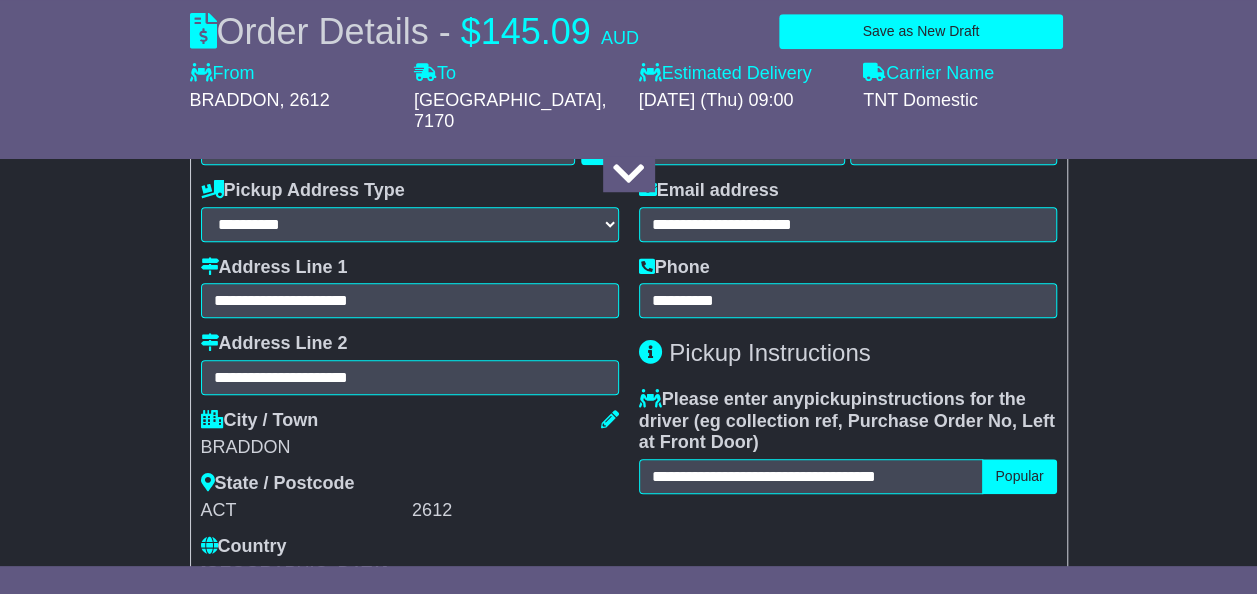 click on "State / Postcode
ACT
2612" at bounding box center (410, 497) 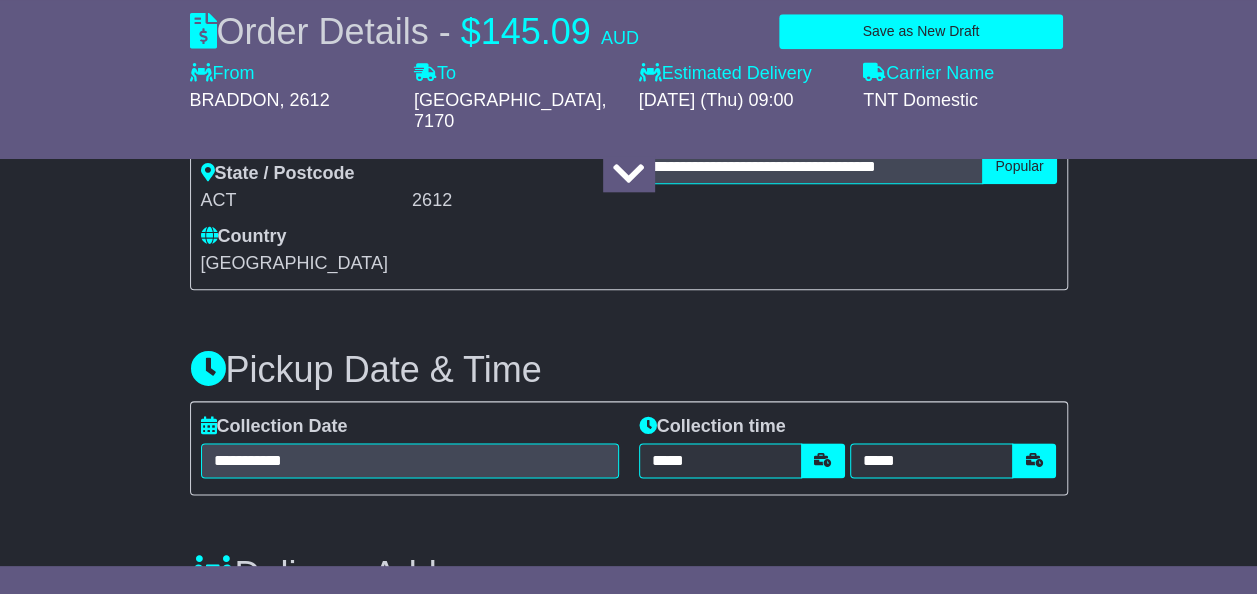 scroll, scrollTop: 1014, scrollLeft: 0, axis: vertical 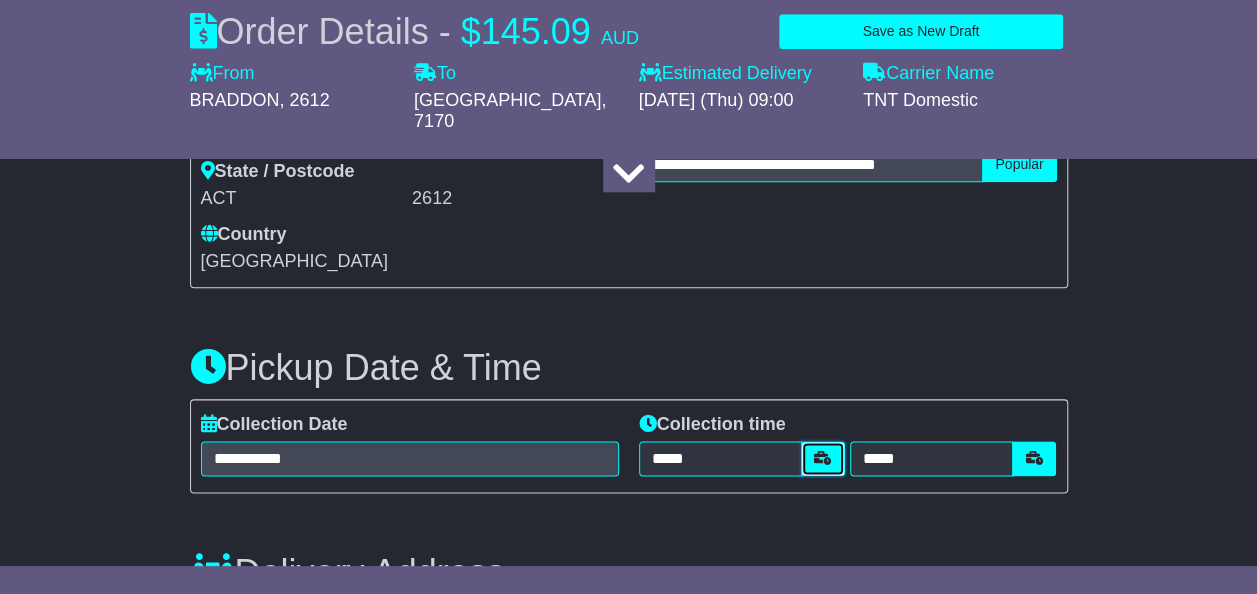 click at bounding box center (823, 458) 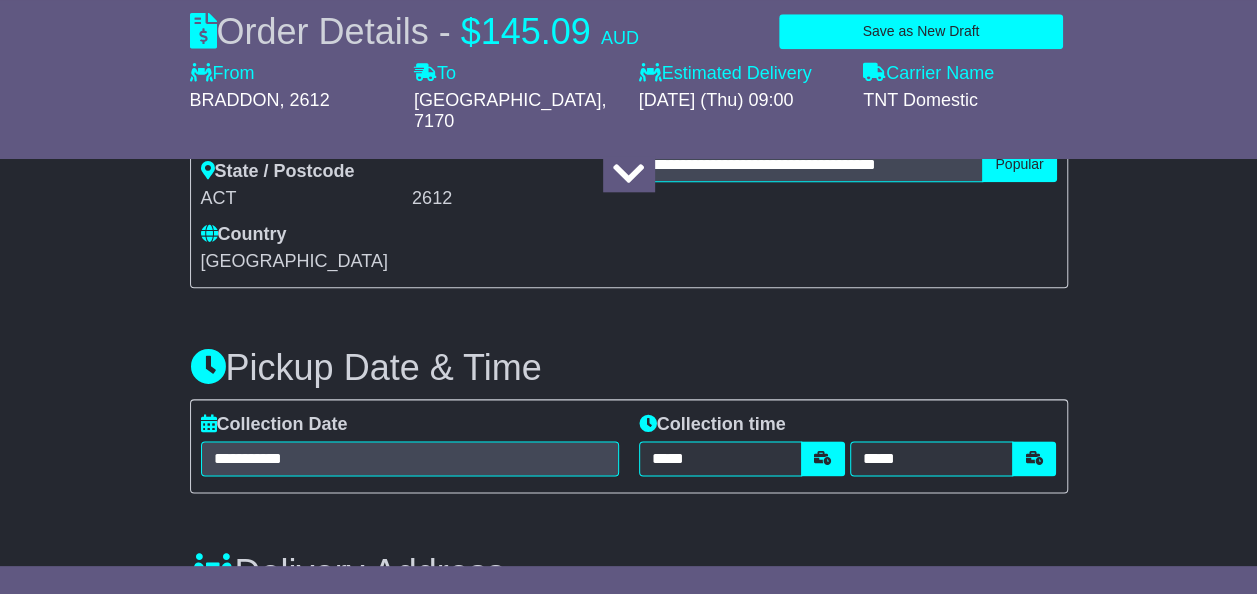 scroll, scrollTop: 1051, scrollLeft: 0, axis: vertical 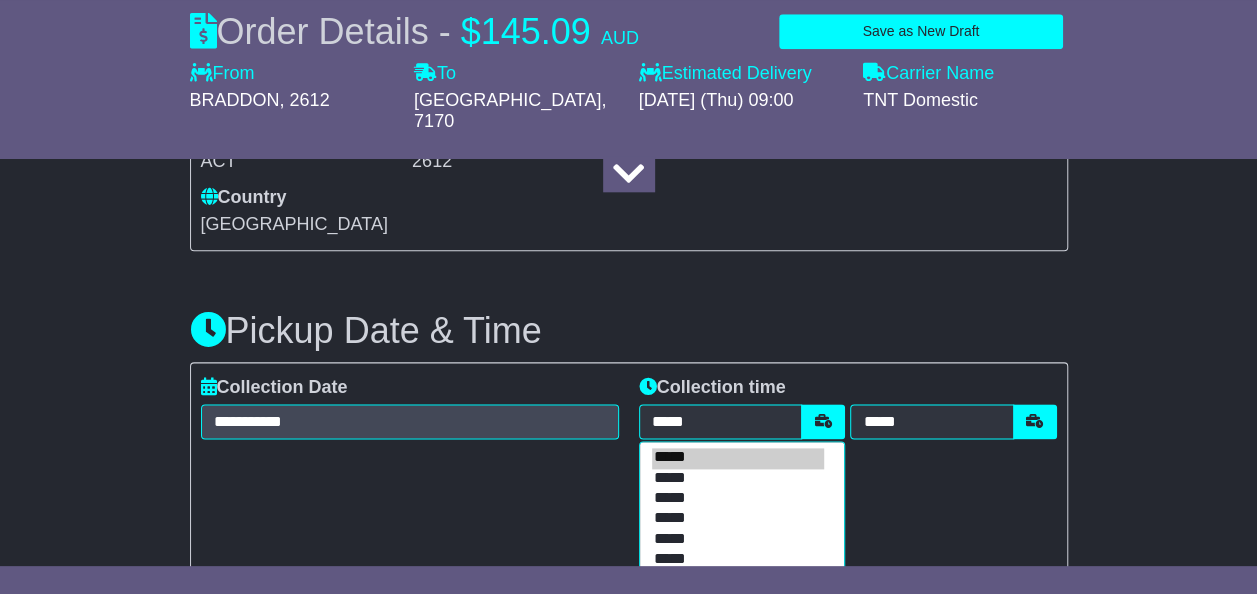 click on "*****" at bounding box center [738, 519] 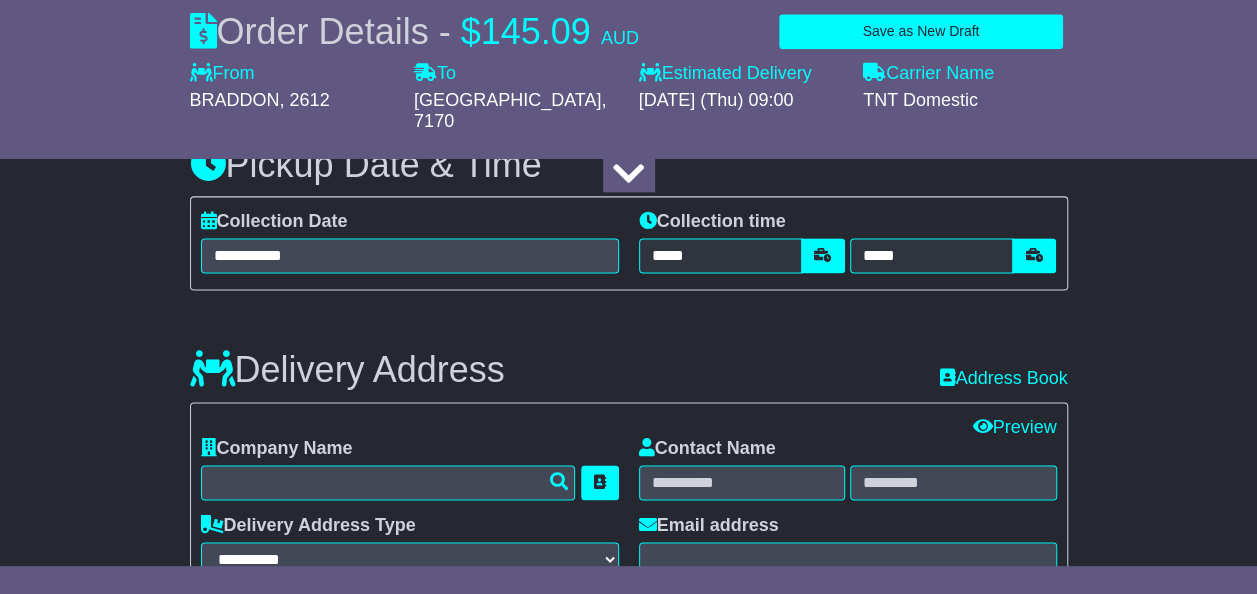 scroll, scrollTop: 1219, scrollLeft: 0, axis: vertical 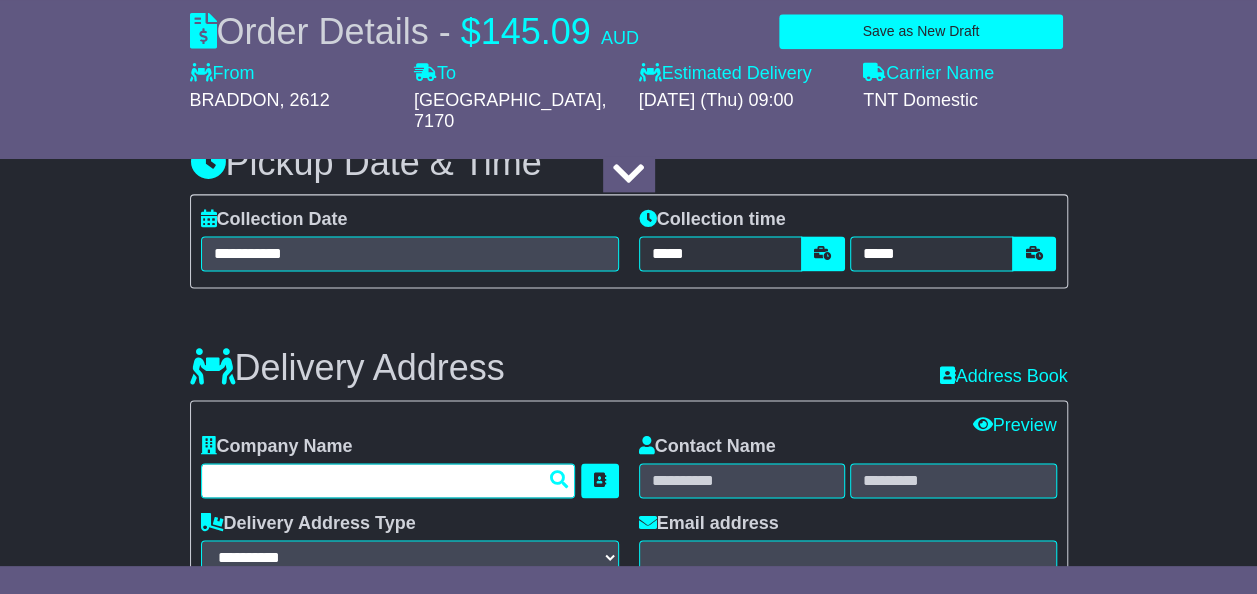 click at bounding box center (388, 480) 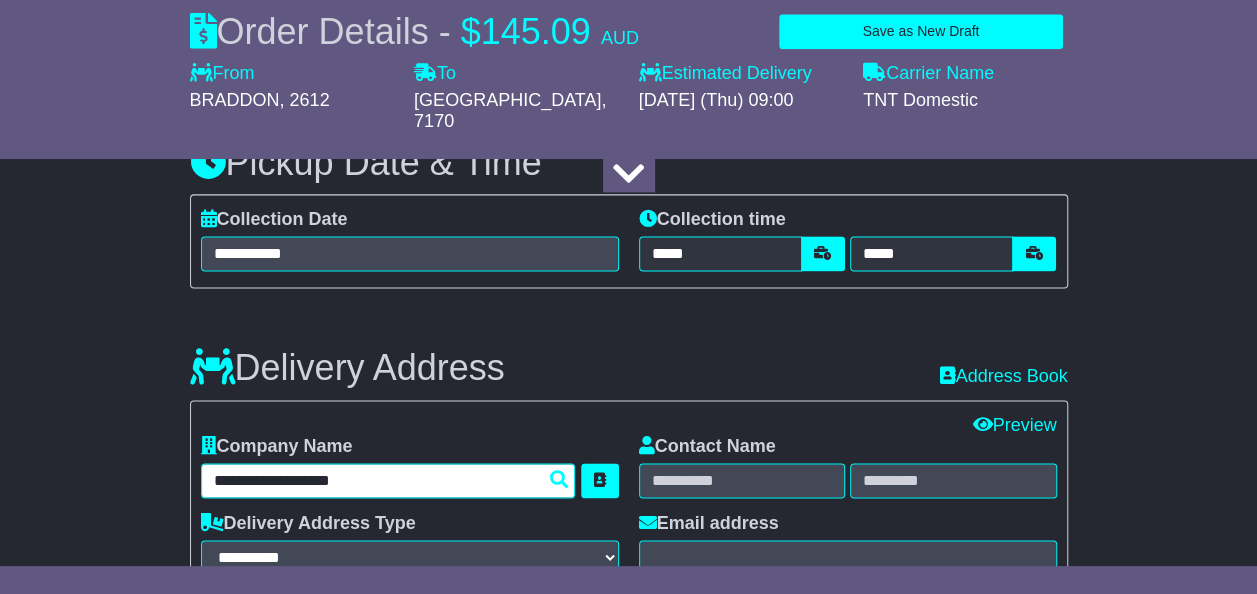 drag, startPoint x: 401, startPoint y: 460, endPoint x: 203, endPoint y: 442, distance: 198.8165 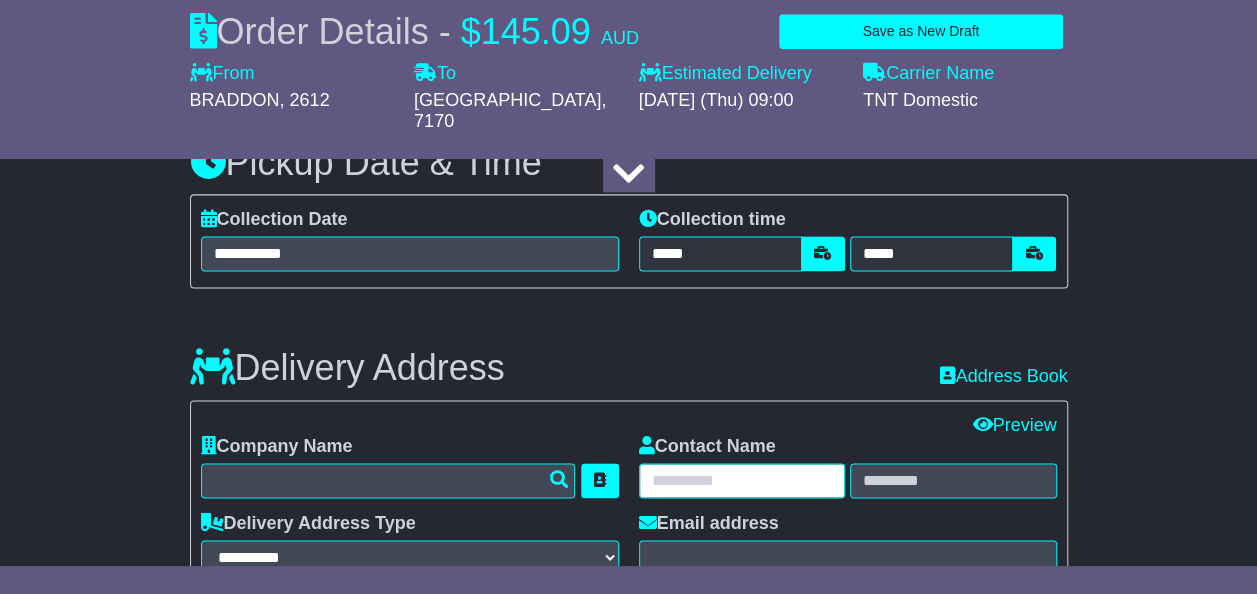 click at bounding box center [742, 480] 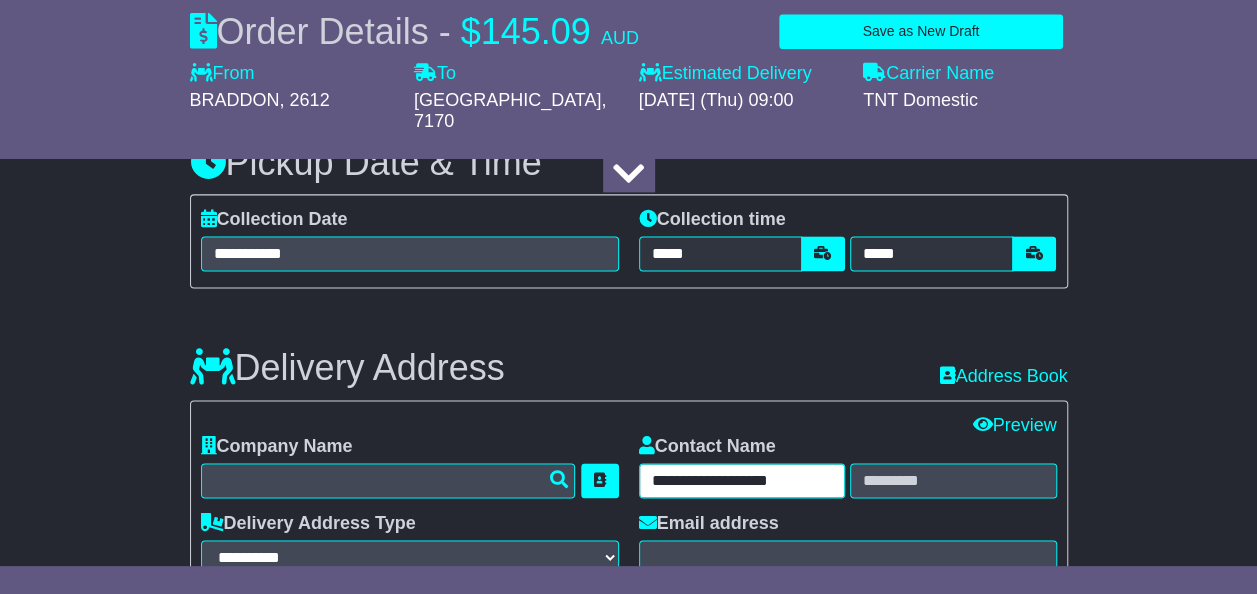 drag, startPoint x: 797, startPoint y: 456, endPoint x: 728, endPoint y: 450, distance: 69.260376 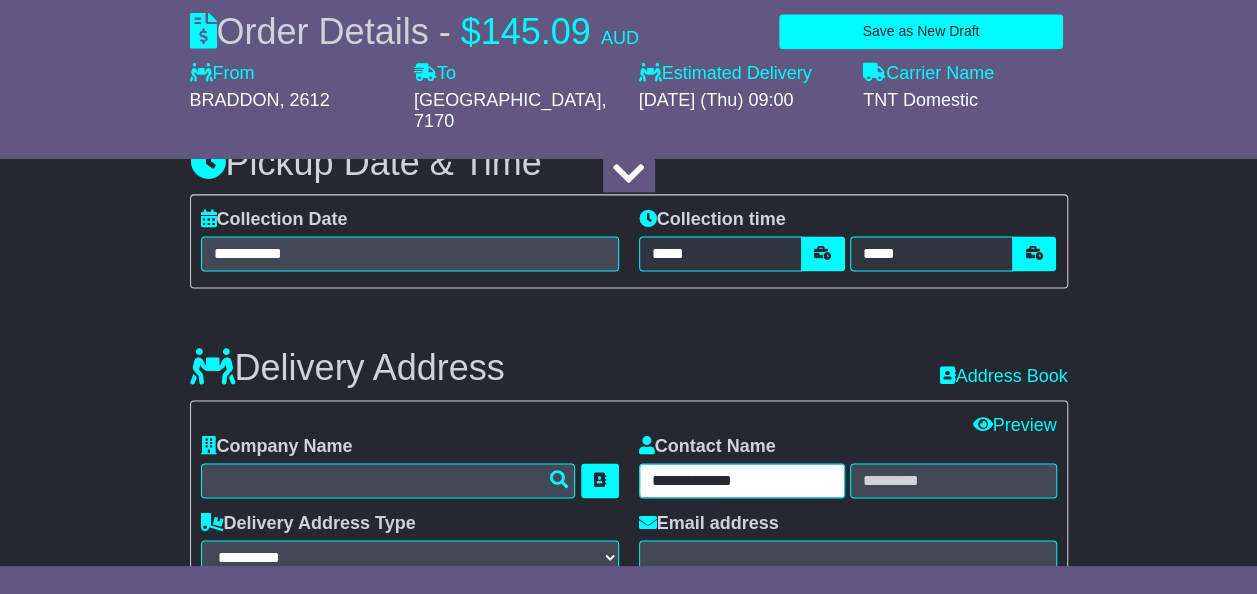 type on "**********" 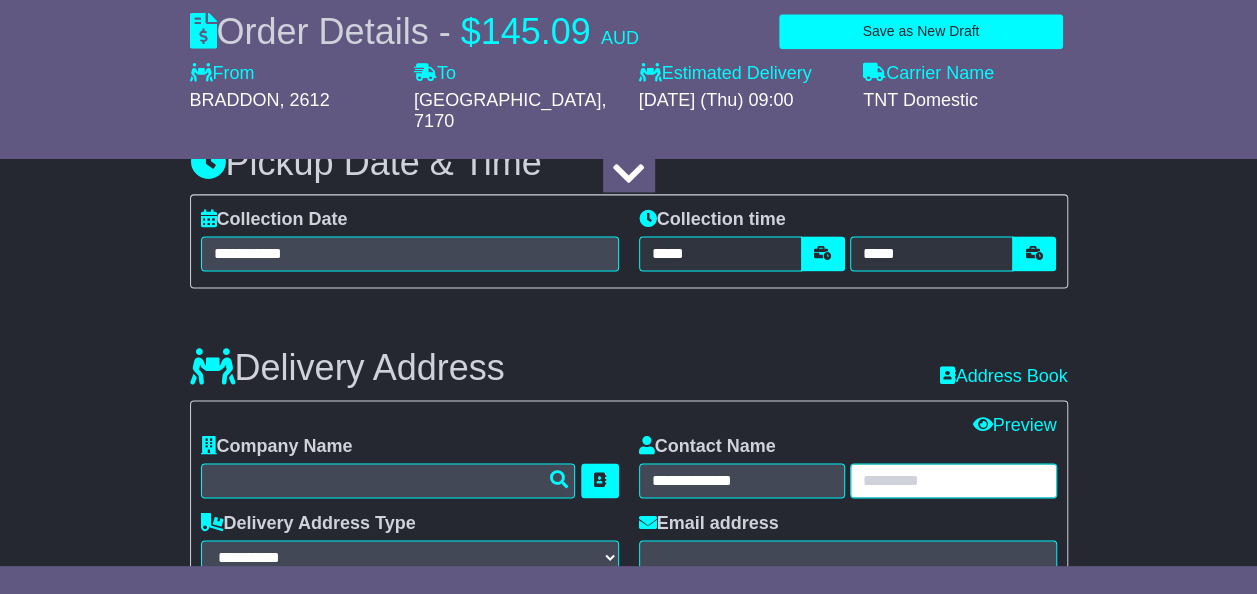 click at bounding box center [953, 480] 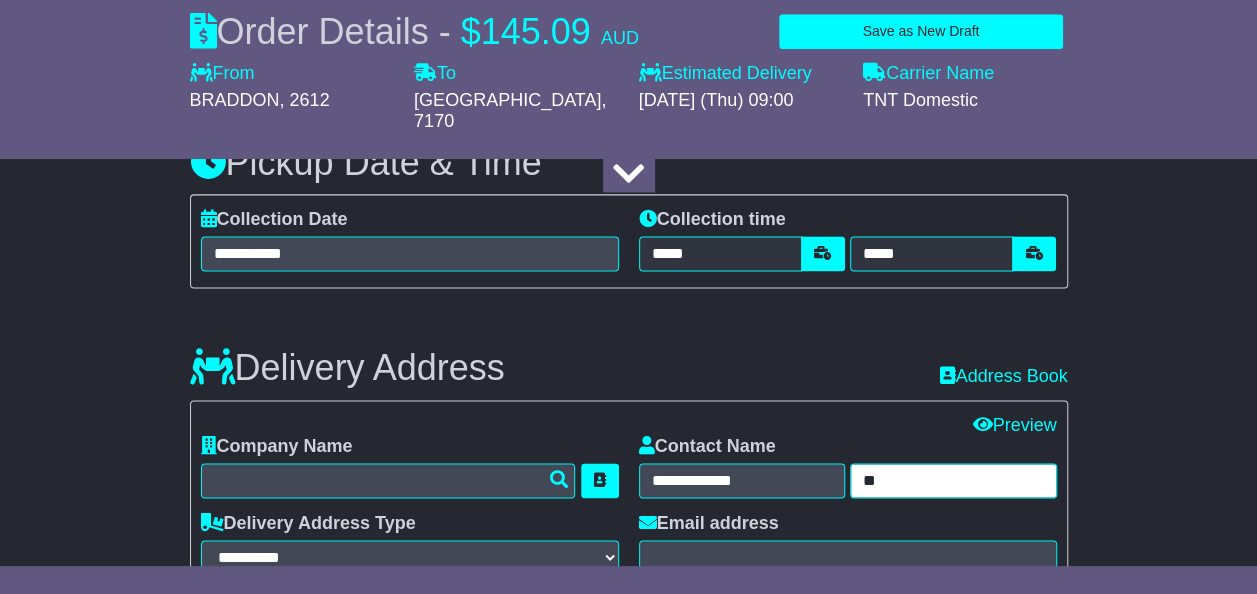 type on "*" 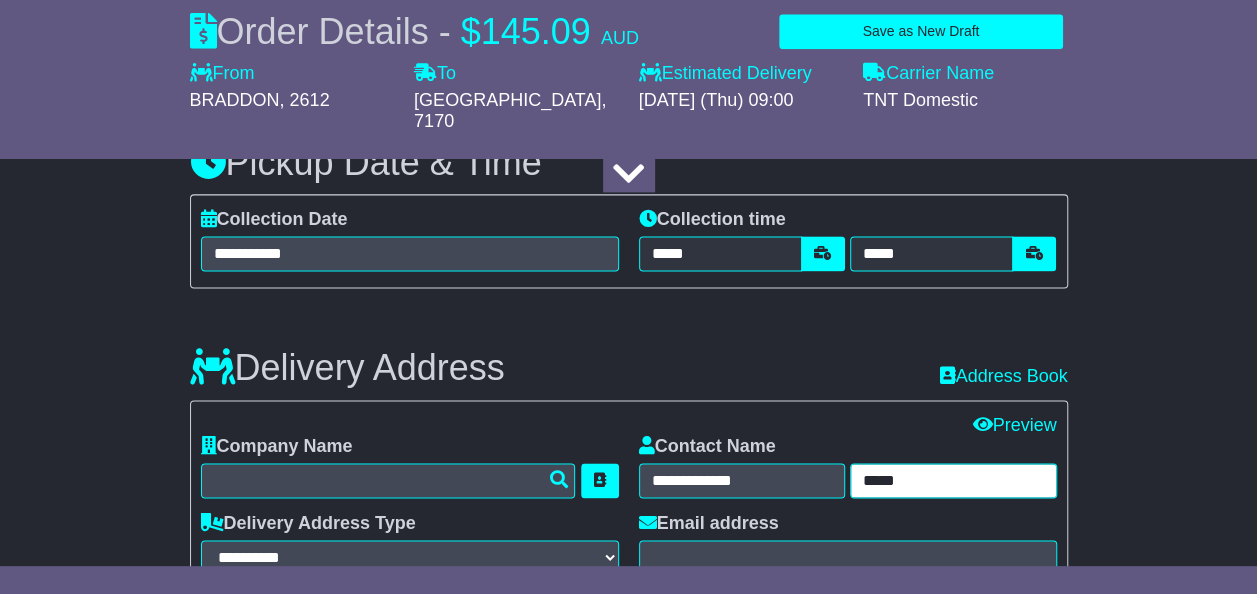 type on "*****" 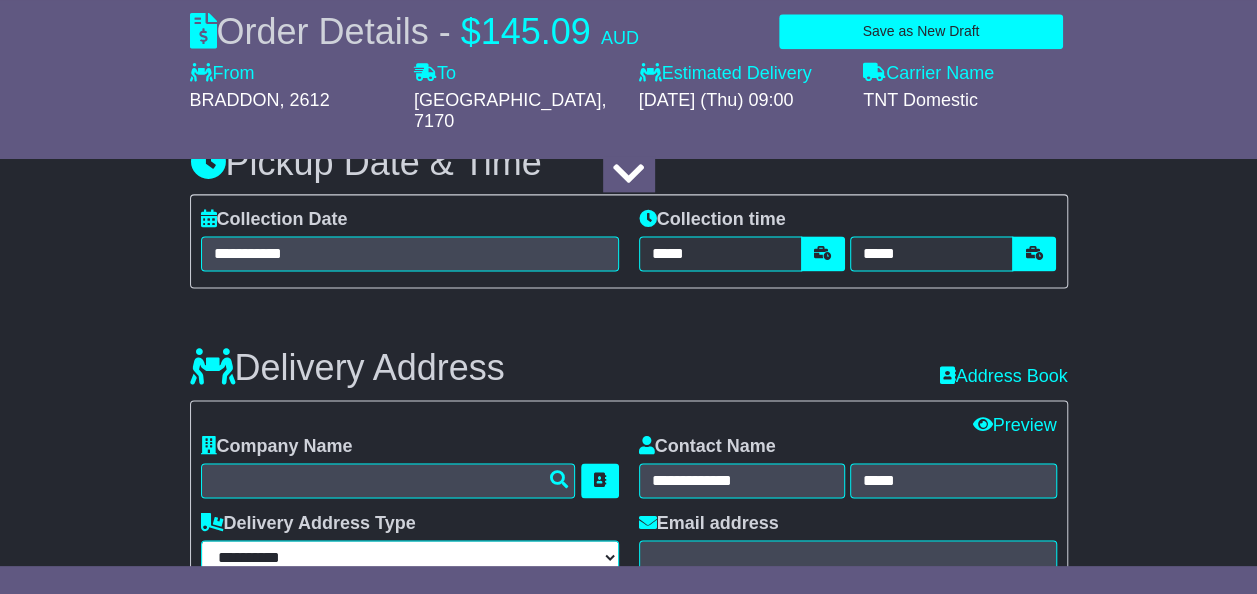 click on "**********" at bounding box center [410, 557] 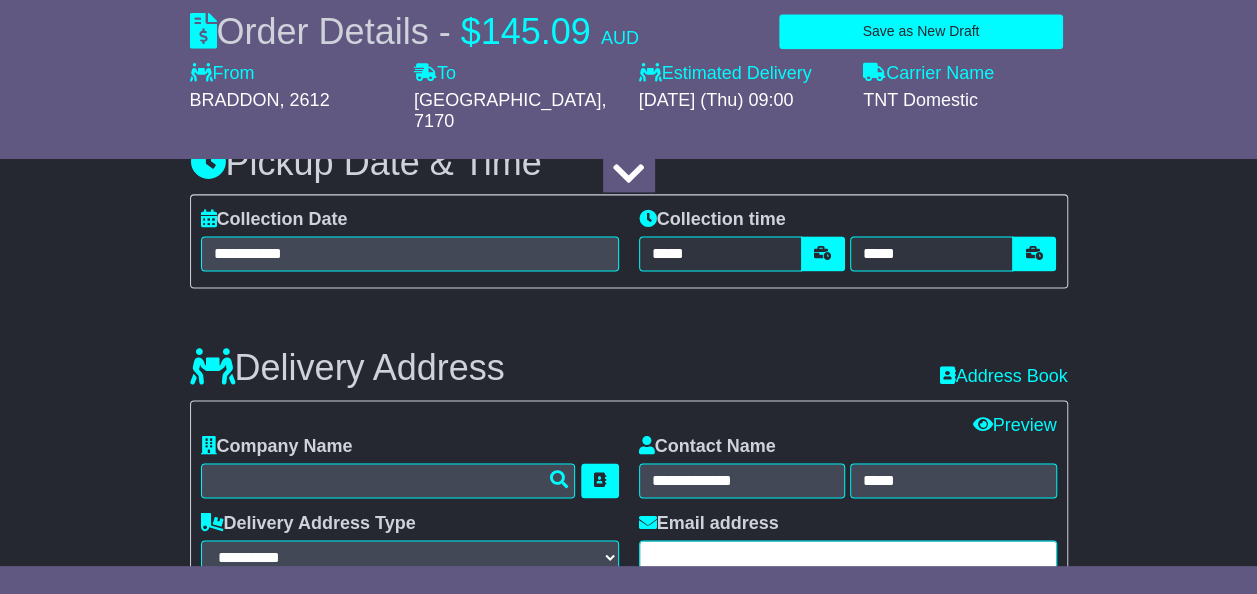 click at bounding box center (848, 557) 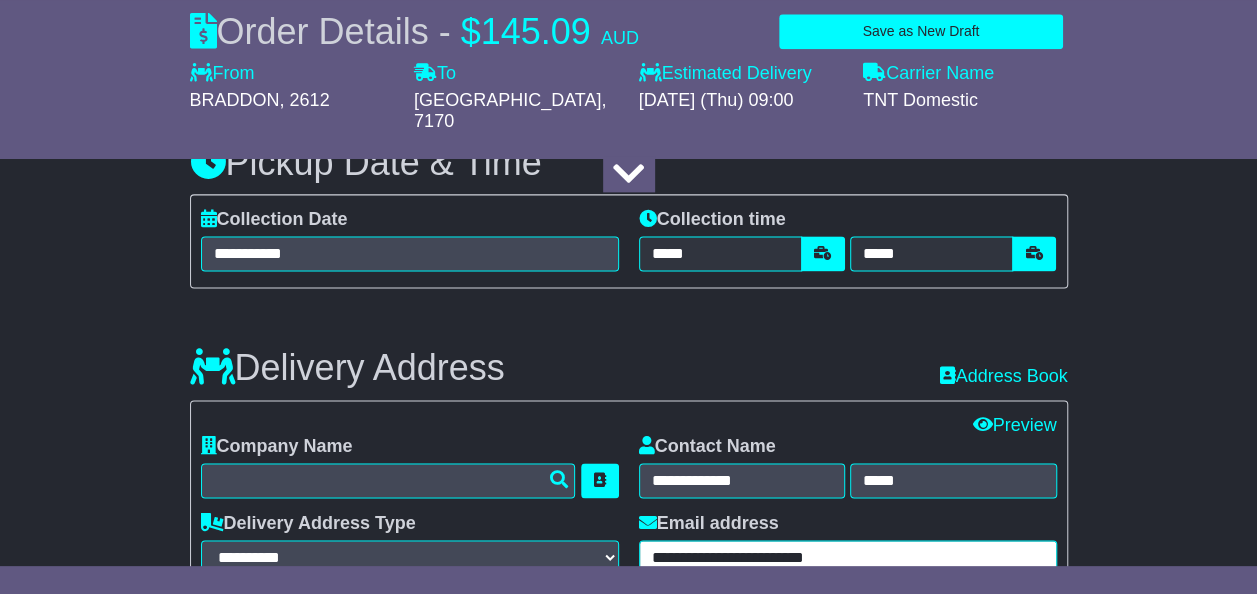 scroll, scrollTop: 1403, scrollLeft: 0, axis: vertical 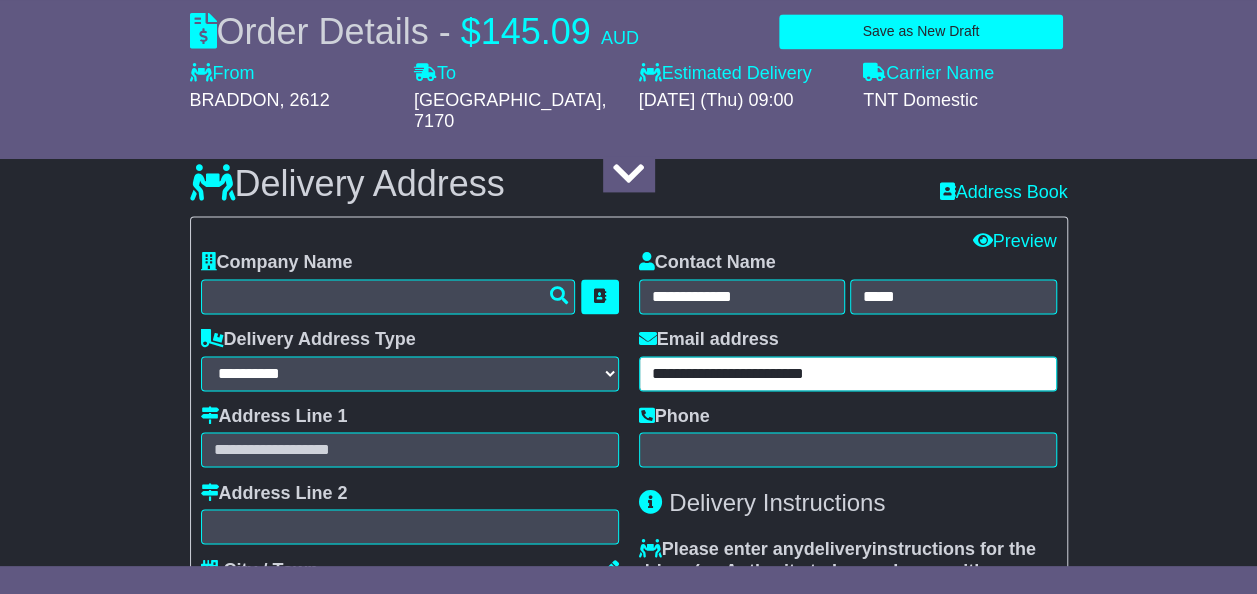 type on "**********" 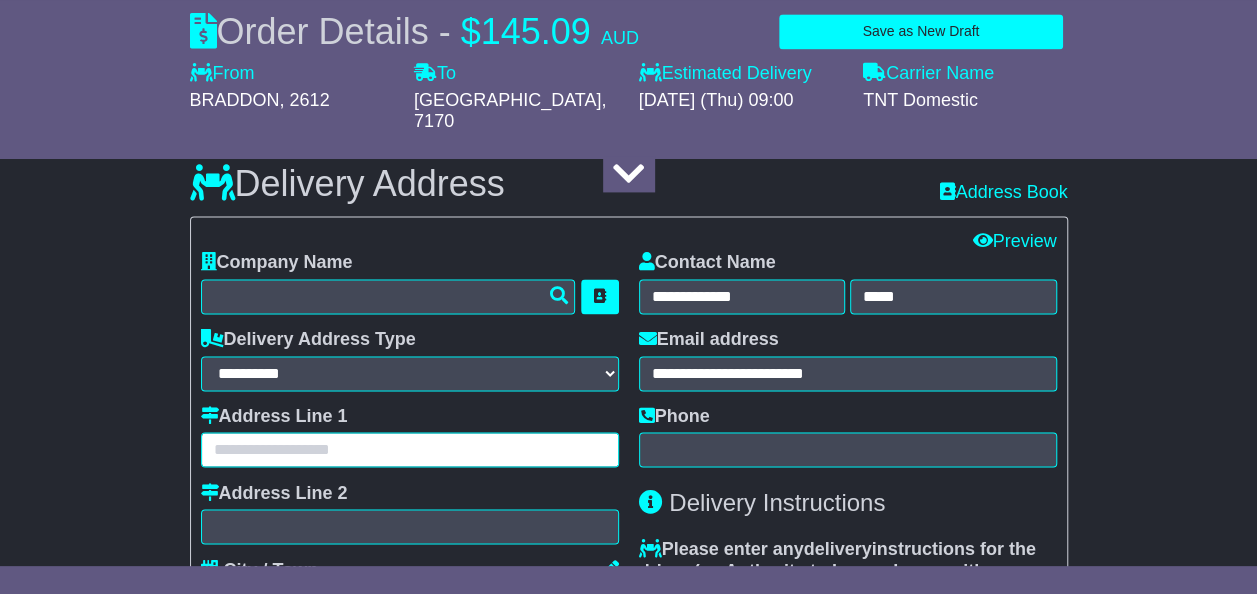 click at bounding box center [410, 449] 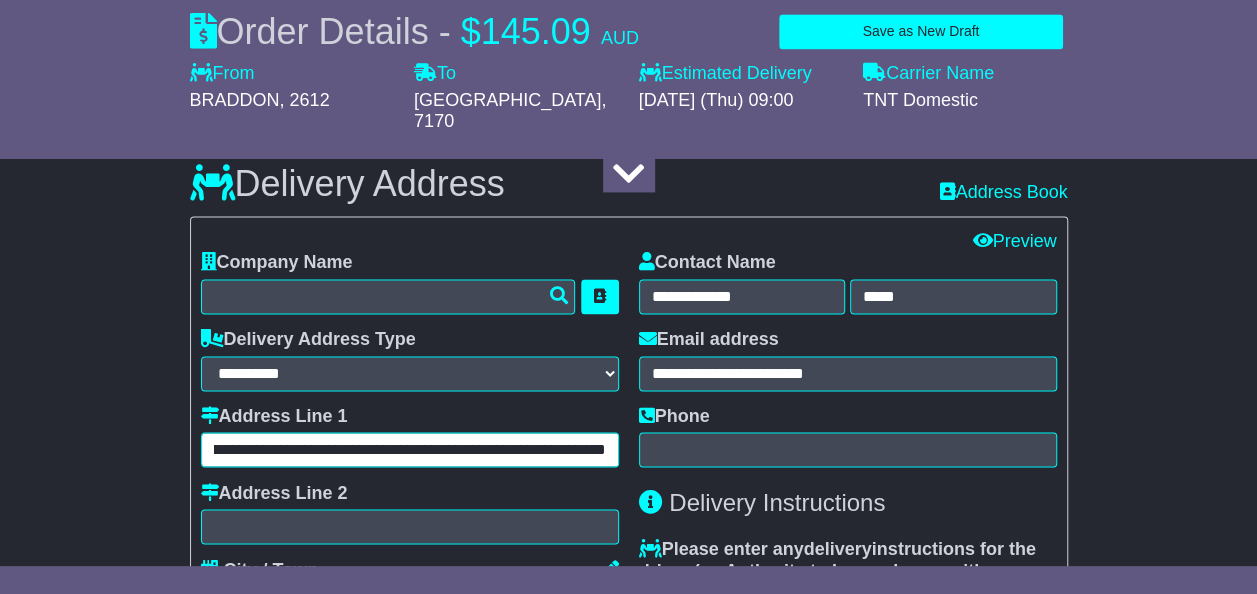 scroll, scrollTop: 0, scrollLeft: 0, axis: both 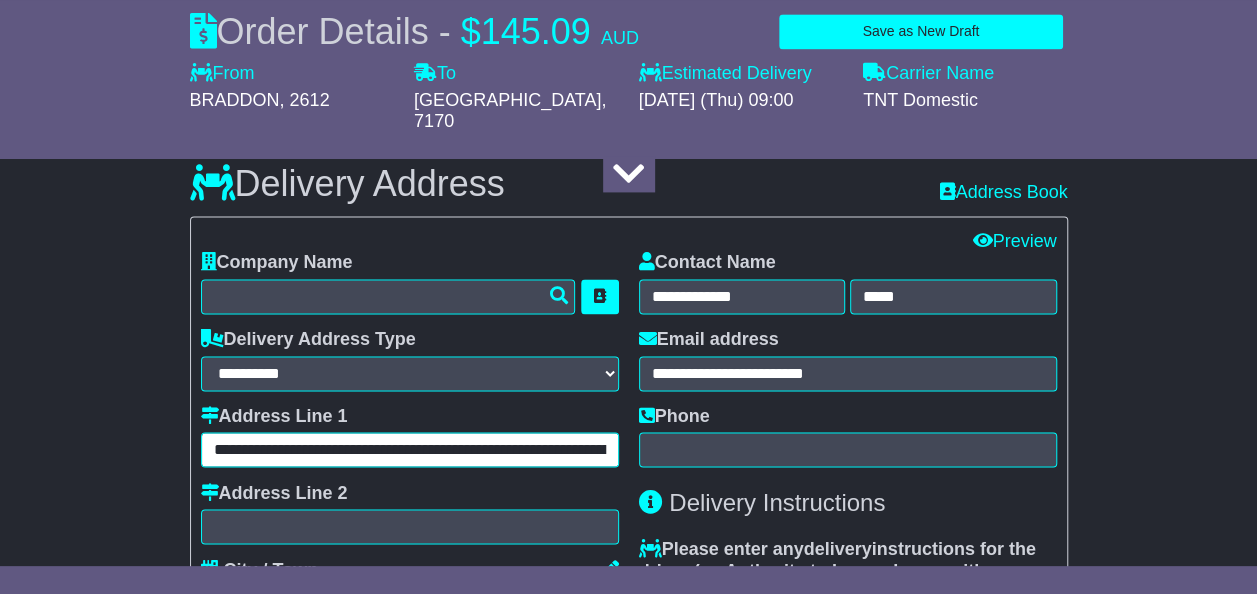 type on "**********" 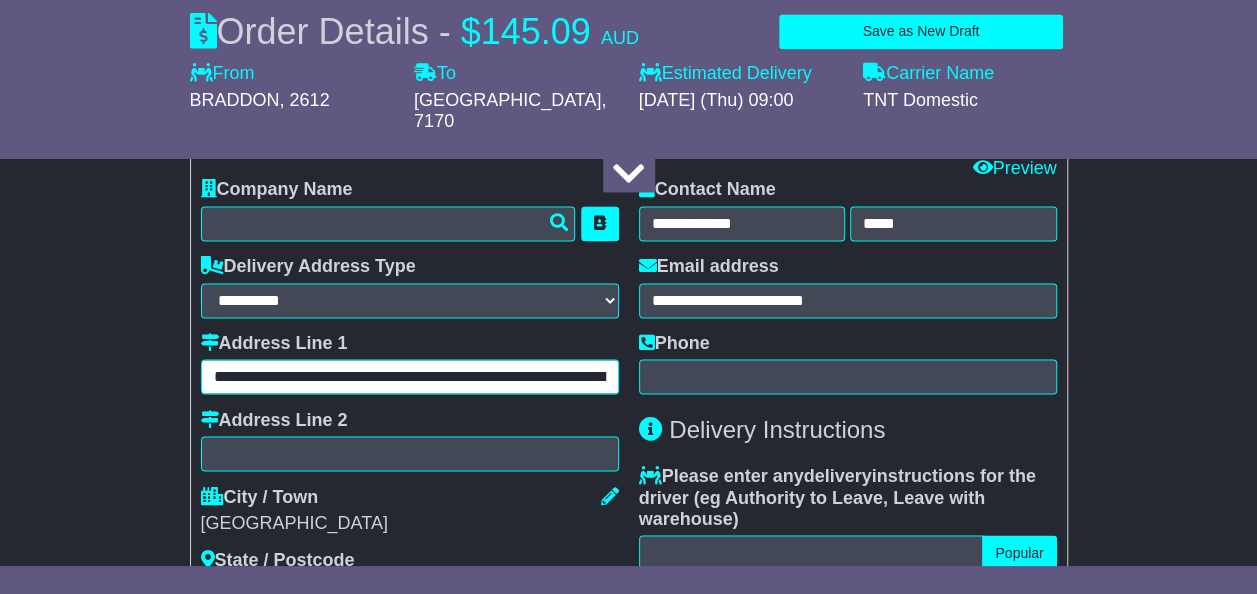 scroll, scrollTop: 1475, scrollLeft: 0, axis: vertical 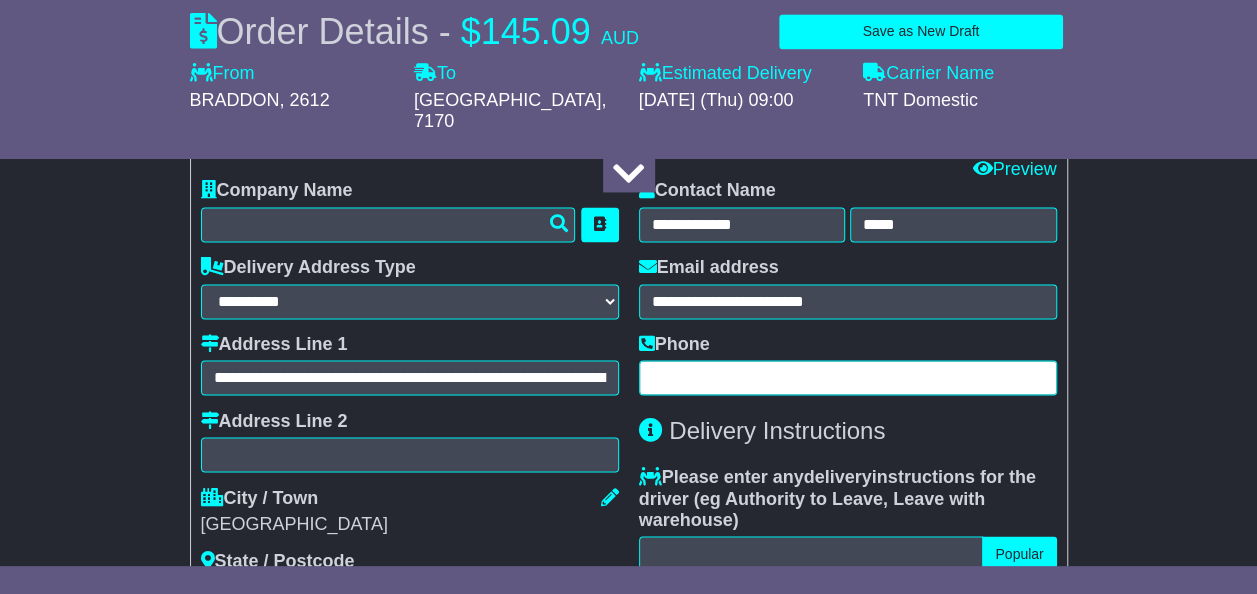 click at bounding box center [848, 377] 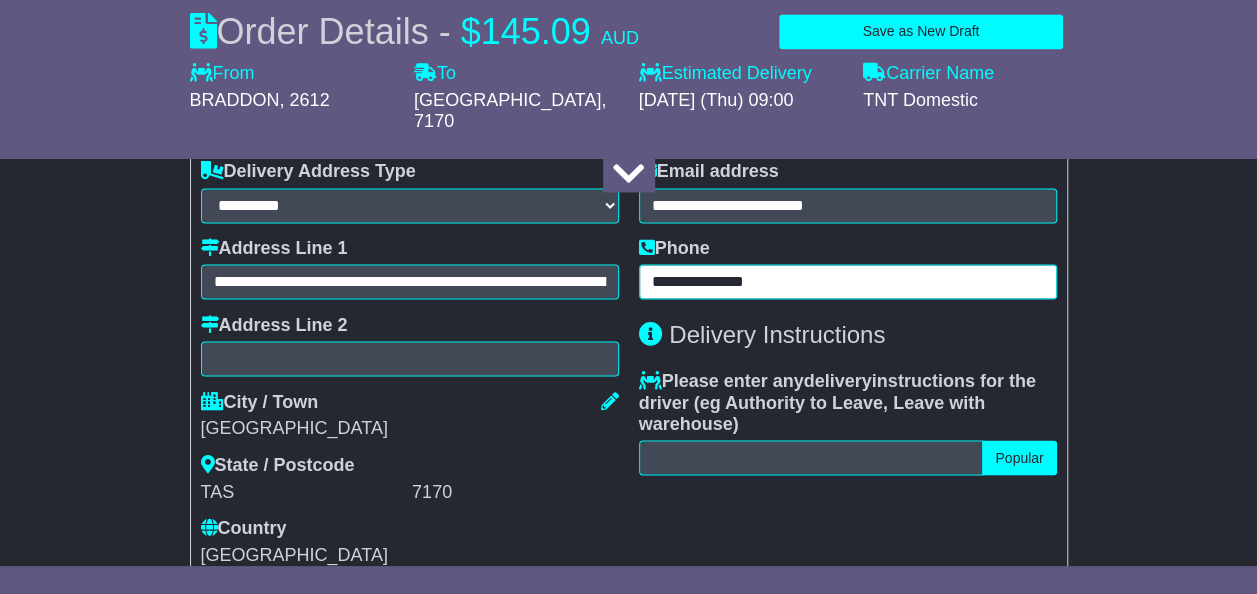 scroll, scrollTop: 1569, scrollLeft: 0, axis: vertical 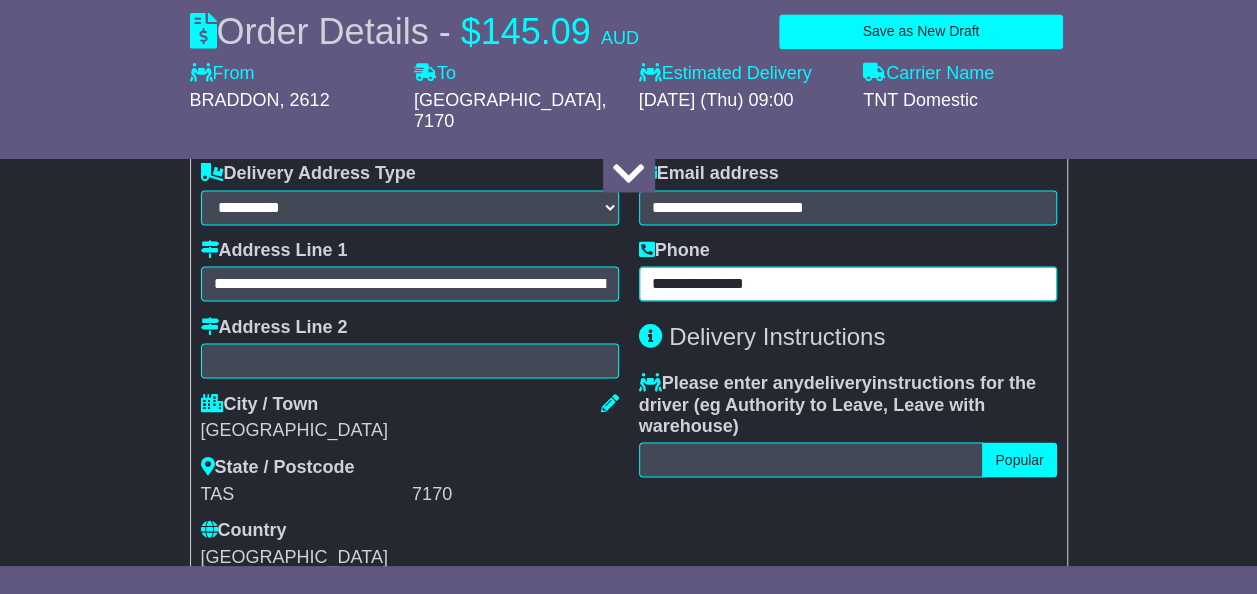type on "**********" 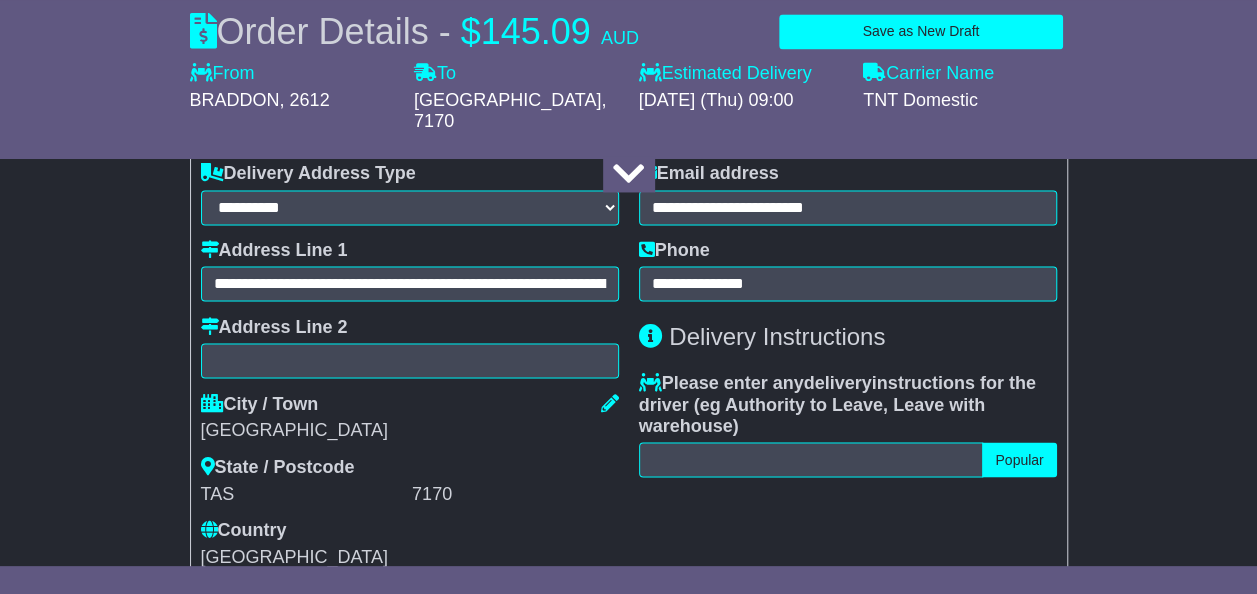 click on "7170" at bounding box center [515, 494] 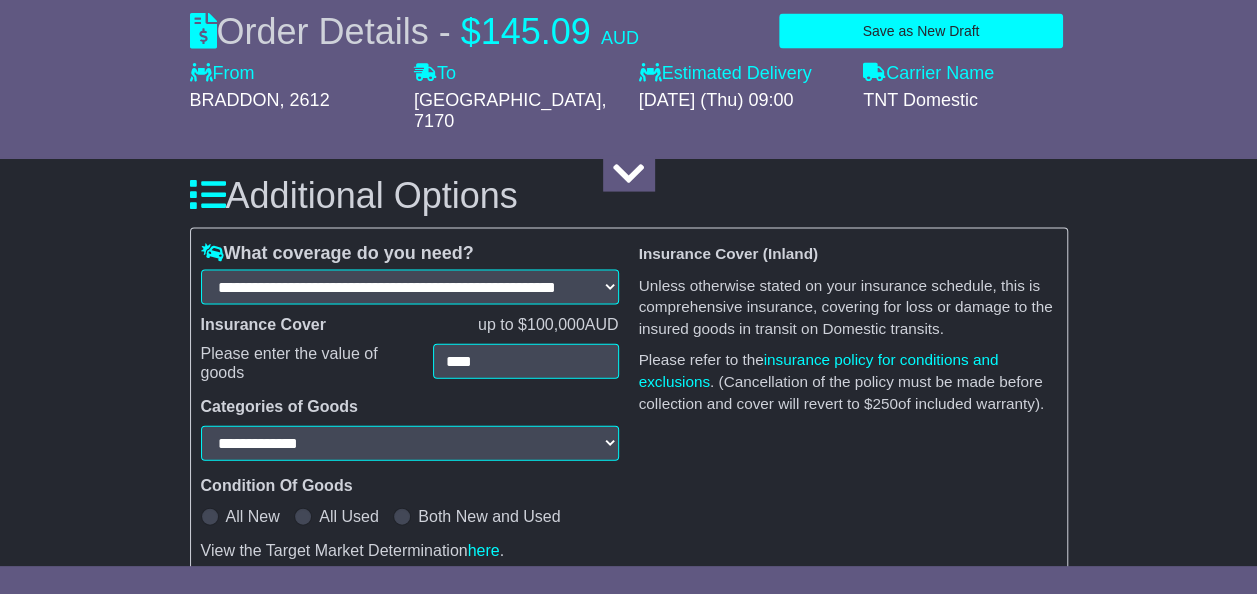 scroll, scrollTop: 2036, scrollLeft: 0, axis: vertical 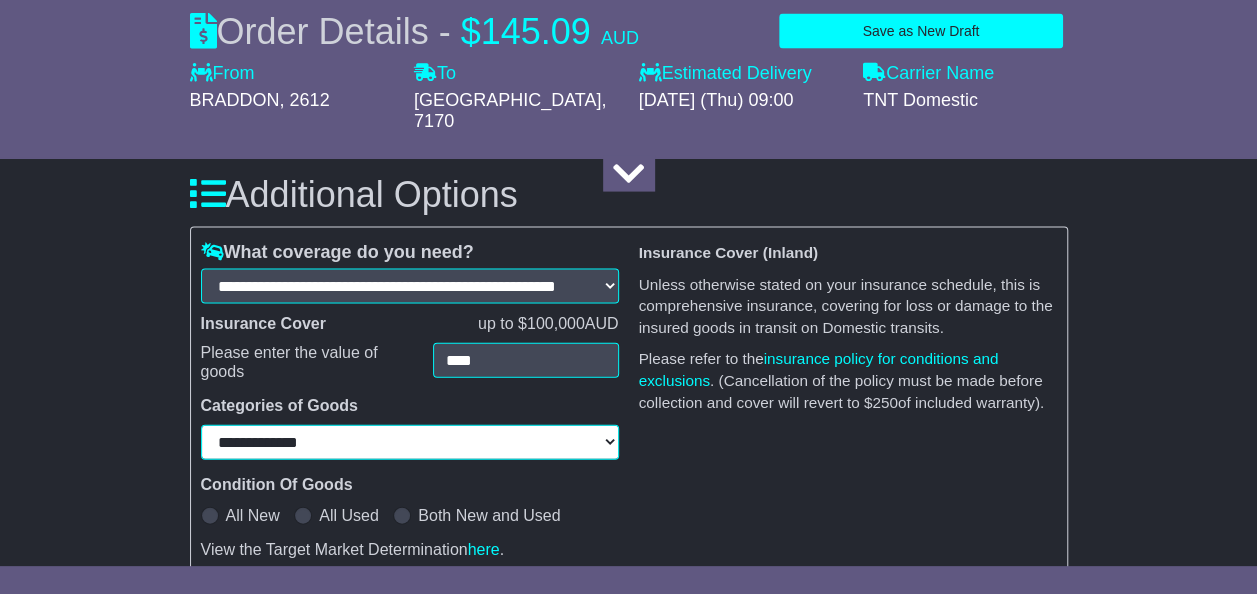 click on "**********" at bounding box center [410, 442] 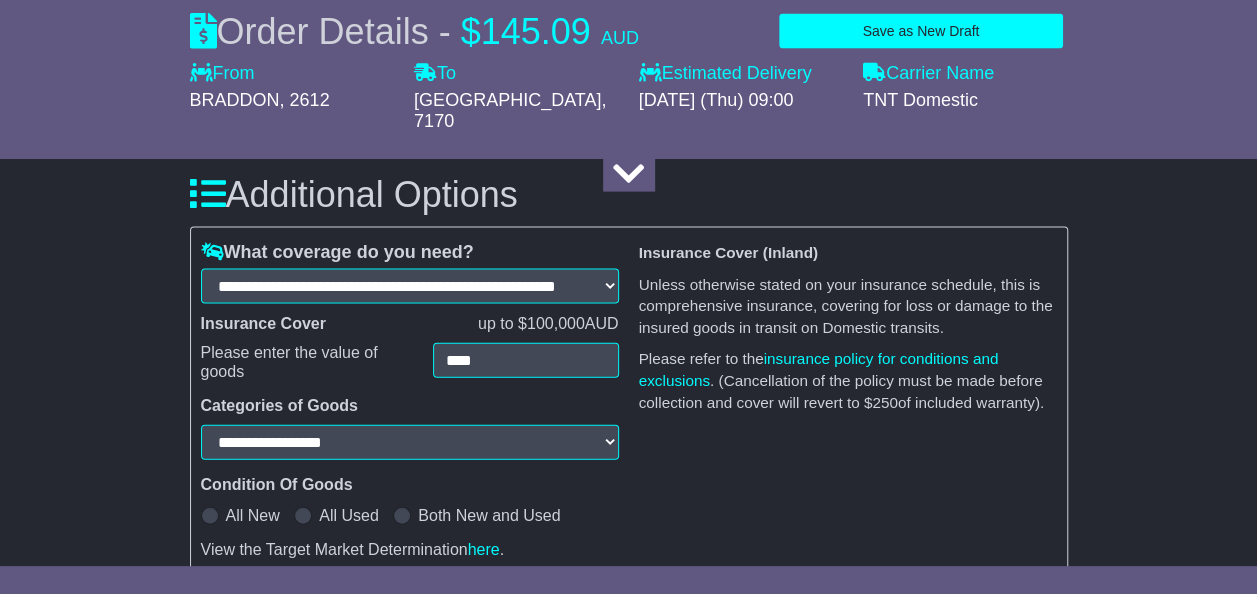 select on "**********" 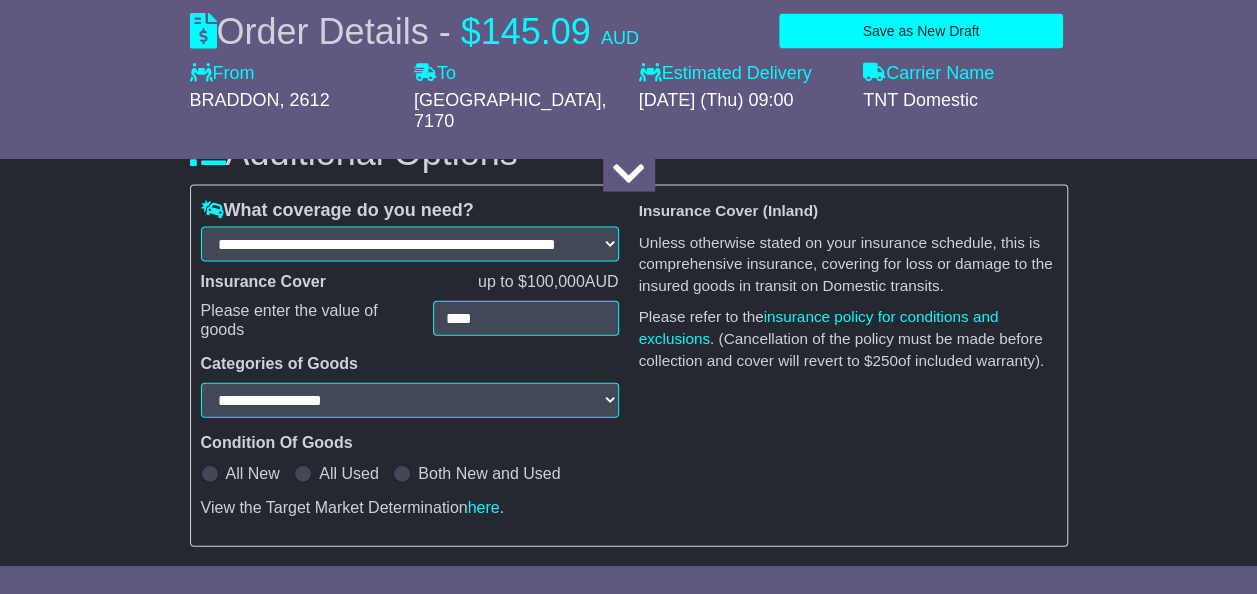 scroll, scrollTop: 2082, scrollLeft: 0, axis: vertical 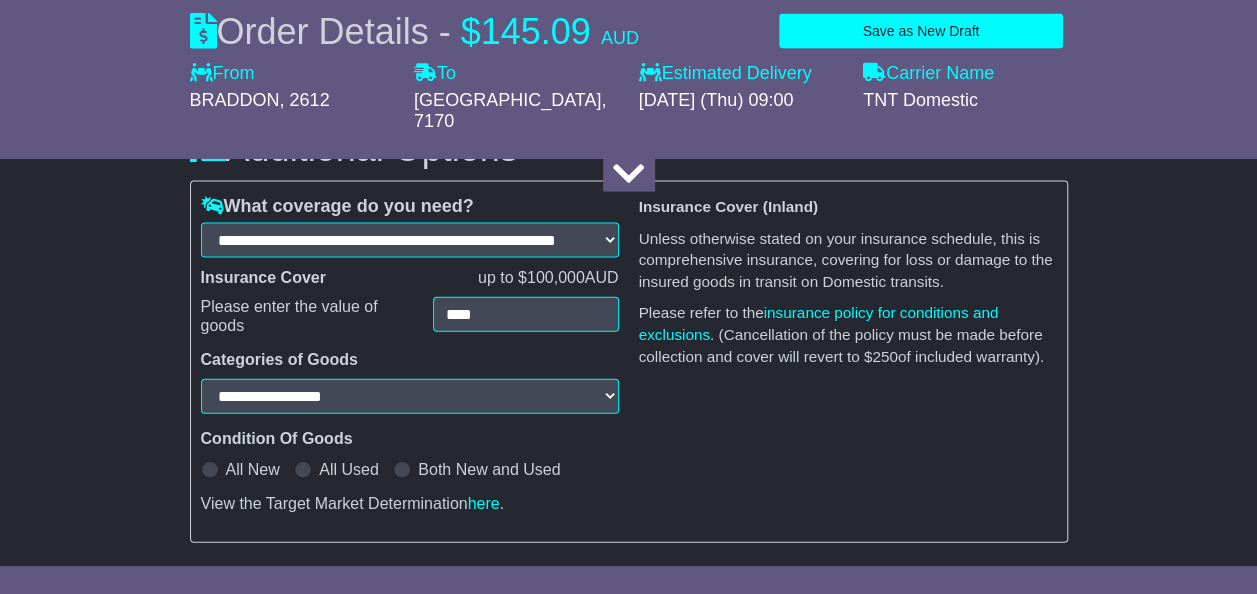 click at bounding box center (210, 470) 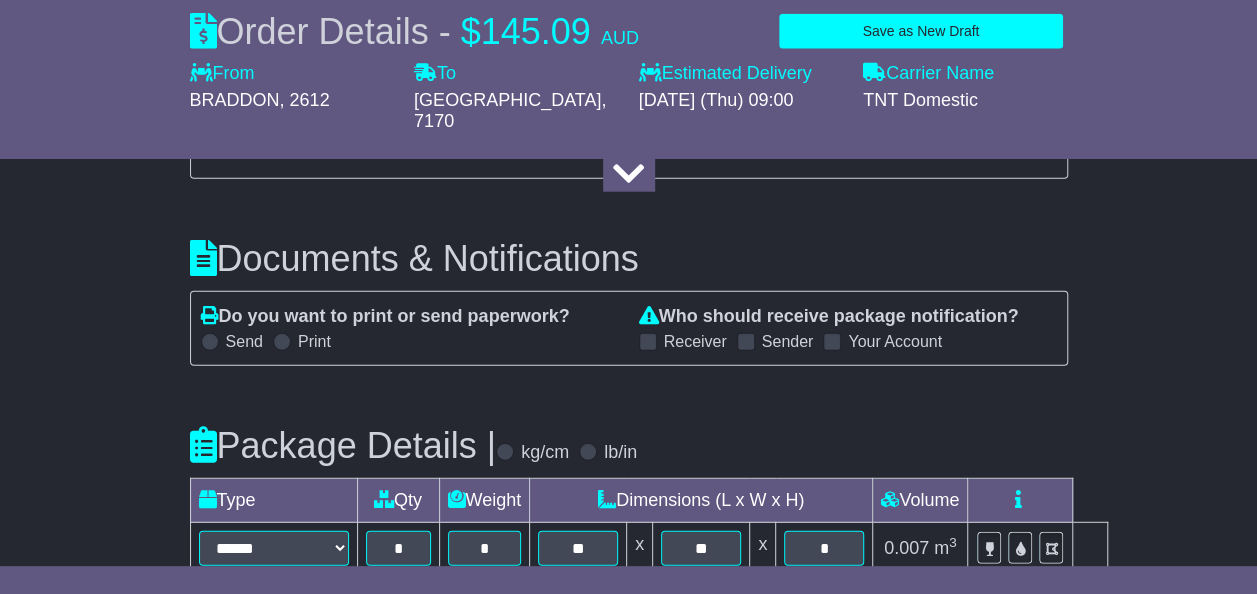 scroll, scrollTop: 2447, scrollLeft: 0, axis: vertical 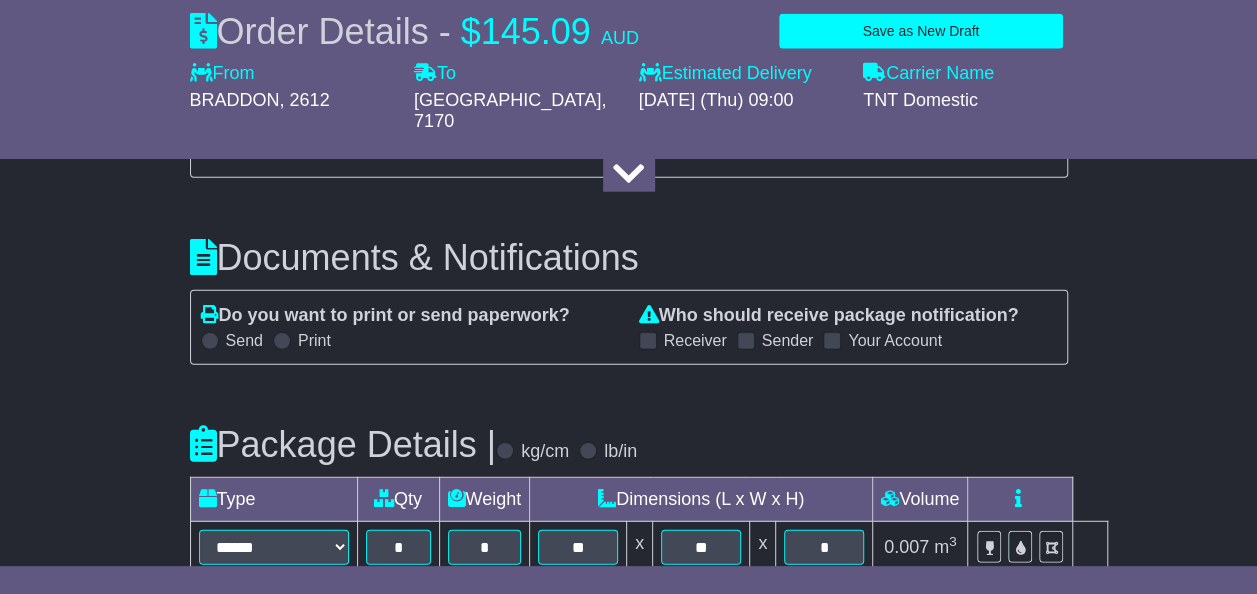 click at bounding box center [210, 341] 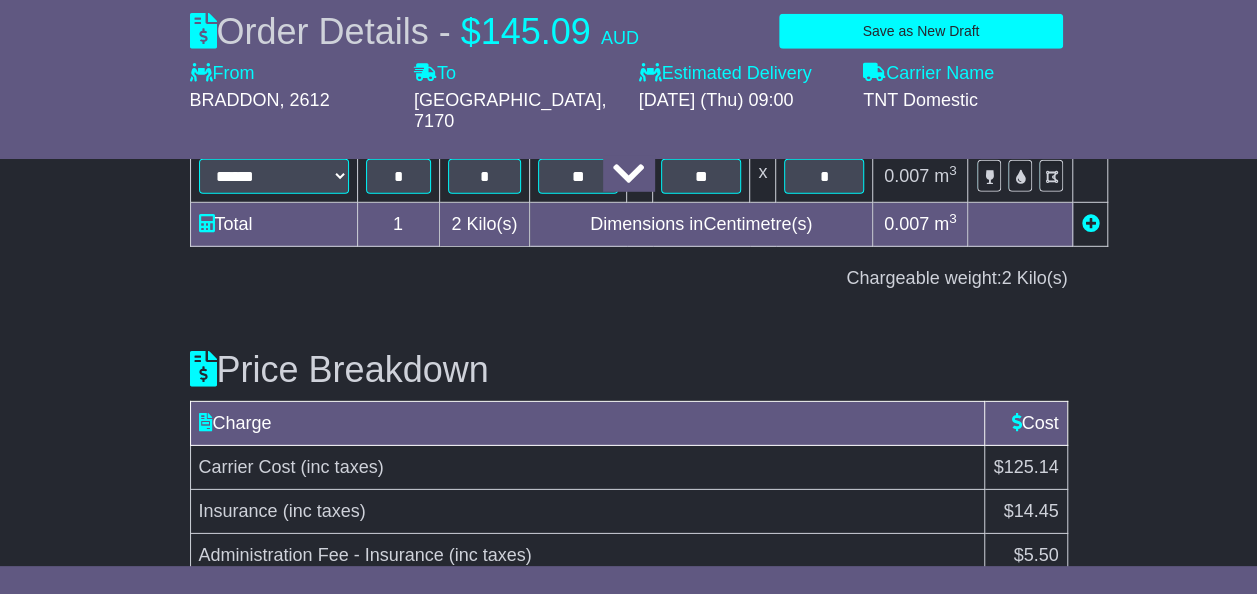scroll, scrollTop: 2900, scrollLeft: 0, axis: vertical 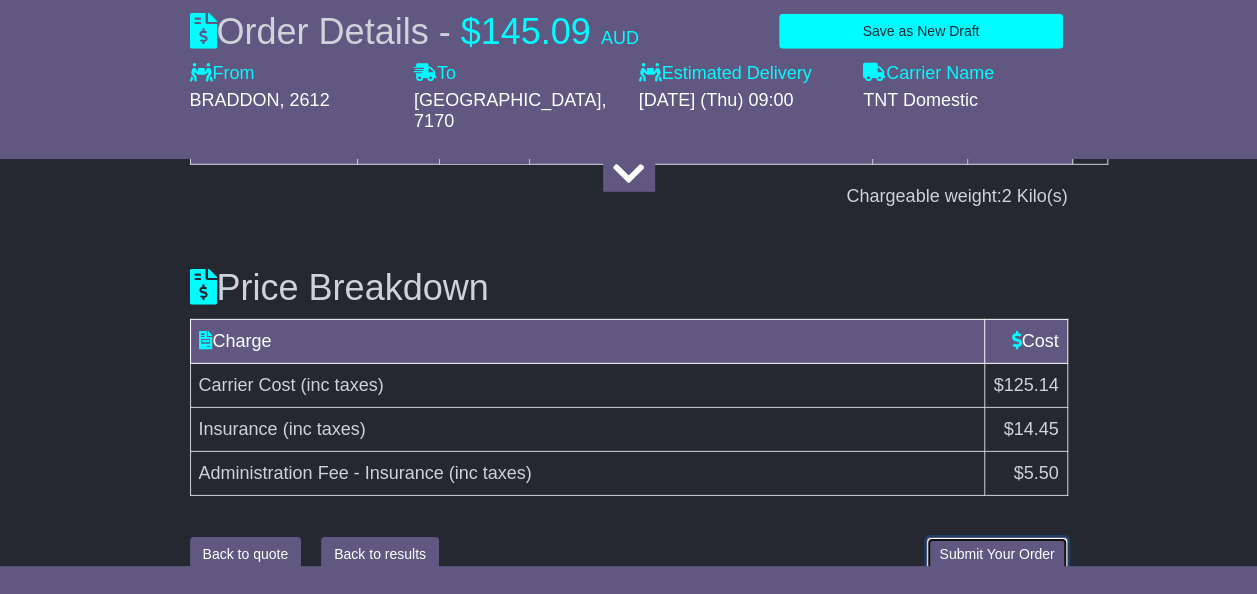 click on "Submit Your Order" at bounding box center [996, 554] 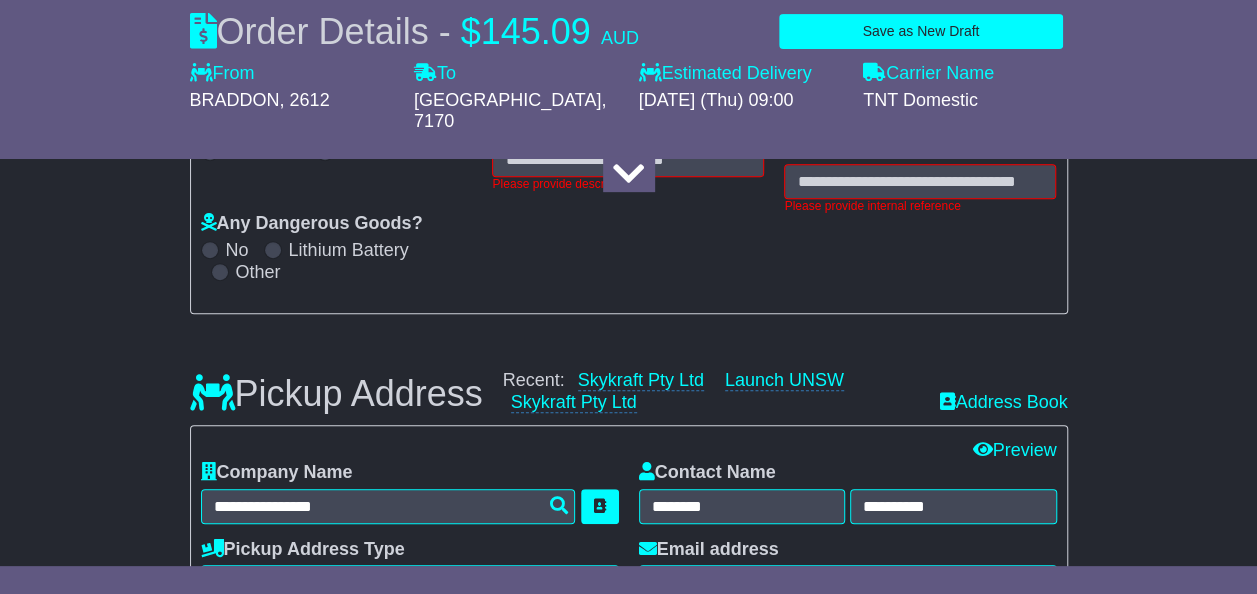 scroll, scrollTop: 291, scrollLeft: 0, axis: vertical 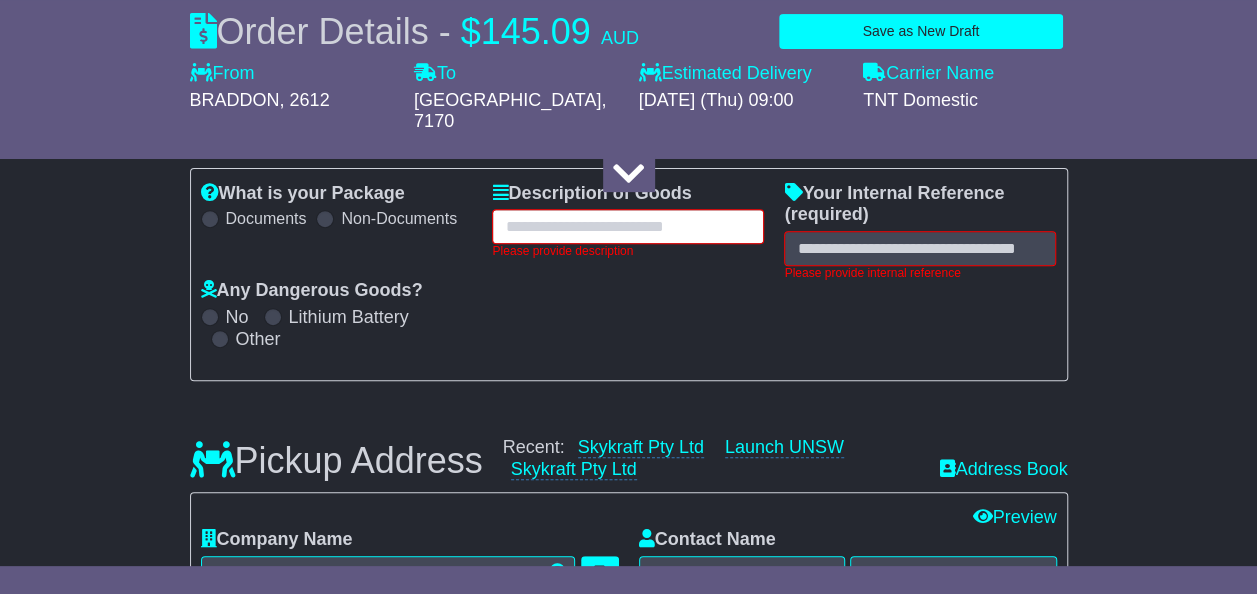 click at bounding box center [628, 226] 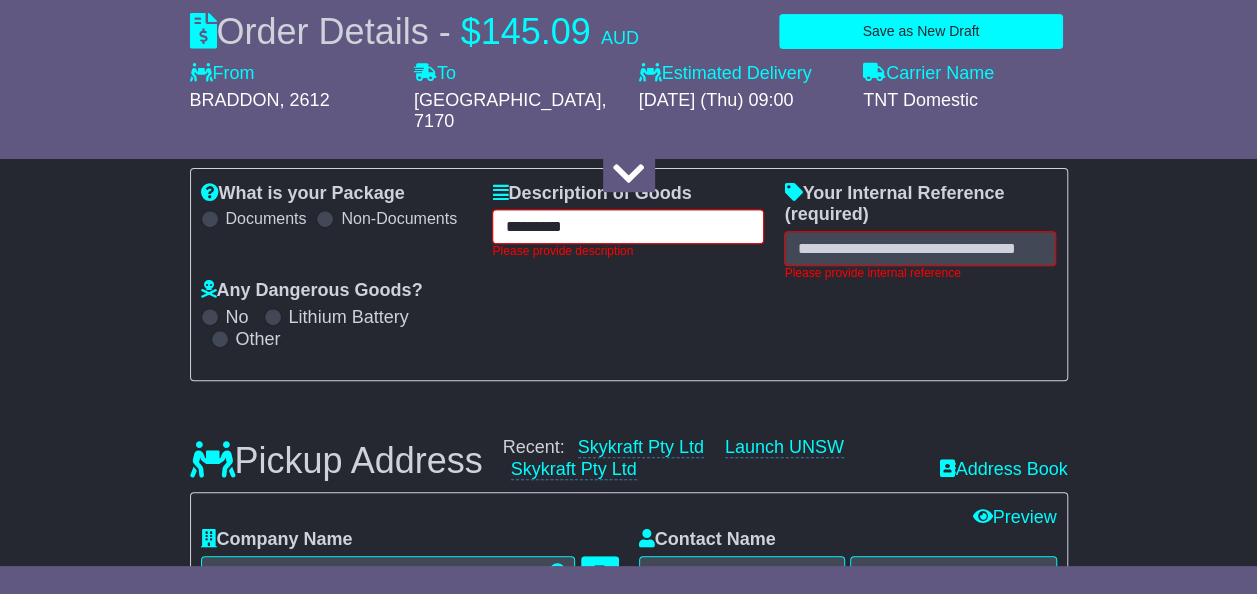 type on "*********" 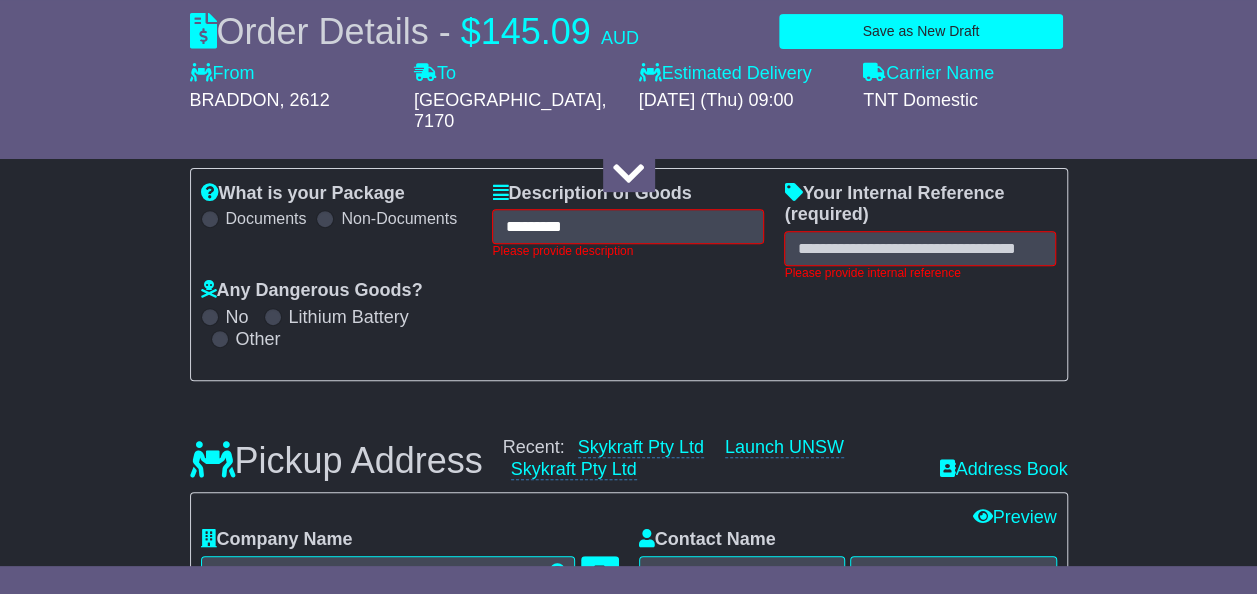 click on "What is your Package
Documents
Non-Documents
What are the Incoterms?
***
***
***
***
***
***
Description of Goods
*********
Attention: dangerous goods are not allowed by service.
Please provide description
Your Internal Reference (required)
Please provide internal reference
Any Dangerous Goods?
No
Lithium Battery" at bounding box center (629, 274) 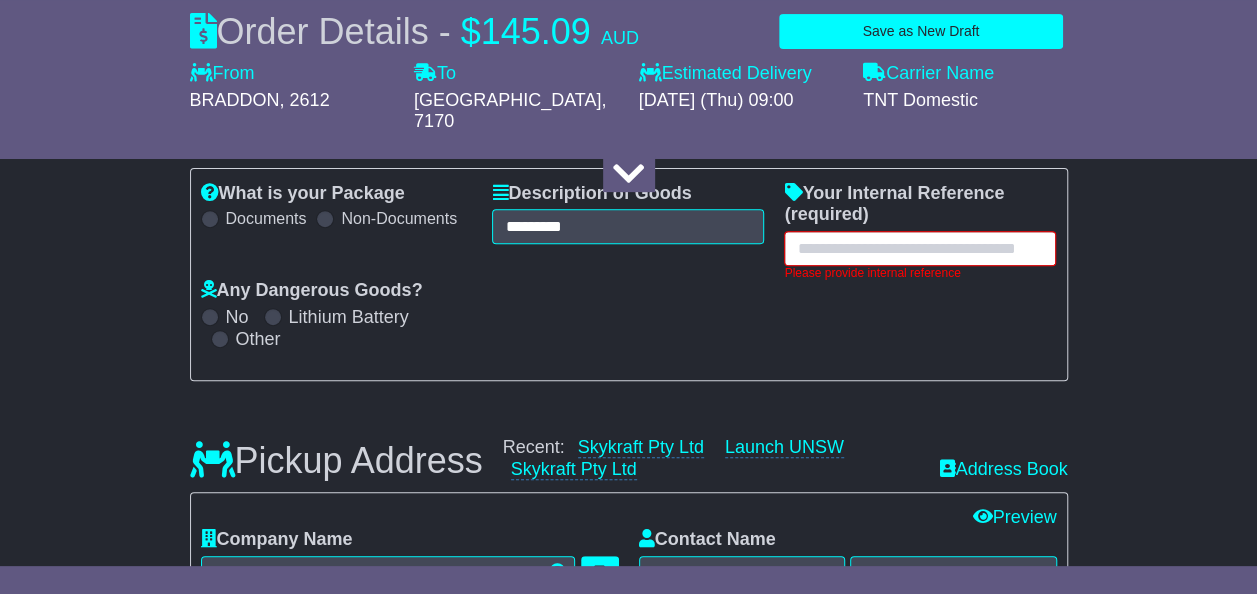 click at bounding box center (920, 248) 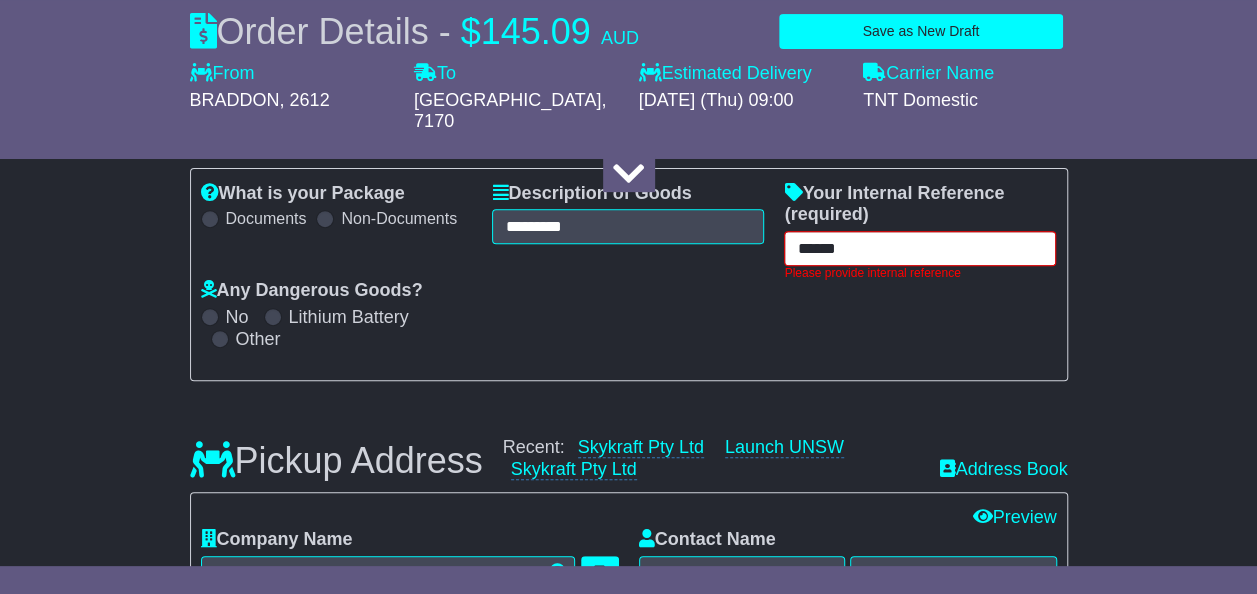 type on "******" 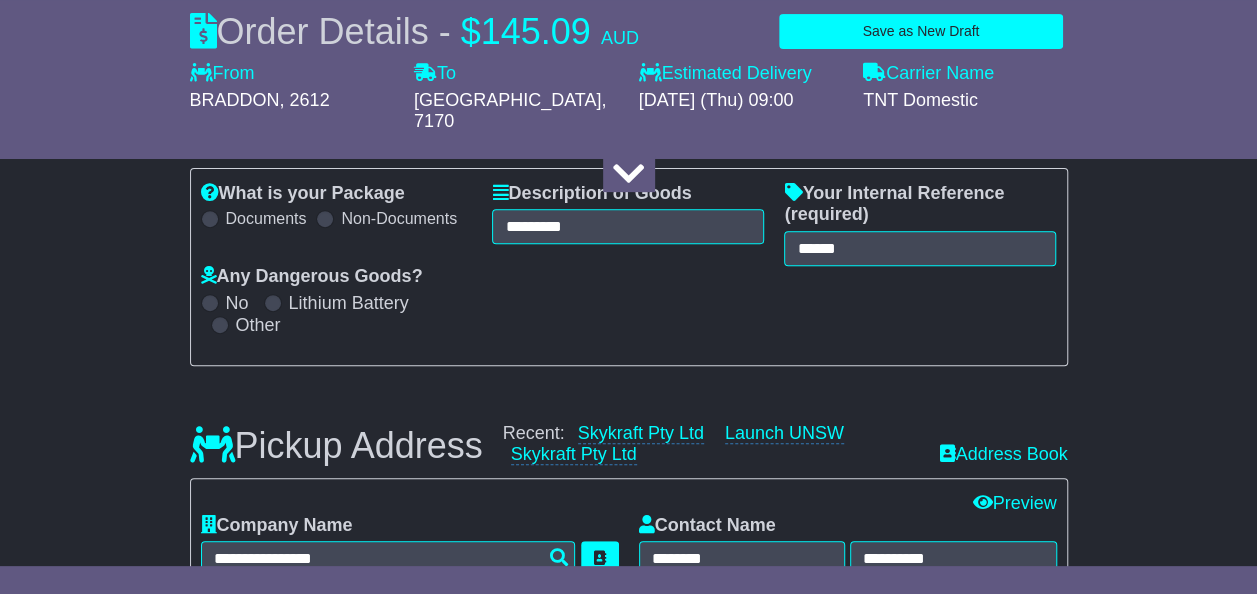 click on "What is your Package
Documents
Non-Documents
What are the Incoterms?
***
***
***
***
***
***
Description of Goods
*********
Attention: dangerous goods are not allowed by service.
Your Internal Reference (required)
******
Any Dangerous Goods?
No
Lithium Battery  Other" at bounding box center [629, 267] 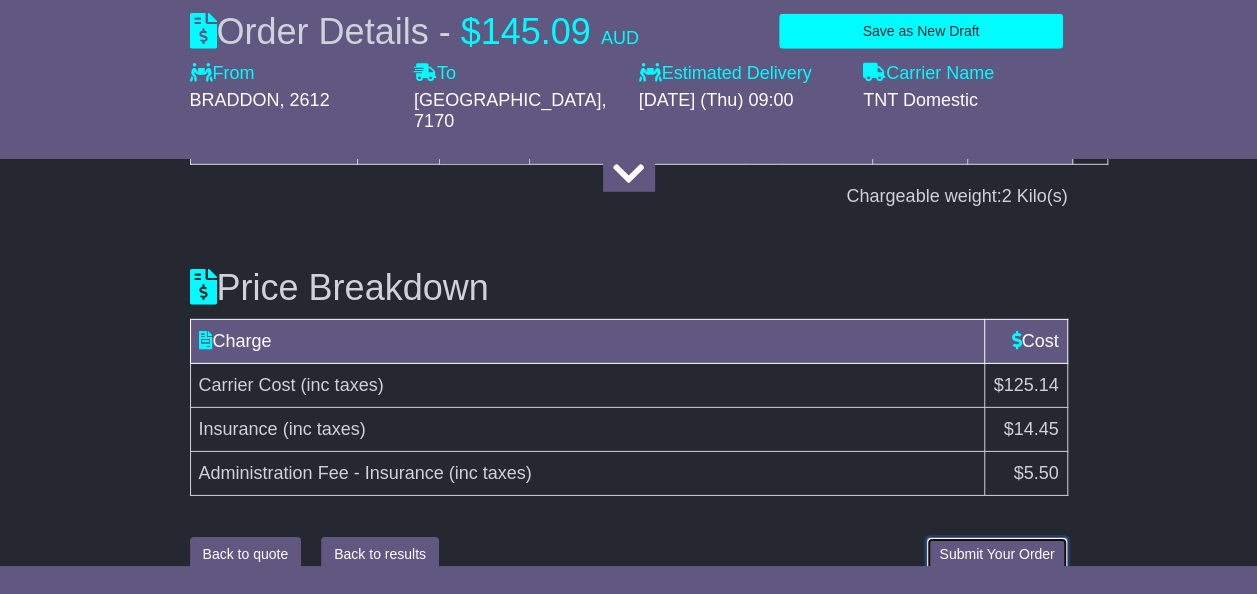click on "Submit Your Order" at bounding box center [996, 554] 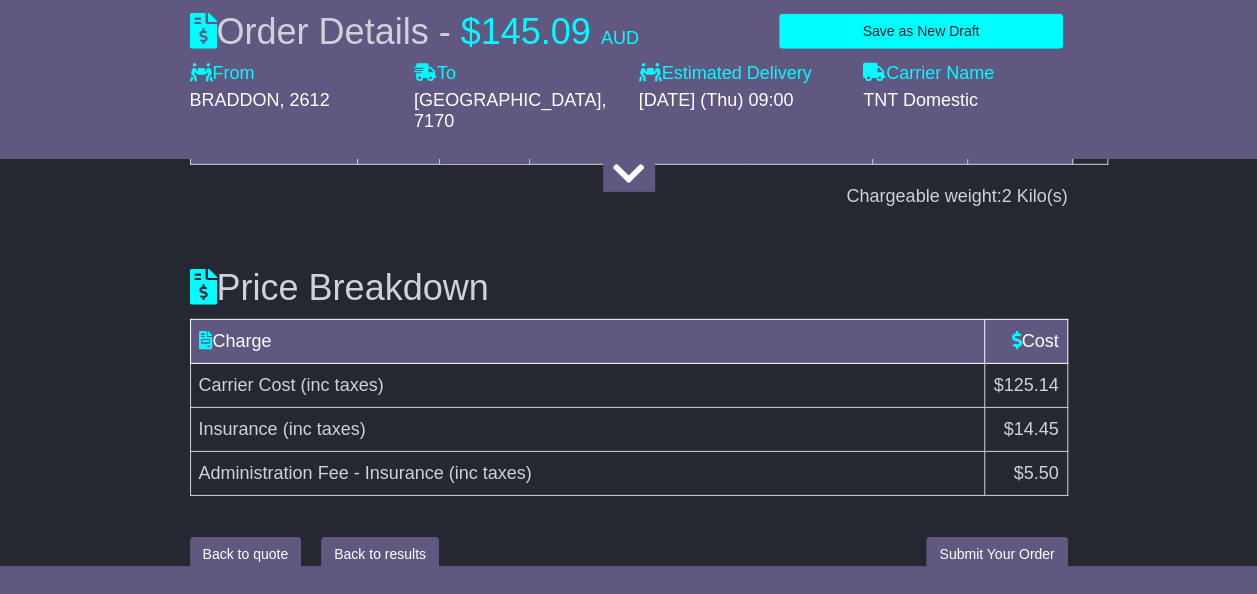scroll, scrollTop: 2696, scrollLeft: 0, axis: vertical 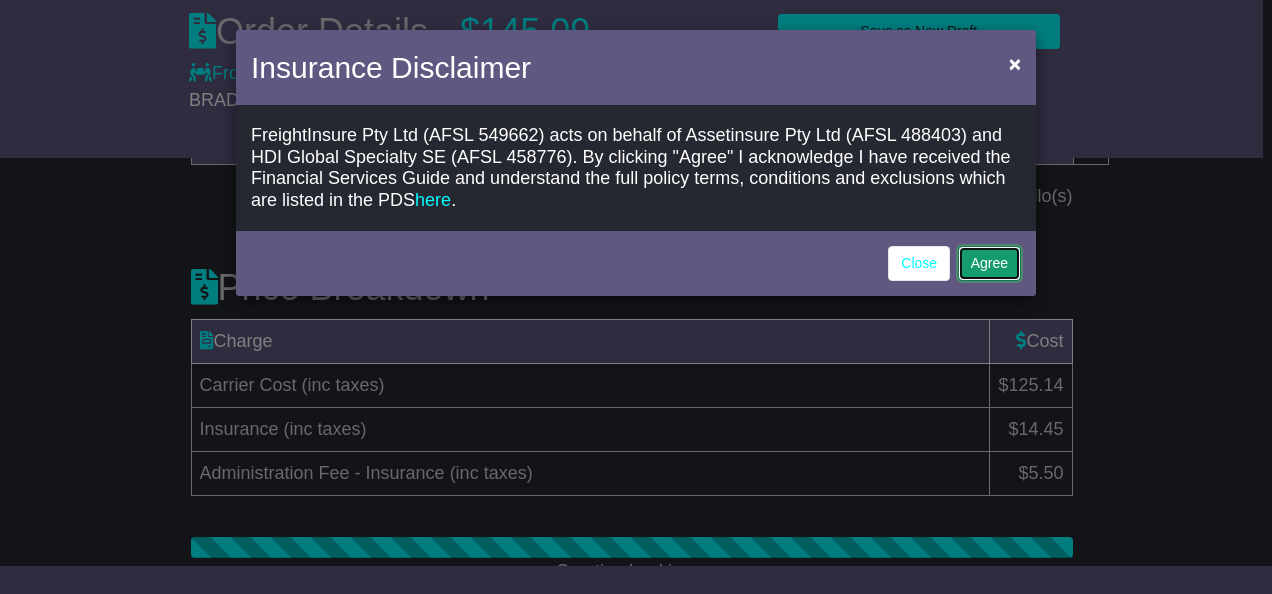 click on "Agree" 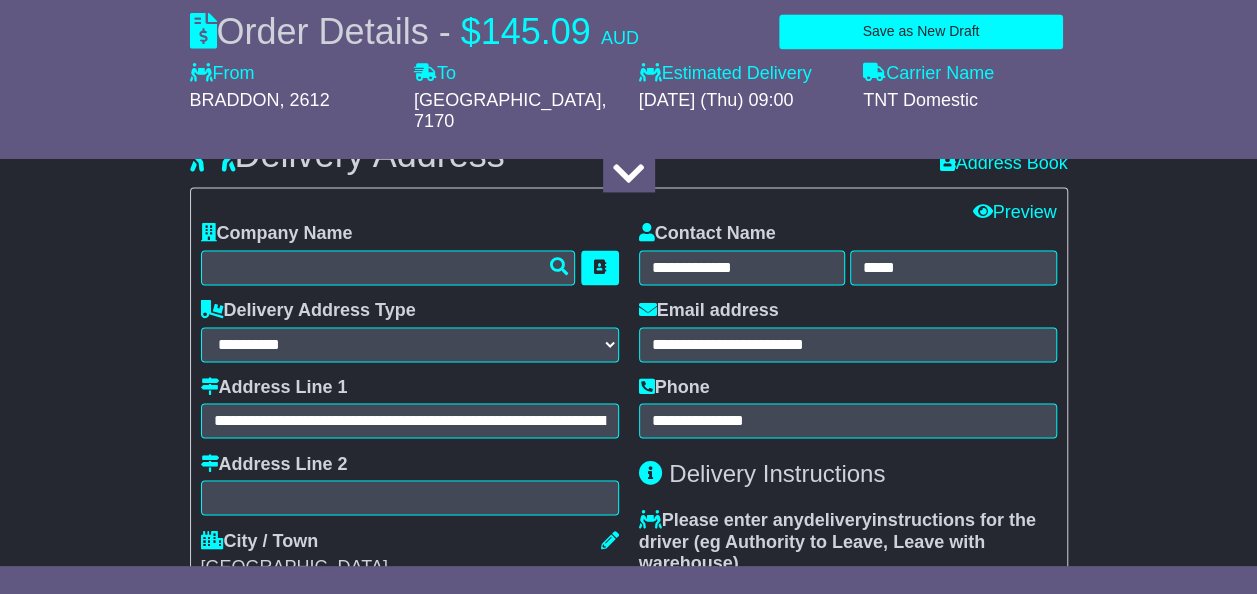 scroll, scrollTop: 1436, scrollLeft: 0, axis: vertical 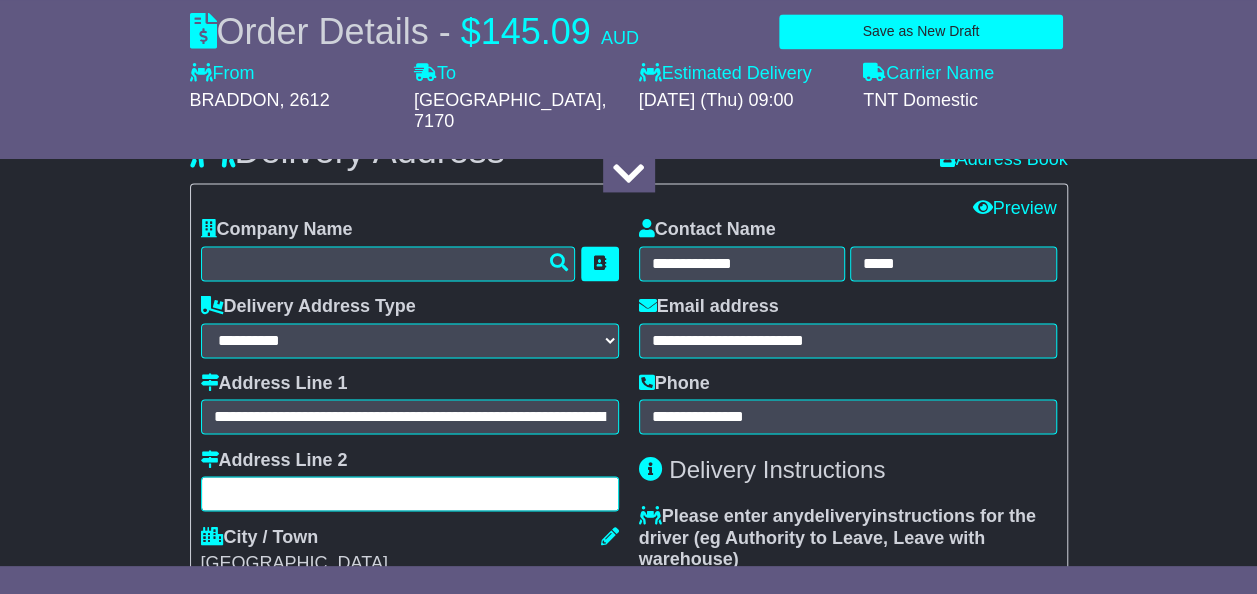 click at bounding box center [410, 493] 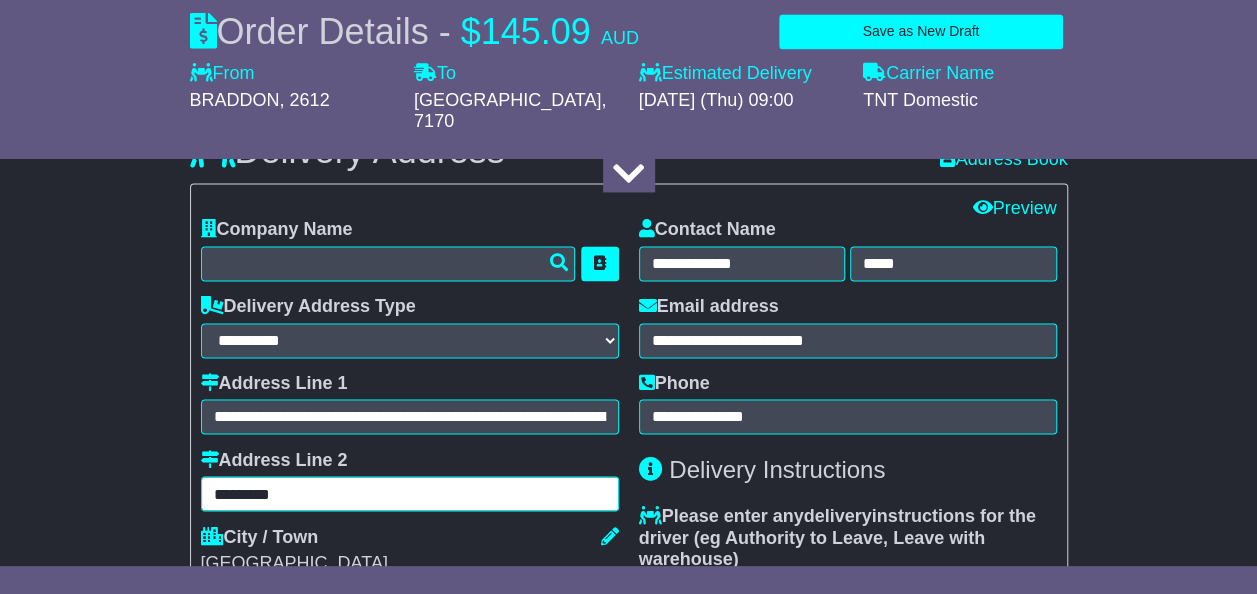 type on "*********" 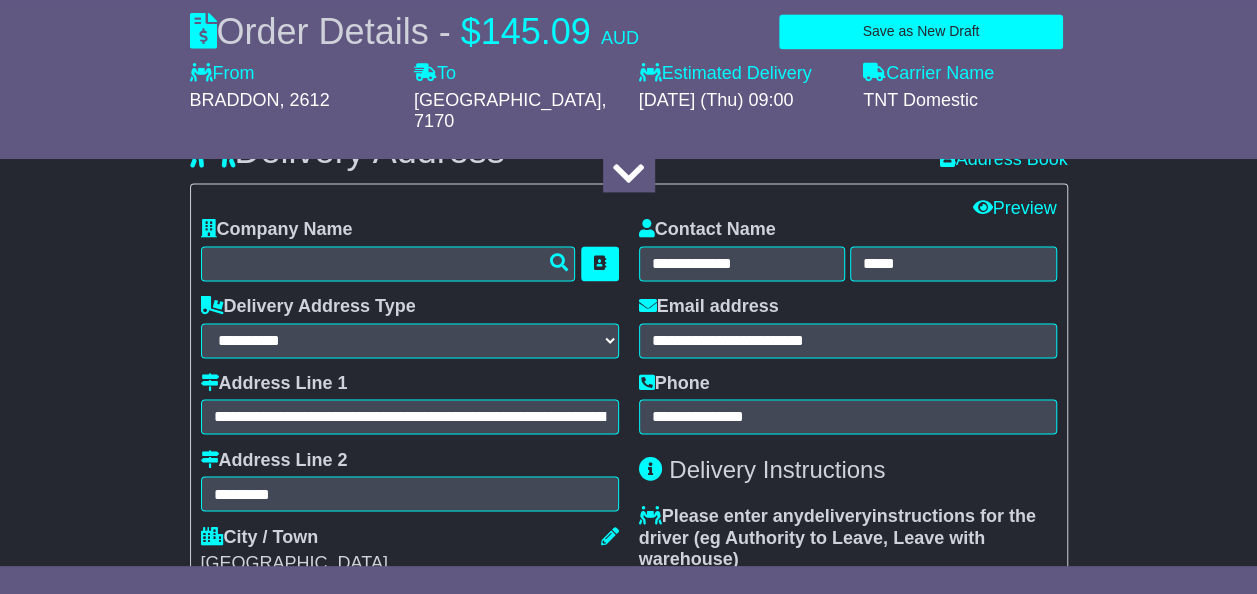 click on "About your package
What is your Package
Documents
Non-Documents
What are the Incoterms?
***
***
***
***
***
***
Description of Goods
*********
Attention: dangerous goods are not allowed by service.
Your Internal Reference (required)
******
Any Dangerous Goods?
No" at bounding box center (628, 461) 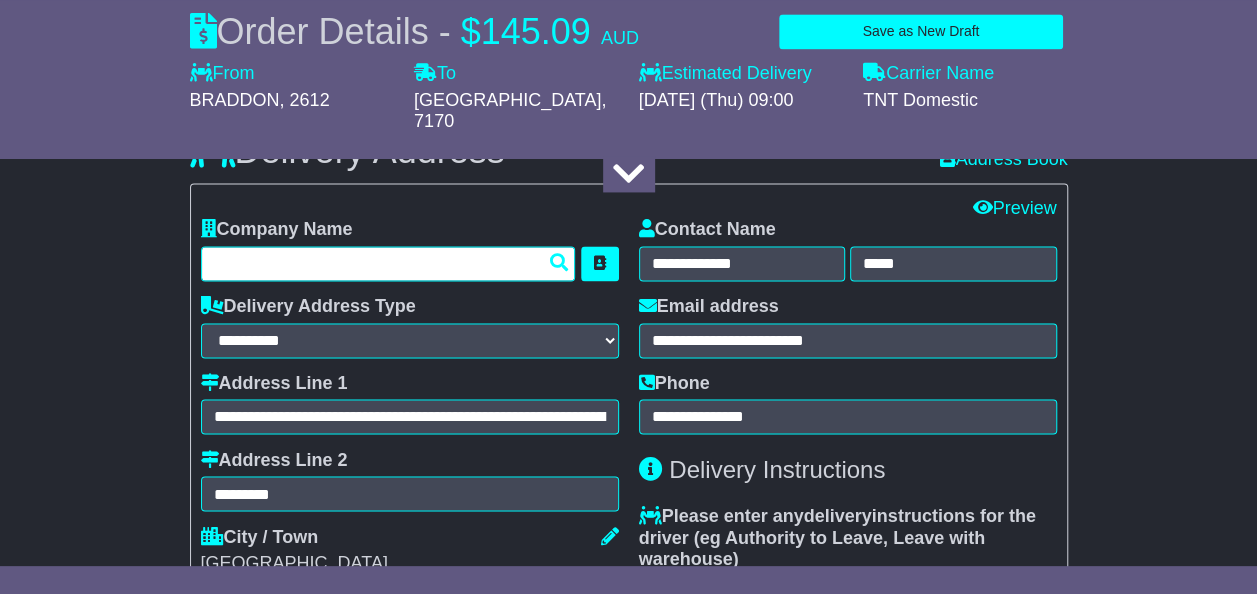click at bounding box center (388, 263) 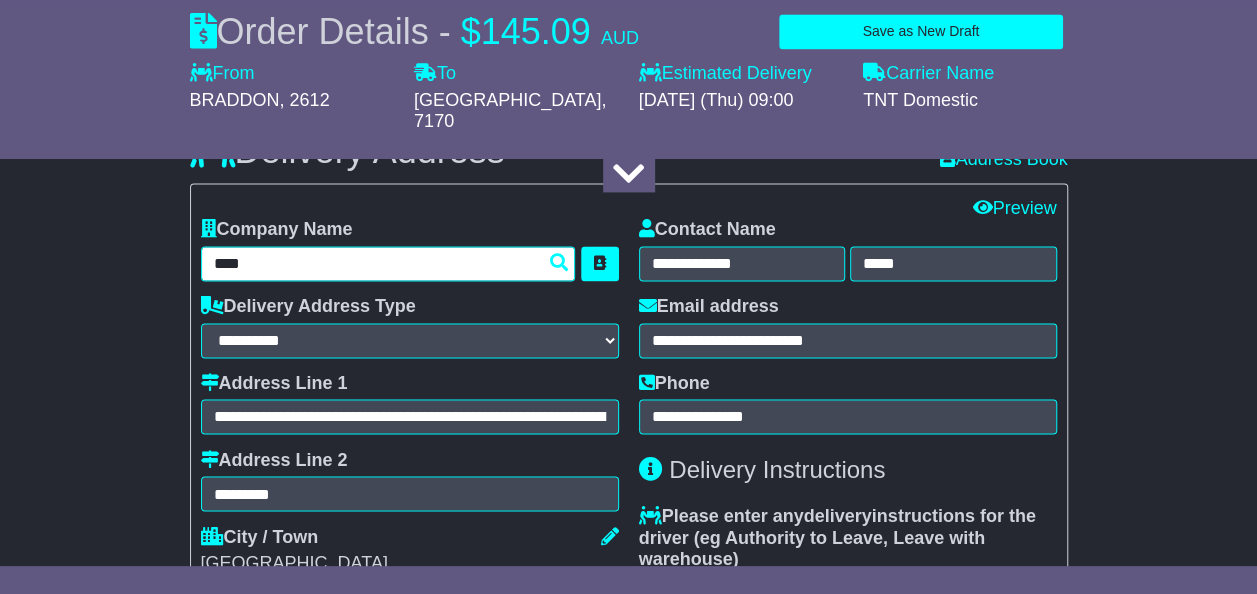 type on "****" 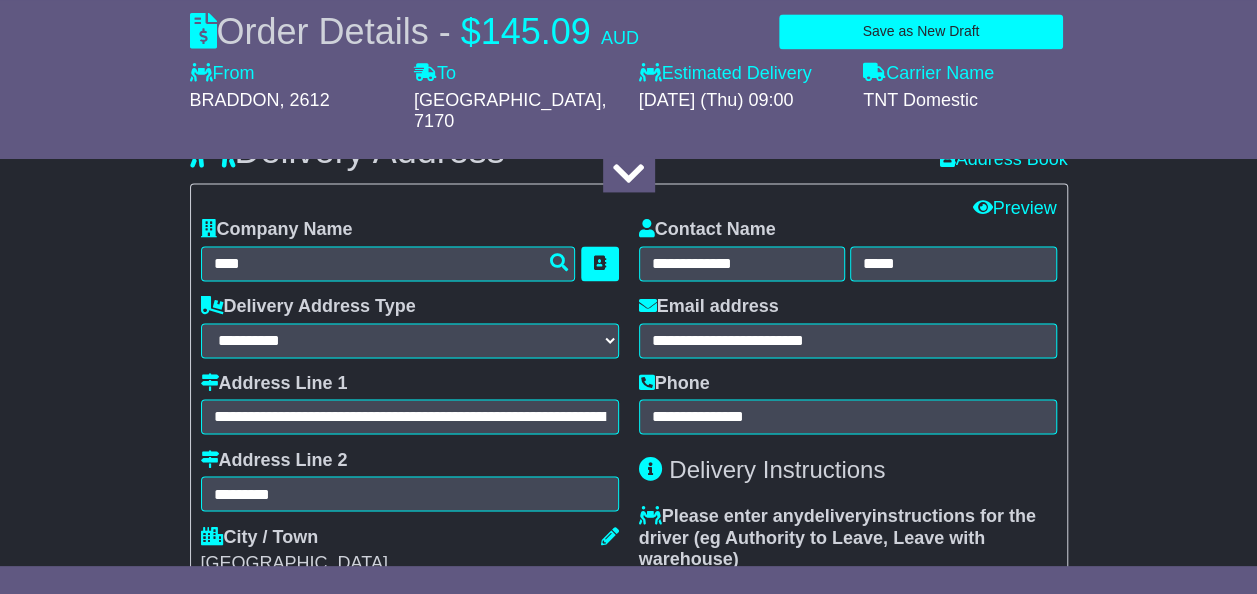 click on "About your package
What is your Package
Documents
Non-Documents
What are the Incoterms?
***
***
***
***
***
***
Description of Goods
*********
Attention: dangerous goods are not allowed by service.
Your Internal Reference (required)
******
Any Dangerous Goods?
No" at bounding box center [628, 461] 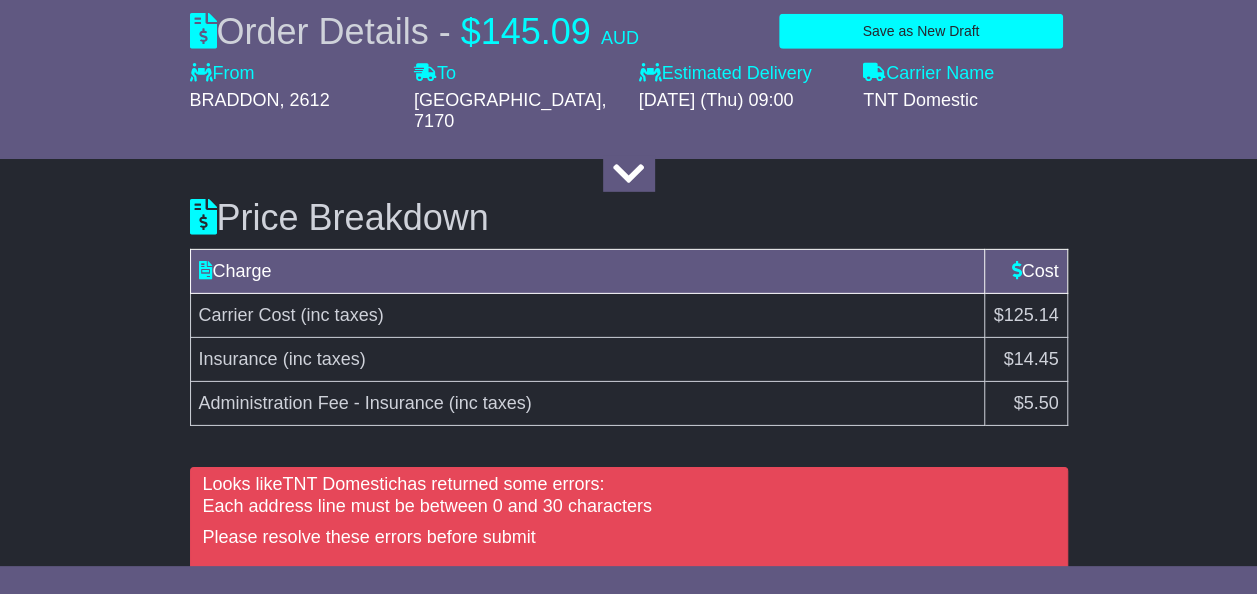 scroll, scrollTop: 3024, scrollLeft: 0, axis: vertical 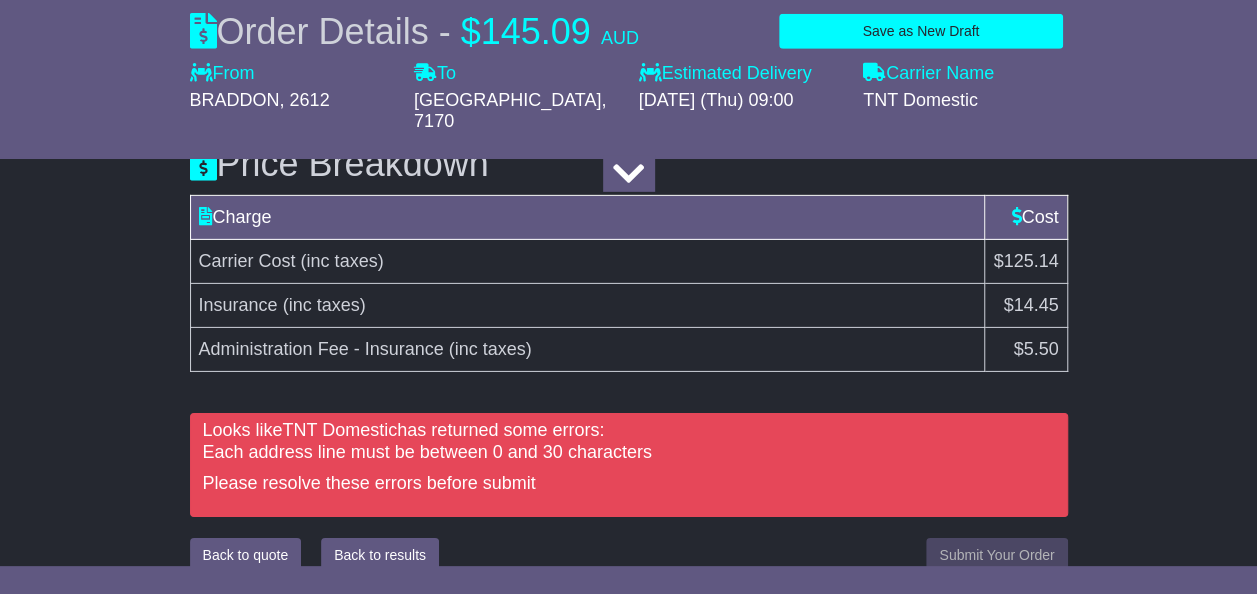 click on "Looks like  TNT Domestic  has returned some errors:
Each address line must be between 0 and 30 characters
Please resolve these errors before submit" at bounding box center [629, 465] 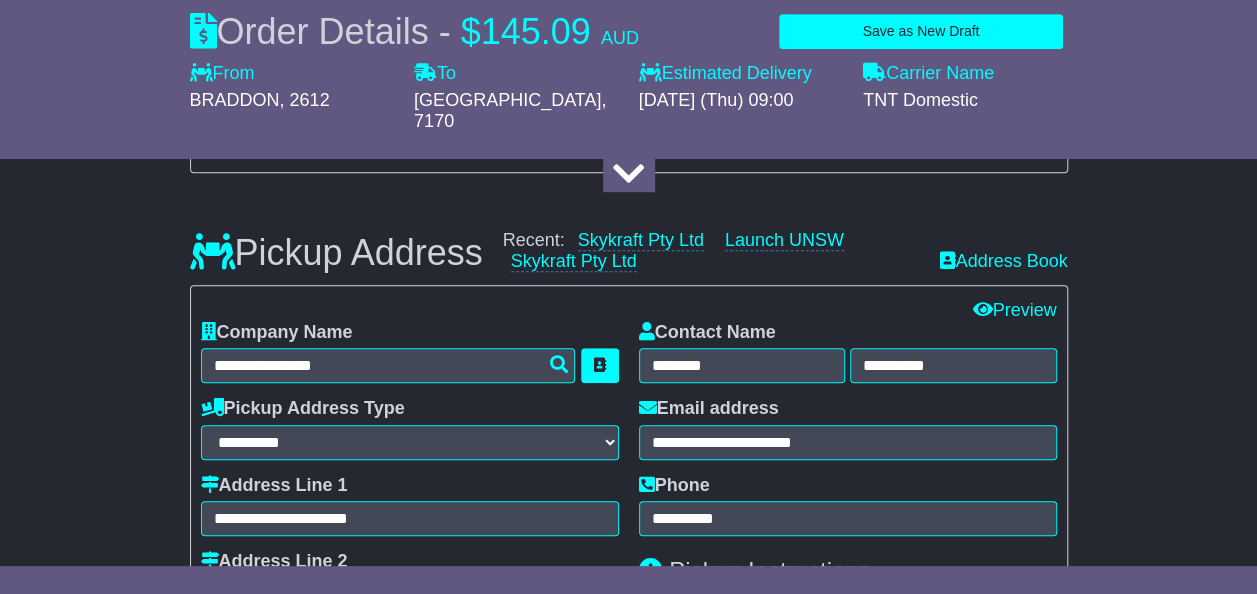 scroll, scrollTop: 480, scrollLeft: 0, axis: vertical 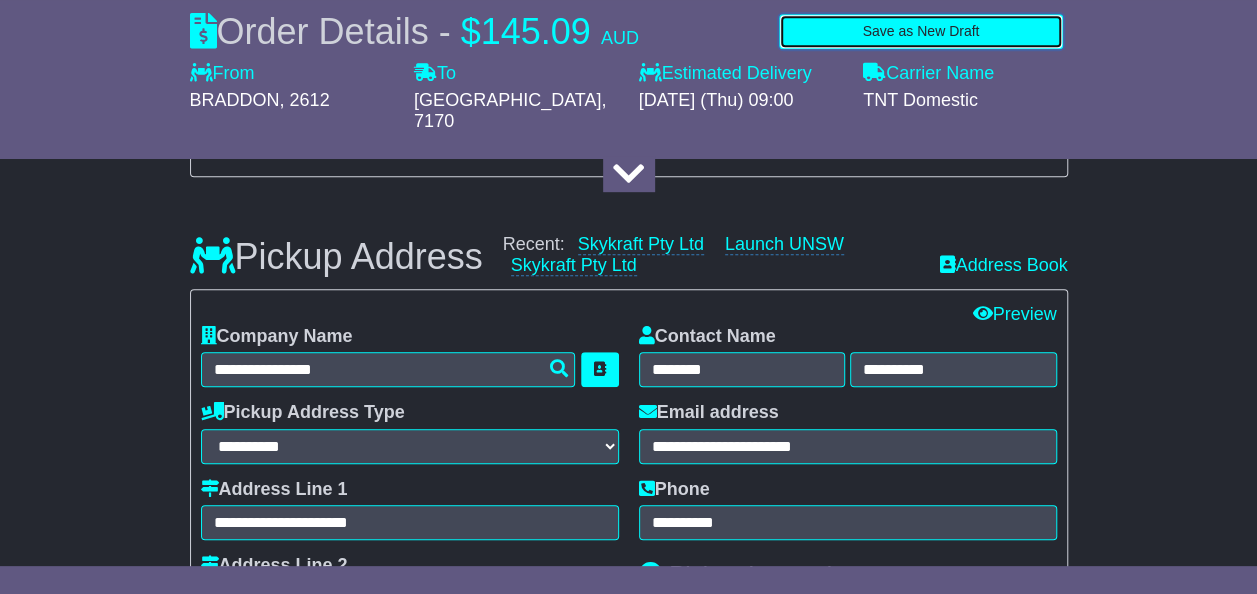 click on "Save as New Draft" at bounding box center (920, 31) 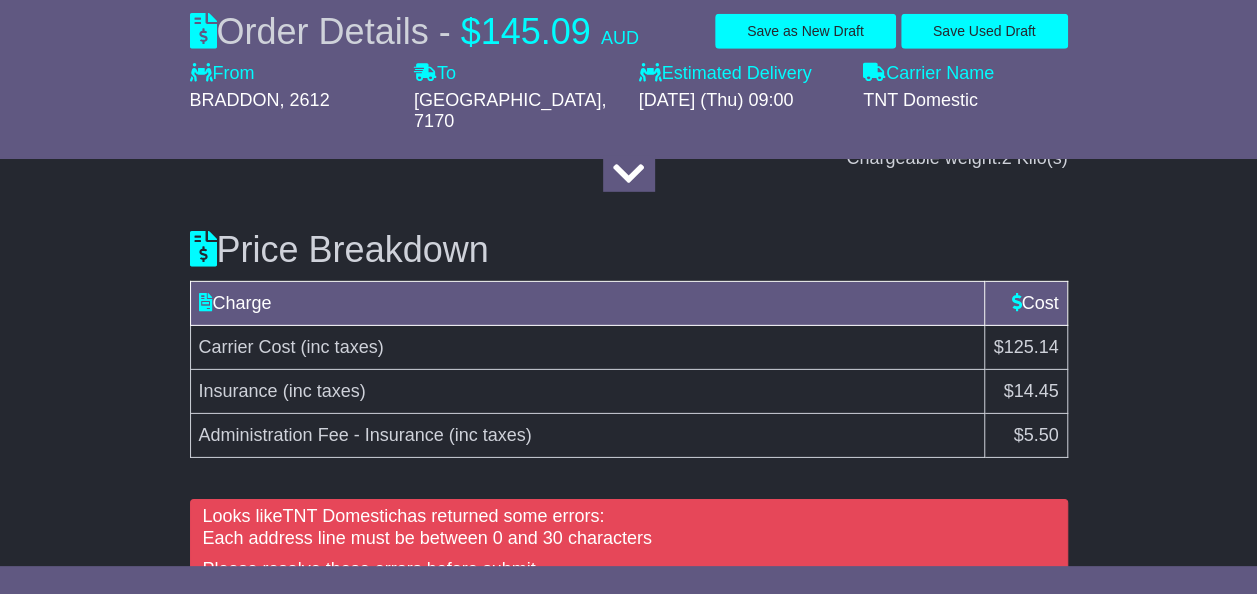 scroll, scrollTop: 3024, scrollLeft: 0, axis: vertical 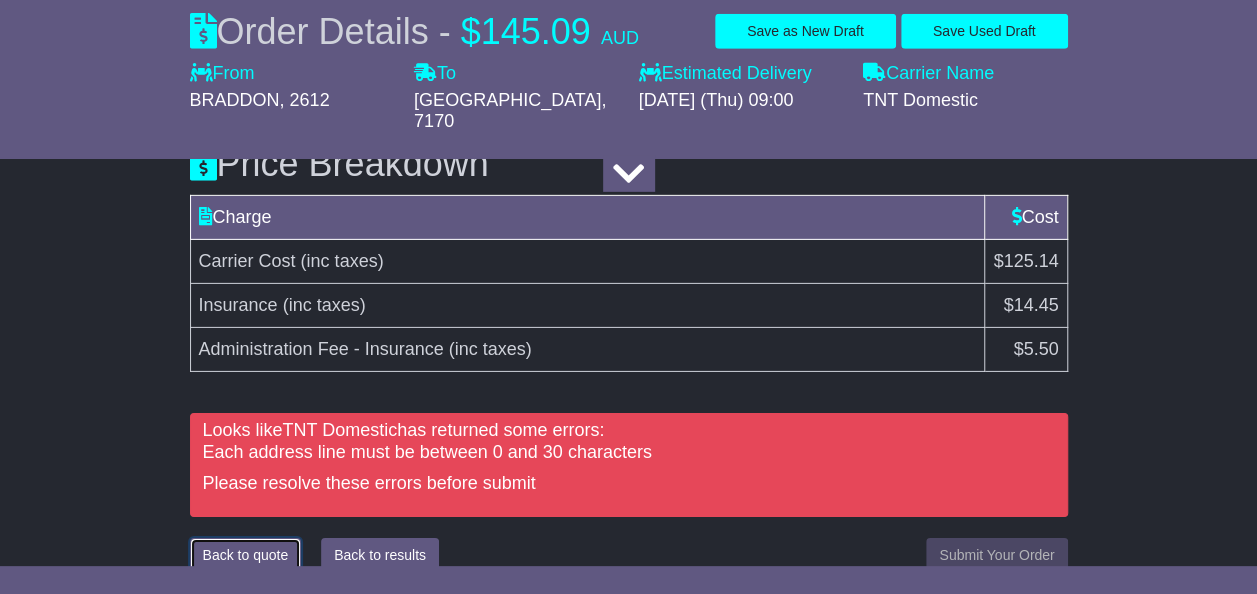 click on "Back to quote" at bounding box center (246, 555) 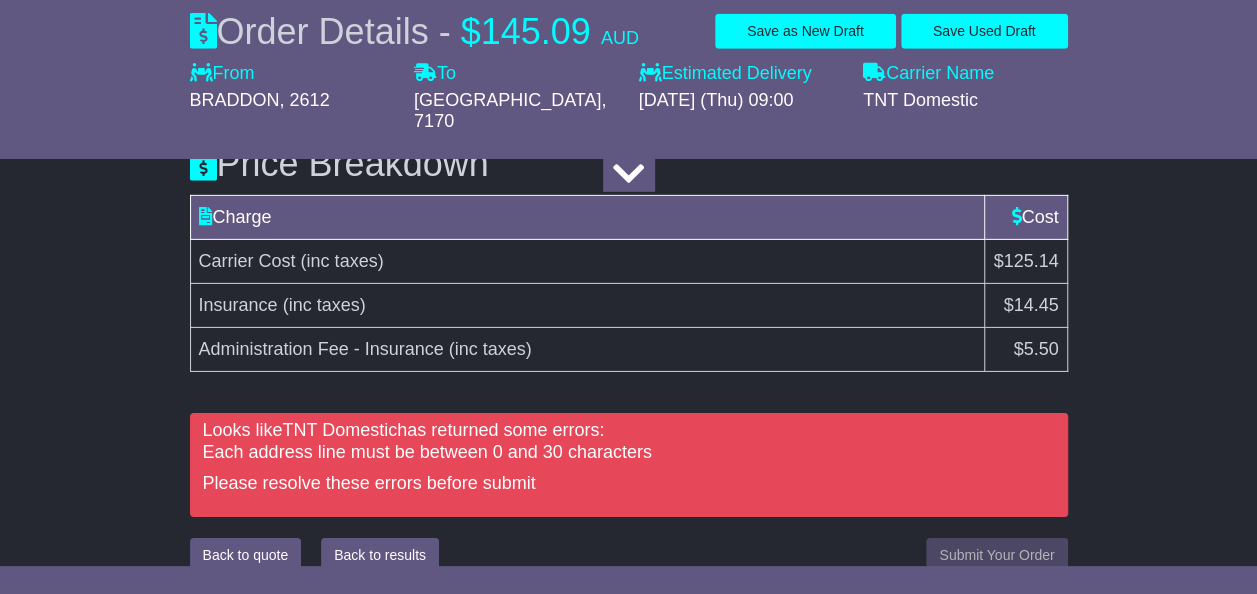 scroll, scrollTop: 0, scrollLeft: 0, axis: both 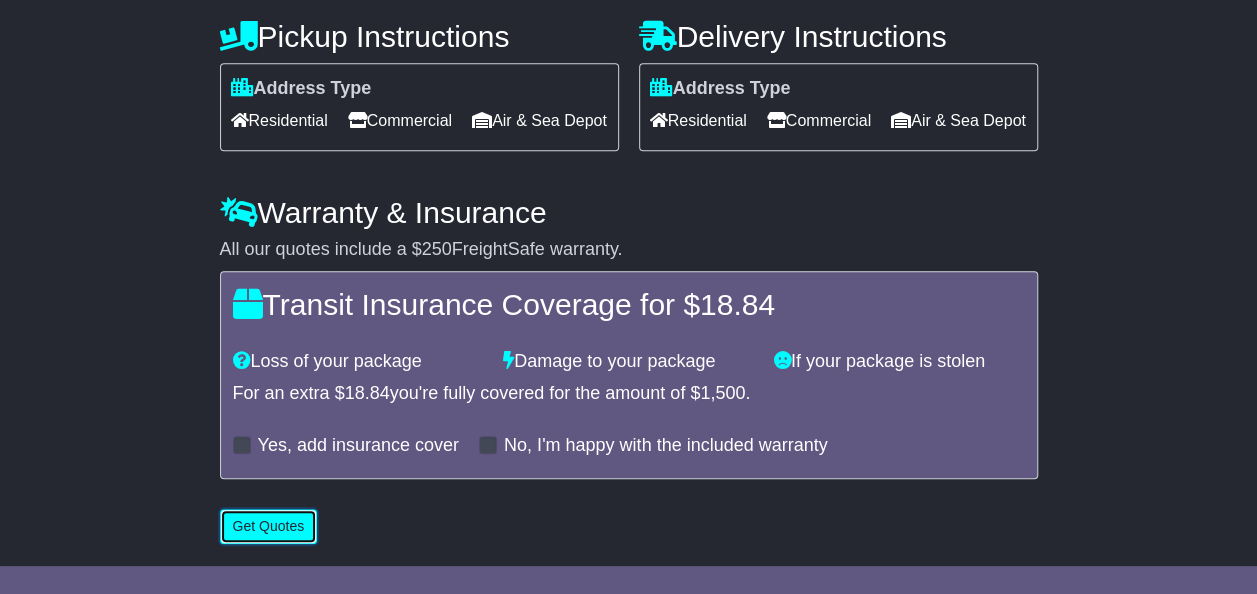 click on "Get Quotes" at bounding box center (269, 526) 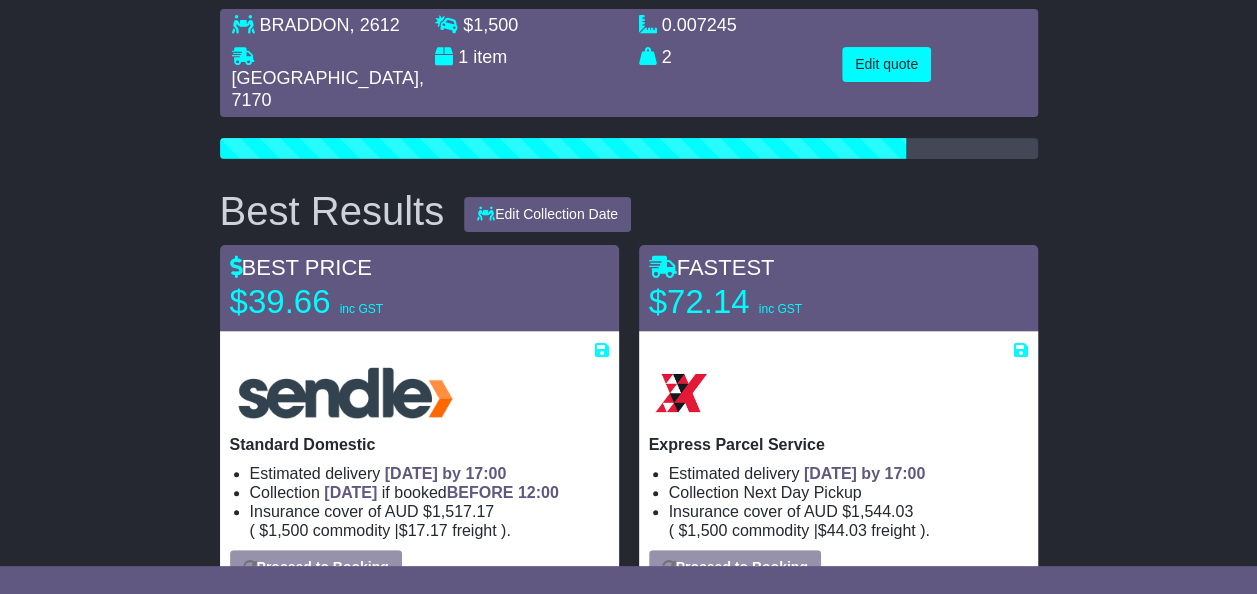scroll, scrollTop: 234, scrollLeft: 0, axis: vertical 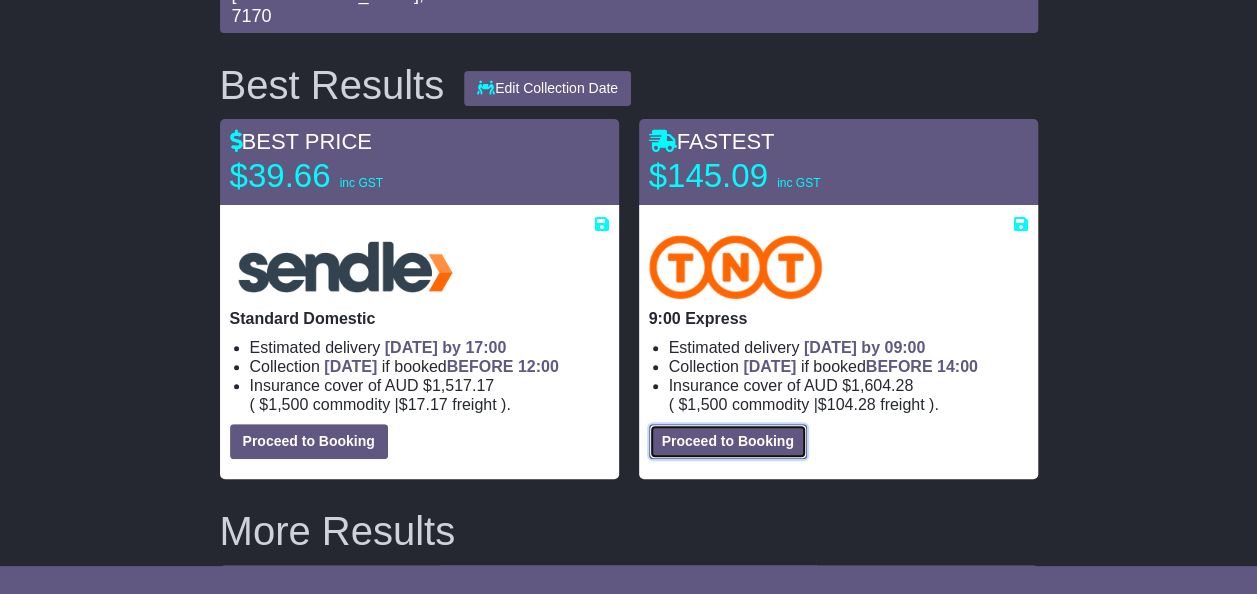 click on "Proceed to Booking" at bounding box center (728, 441) 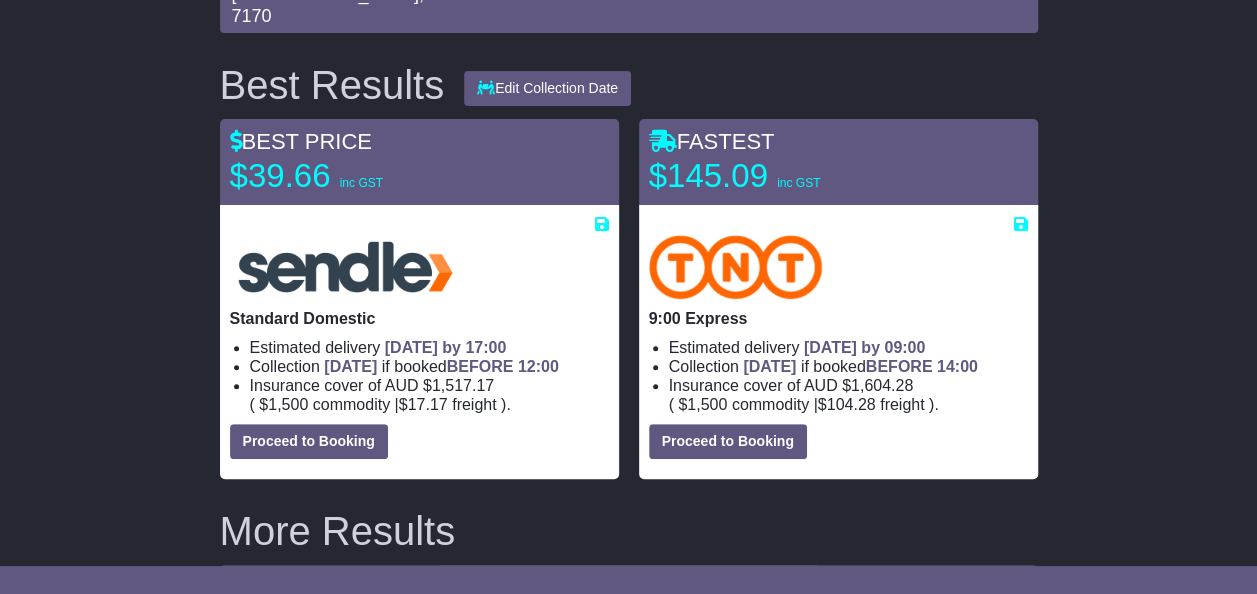 select on "*****" 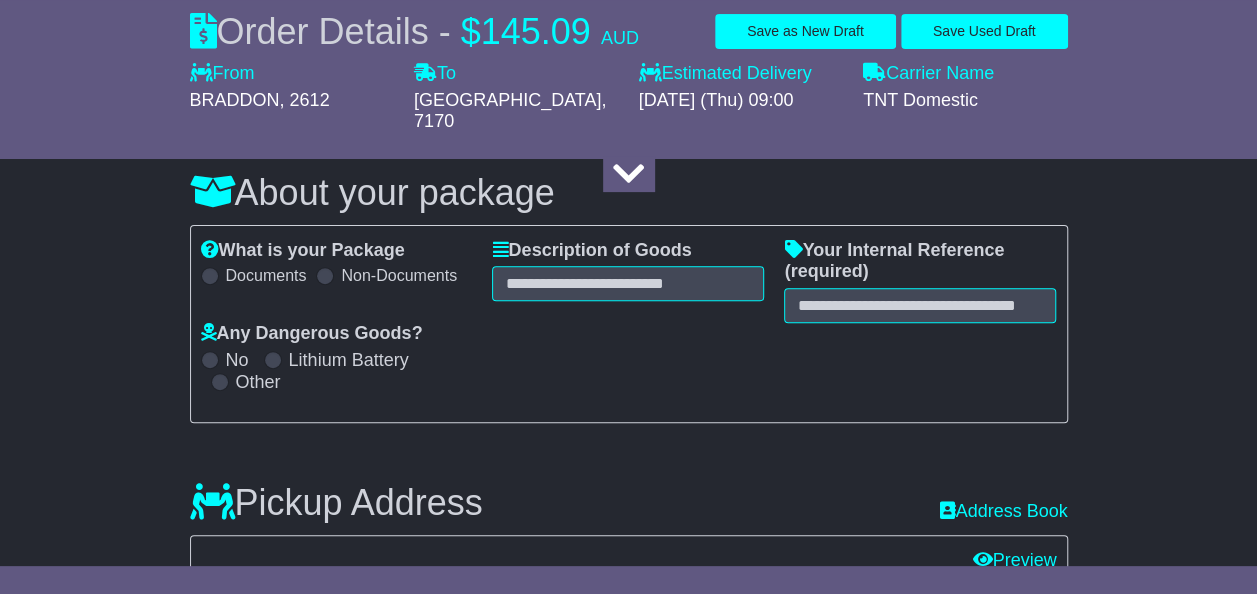 select 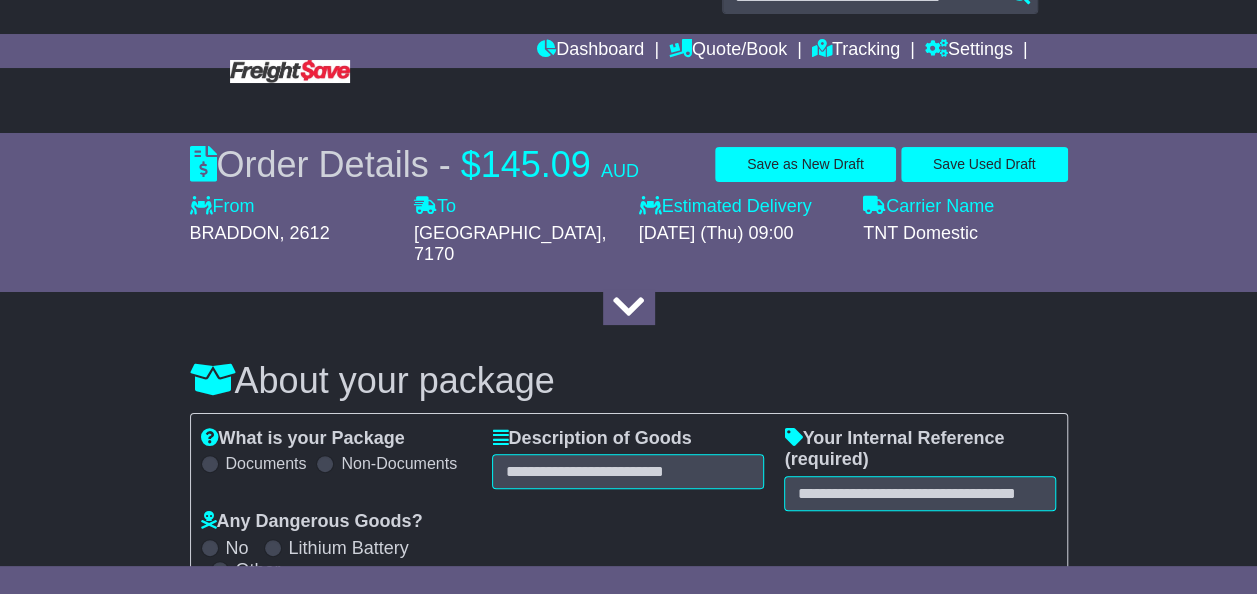 scroll, scrollTop: 56, scrollLeft: 0, axis: vertical 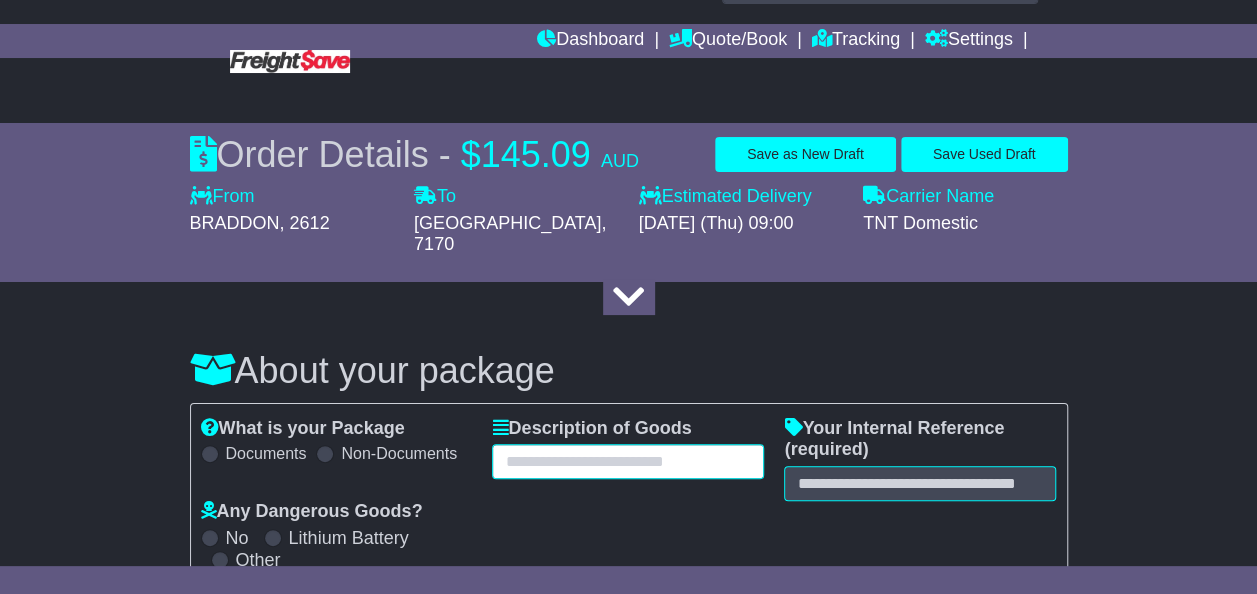 click at bounding box center [628, 461] 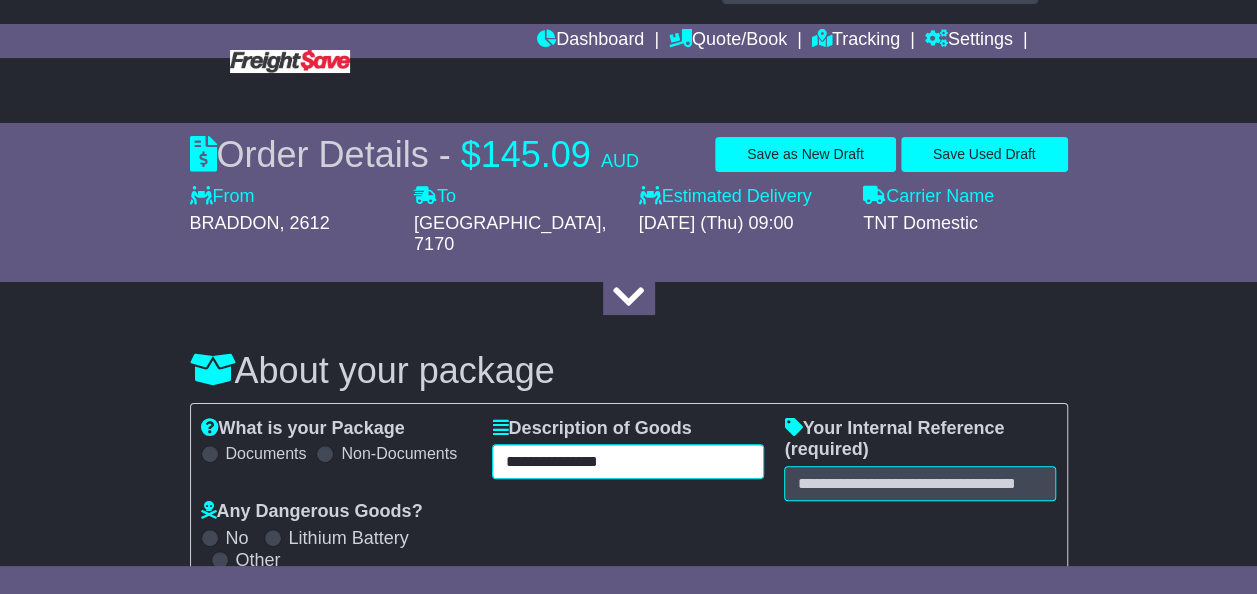 type on "**********" 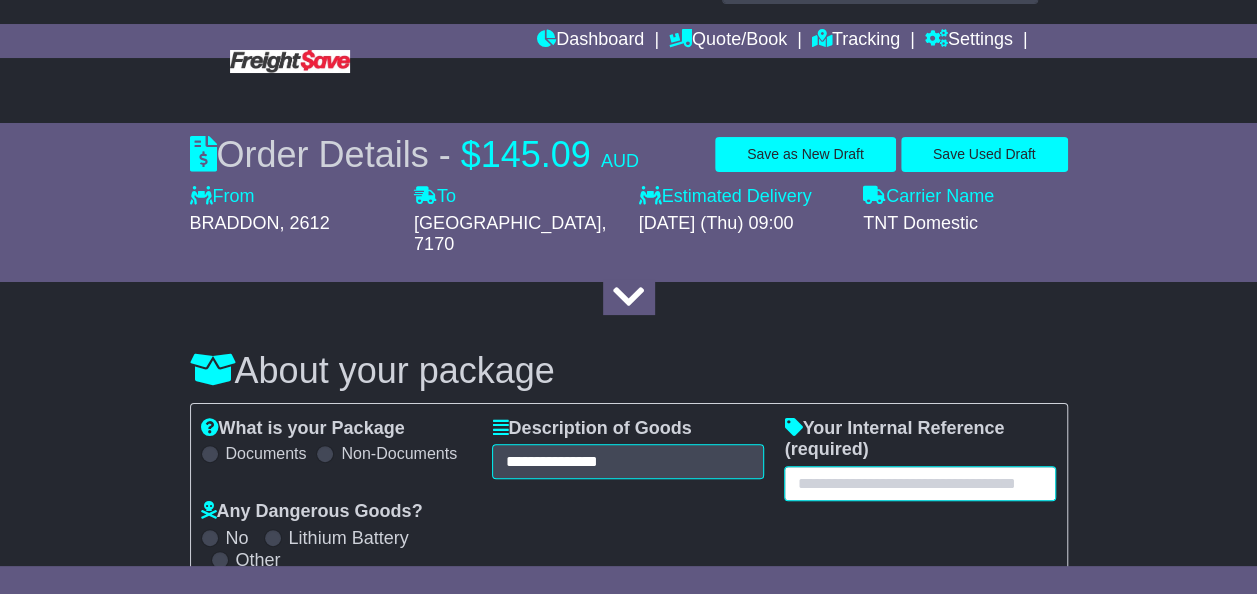 click at bounding box center [920, 483] 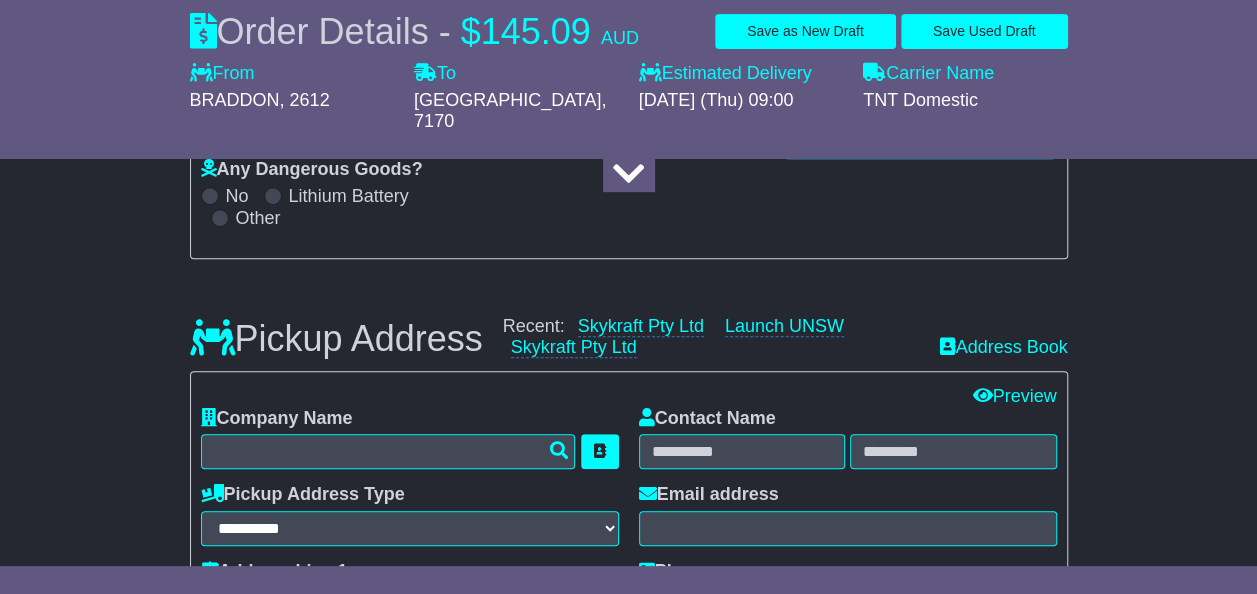 scroll, scrollTop: 397, scrollLeft: 0, axis: vertical 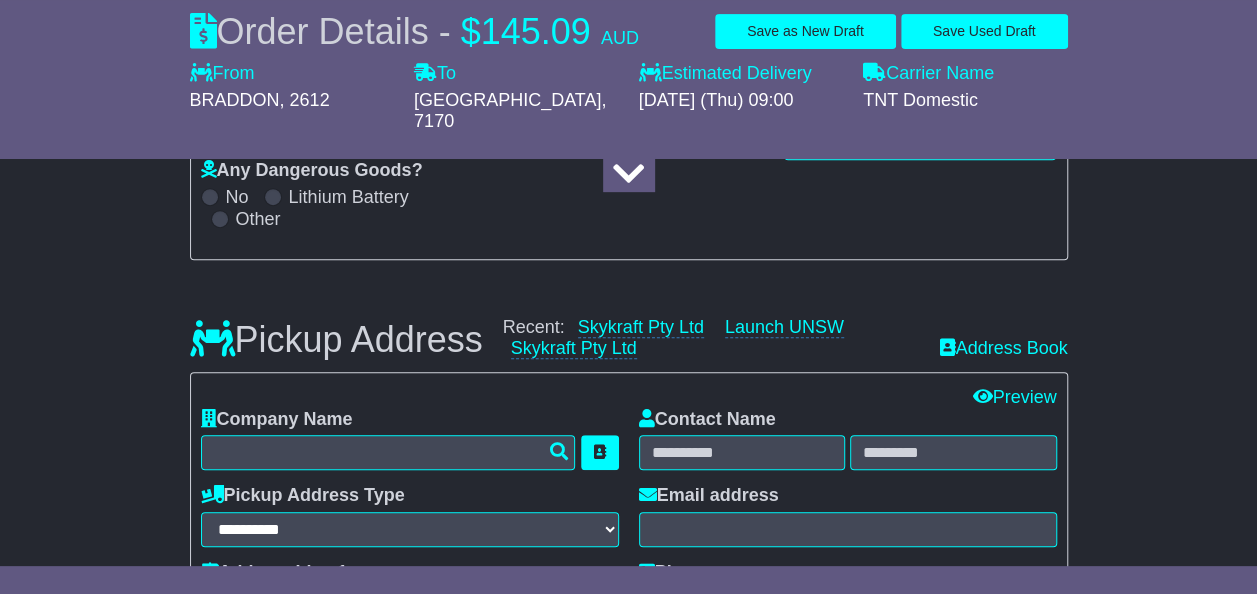 type on "******" 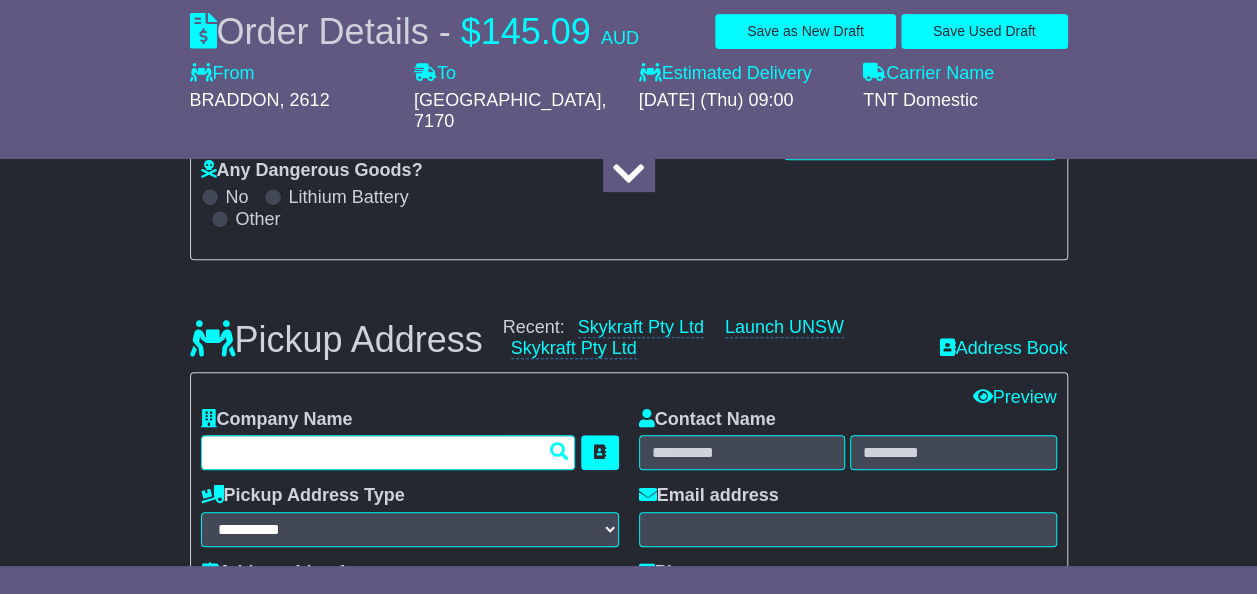 click at bounding box center [388, 452] 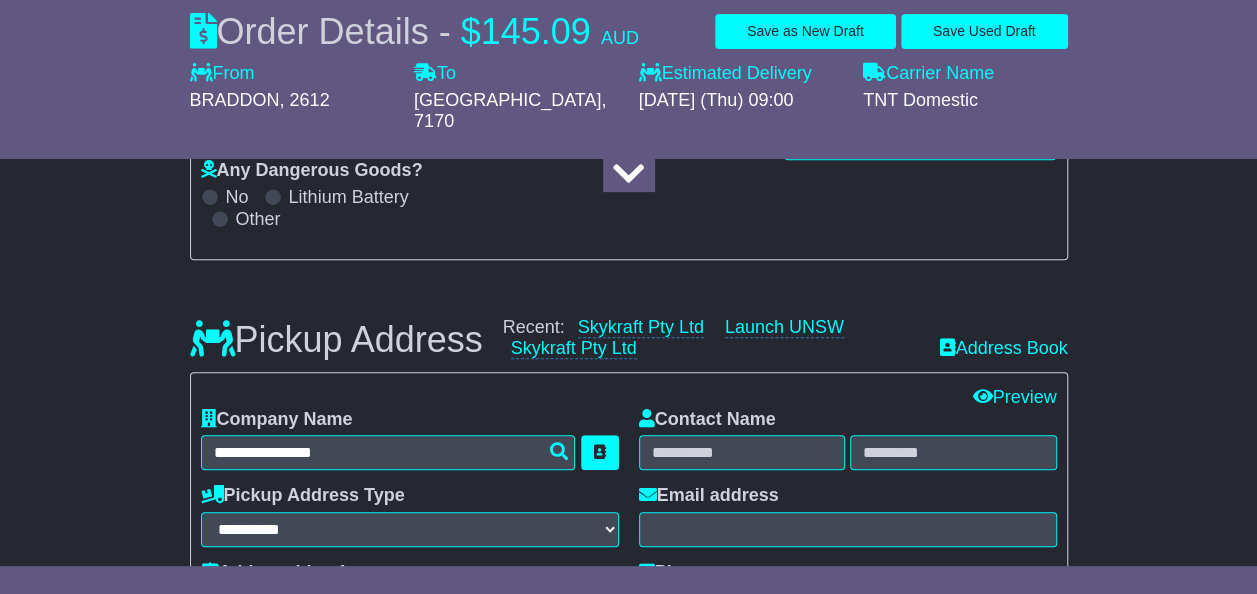 type on "**********" 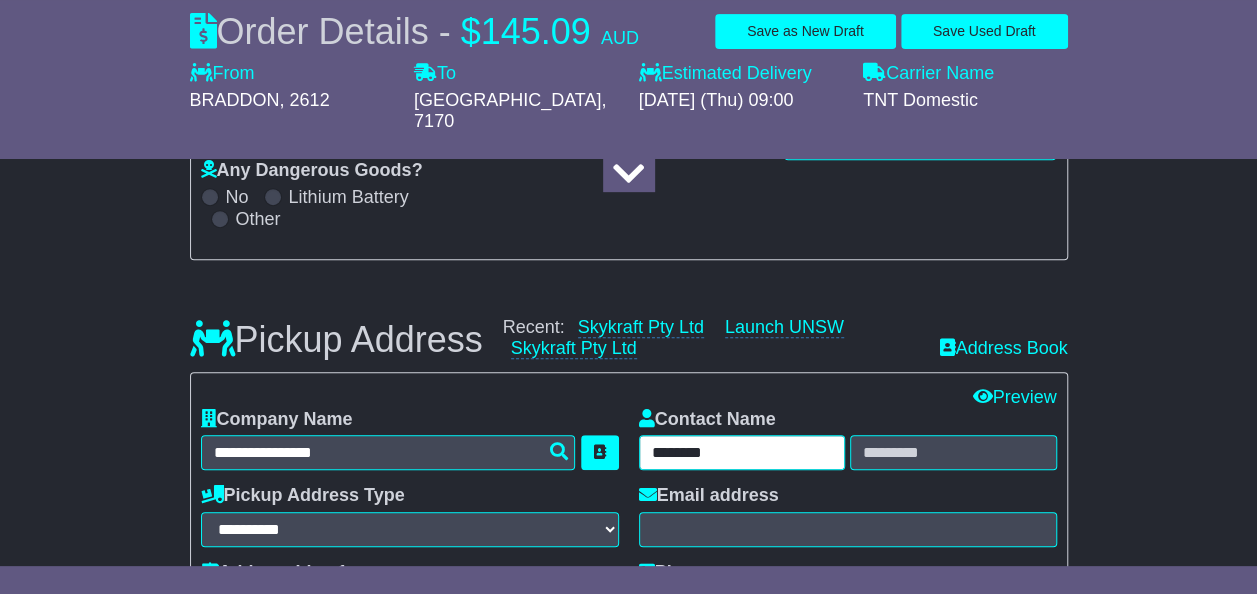 type on "**********" 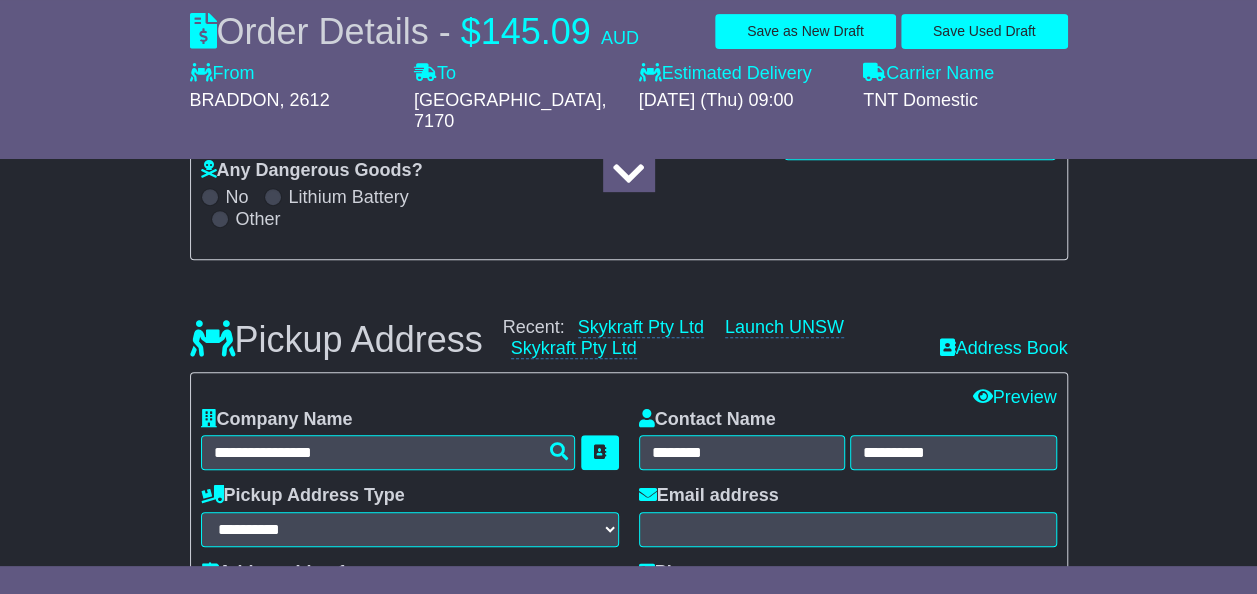 type on "**********" 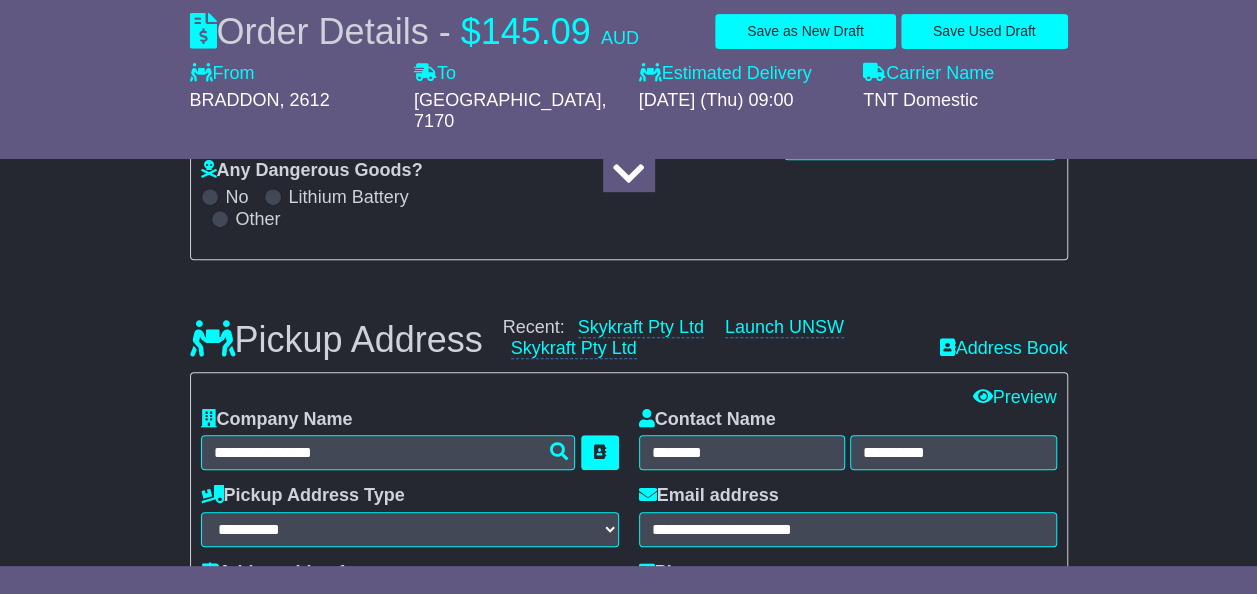 type on "**********" 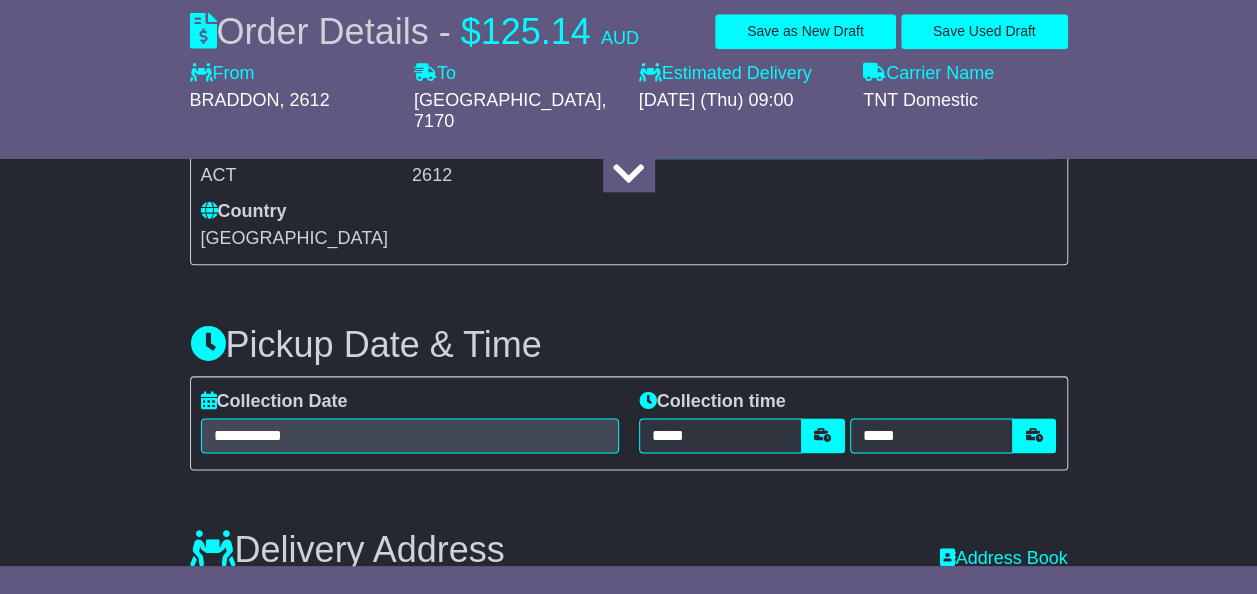 scroll, scrollTop: 1041, scrollLeft: 0, axis: vertical 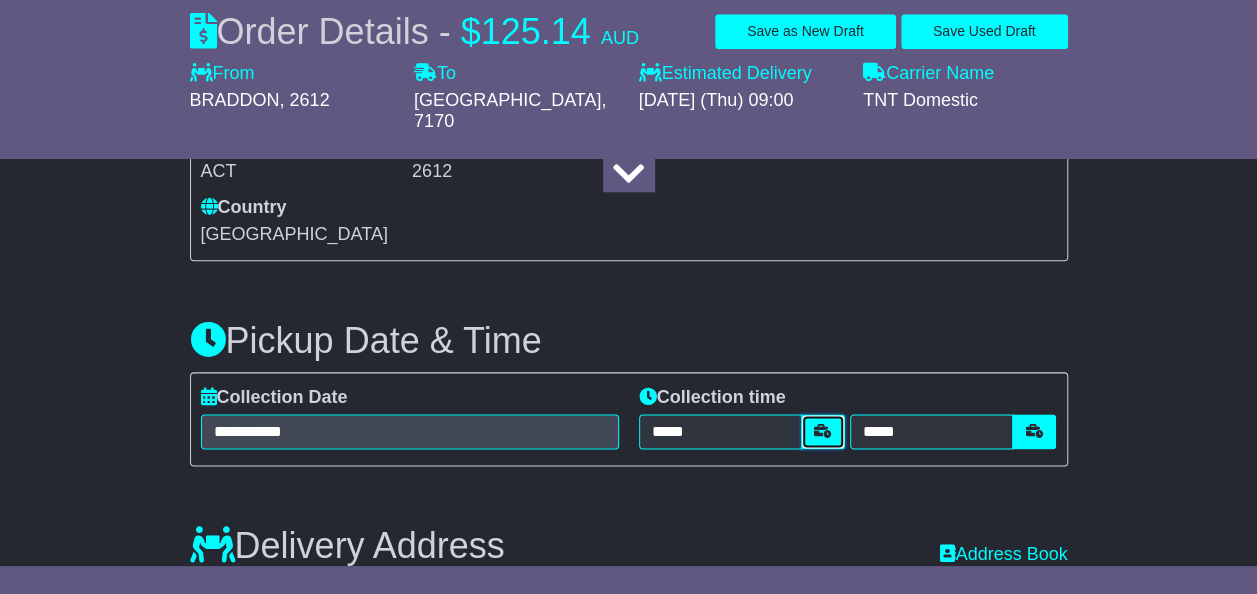 click at bounding box center [823, 431] 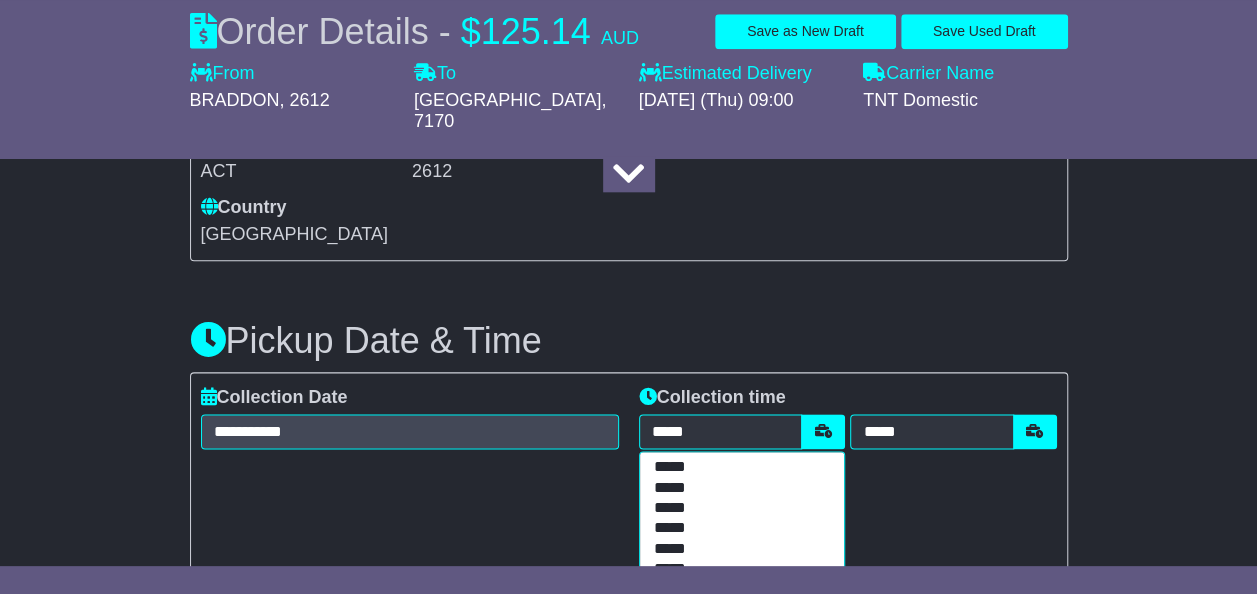 scroll, scrollTop: 1051, scrollLeft: 0, axis: vertical 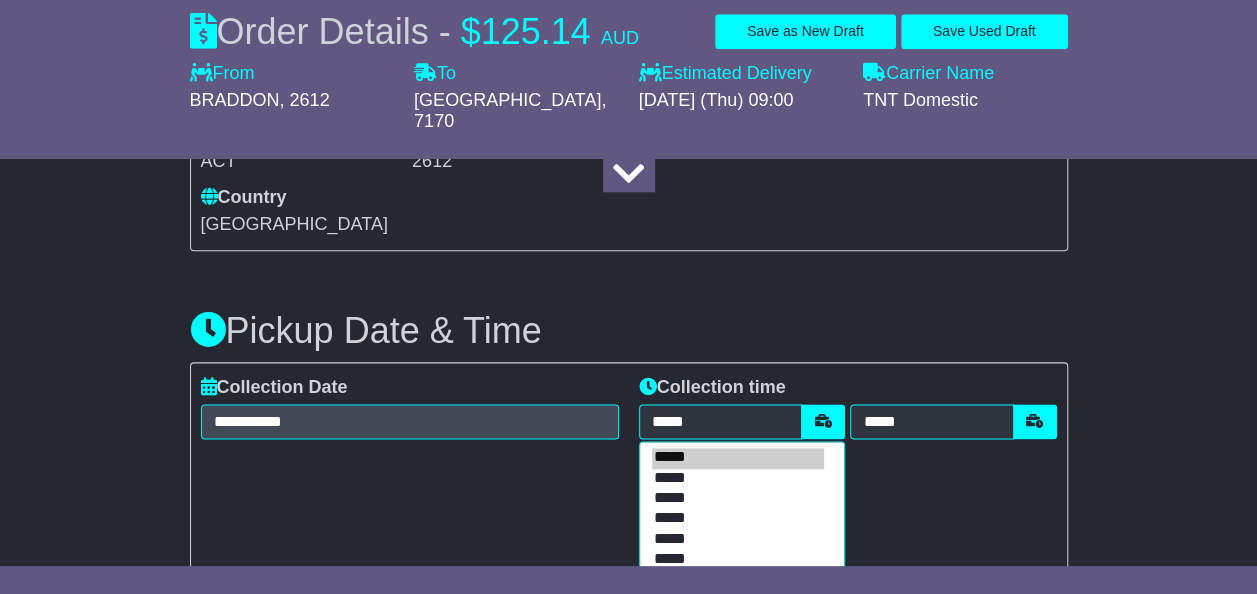 click on "*****" at bounding box center (738, 519) 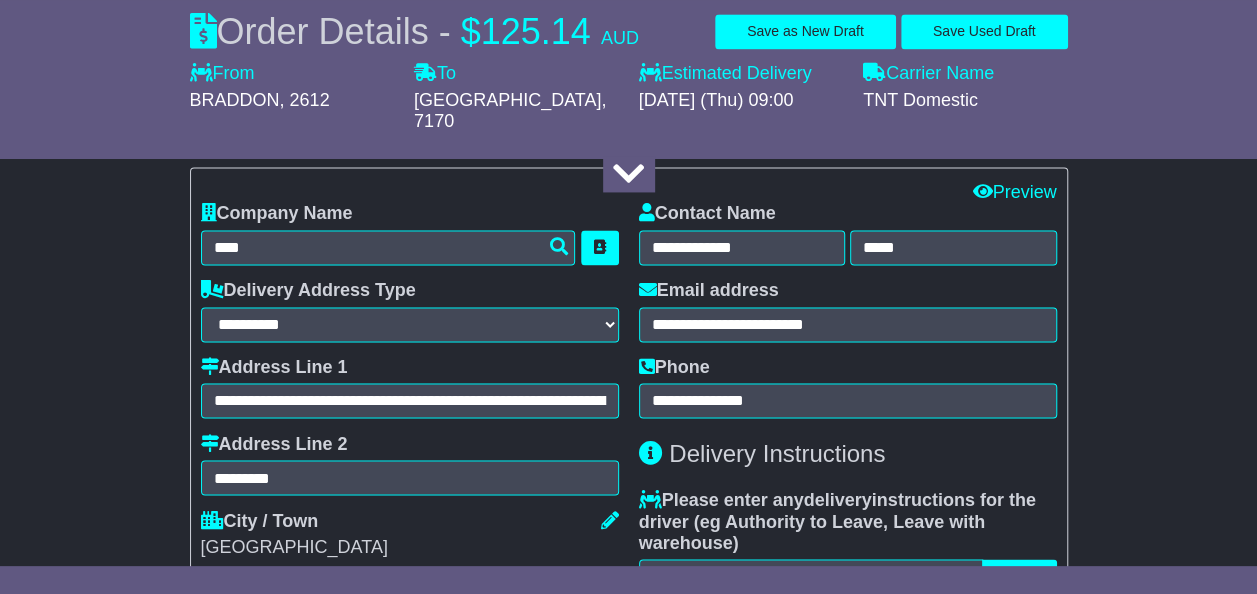scroll, scrollTop: 1466, scrollLeft: 0, axis: vertical 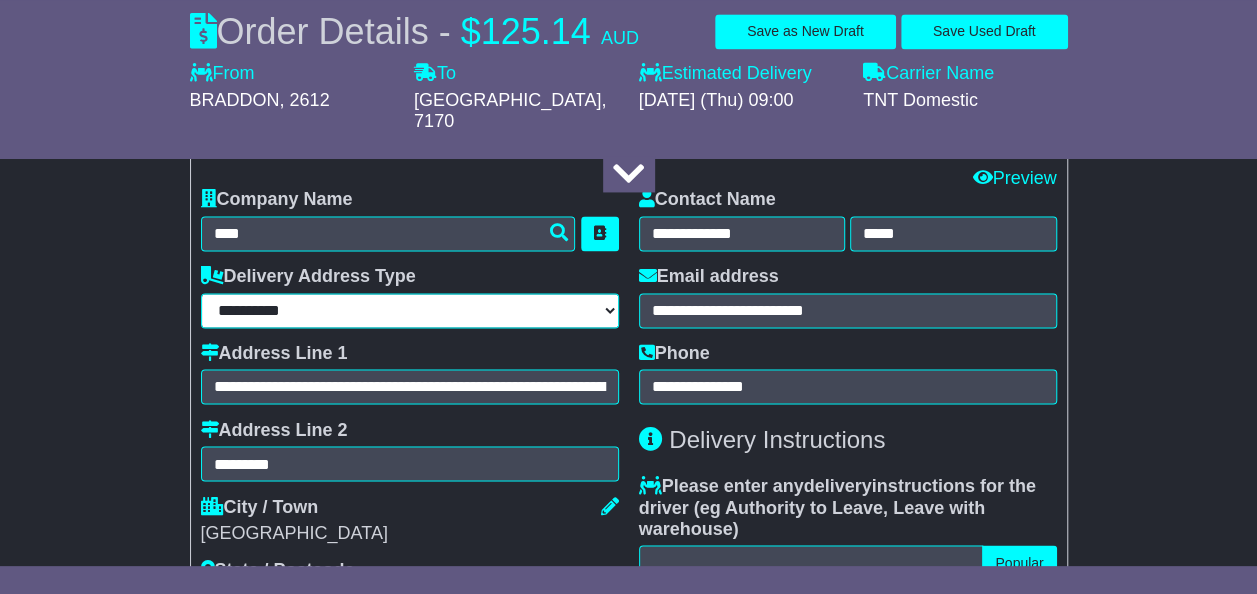 click on "**********" at bounding box center [410, 310] 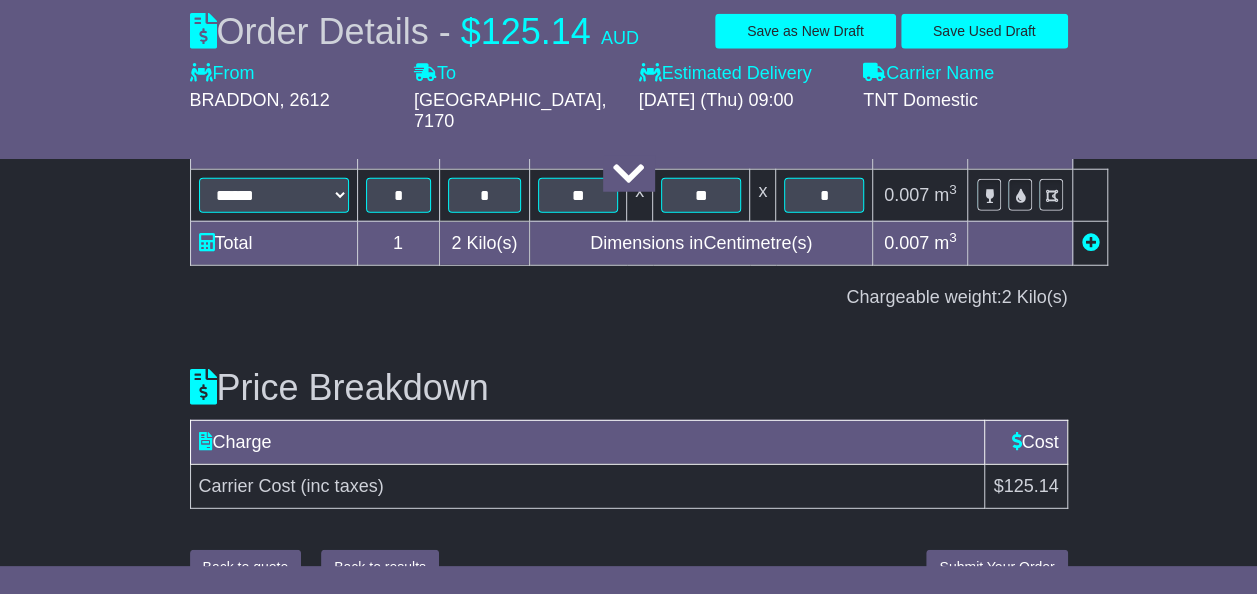scroll, scrollTop: 2557, scrollLeft: 0, axis: vertical 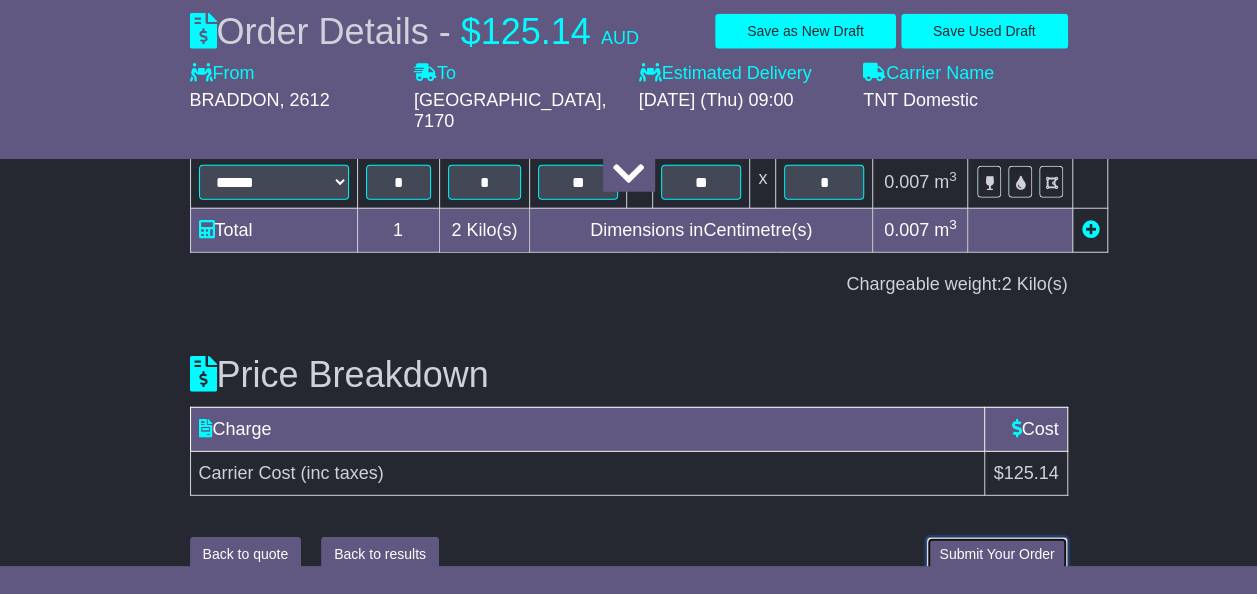 click on "Submit Your Order" at bounding box center [996, 554] 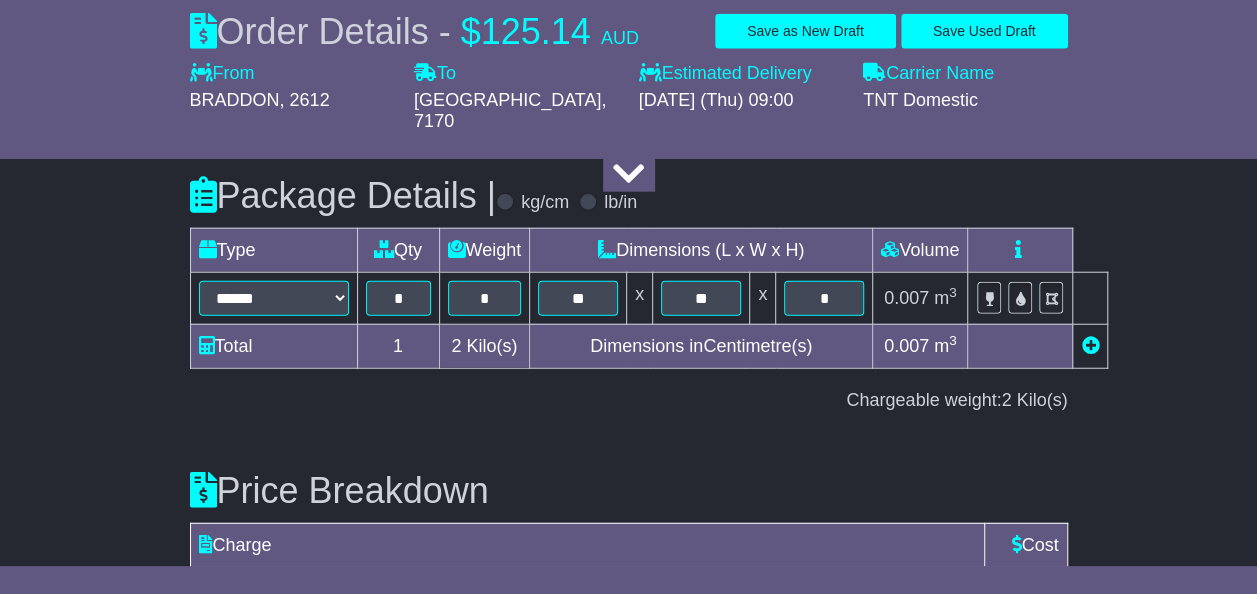 scroll, scrollTop: 2557, scrollLeft: 0, axis: vertical 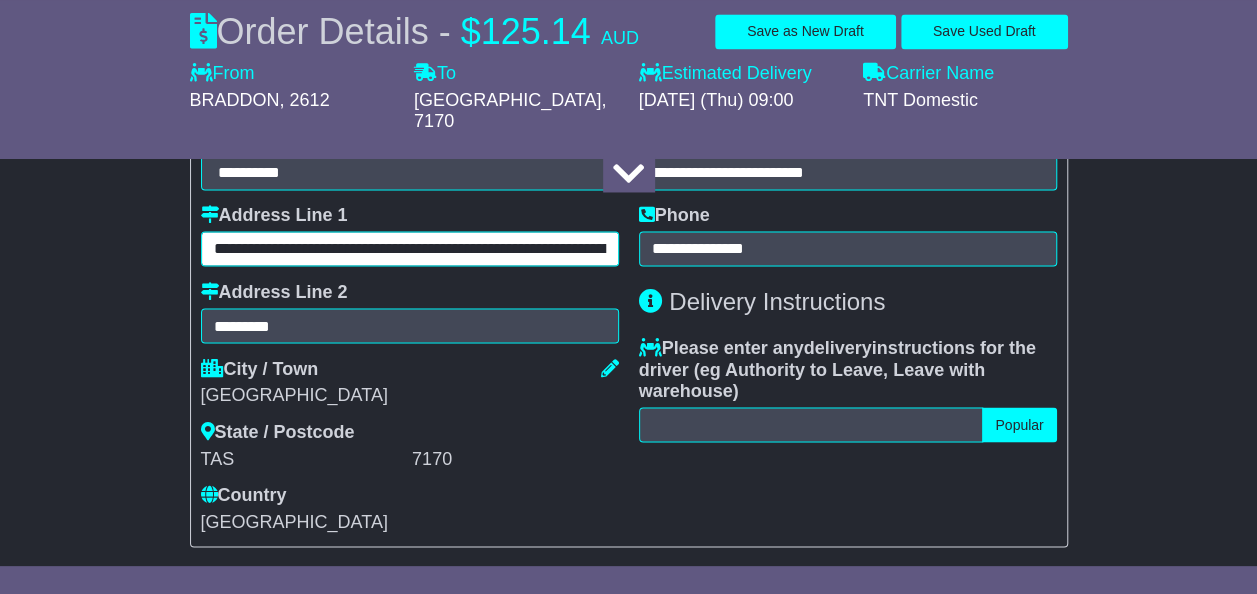 click on "**********" at bounding box center [410, 248] 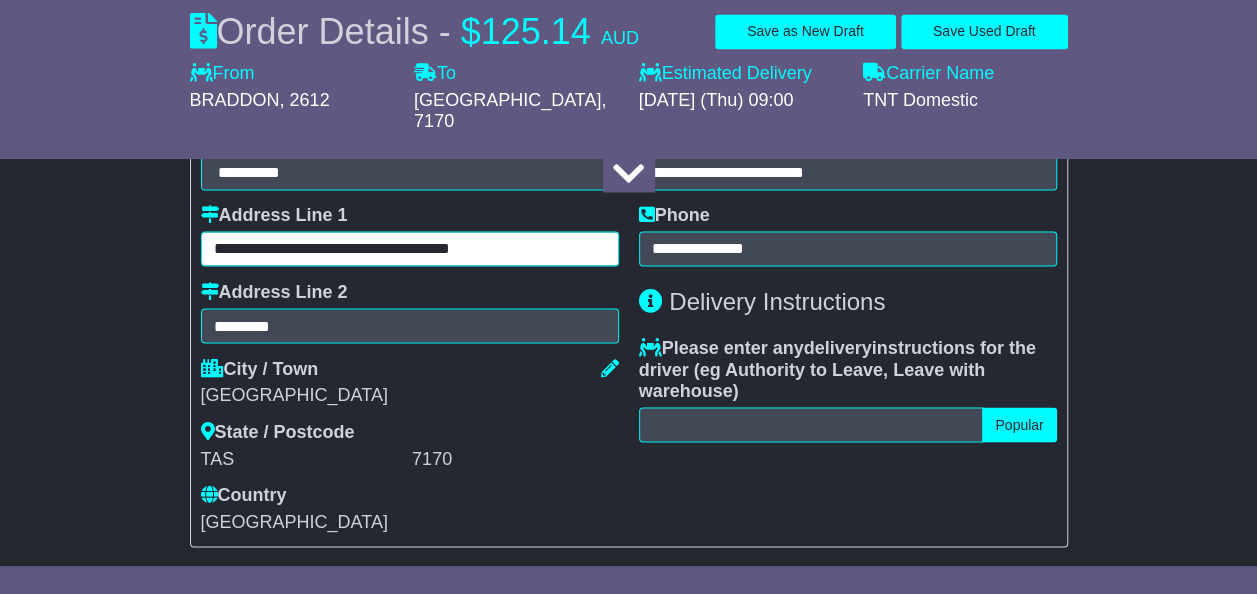scroll, scrollTop: 0, scrollLeft: 0, axis: both 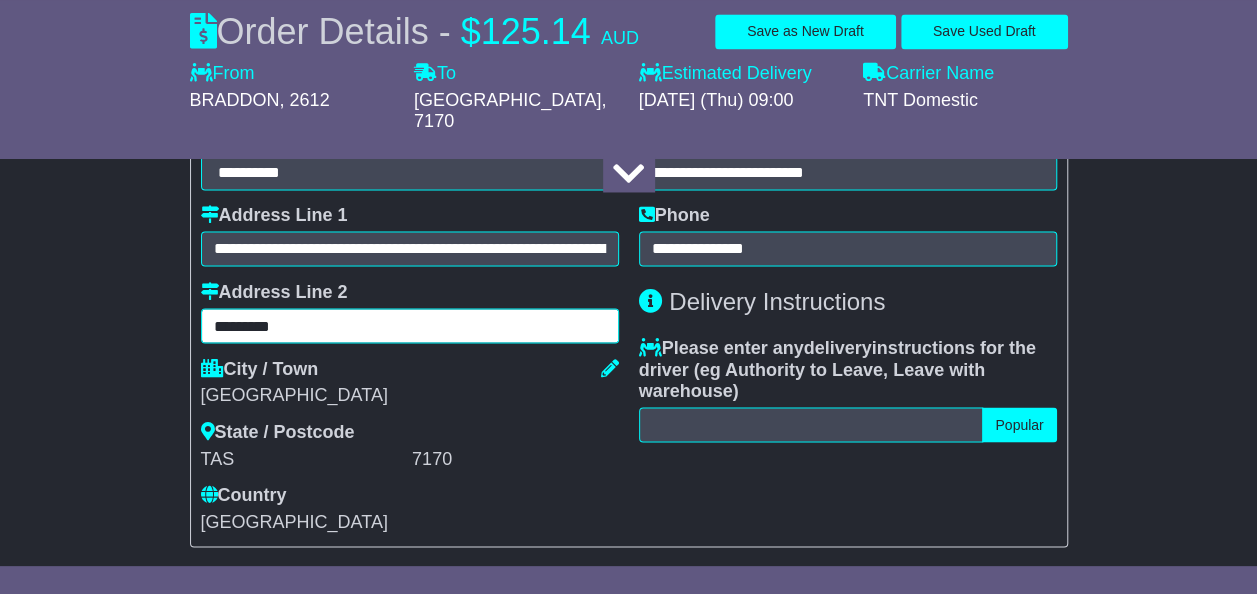 paste on "**********" 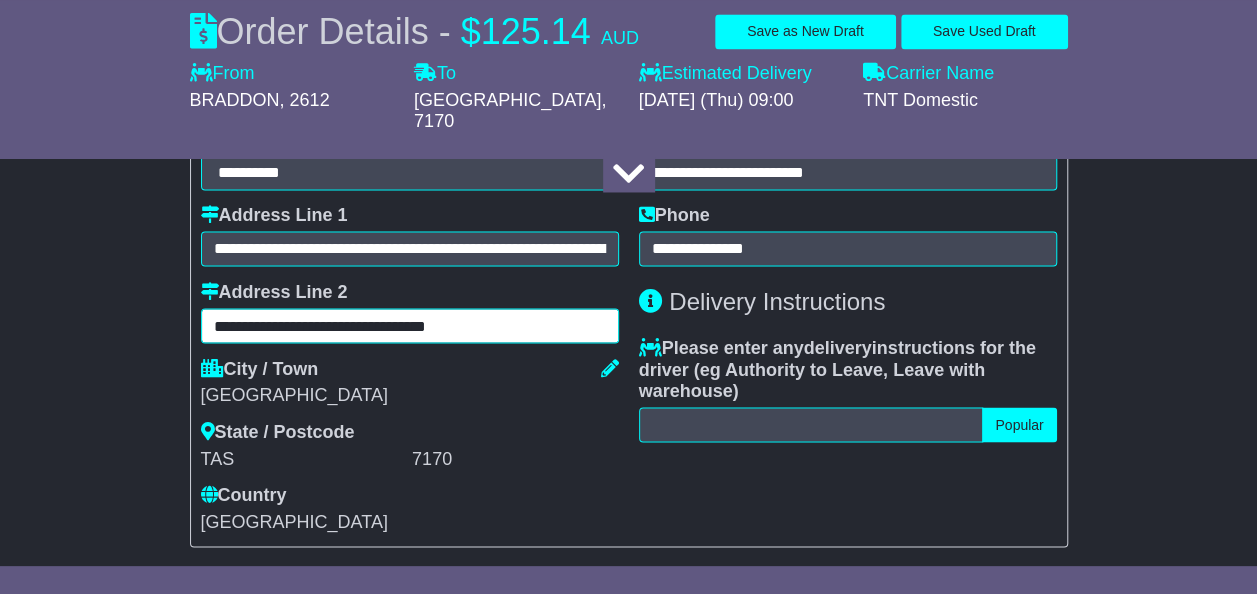 paste on "**********" 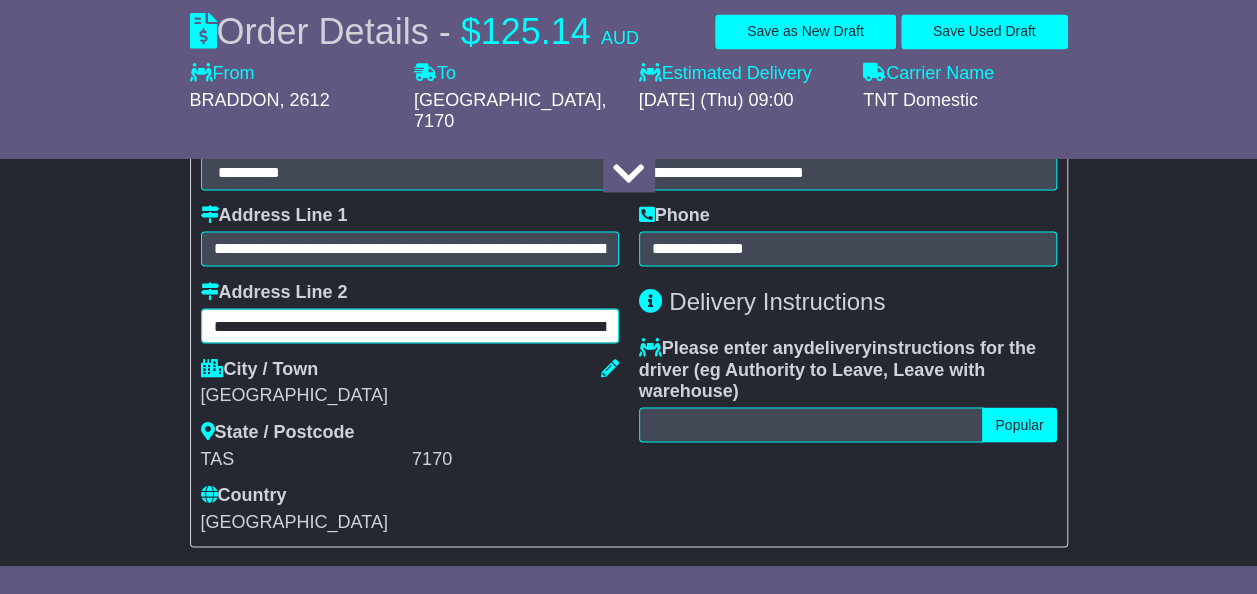 scroll, scrollTop: 0, scrollLeft: 162, axis: horizontal 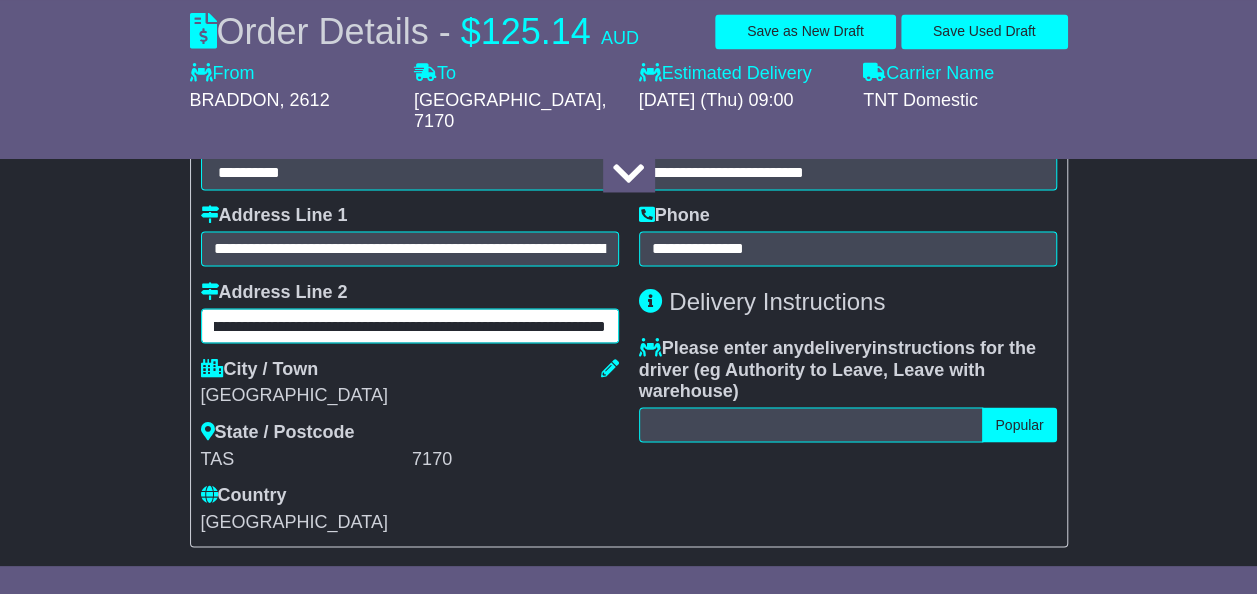 type on "**********" 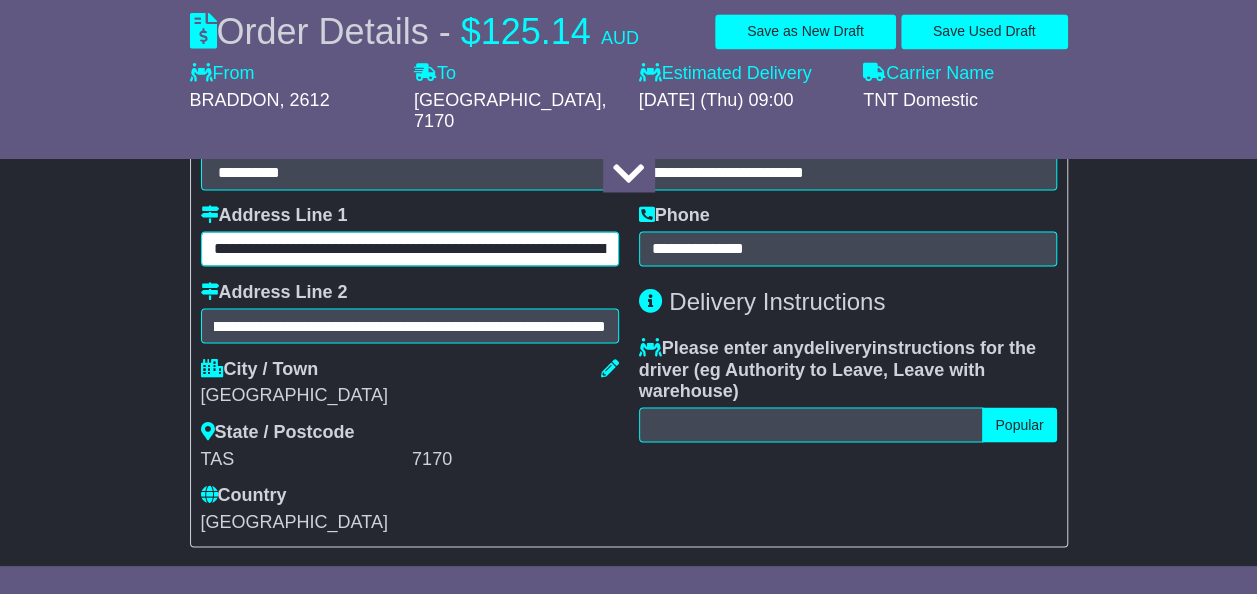 scroll, scrollTop: 0, scrollLeft: 0, axis: both 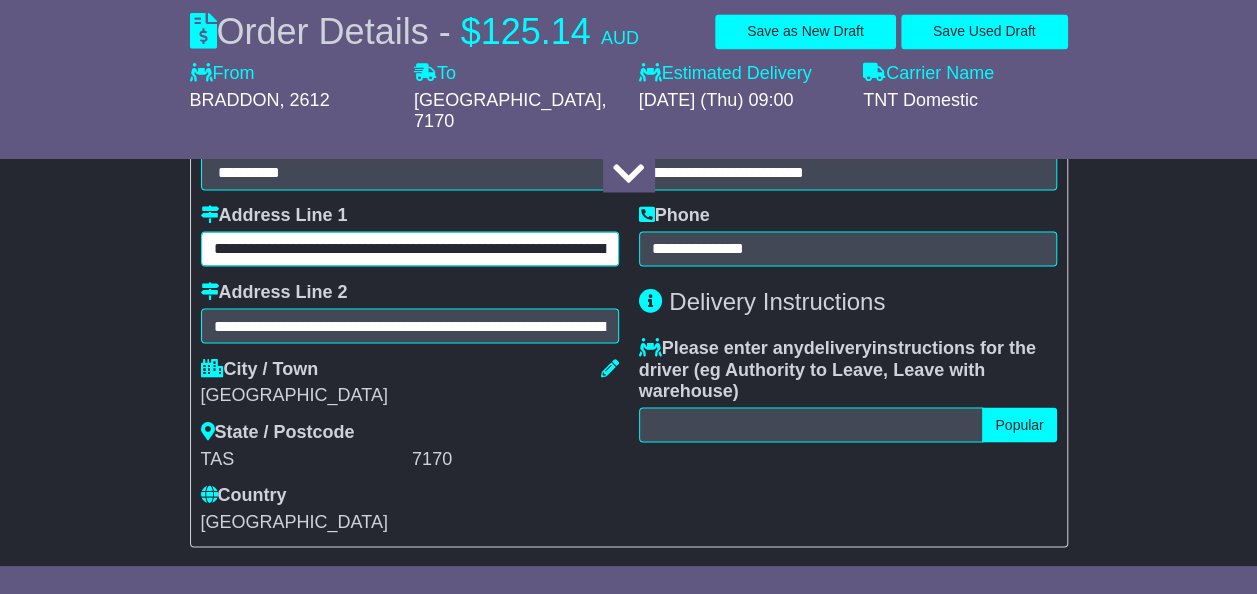 click on "**********" at bounding box center (410, 248) 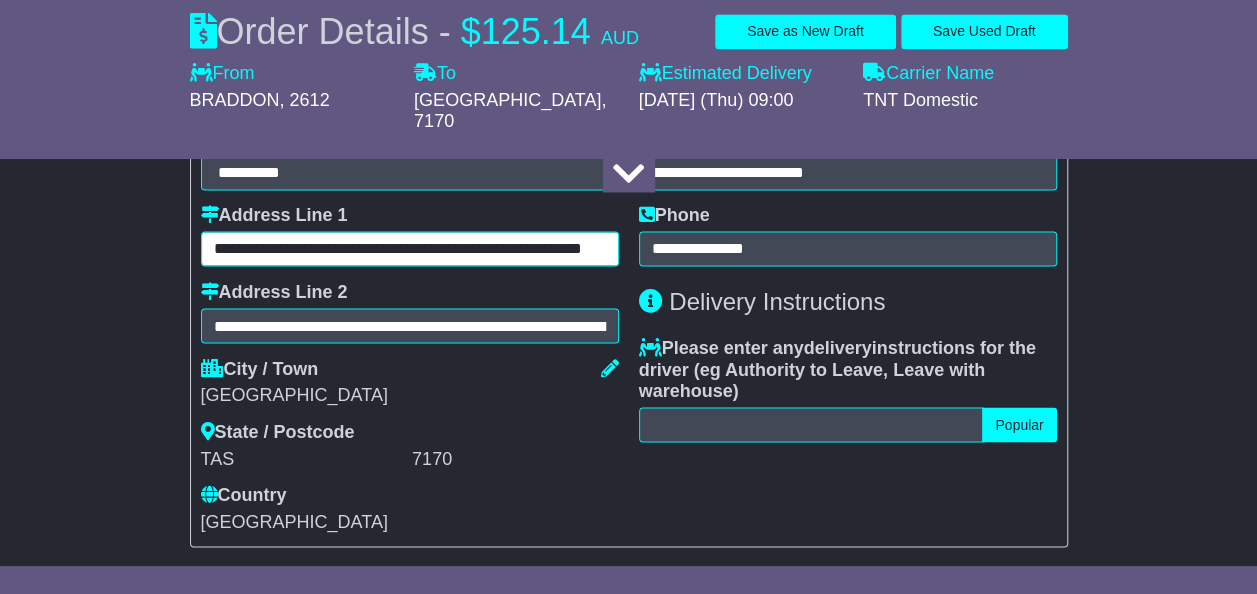 click on "**********" at bounding box center (410, 248) 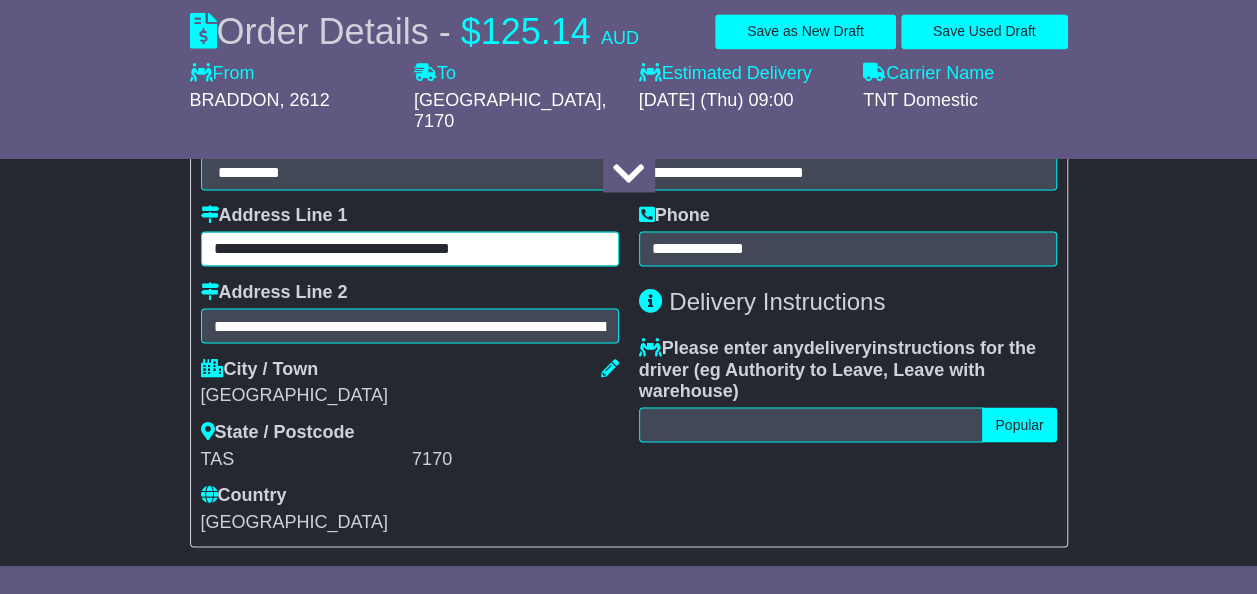 scroll, scrollTop: 0, scrollLeft: 0, axis: both 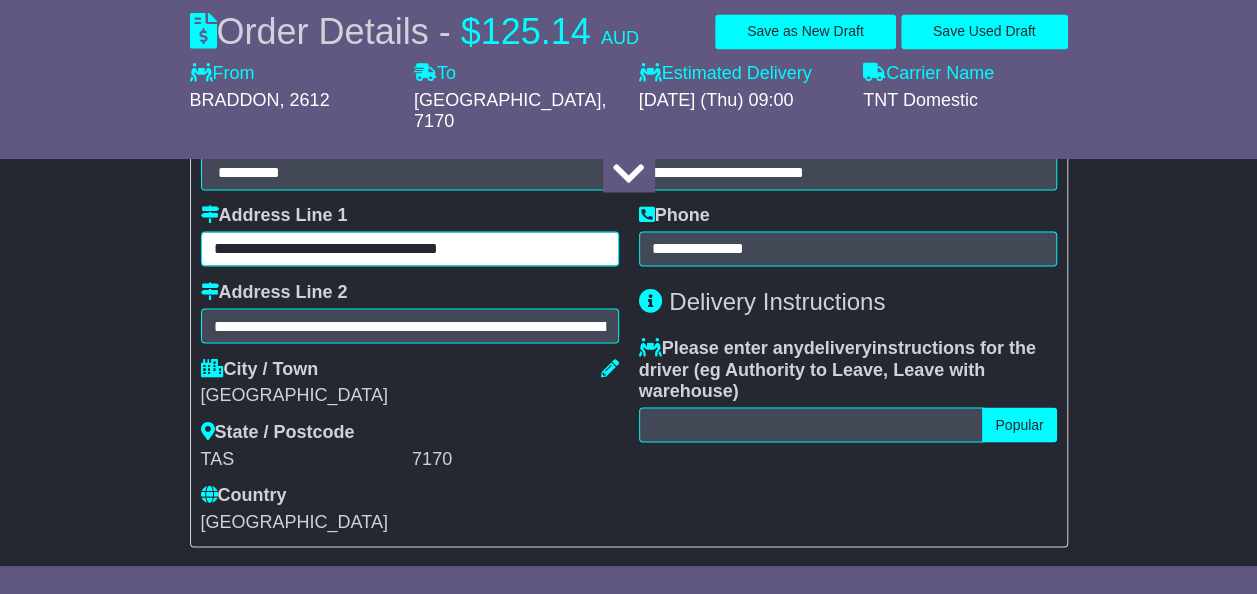 type on "**********" 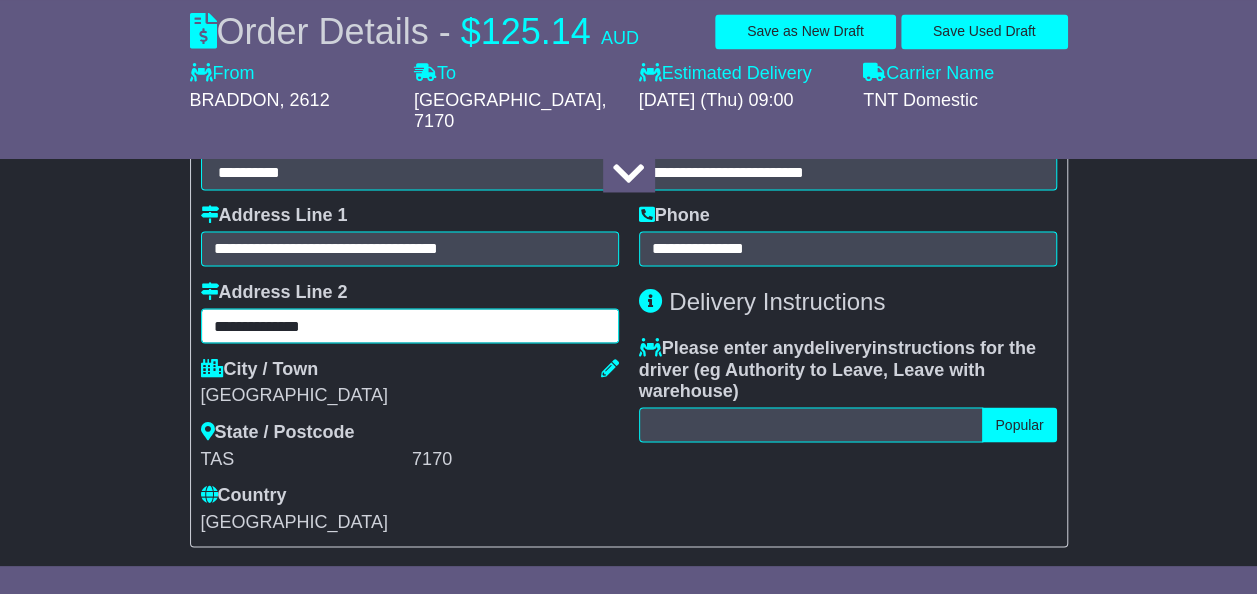 scroll, scrollTop: 0, scrollLeft: 0, axis: both 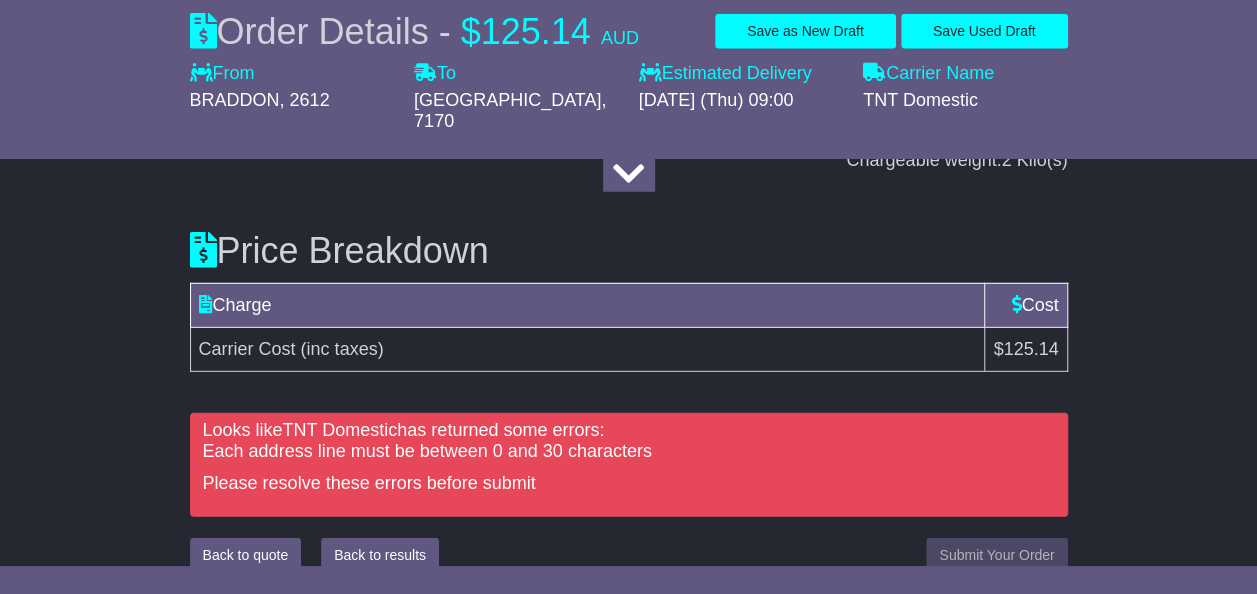 type on "**********" 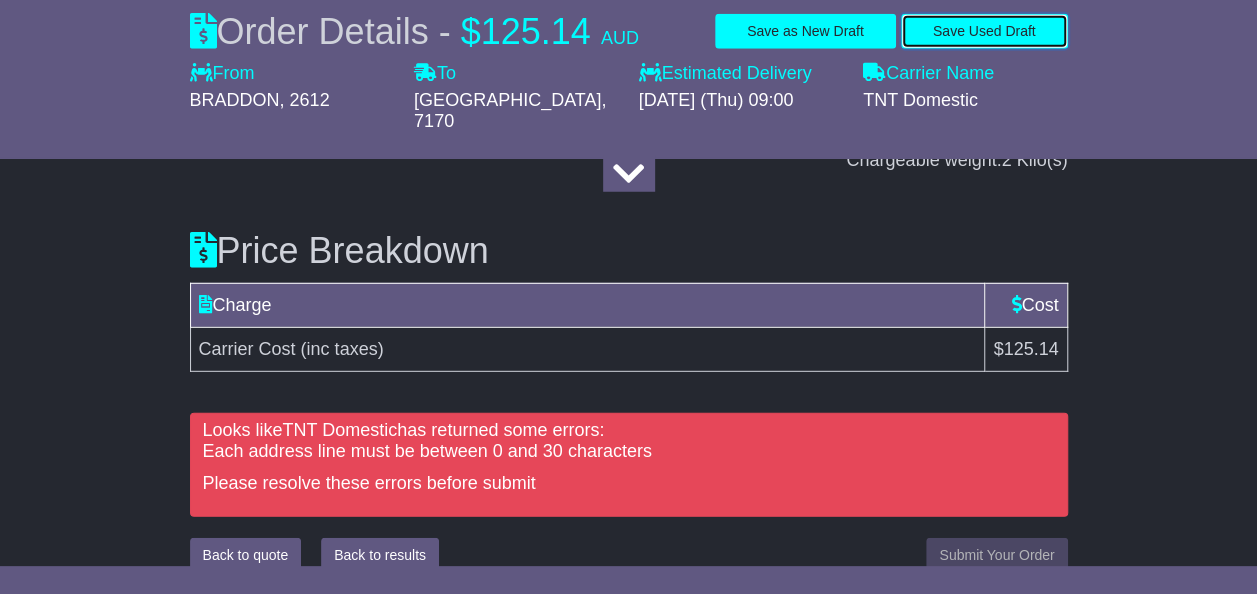 click on "Save Used Draft" at bounding box center (984, 31) 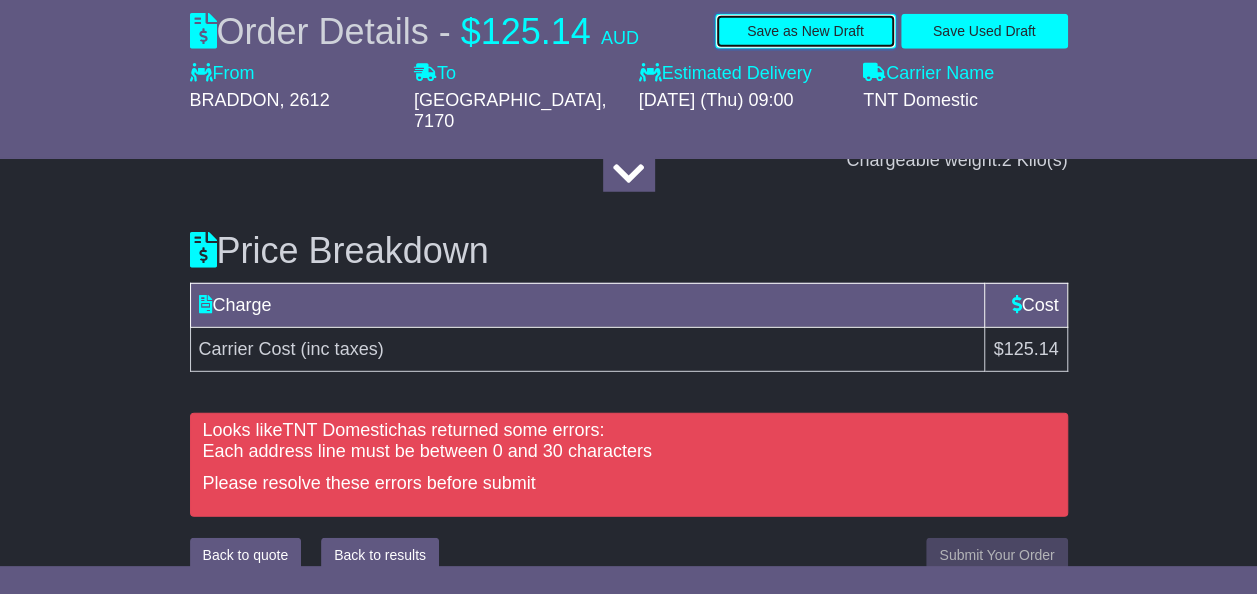 click on "Save as New Draft" at bounding box center [805, 31] 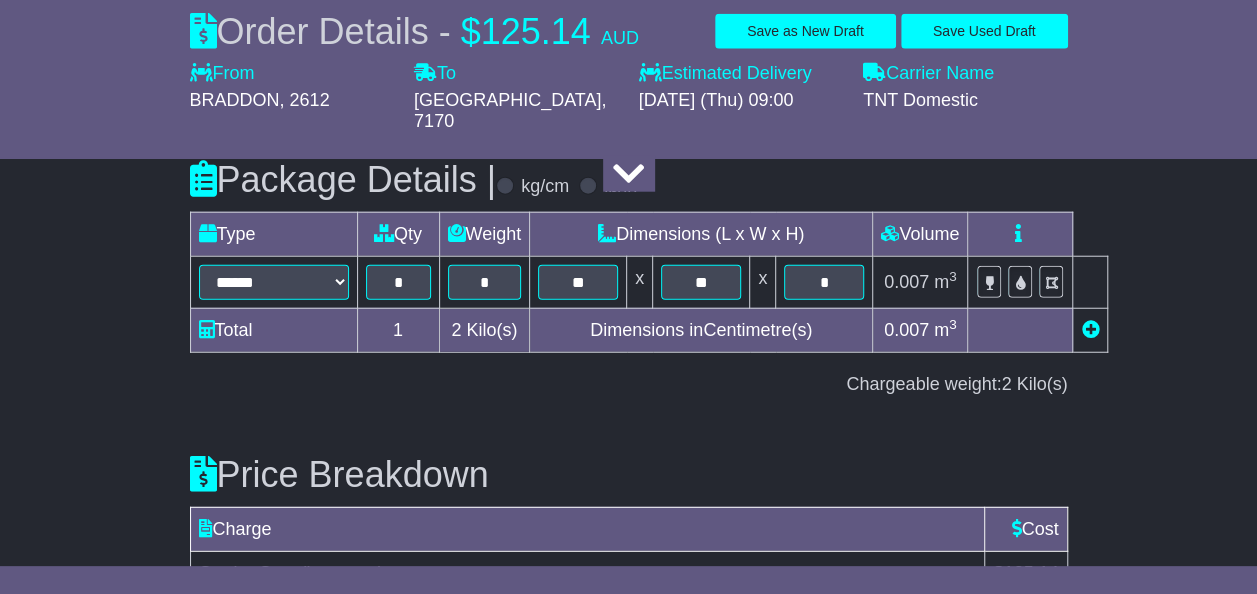 scroll, scrollTop: 2681, scrollLeft: 0, axis: vertical 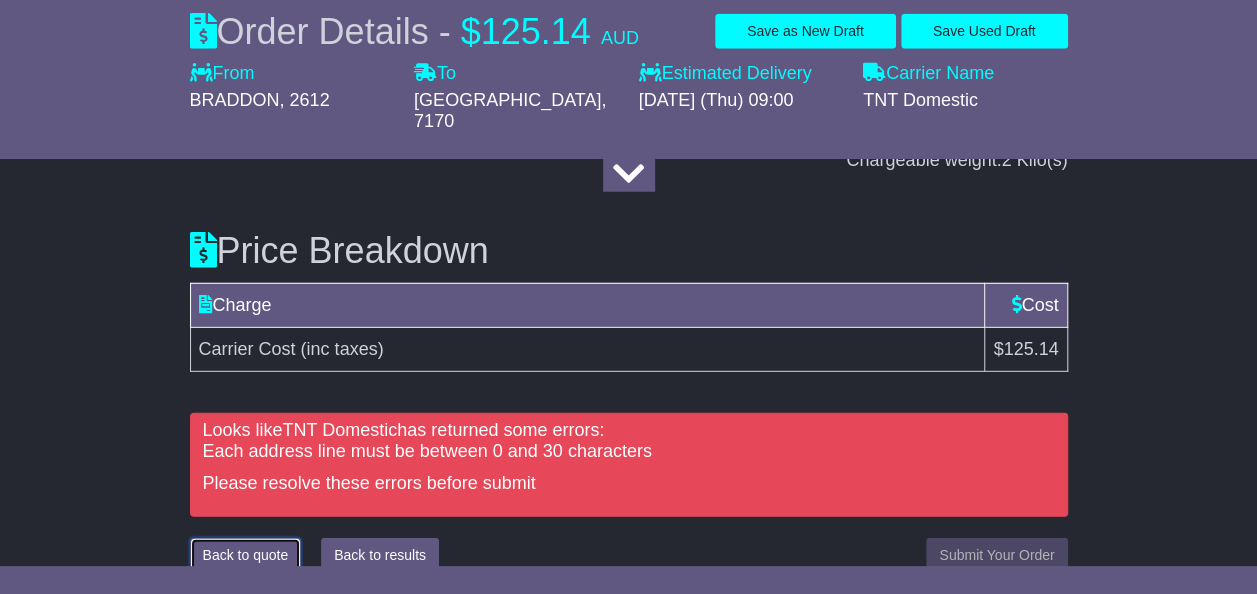 click on "Back to quote" at bounding box center [246, 555] 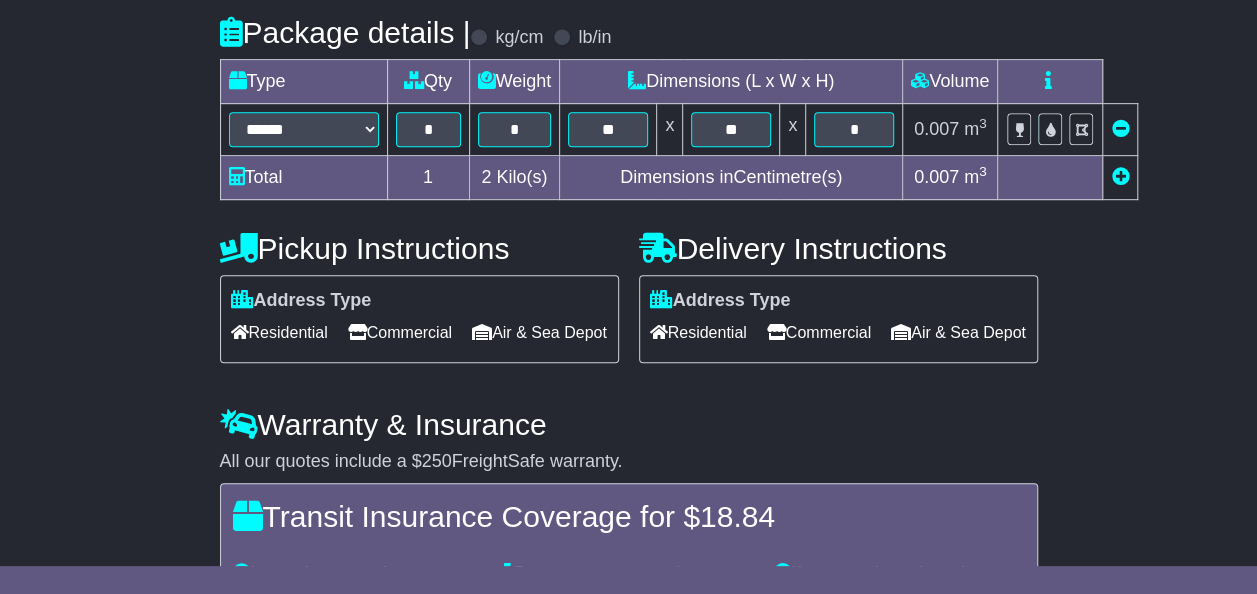scroll, scrollTop: 709, scrollLeft: 0, axis: vertical 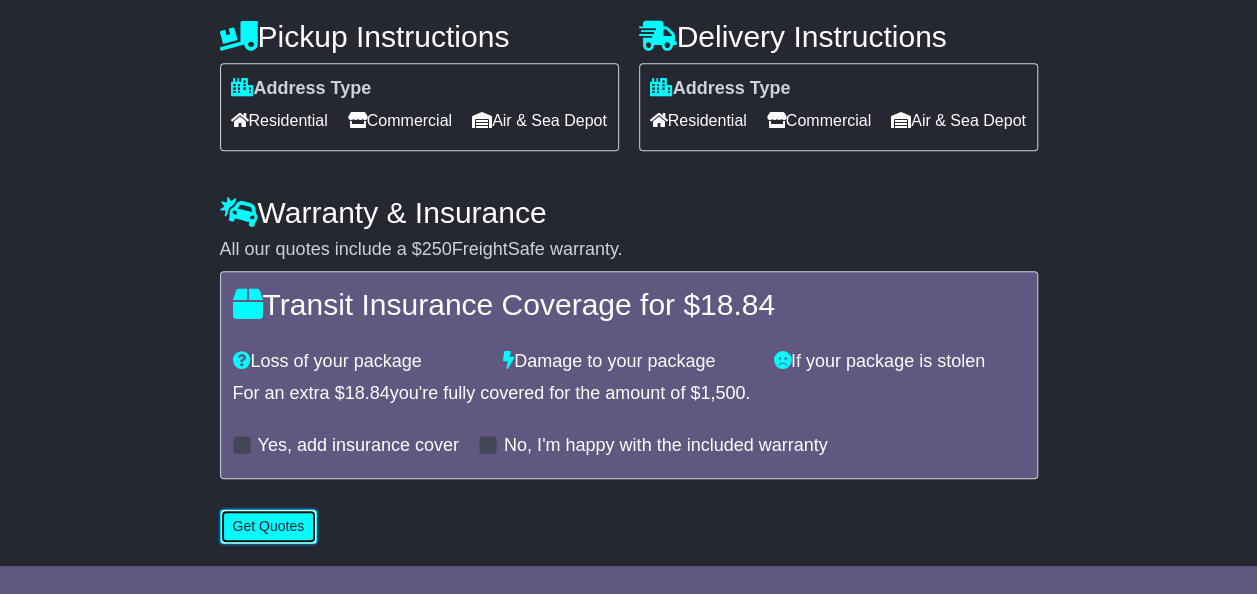 click on "Get Quotes" at bounding box center [269, 526] 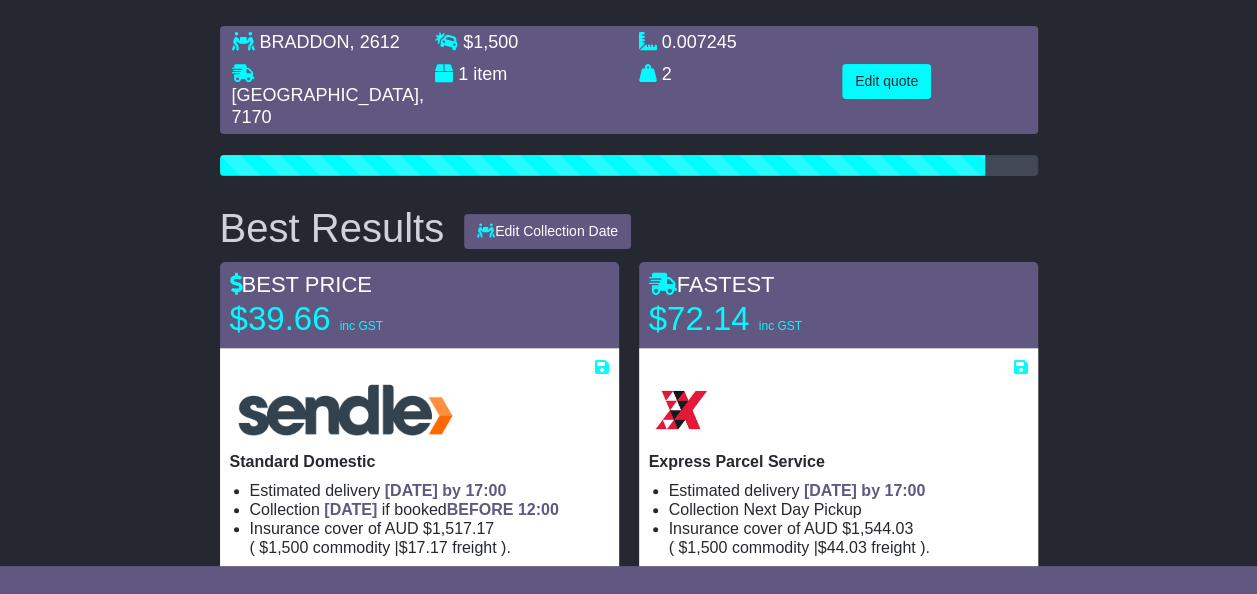scroll, scrollTop: 134, scrollLeft: 0, axis: vertical 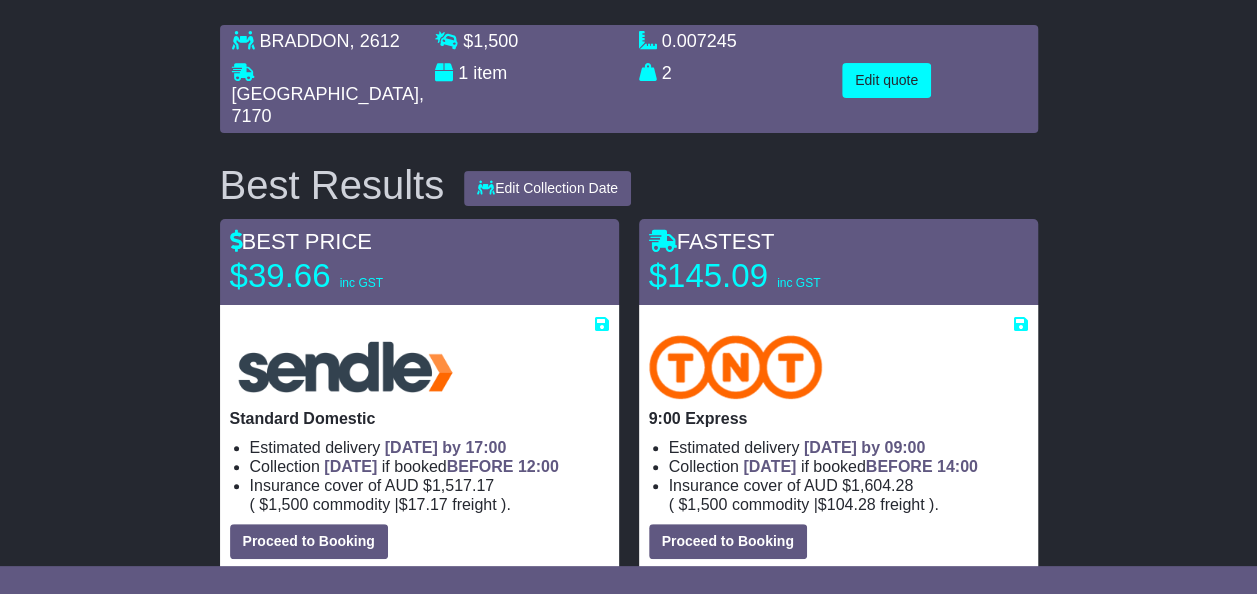click on "Best Results
Edit Collection Date
16 Jul 2025
17 Jul 2025
18 Jul 2025
21 Jul 2025
22 Jul 2025
Save Quote
×
$" at bounding box center (629, 1424) 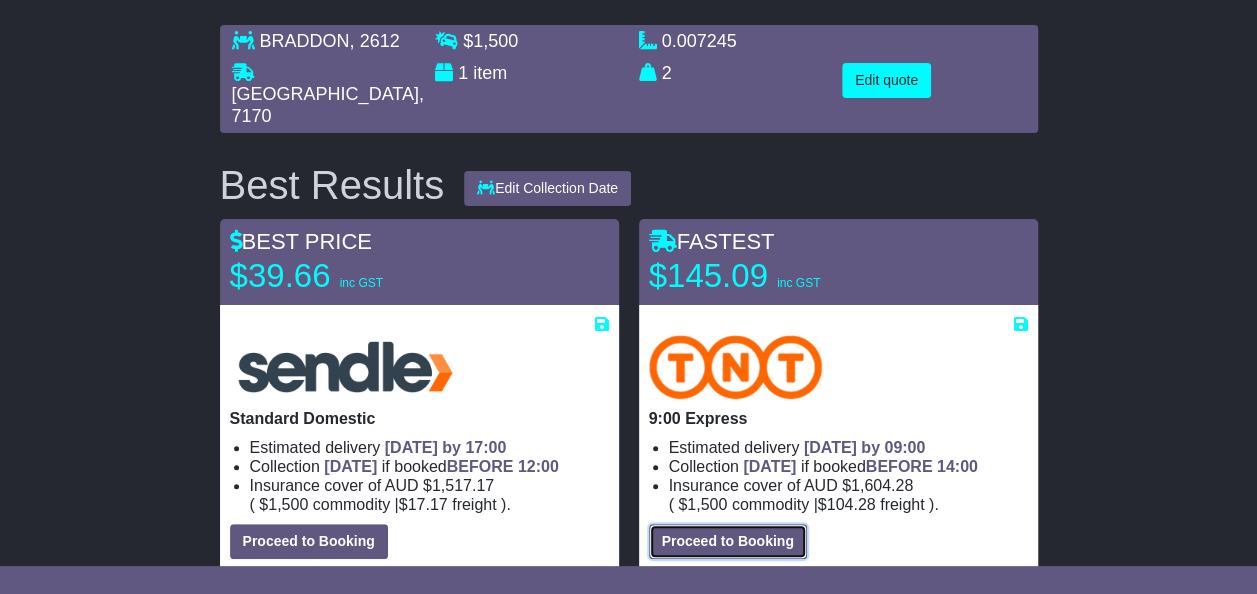 click on "Proceed to Booking" at bounding box center (728, 541) 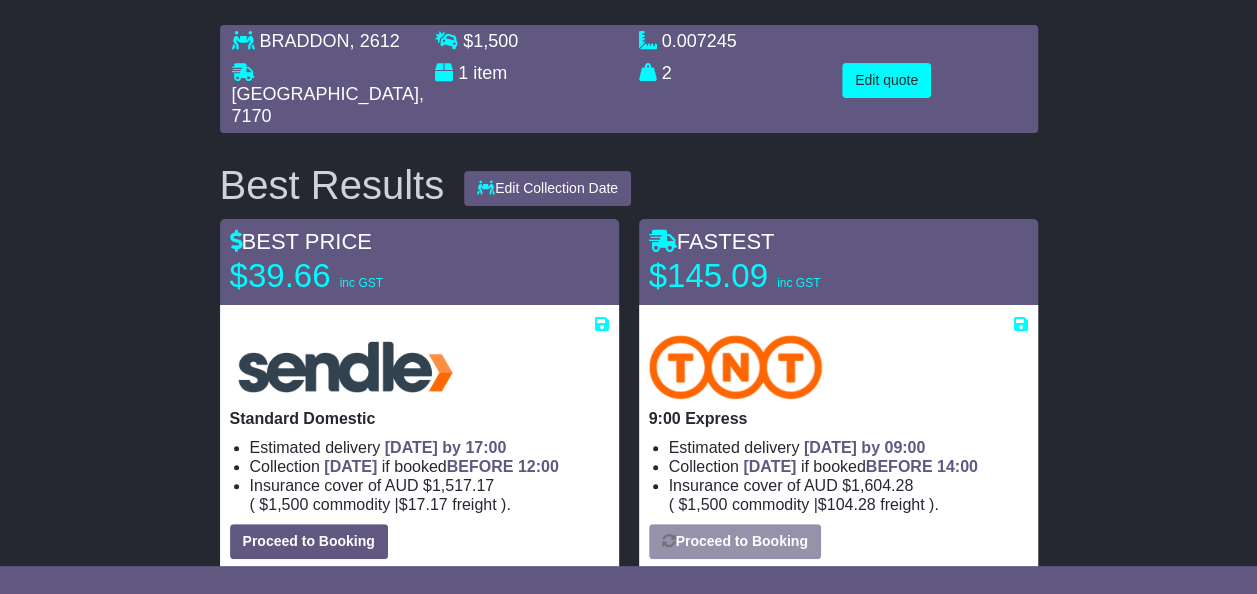 select on "*****" 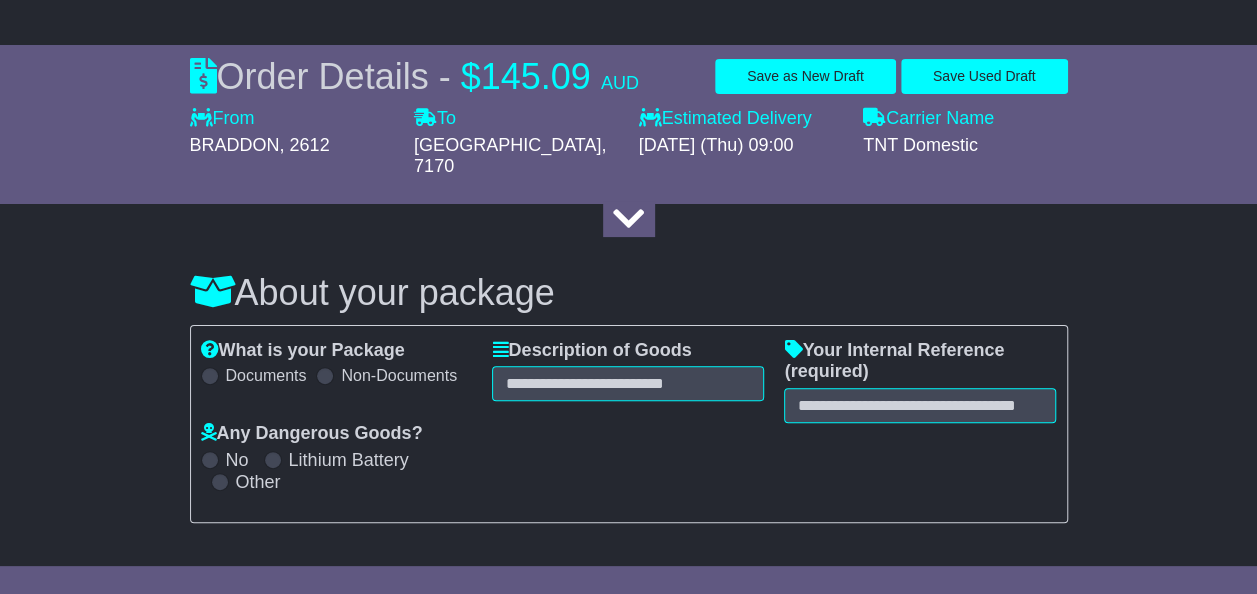 select 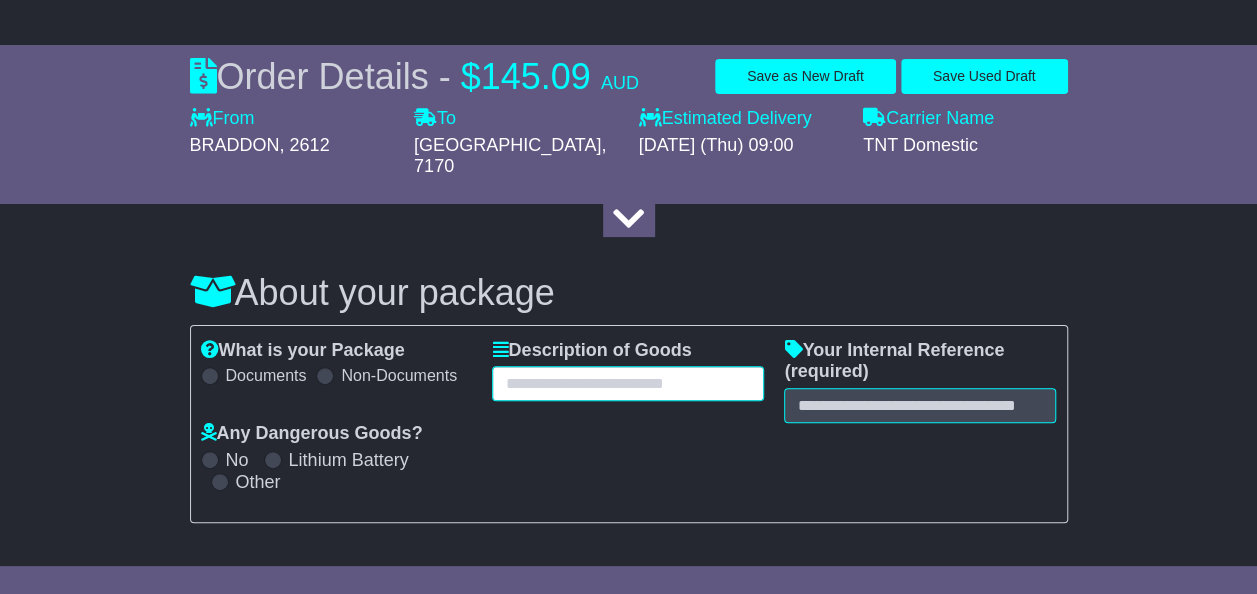 click at bounding box center (628, 383) 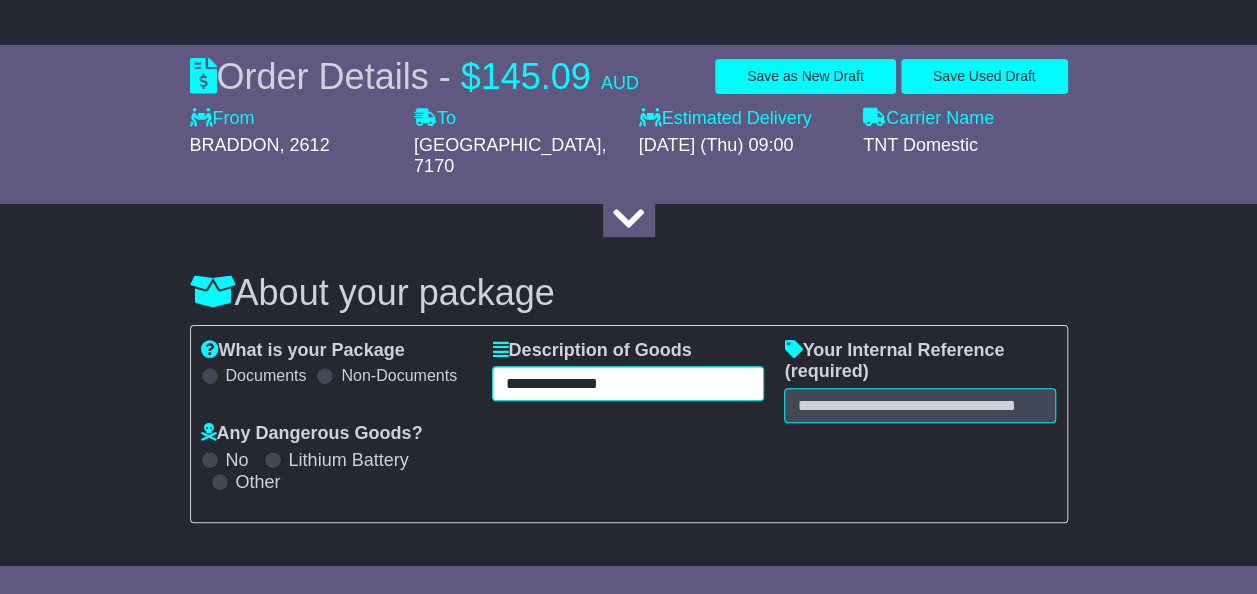 type on "**********" 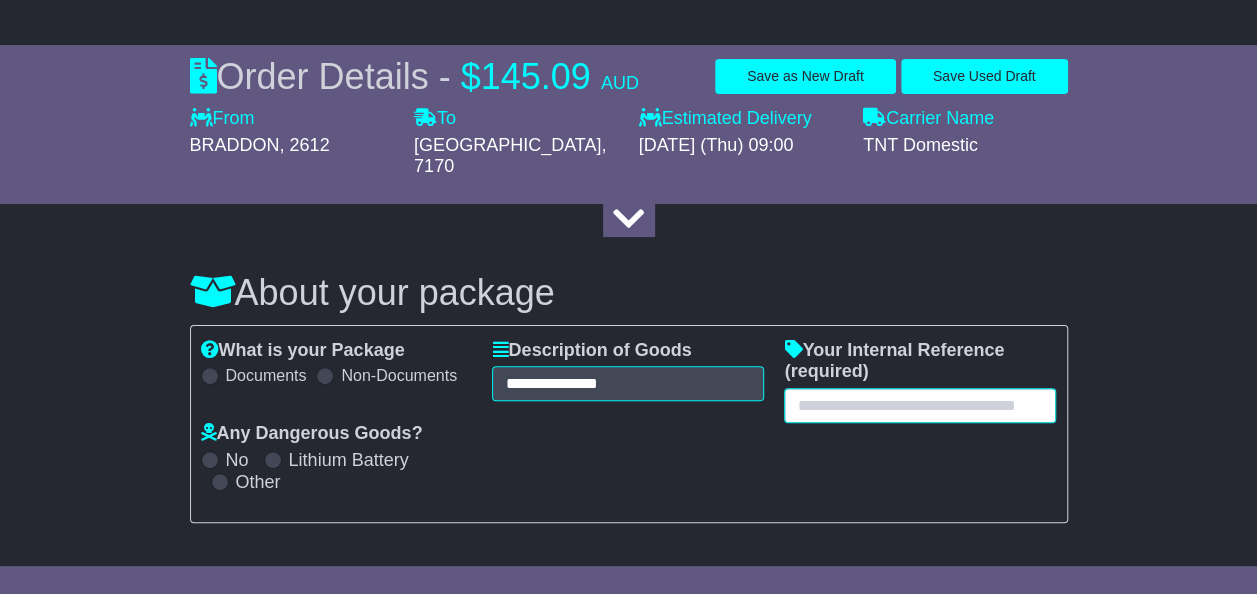 click at bounding box center [920, 405] 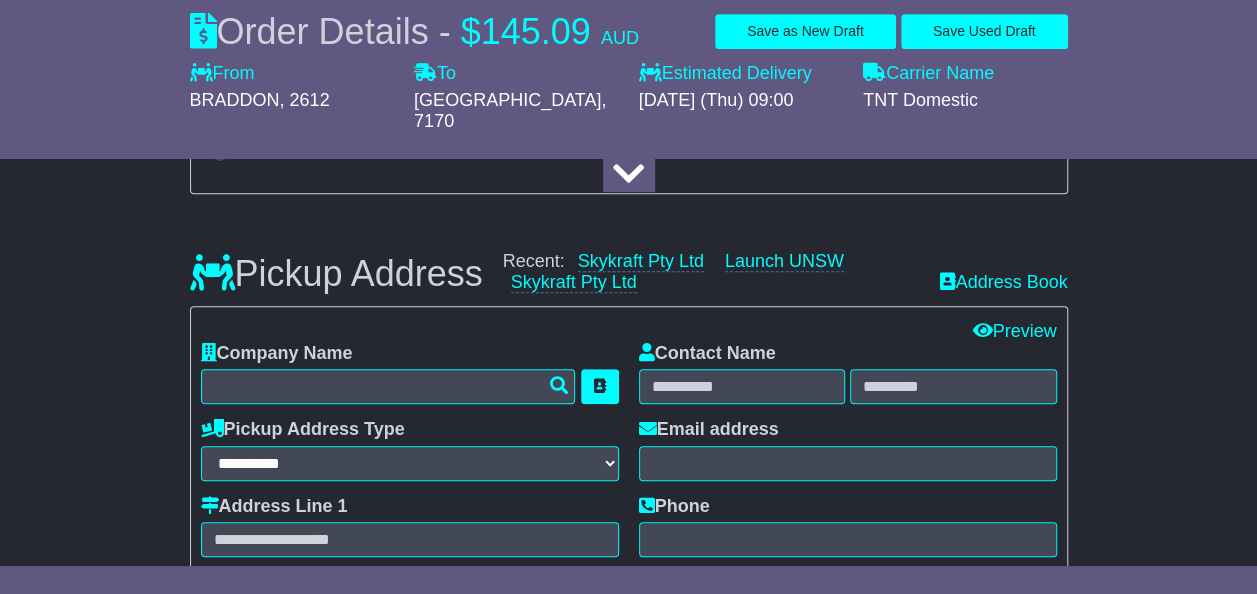 scroll, scrollTop: 473, scrollLeft: 0, axis: vertical 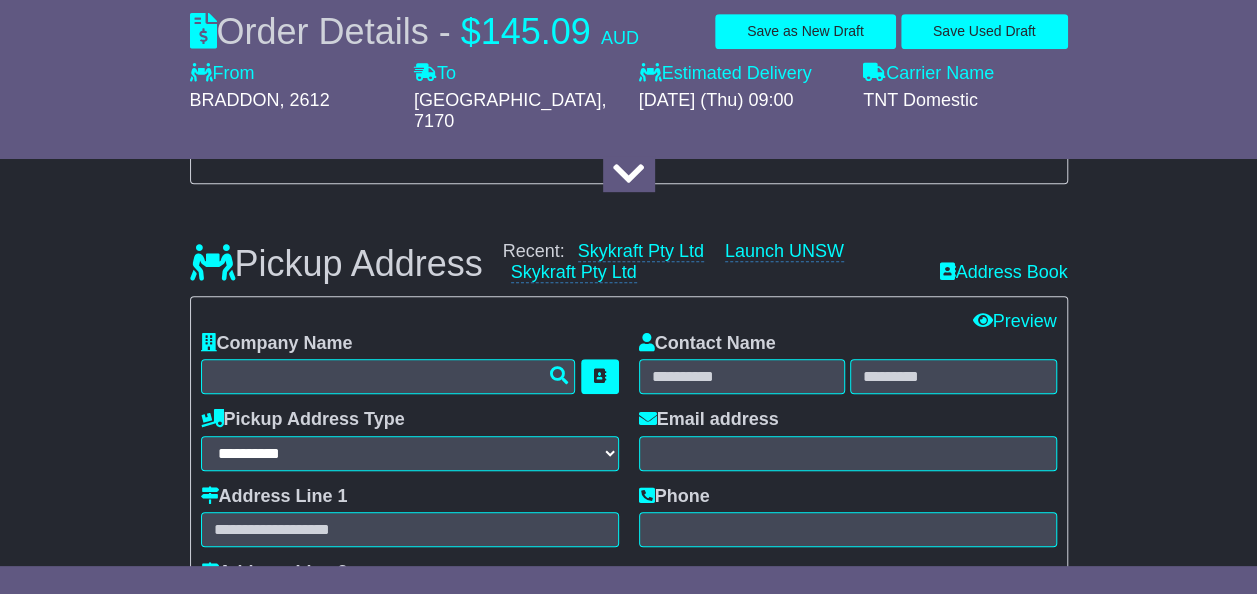 type on "******" 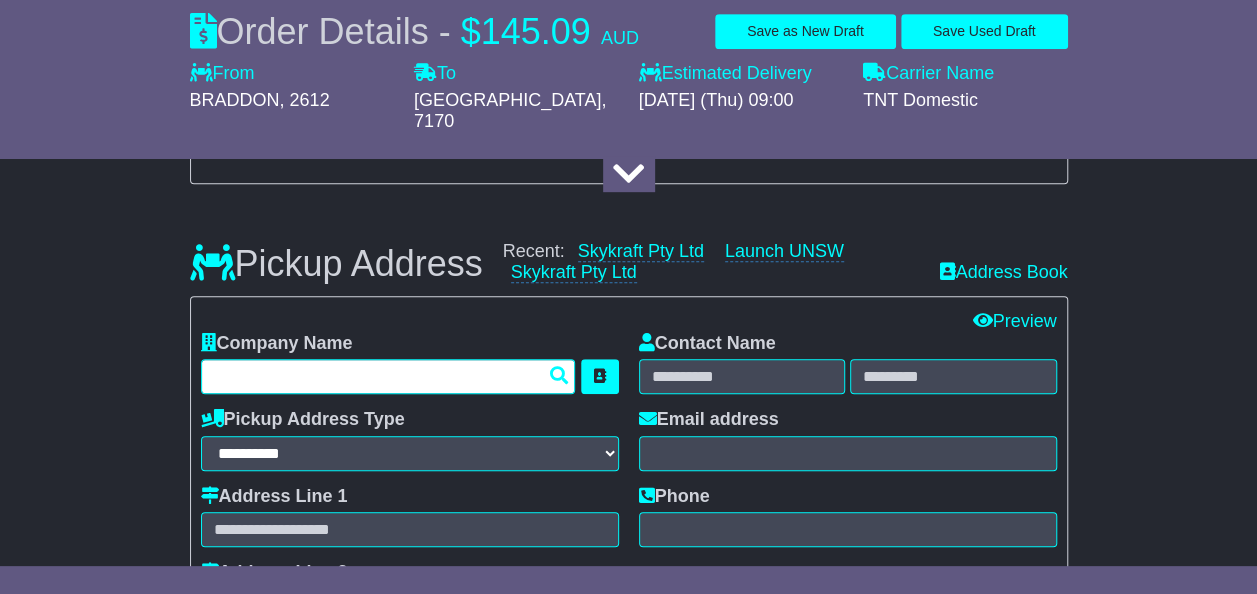 click at bounding box center (388, 376) 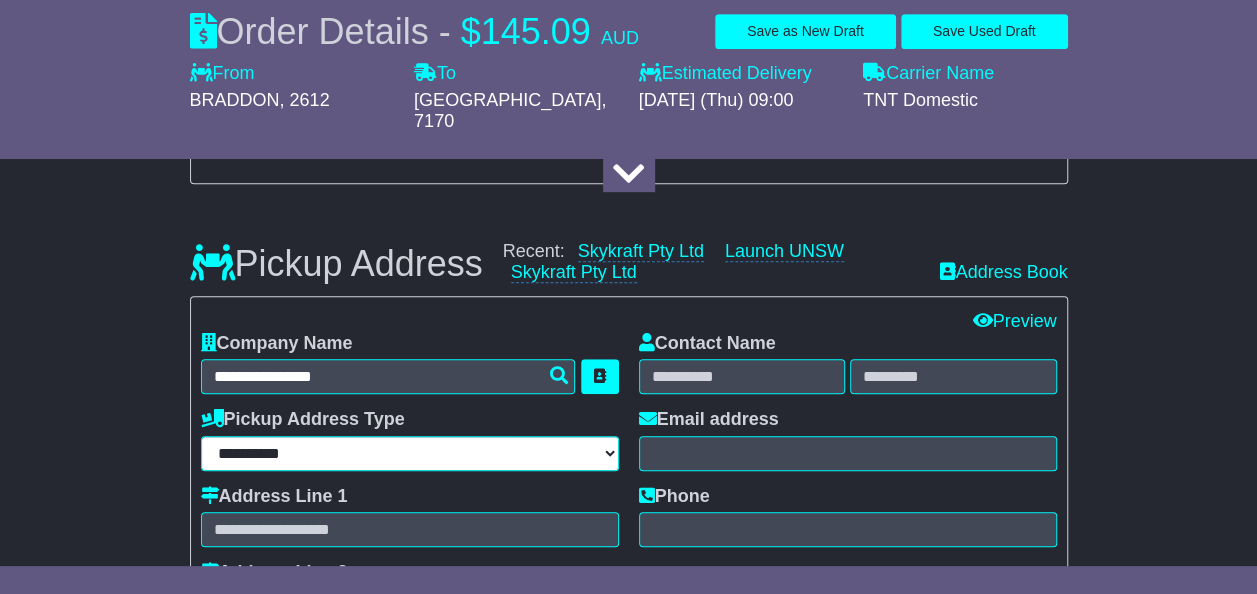 type on "**********" 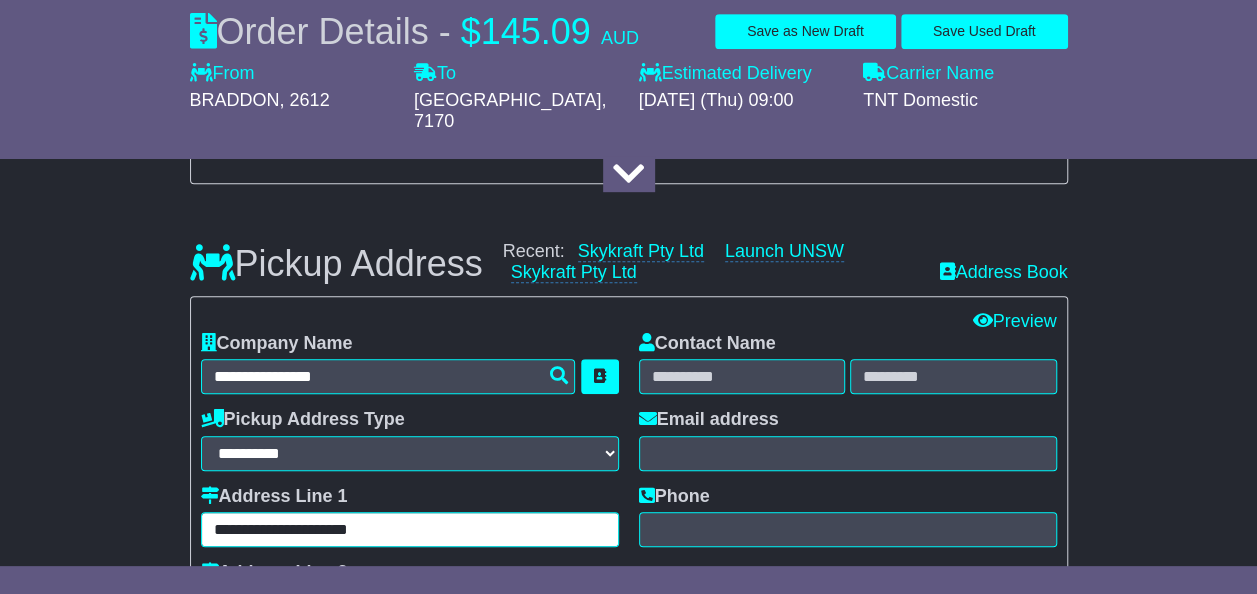 type on "**********" 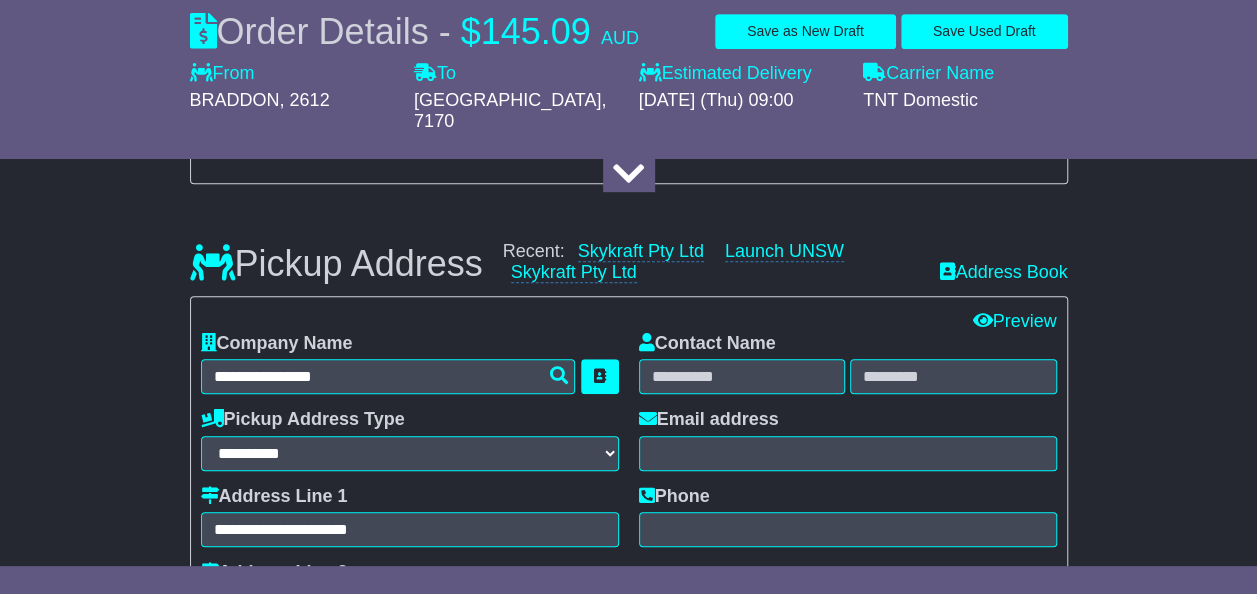 type on "********" 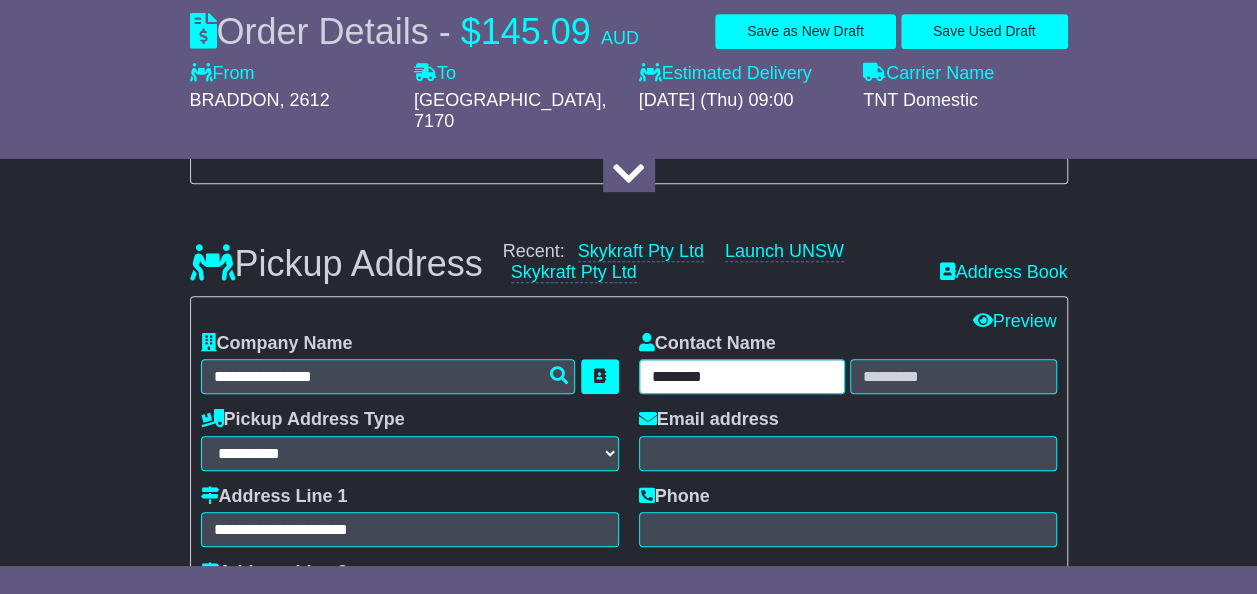 type on "**********" 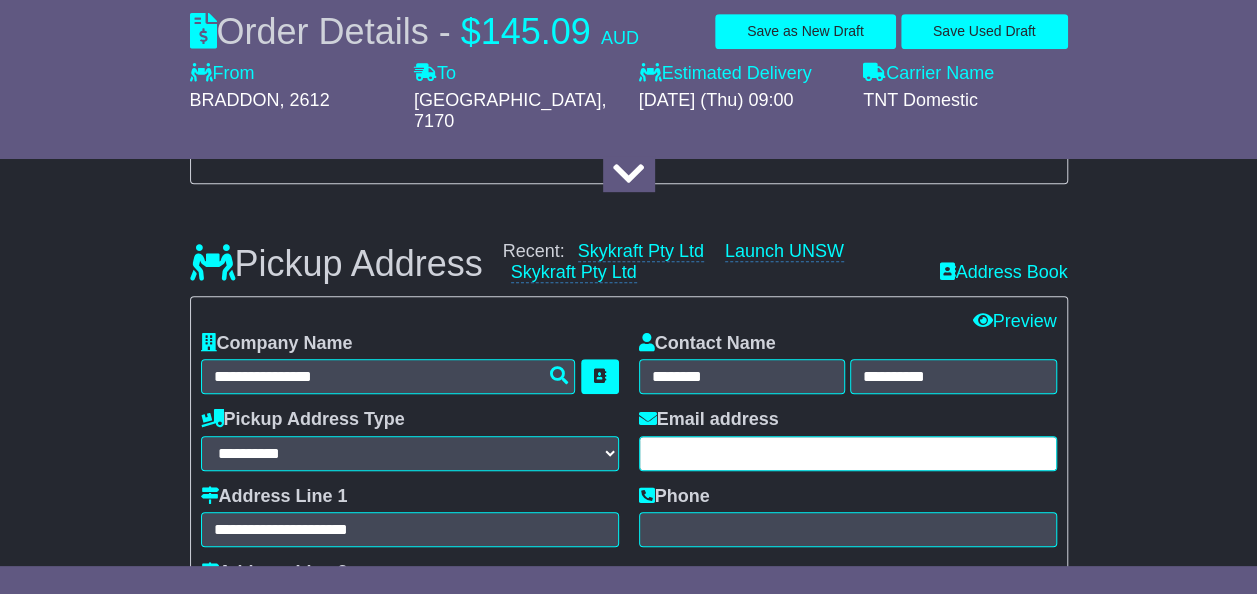 type on "**********" 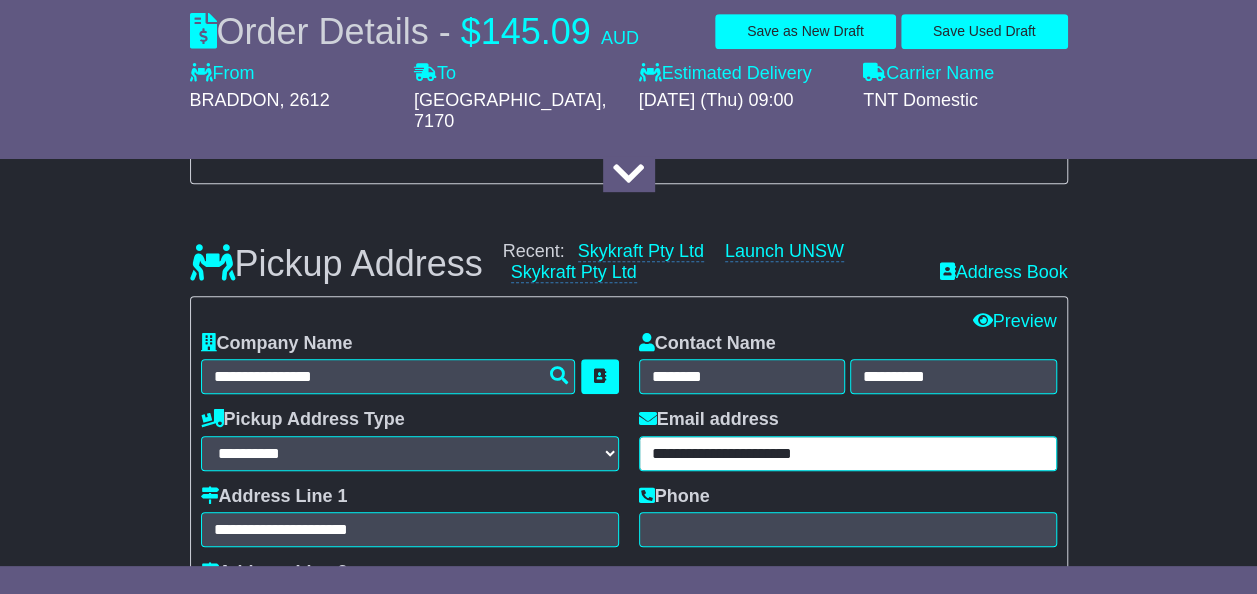 type on "**********" 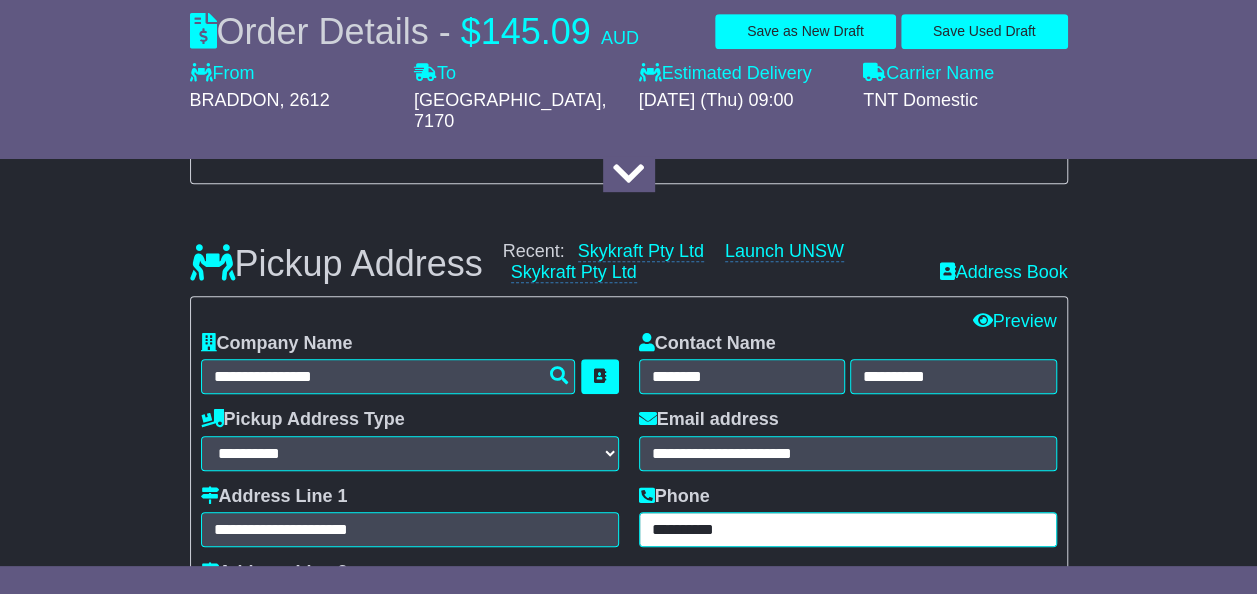 type on "**********" 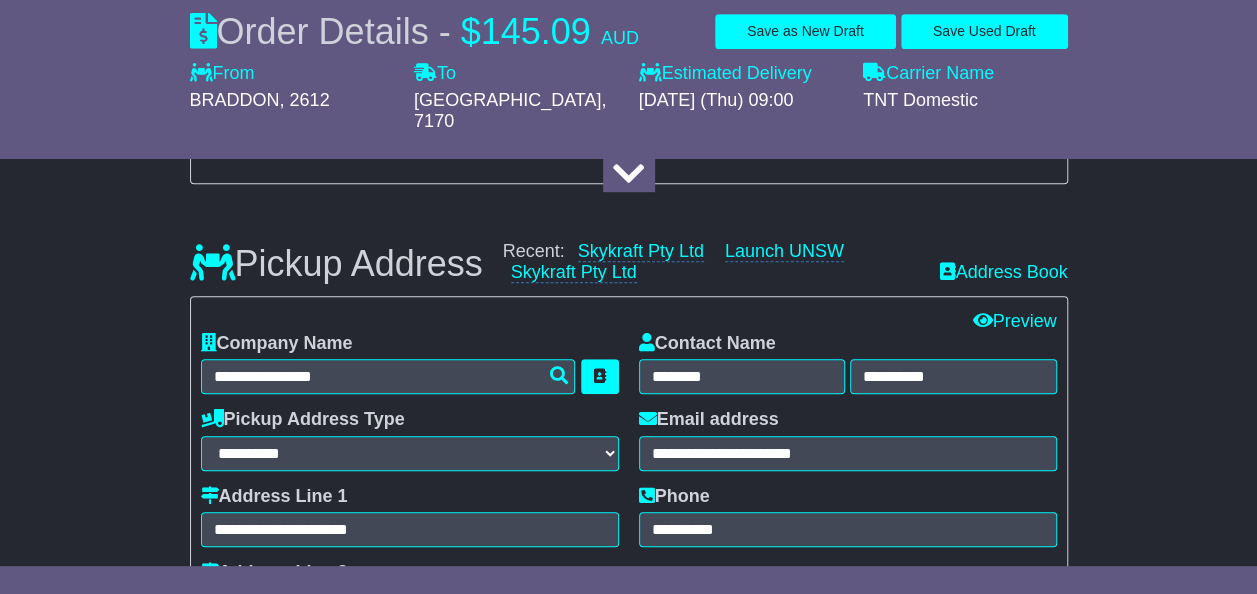 type on "****" 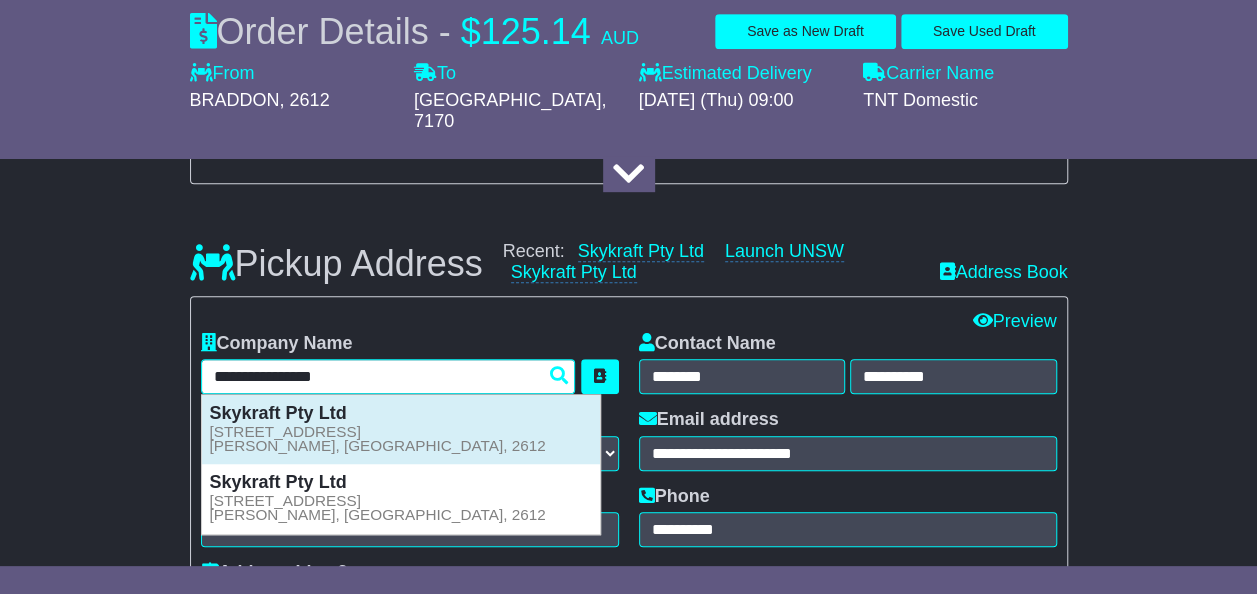 click on "216 Northbourne Avenue   BRADDON, ACT, 2612" at bounding box center [378, 439] 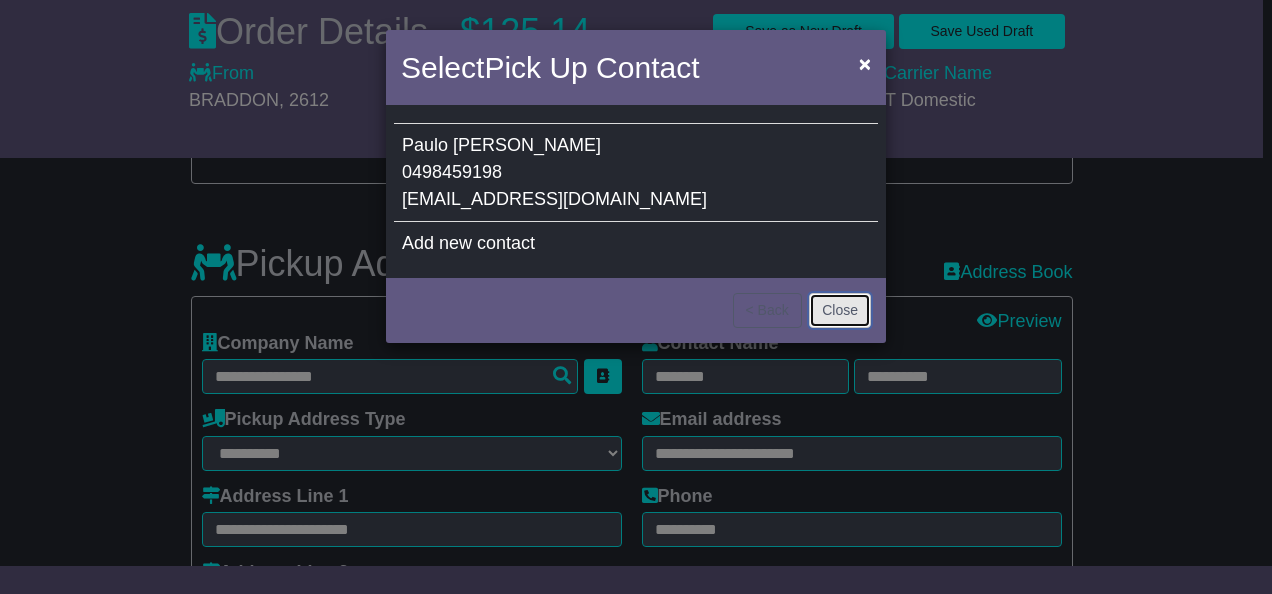 click on "Close" at bounding box center [840, 310] 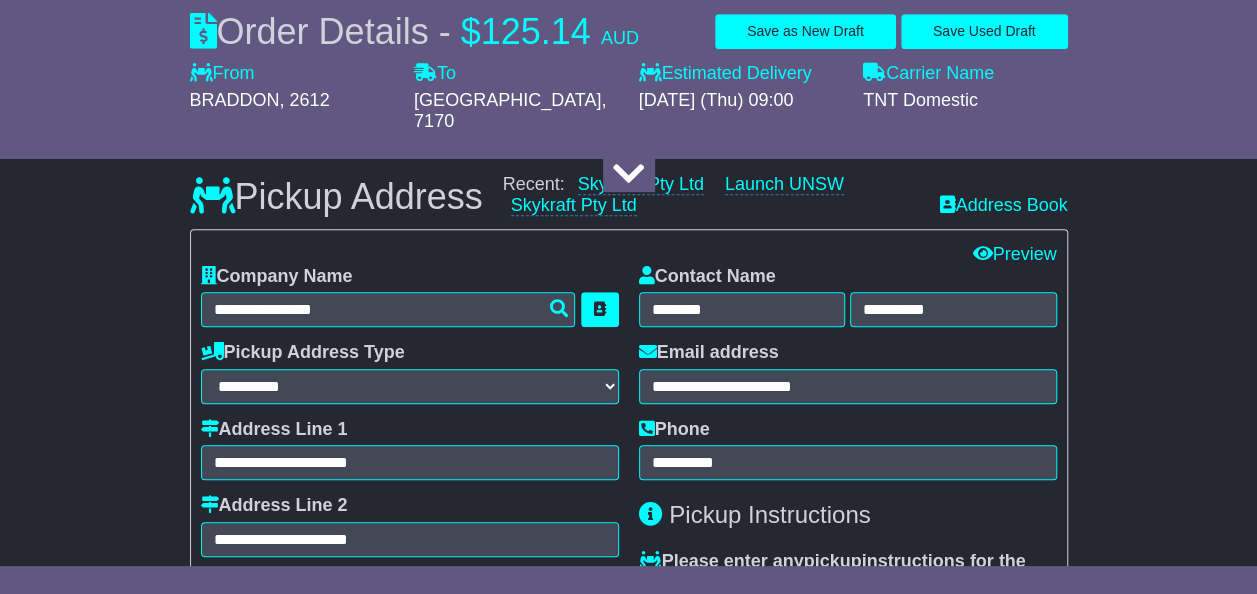 scroll, scrollTop: 542, scrollLeft: 0, axis: vertical 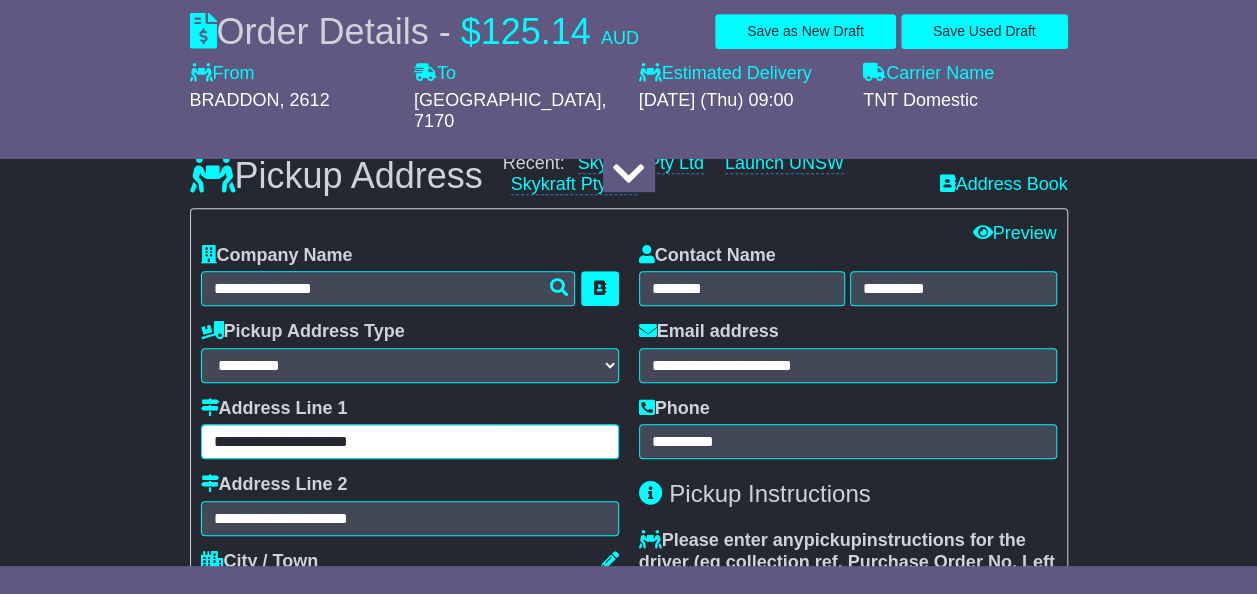 type on "**********" 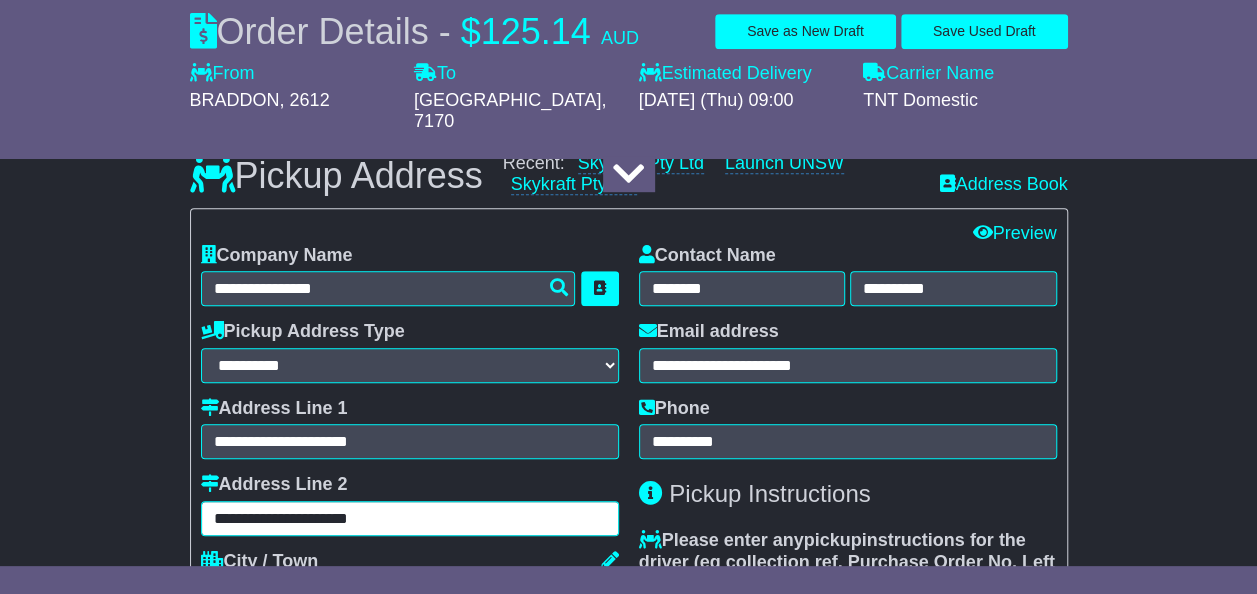 click on "**********" at bounding box center [410, 518] 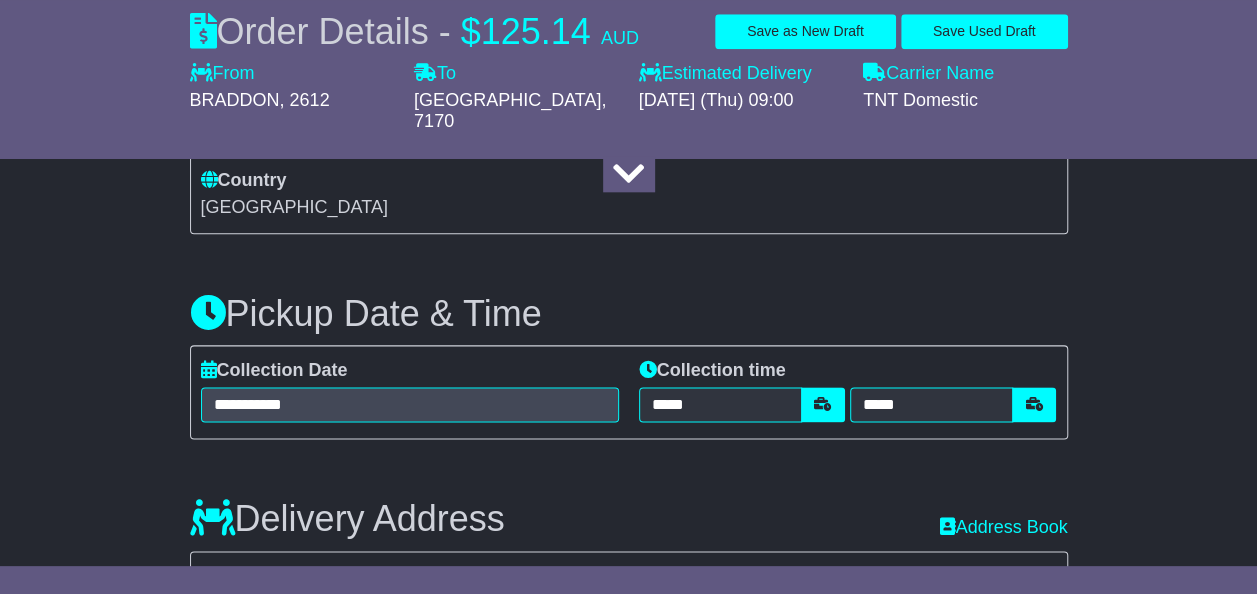 scroll, scrollTop: 1072, scrollLeft: 0, axis: vertical 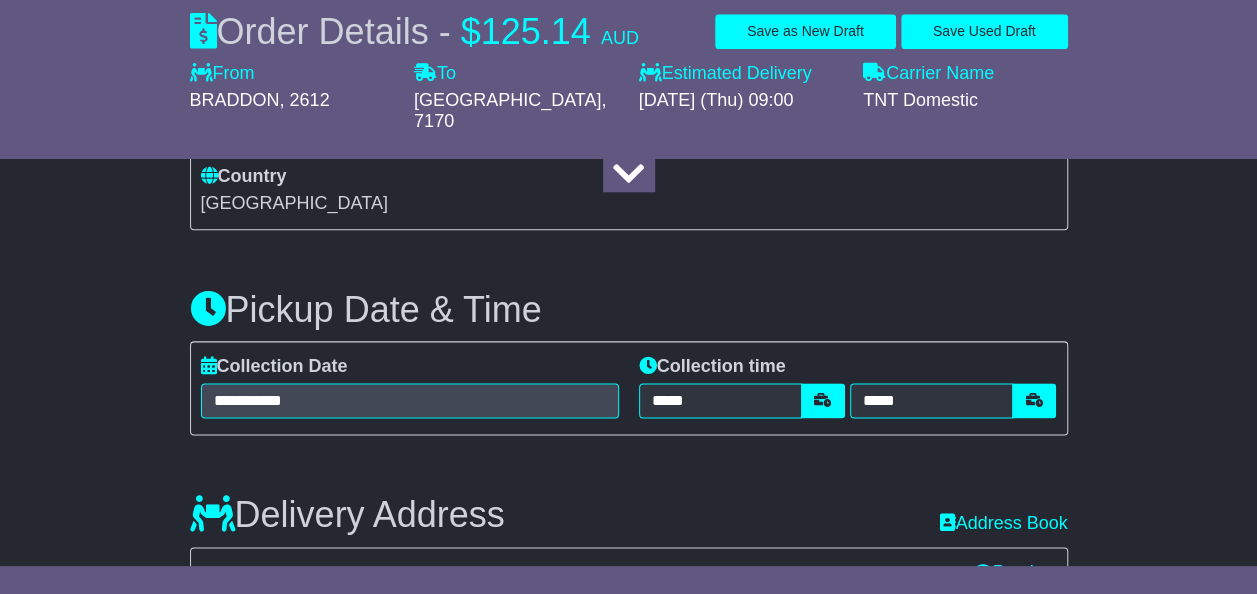 type on "**********" 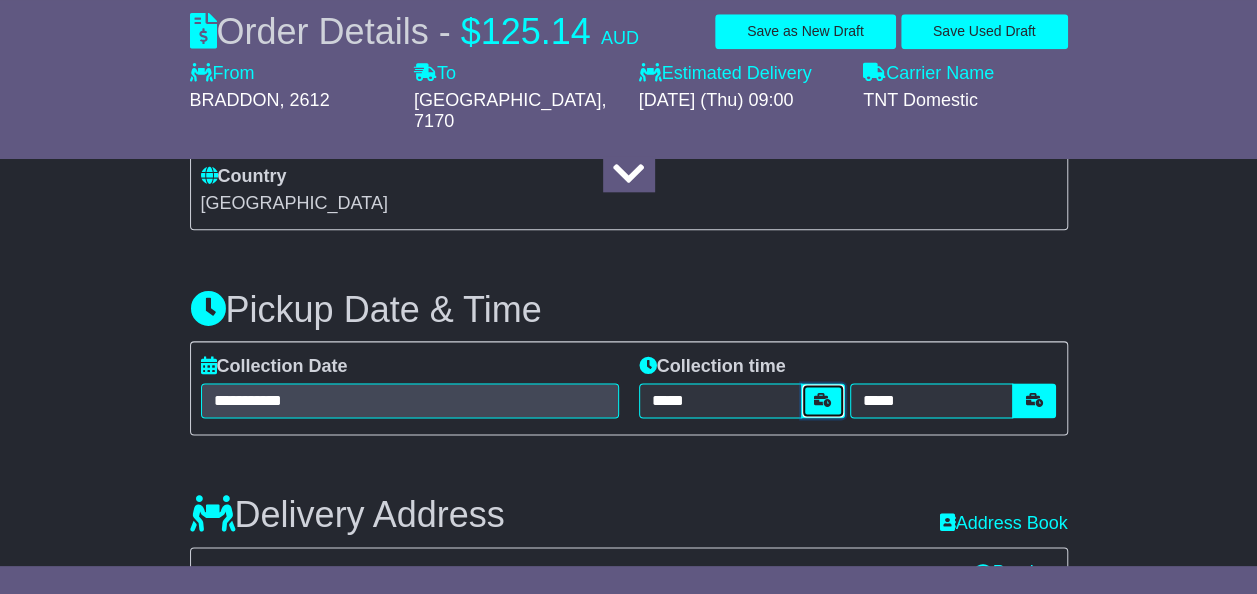 click at bounding box center [823, 400] 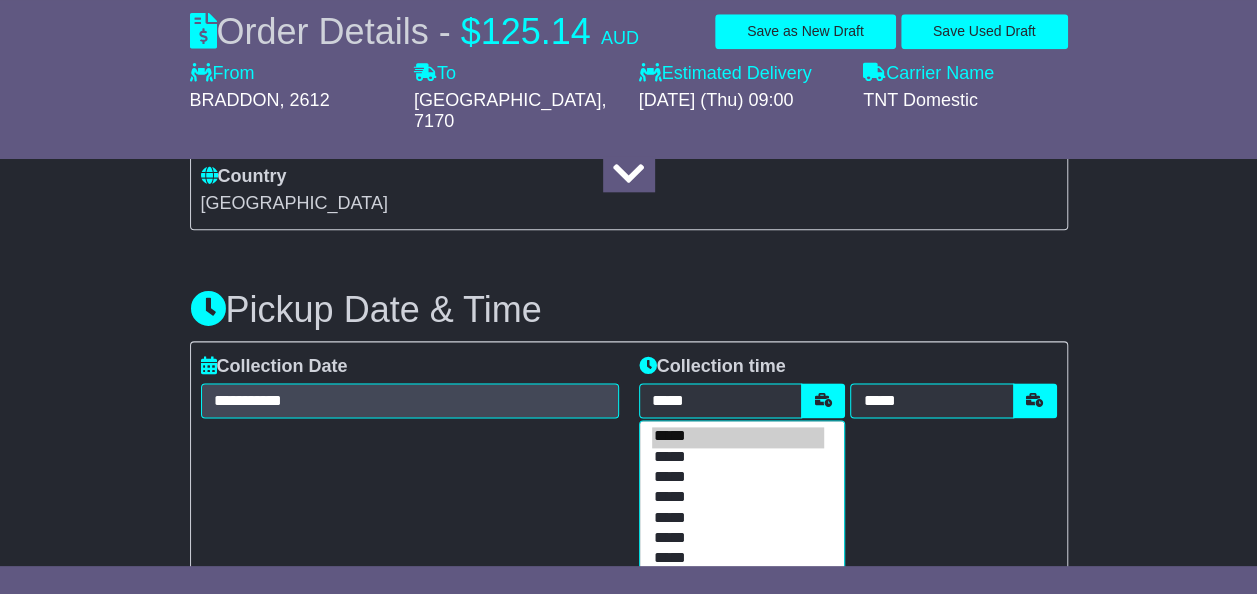 click on "*****" at bounding box center (738, 559) 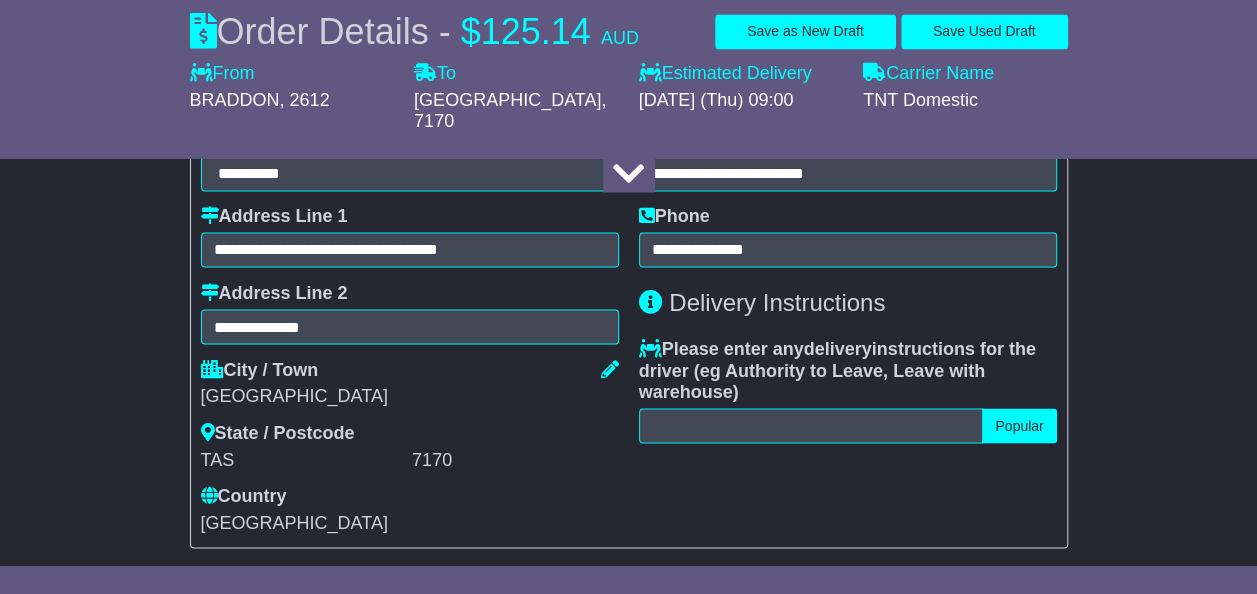 scroll, scrollTop: 1621, scrollLeft: 0, axis: vertical 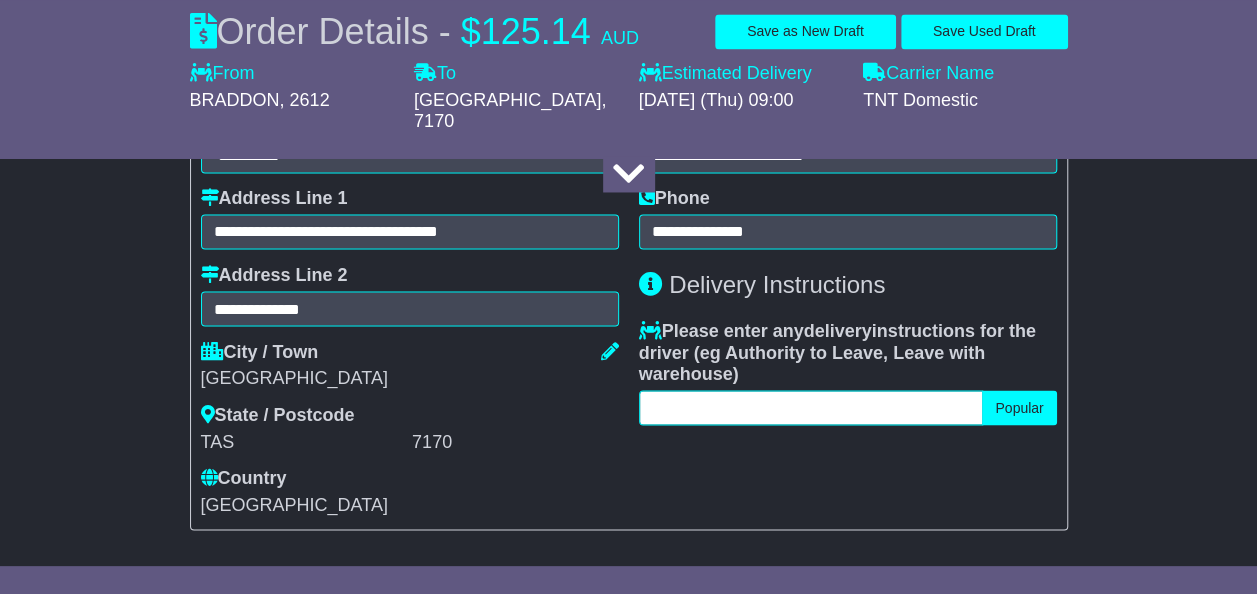 click at bounding box center (811, 407) 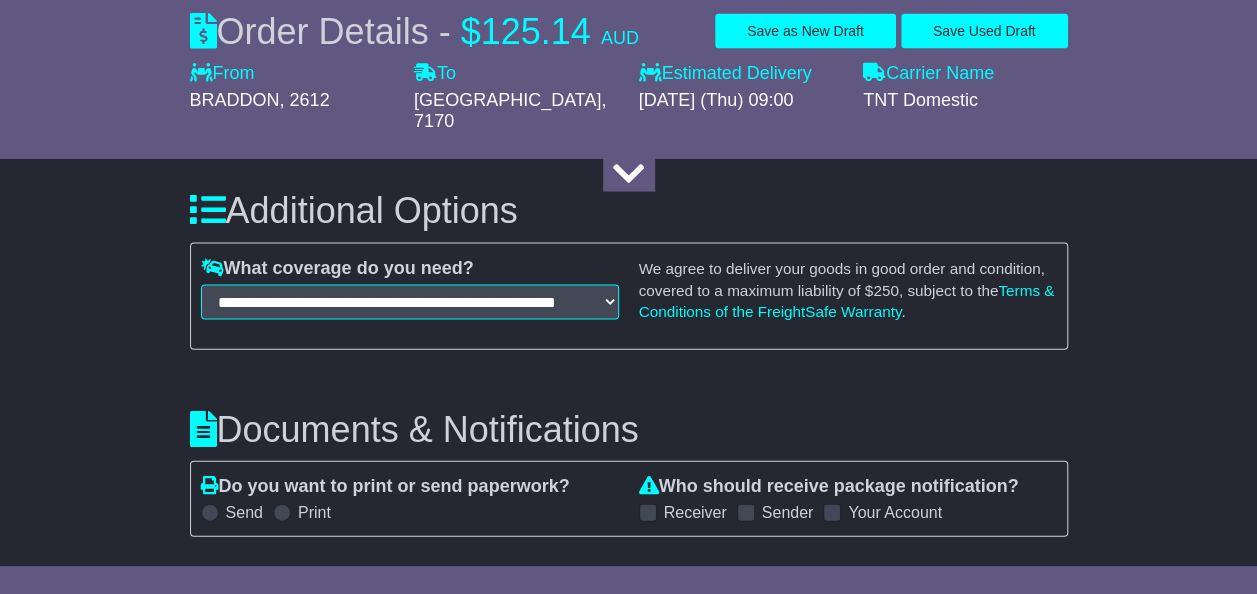 scroll, scrollTop: 2021, scrollLeft: 0, axis: vertical 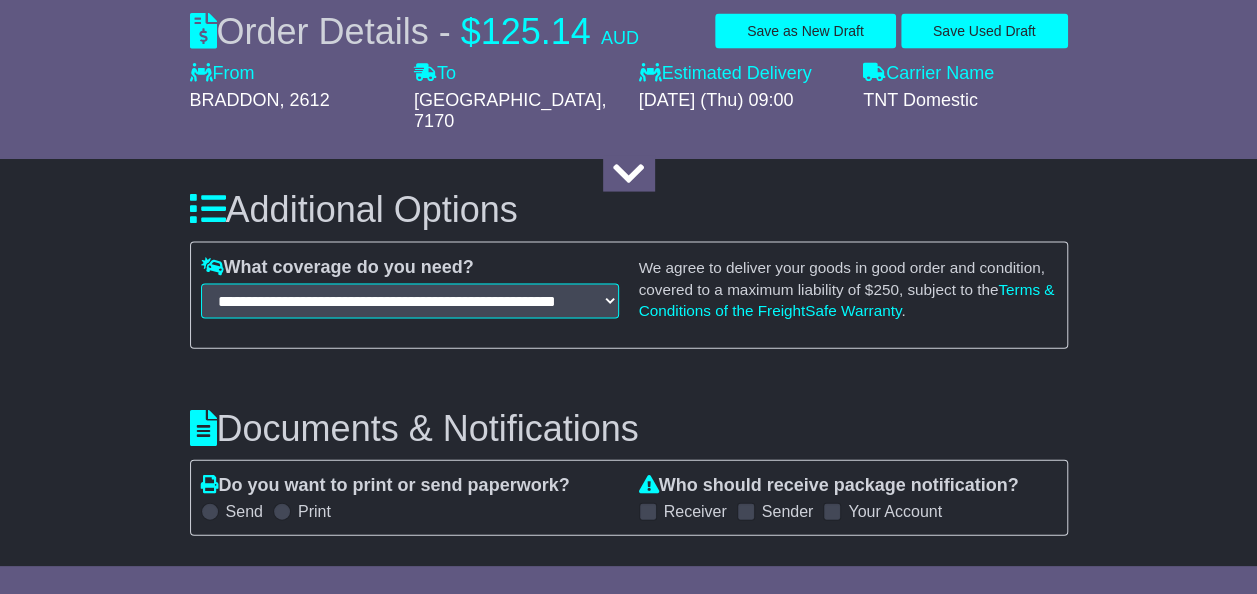 type on "*" 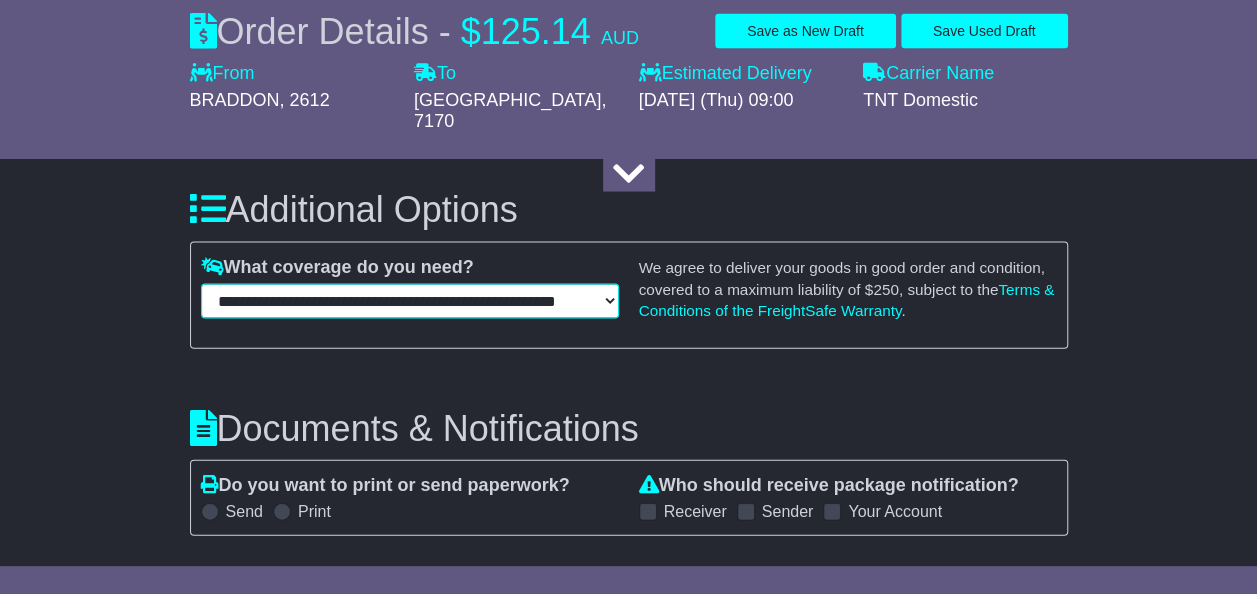 click on "**********" at bounding box center (410, 301) 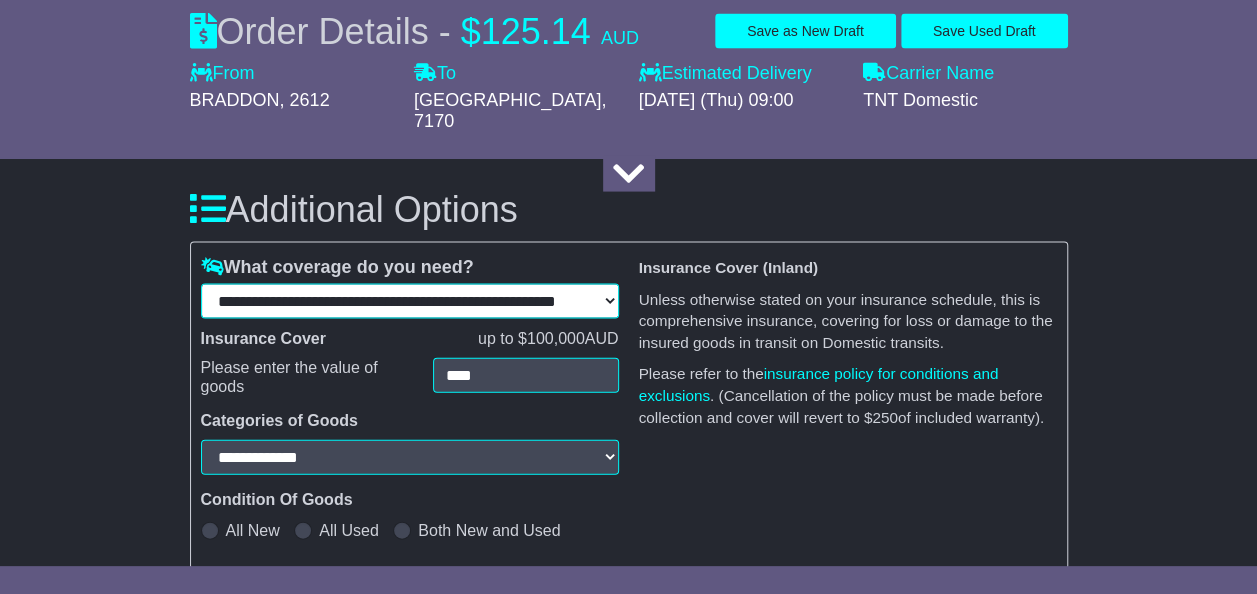 select 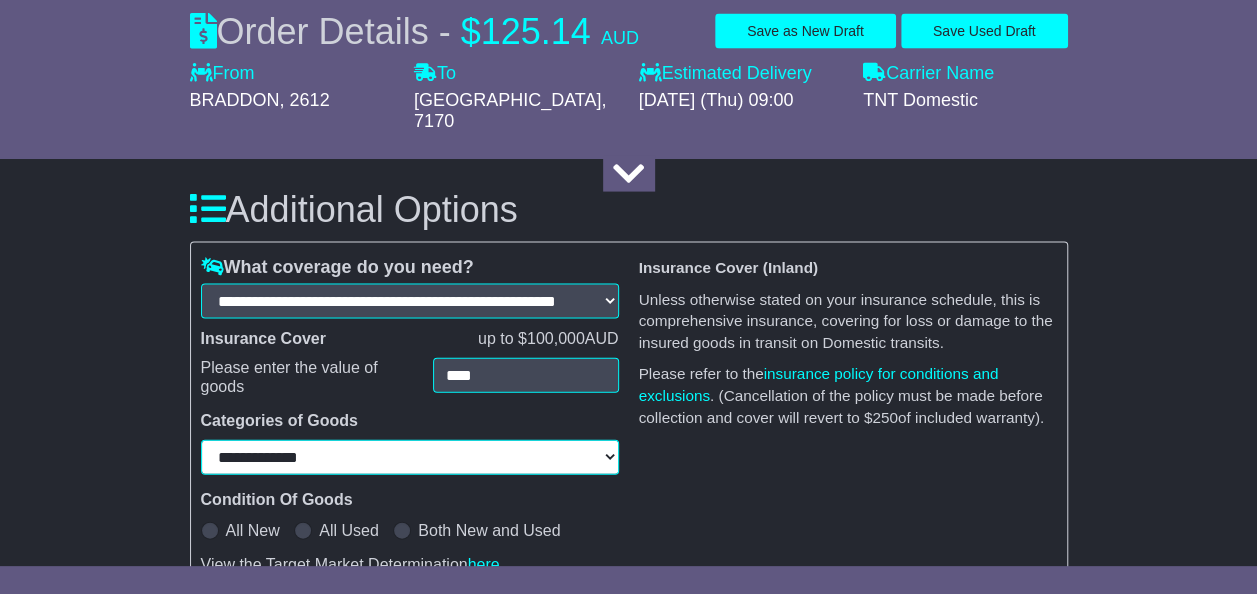 click on "**********" at bounding box center [410, 457] 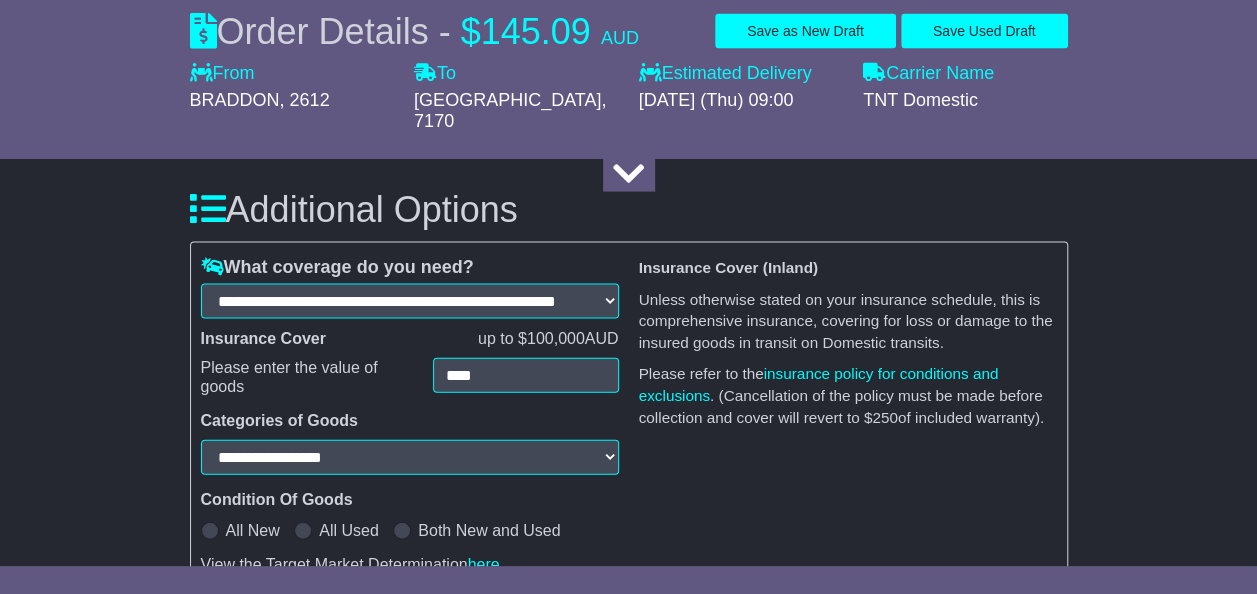 select on "**********" 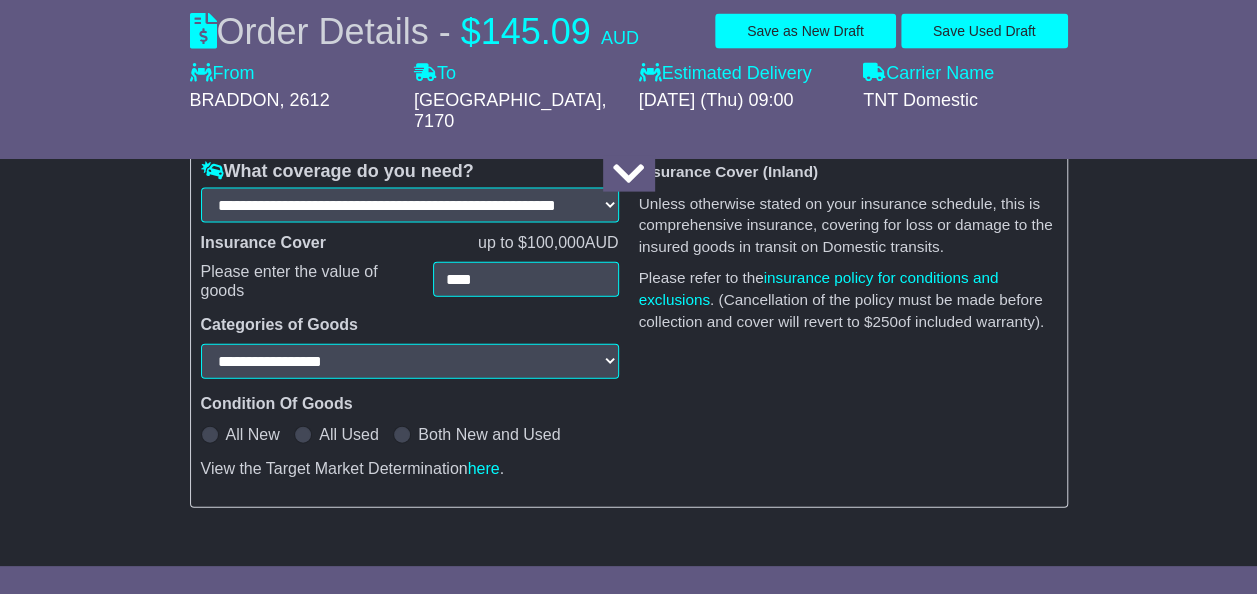 click at bounding box center [303, 435] 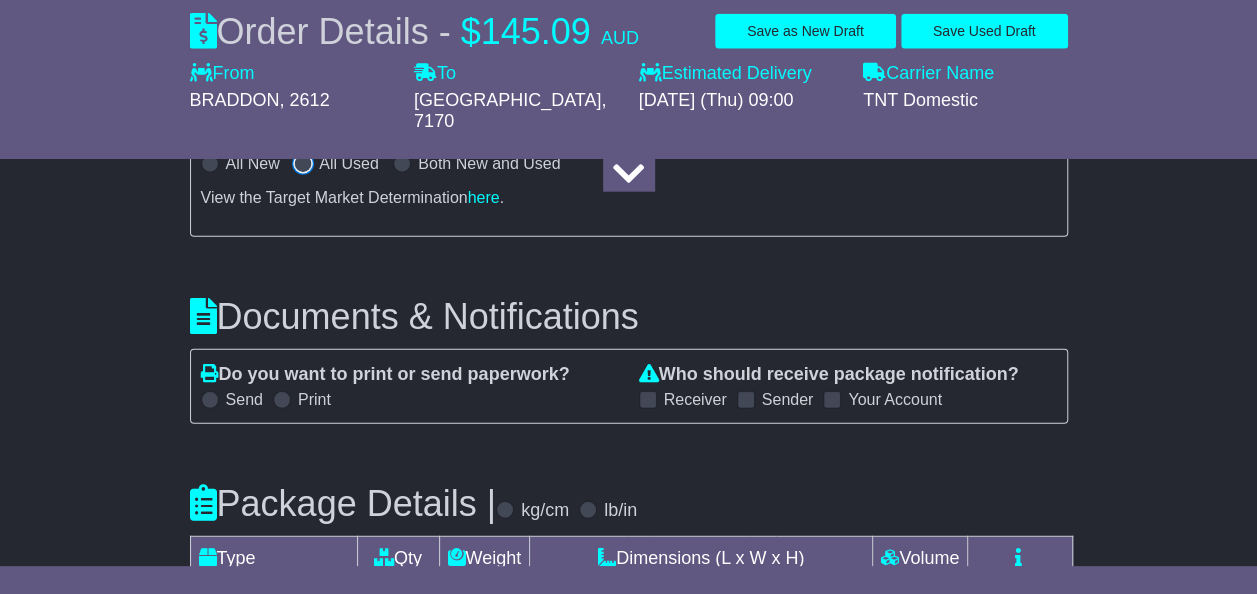 scroll, scrollTop: 2387, scrollLeft: 0, axis: vertical 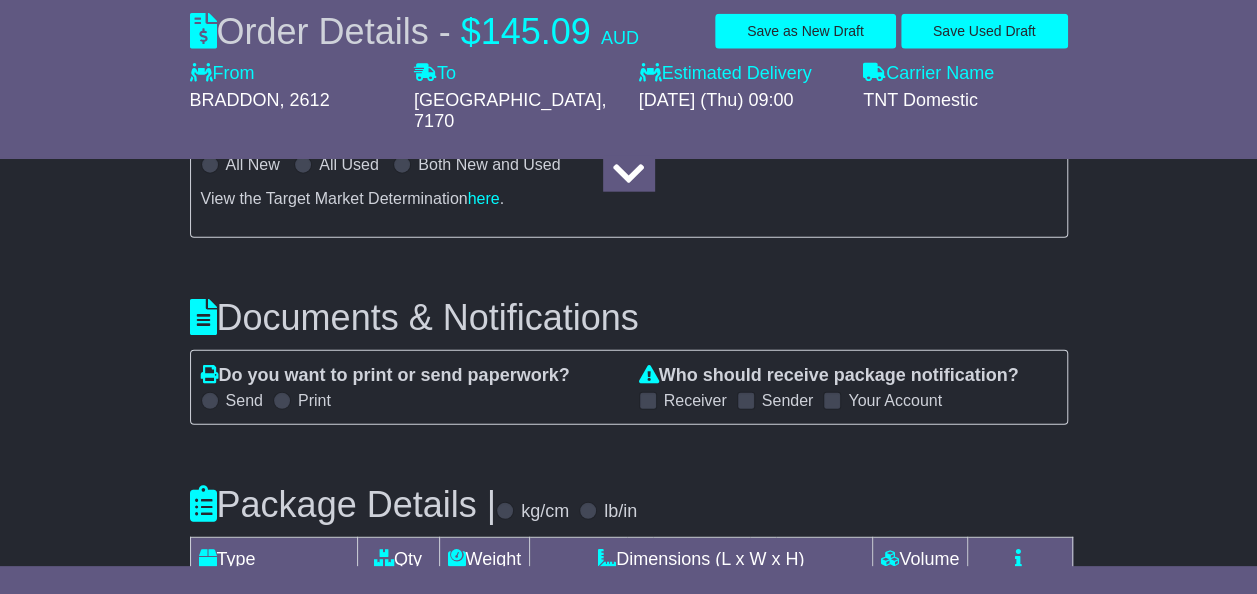 click on "Send" at bounding box center (232, 400) 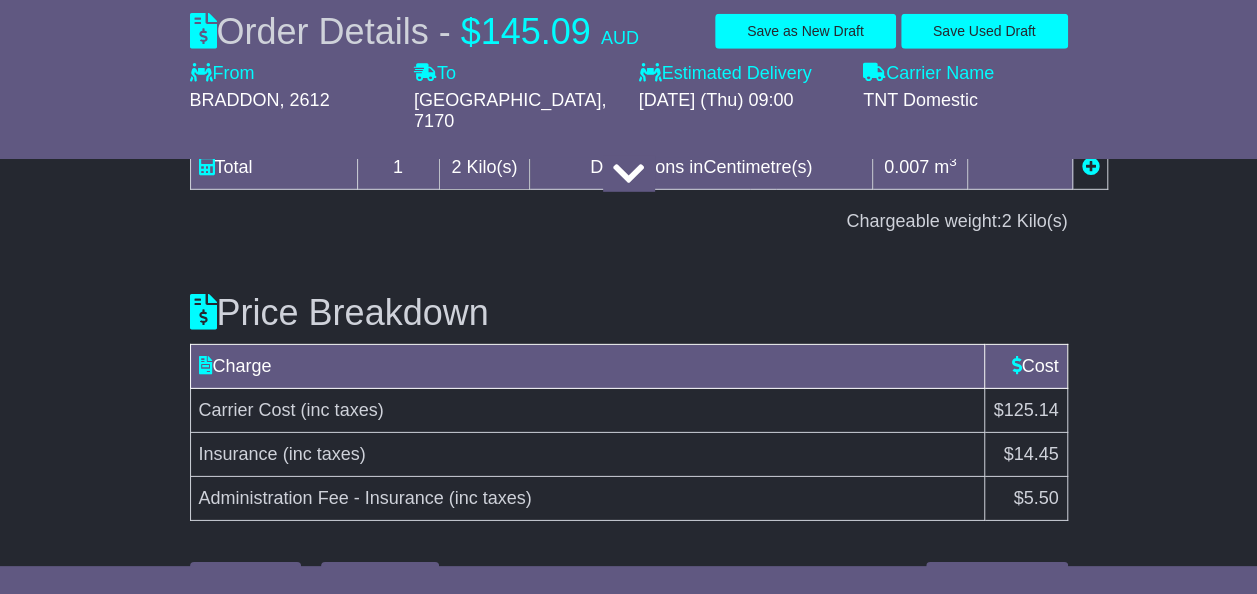 scroll, scrollTop: 2900, scrollLeft: 0, axis: vertical 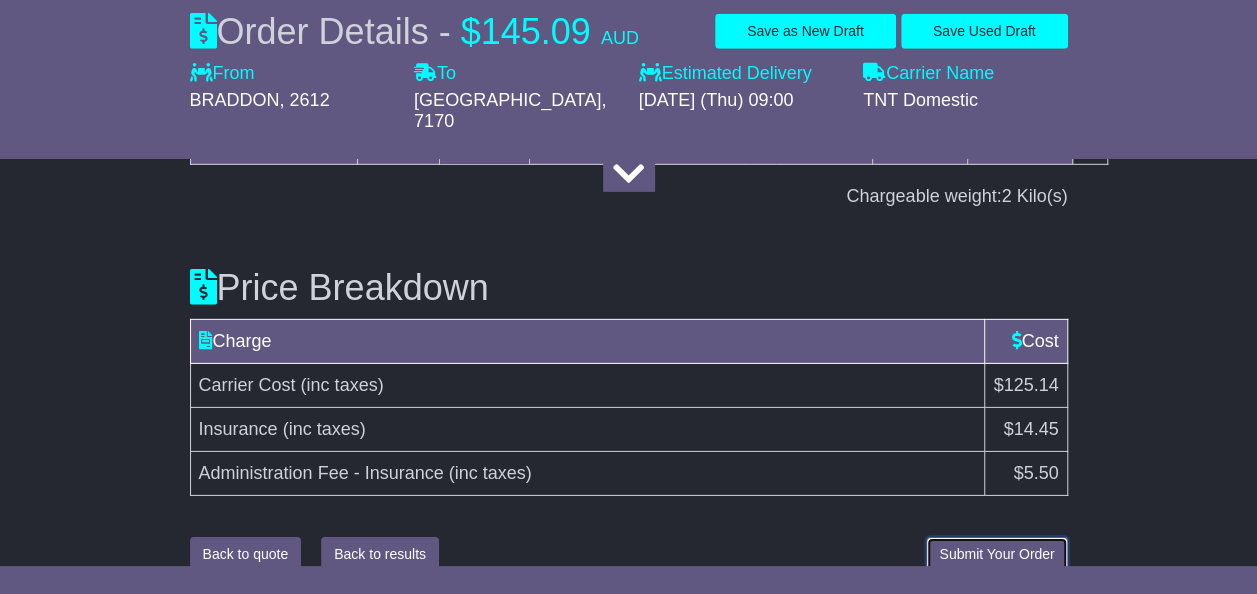 click on "Submit Your Order" at bounding box center [996, 554] 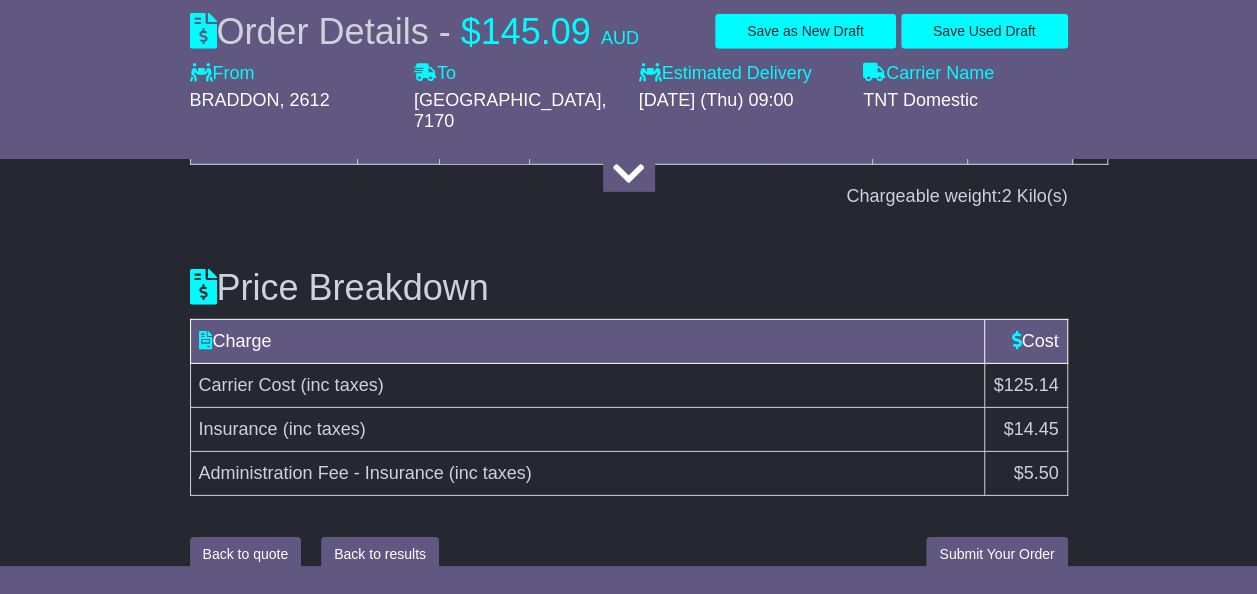 scroll, scrollTop: 2696, scrollLeft: 0, axis: vertical 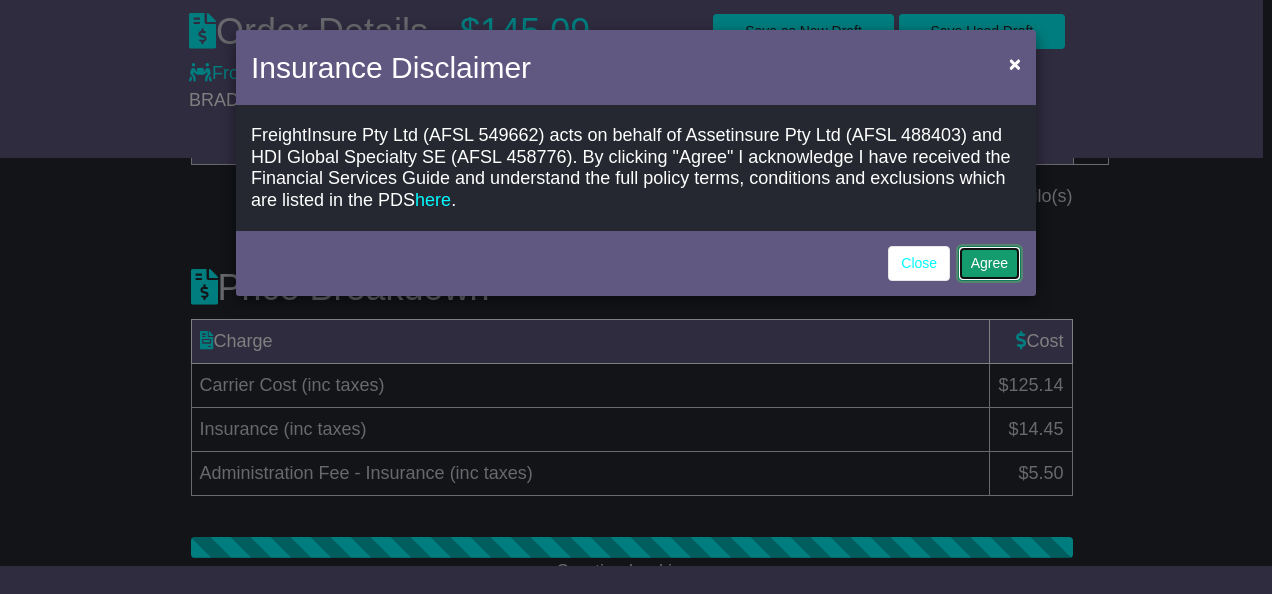 click on "Agree" 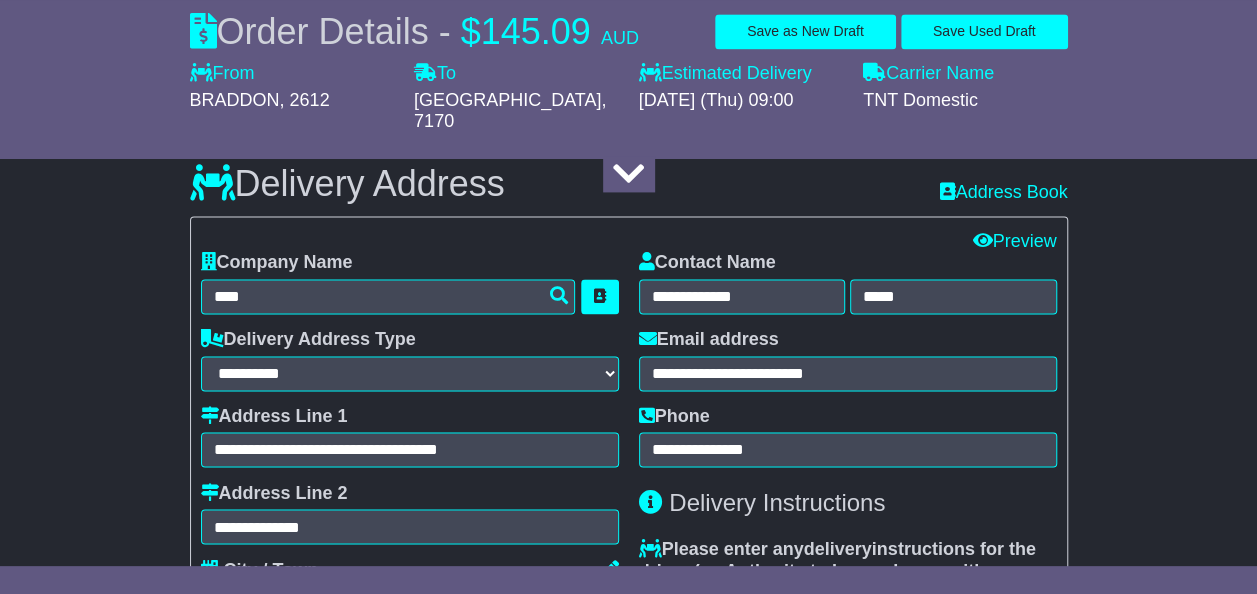 scroll, scrollTop: 1402, scrollLeft: 0, axis: vertical 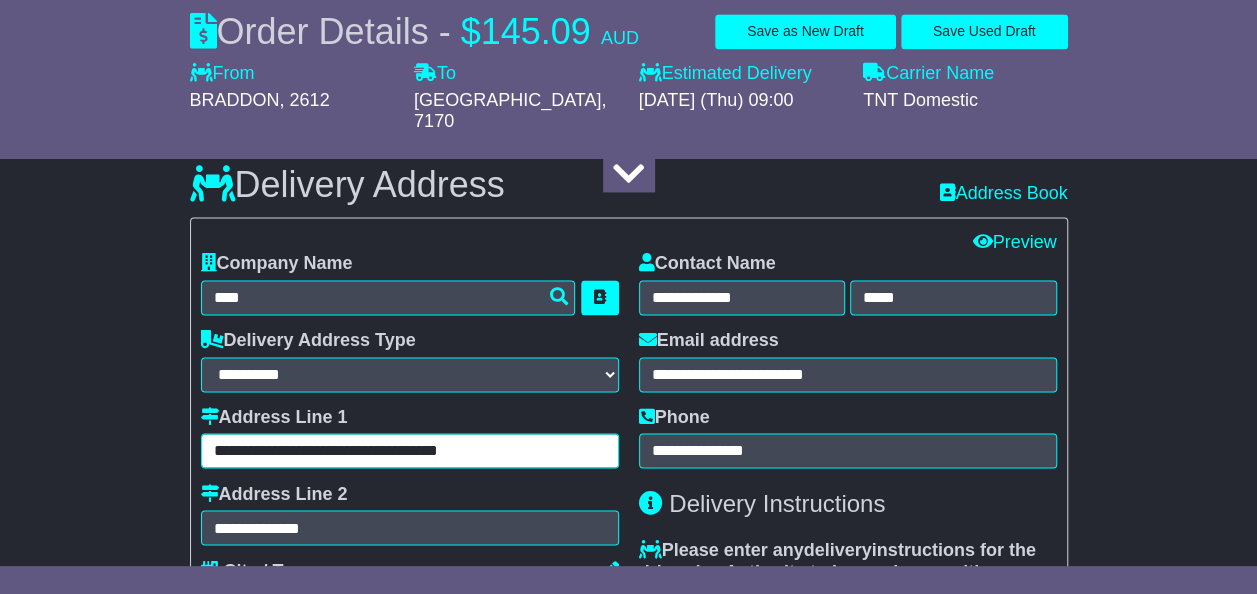 click on "**********" at bounding box center (410, 450) 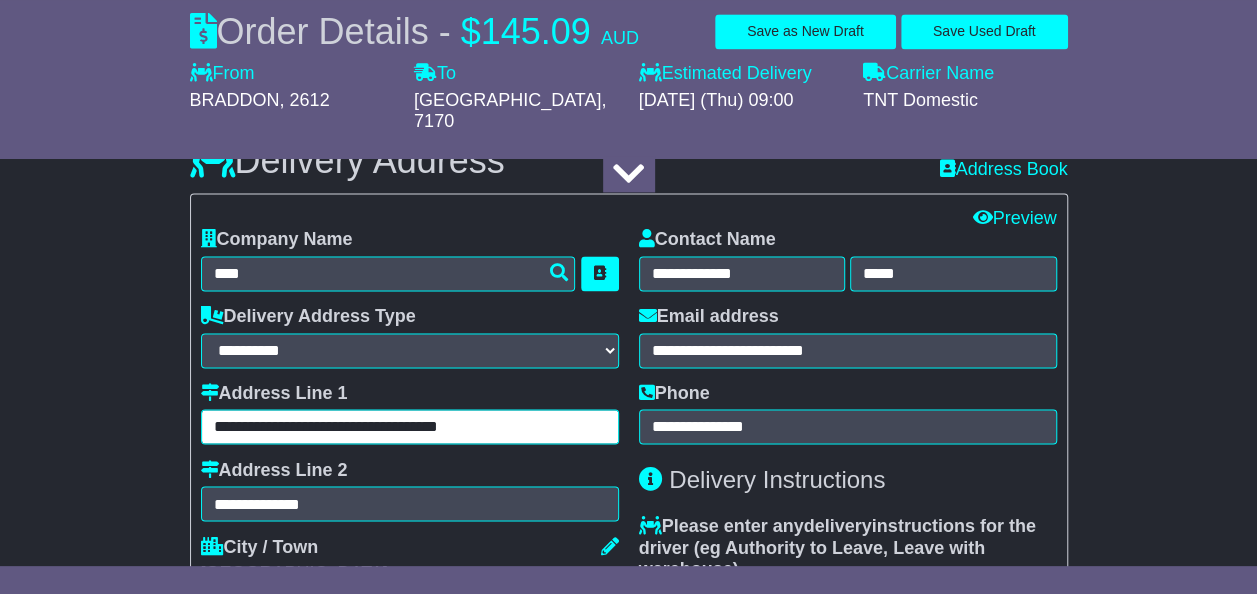 scroll, scrollTop: 1436, scrollLeft: 0, axis: vertical 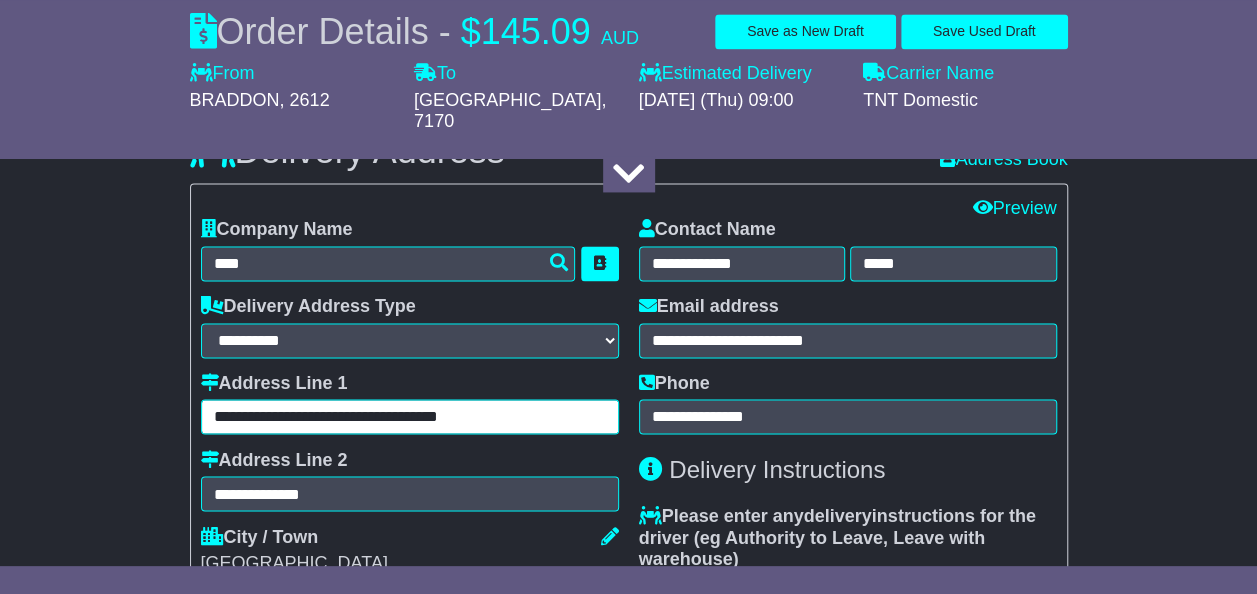 drag, startPoint x: 494, startPoint y: 396, endPoint x: 378, endPoint y: 392, distance: 116.06895 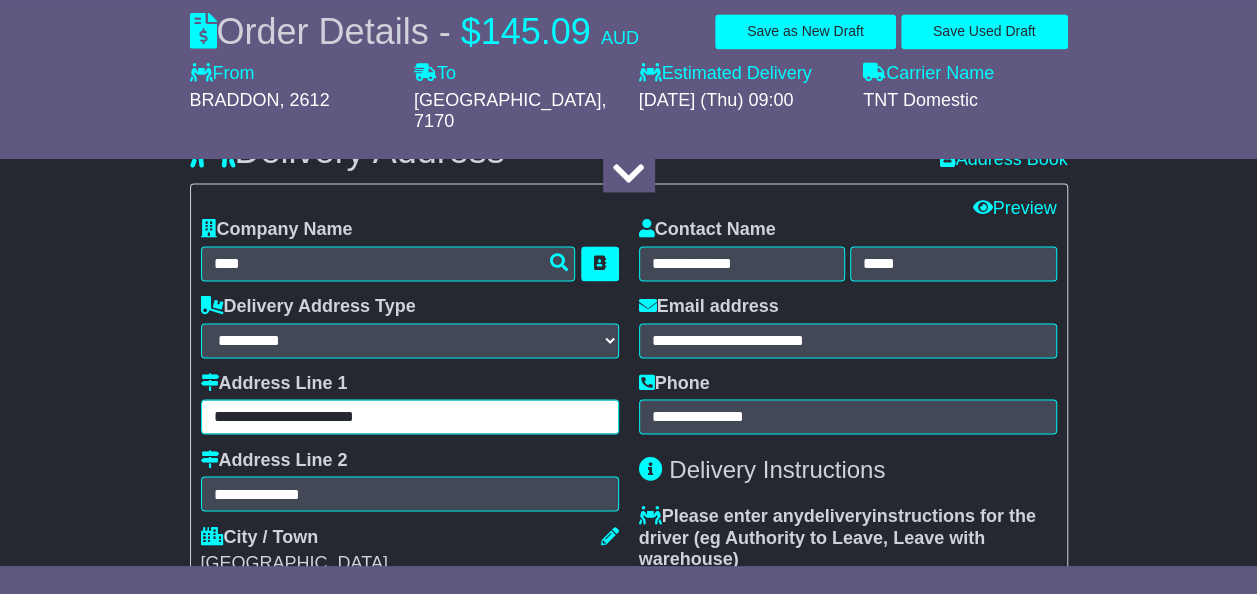 type on "**********" 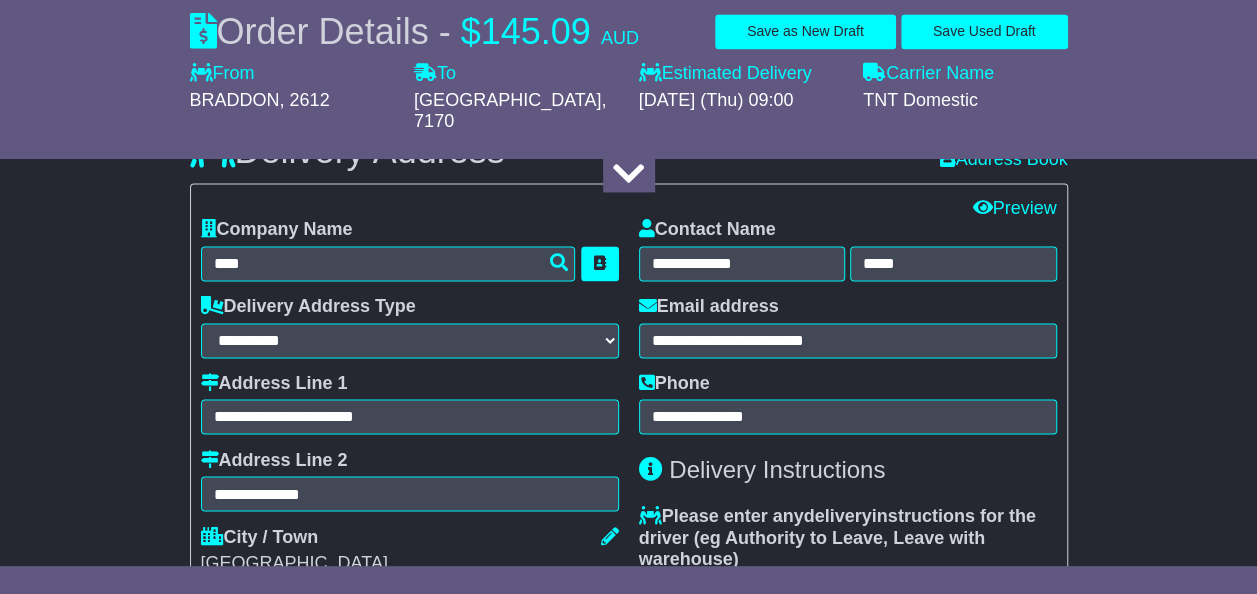 click on "**********" at bounding box center (410, 480) 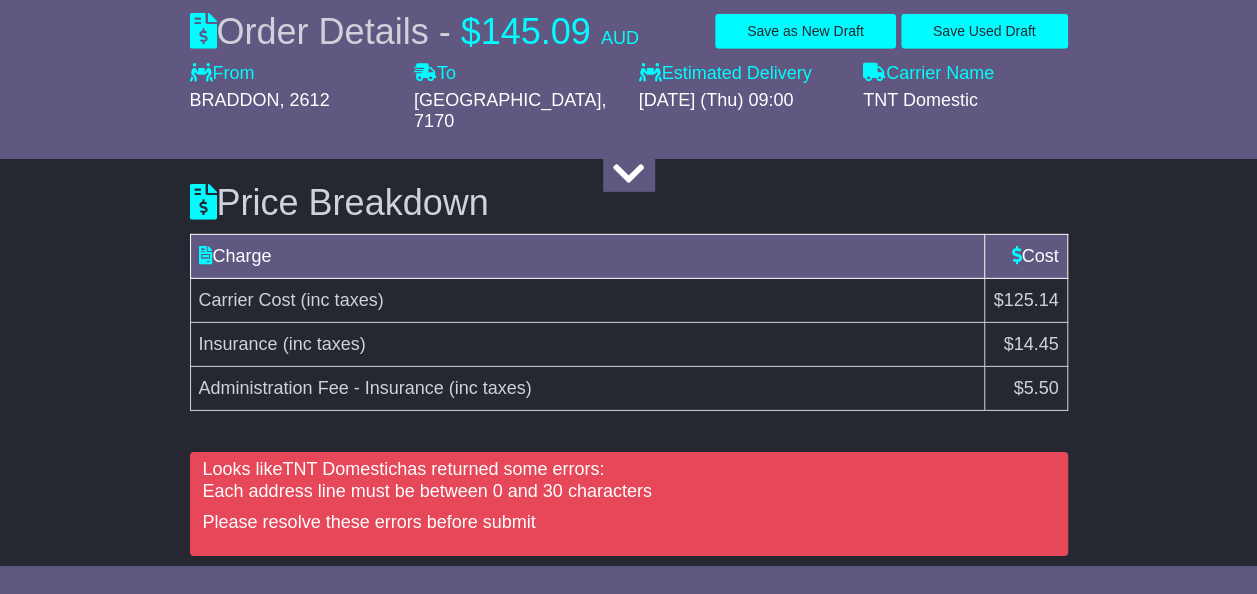scroll, scrollTop: 3024, scrollLeft: 0, axis: vertical 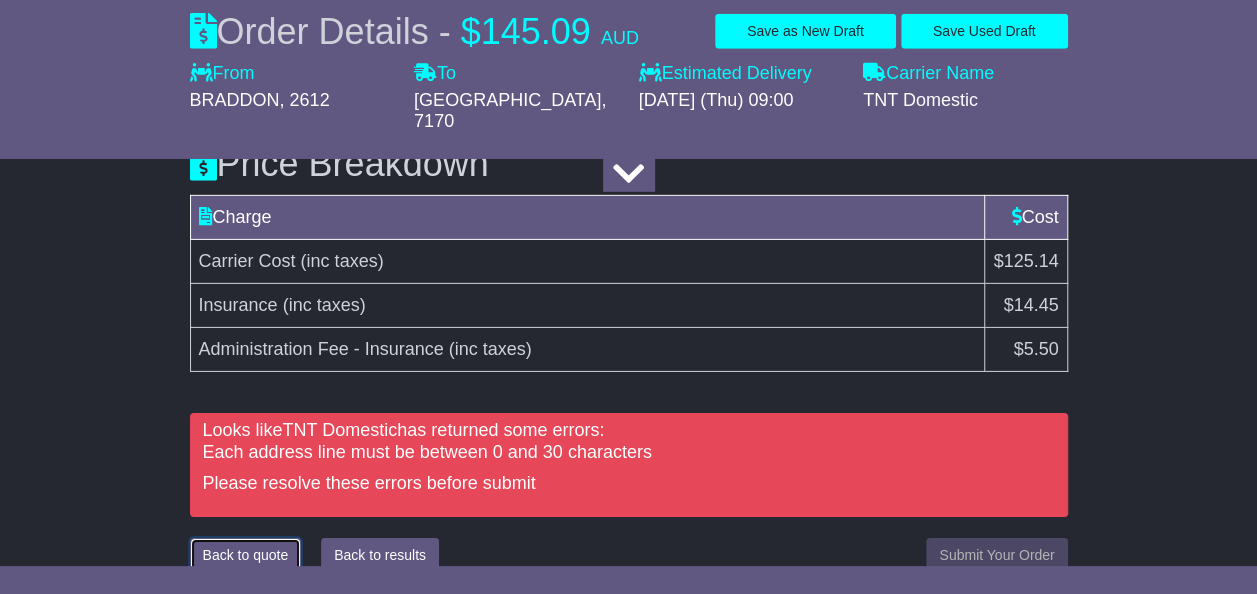 click on "Back to quote" at bounding box center [246, 555] 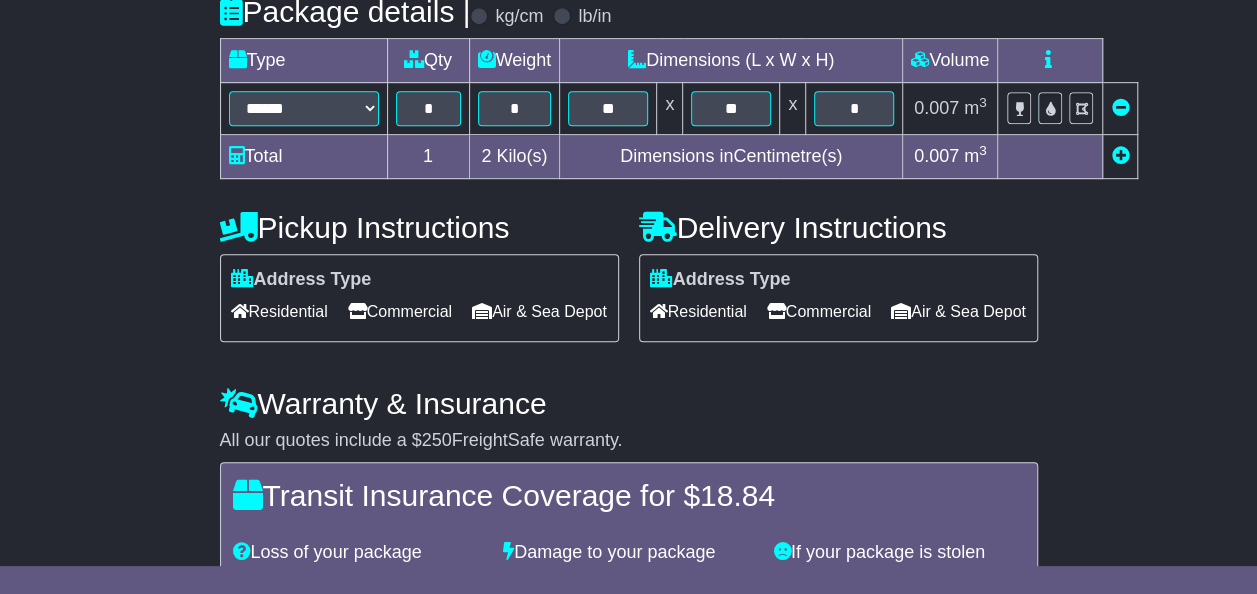 scroll, scrollTop: 709, scrollLeft: 0, axis: vertical 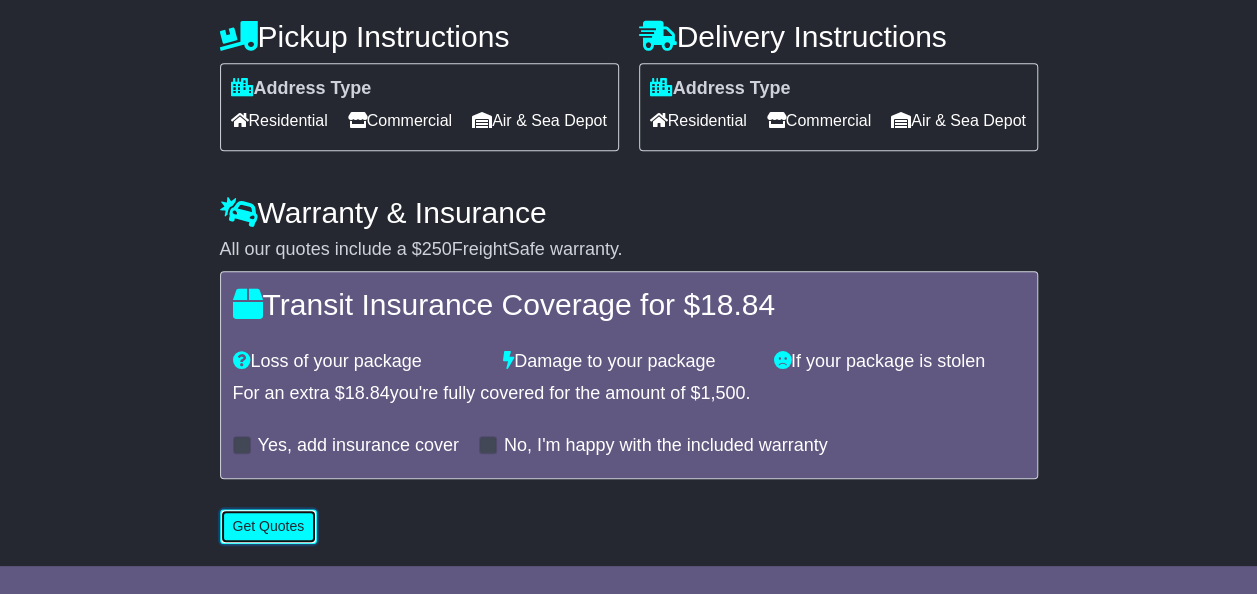click on "Get Quotes" at bounding box center (269, 526) 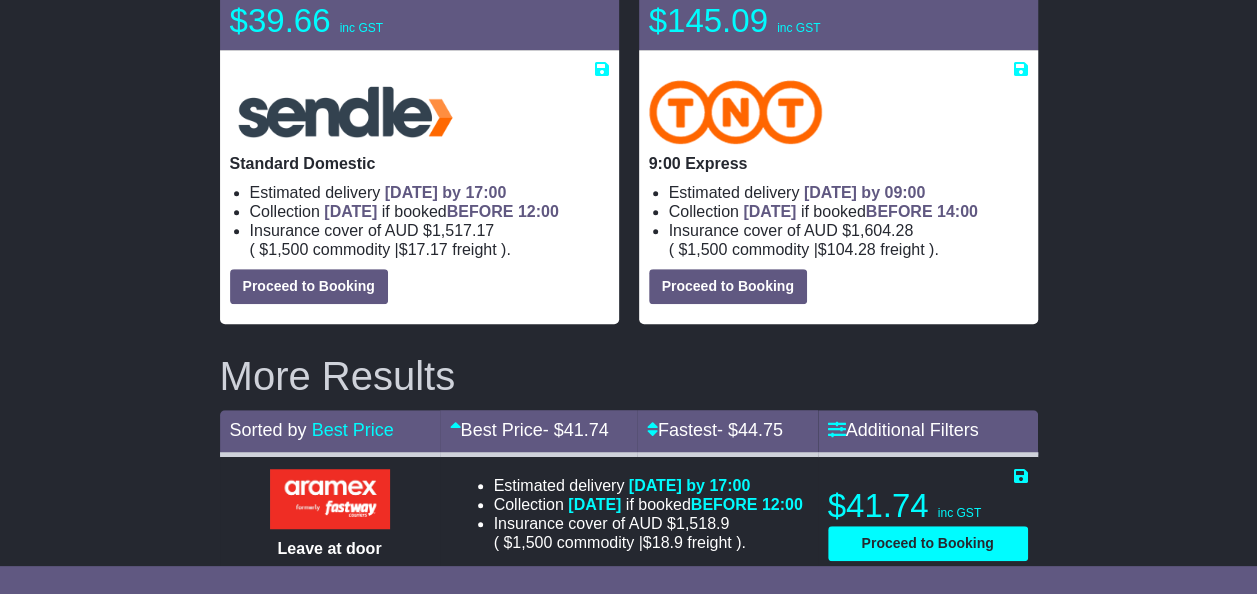 scroll, scrollTop: 389, scrollLeft: 0, axis: vertical 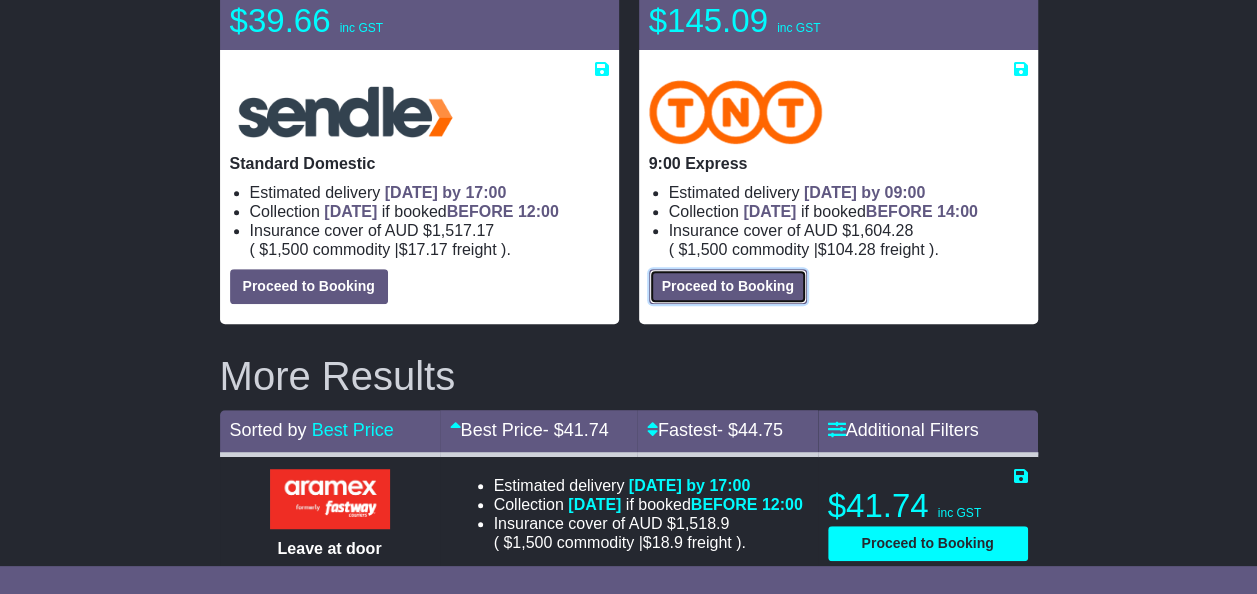 click on "Proceed to Booking" at bounding box center [728, 286] 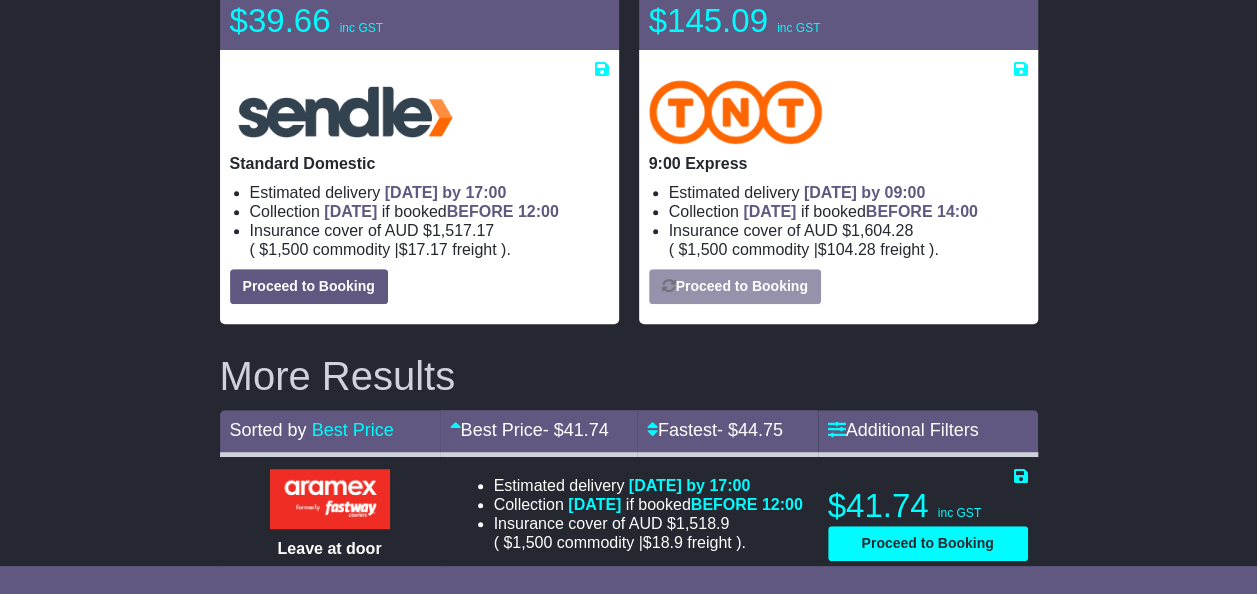 select on "*****" 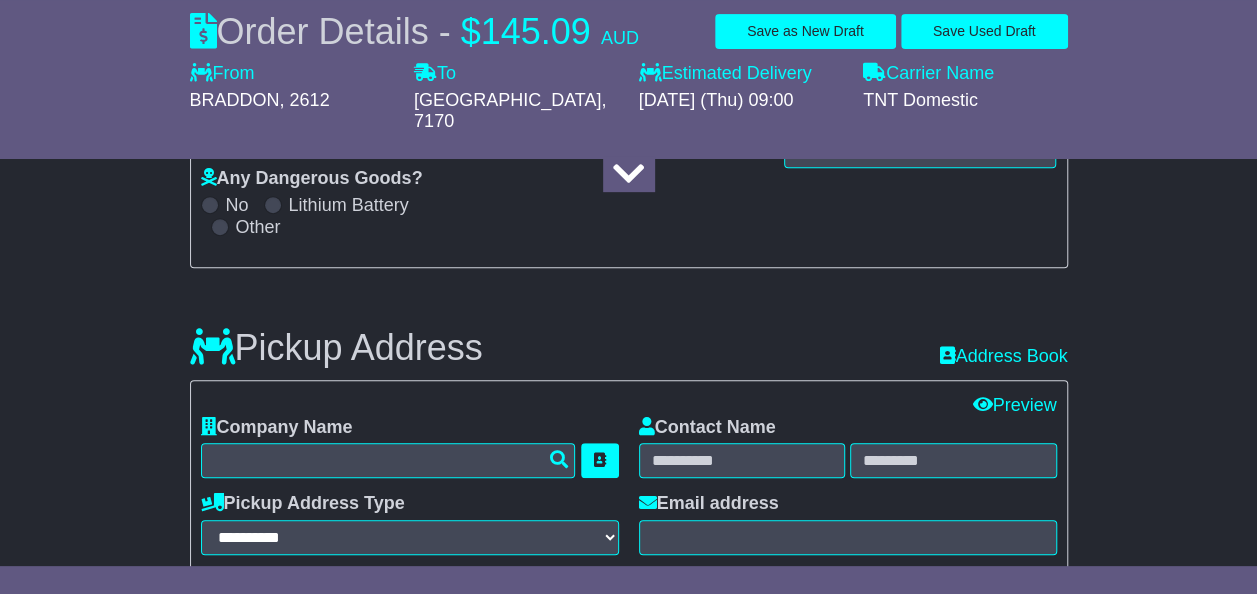 select 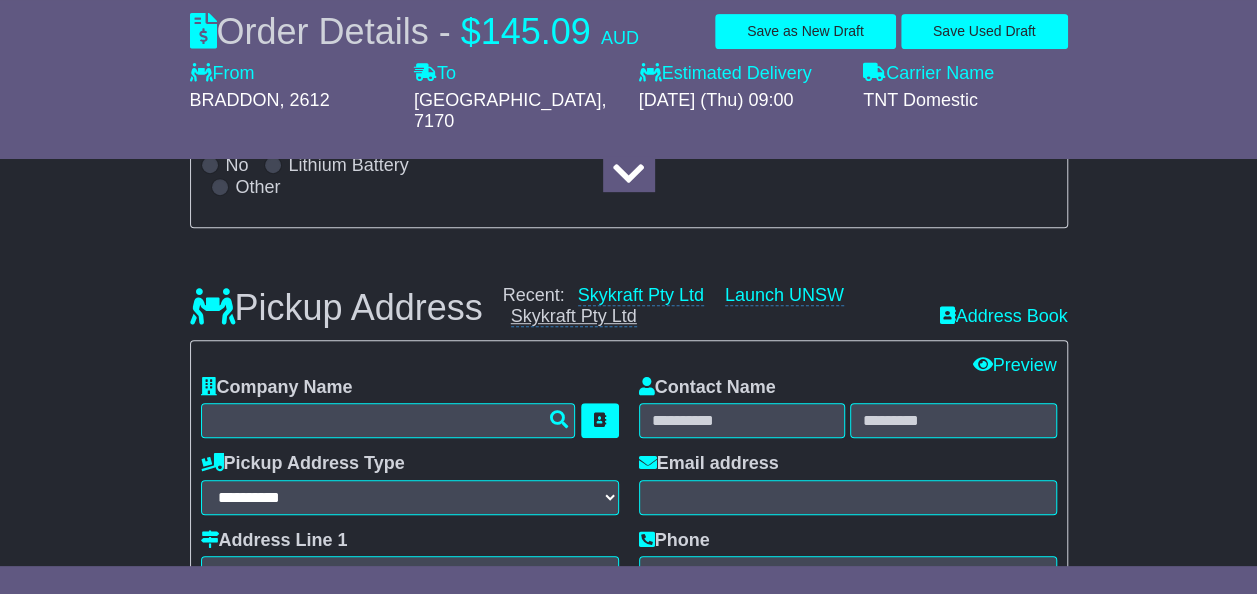 scroll, scrollTop: 435, scrollLeft: 0, axis: vertical 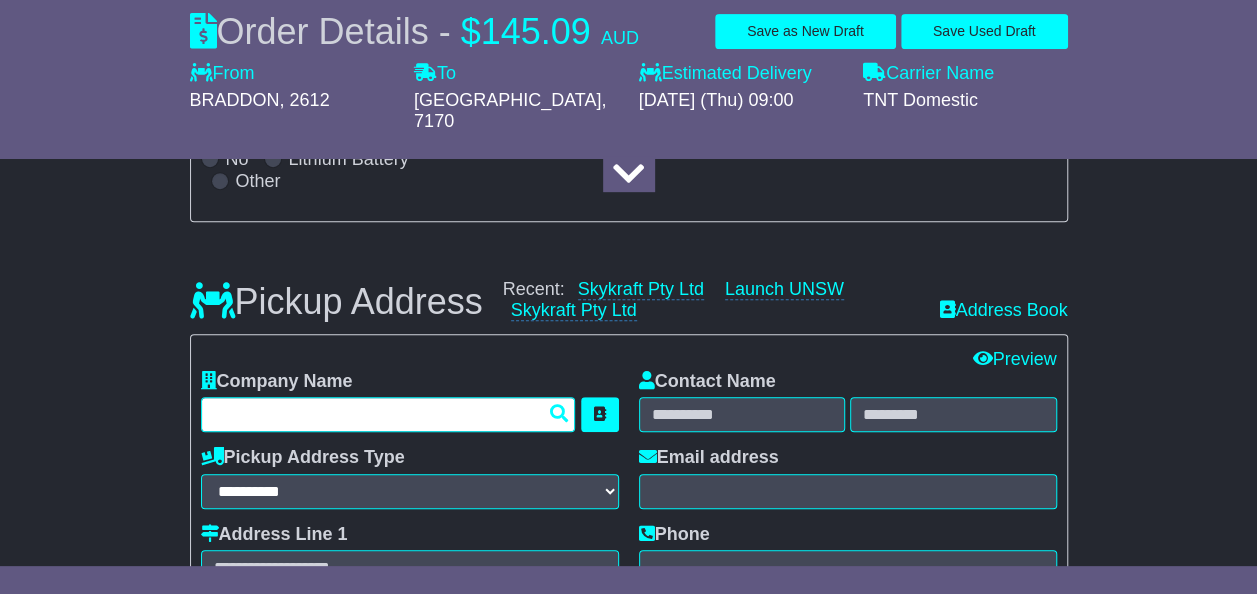 click at bounding box center (388, 414) 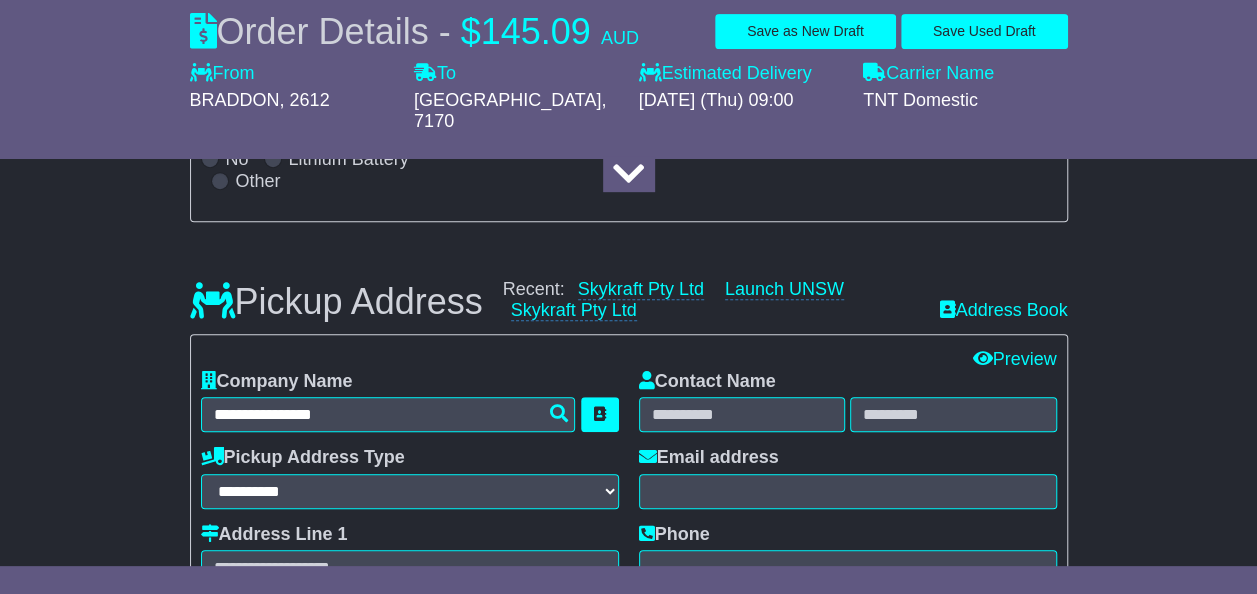 type on "**********" 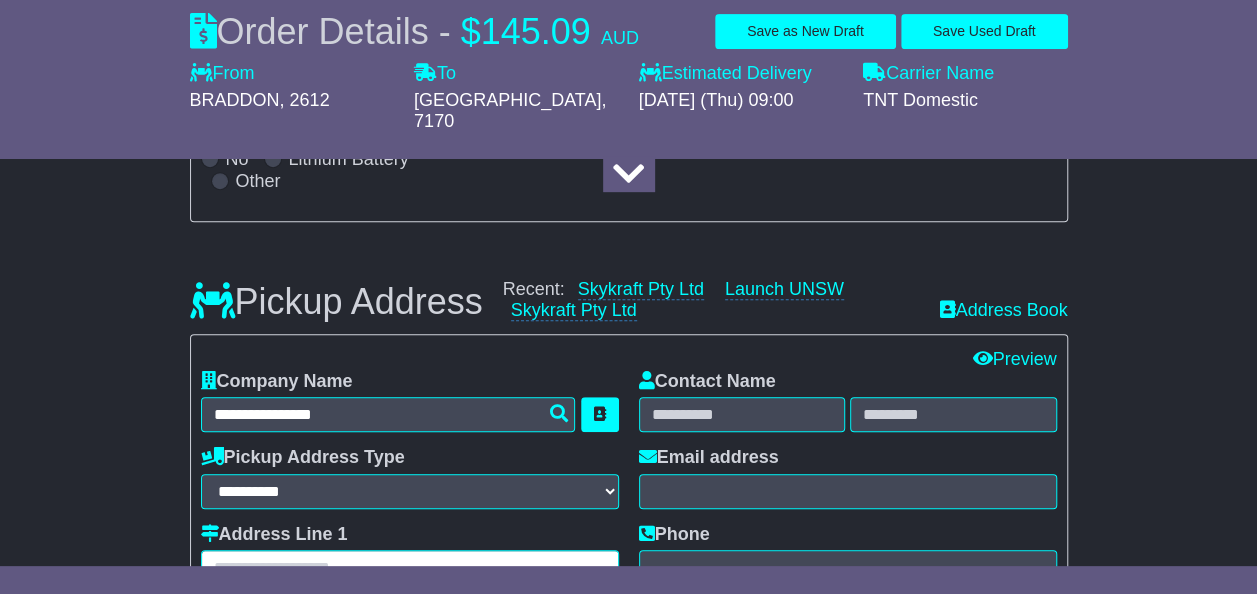 type on "**********" 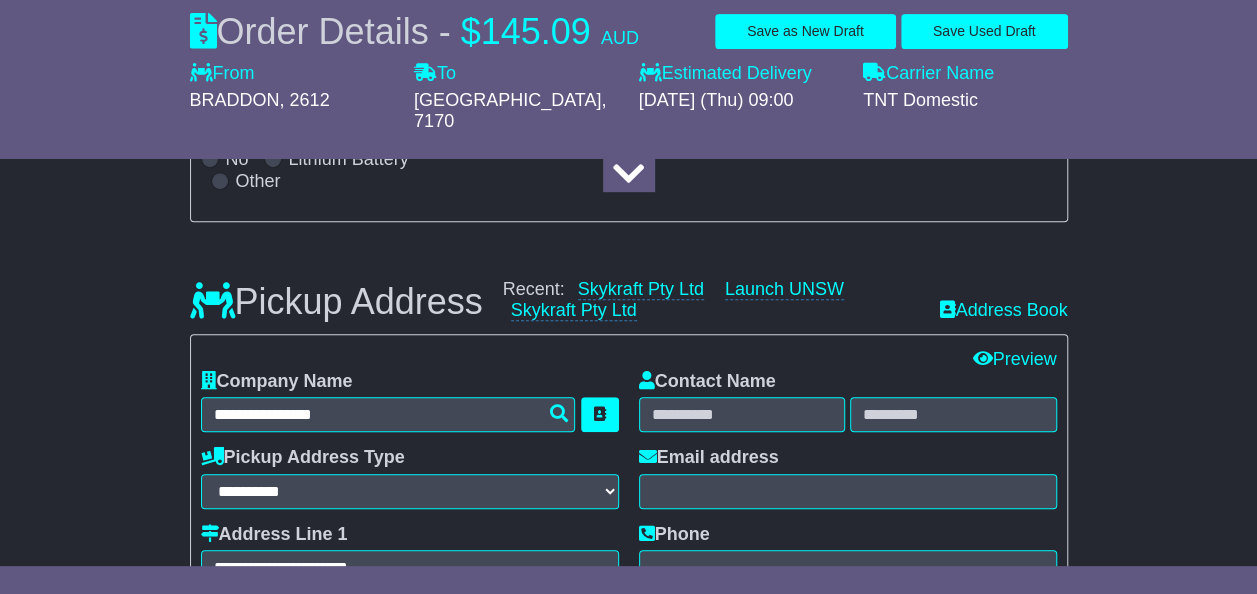 type on "**********" 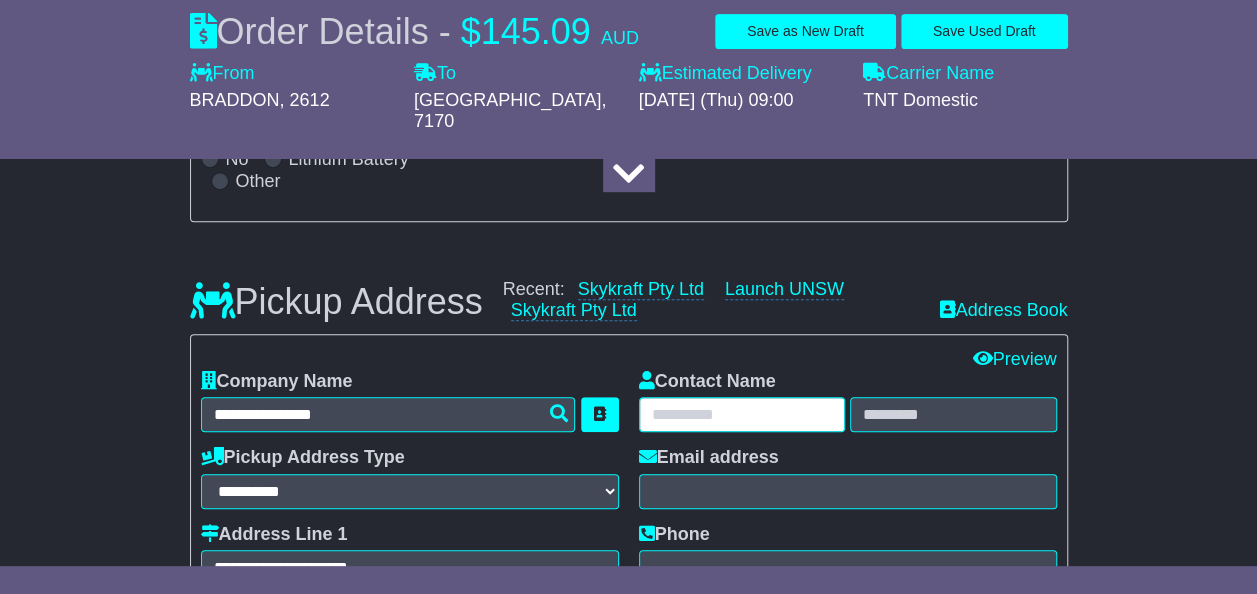 type on "********" 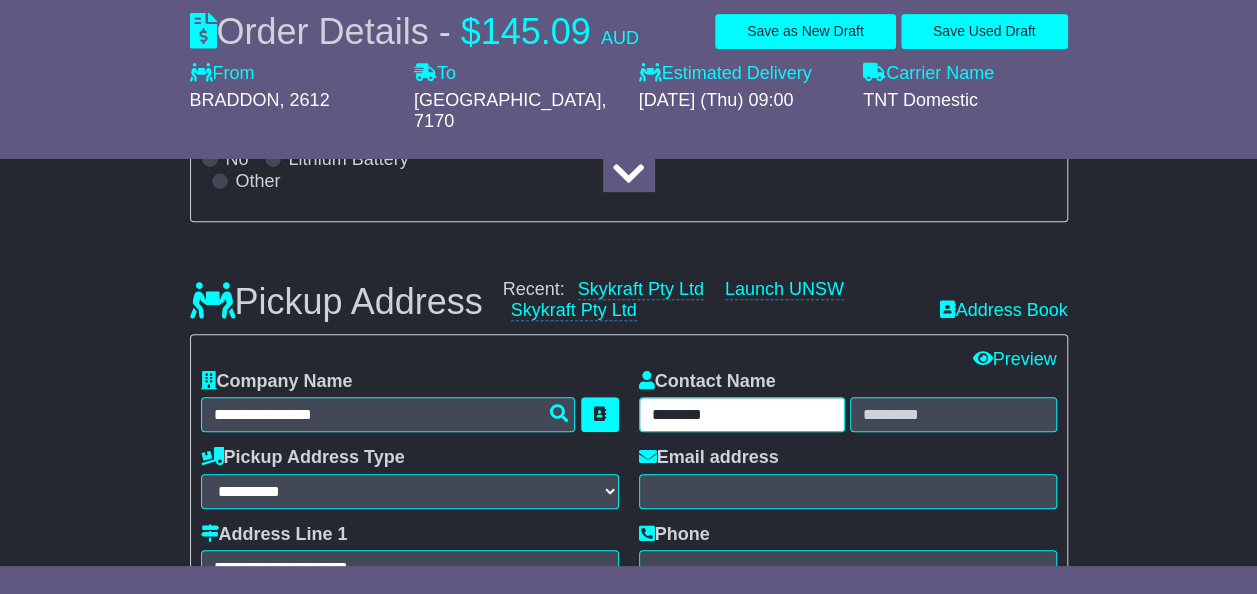 type on "**********" 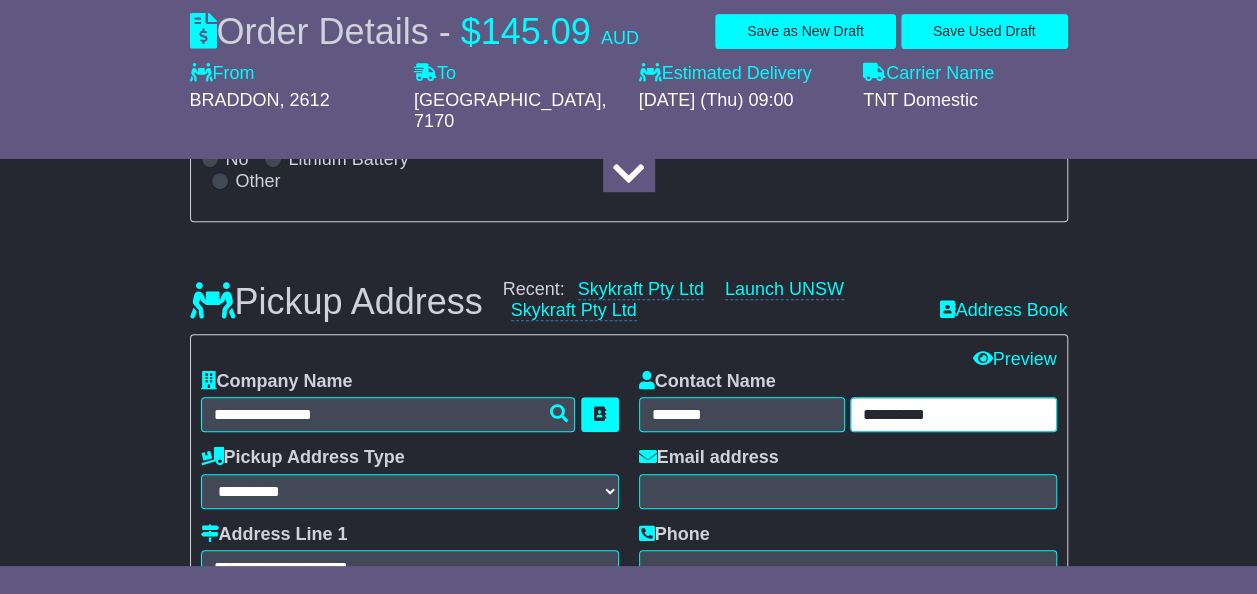 type on "**********" 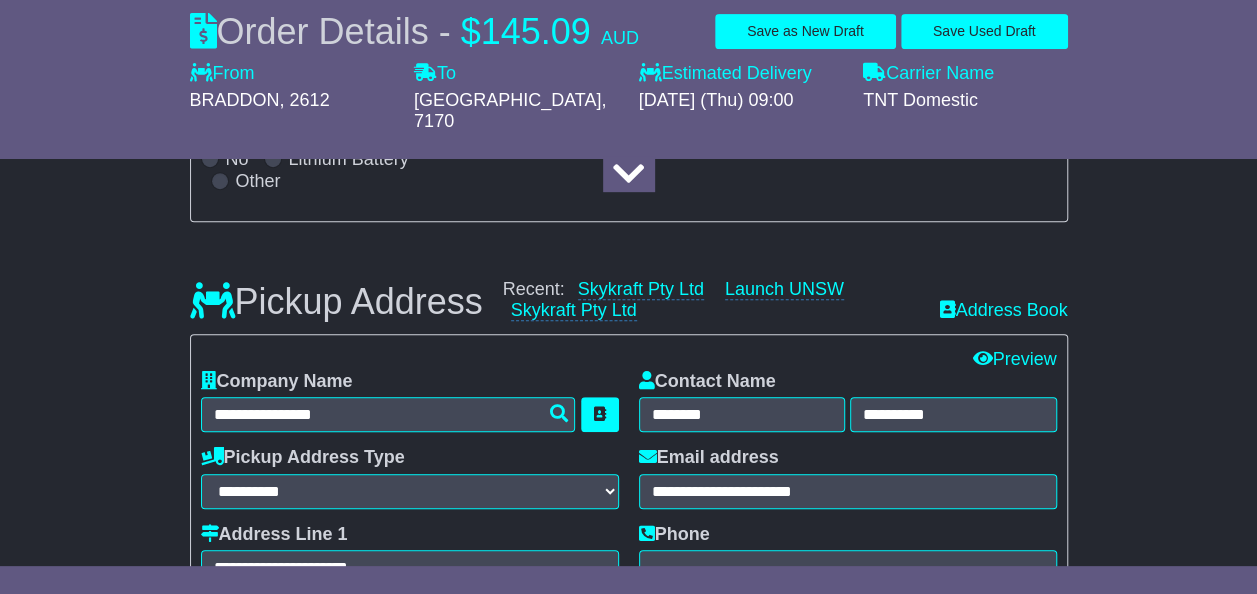 type on "**********" 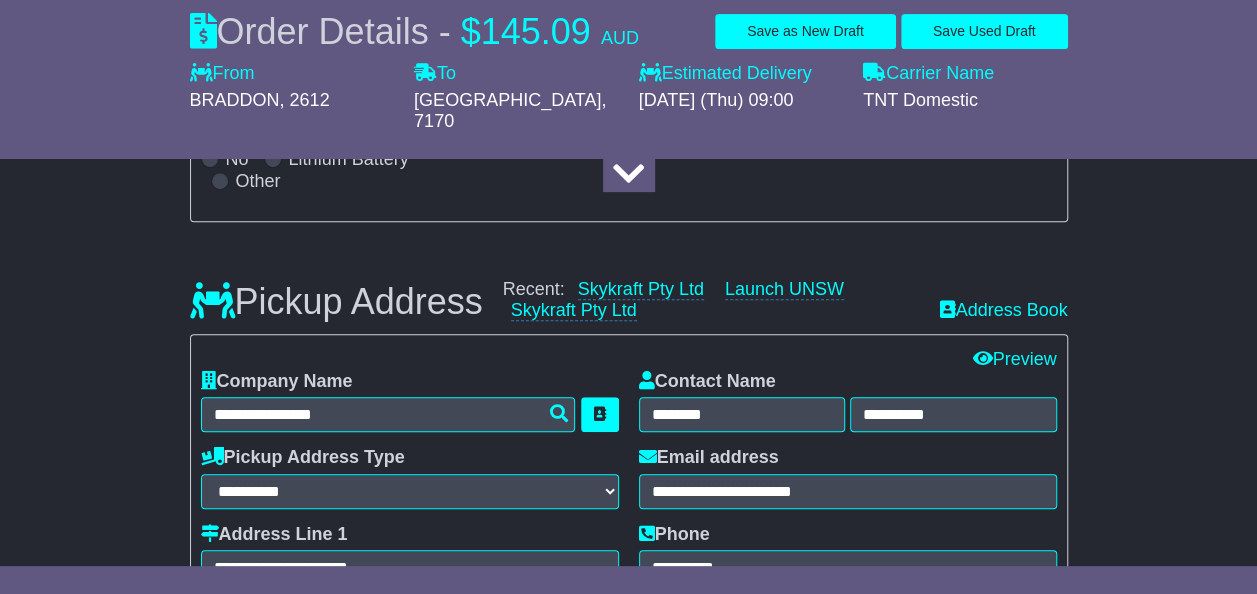 type on "**********" 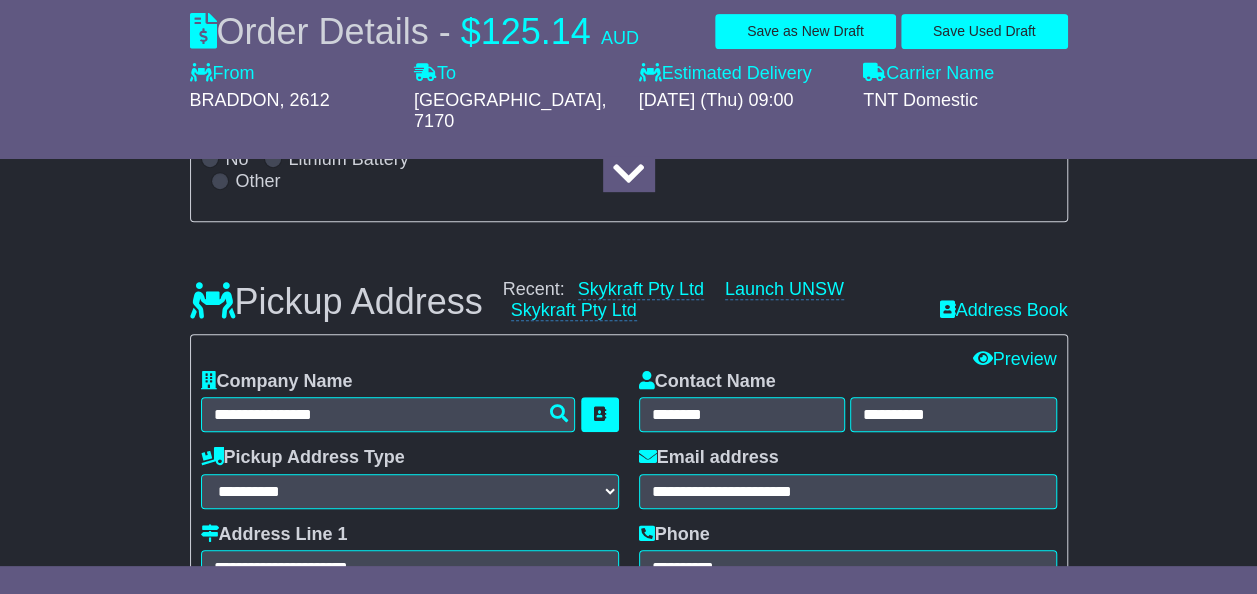 drag, startPoint x: 435, startPoint y: 337, endPoint x: 390, endPoint y: 330, distance: 45.54119 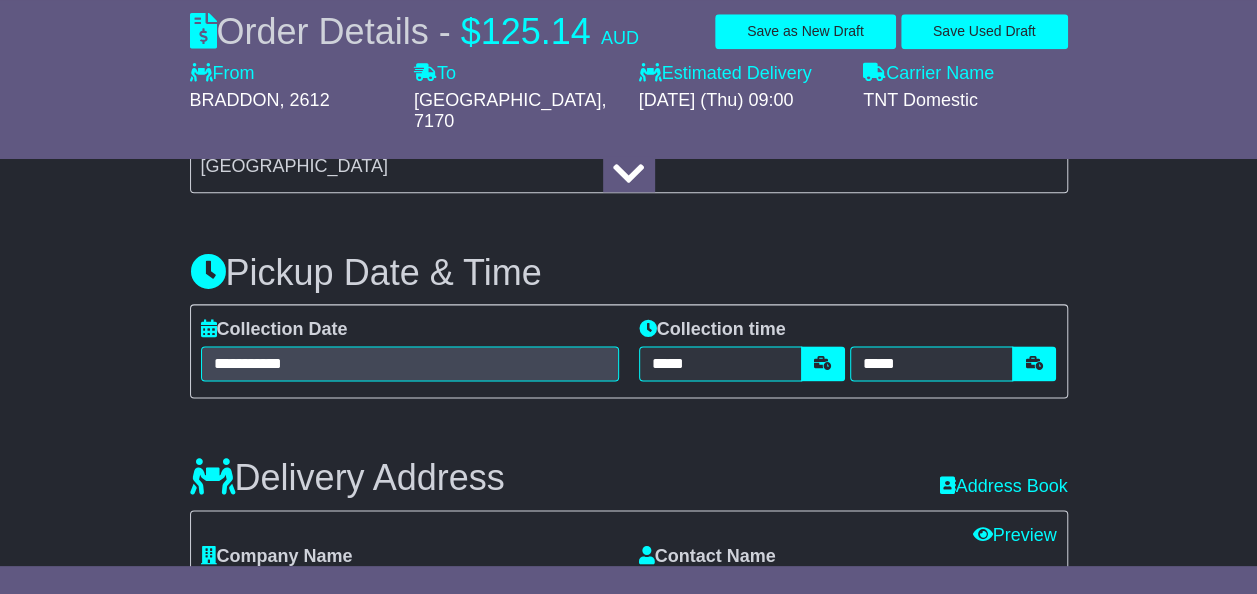 scroll, scrollTop: 1110, scrollLeft: 0, axis: vertical 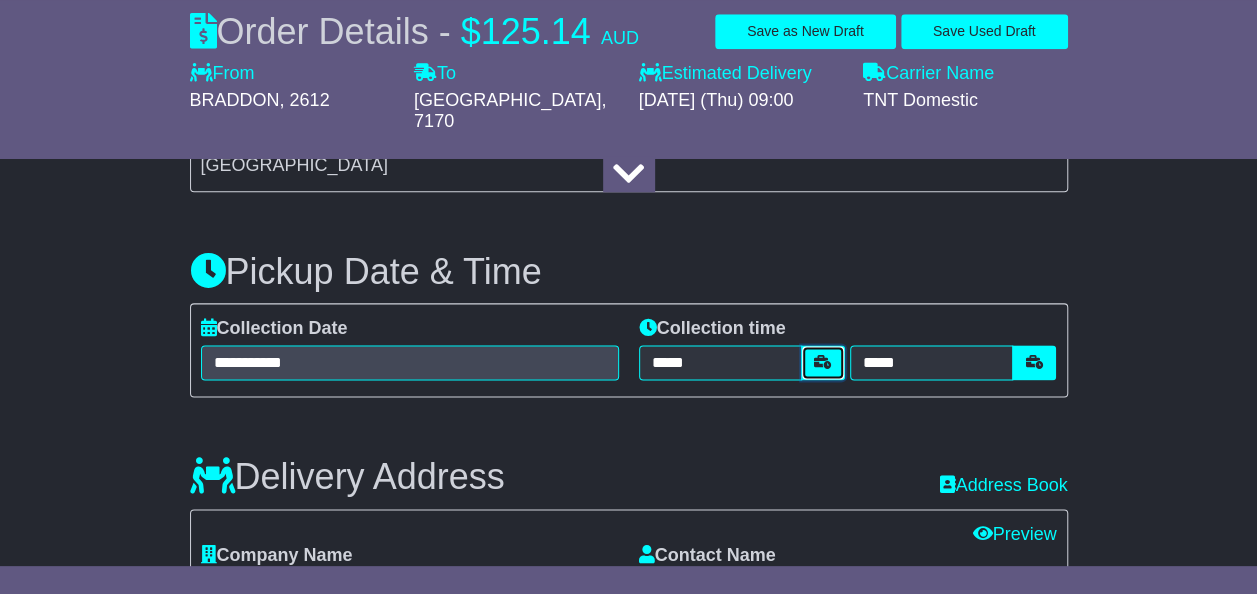 click at bounding box center (823, 362) 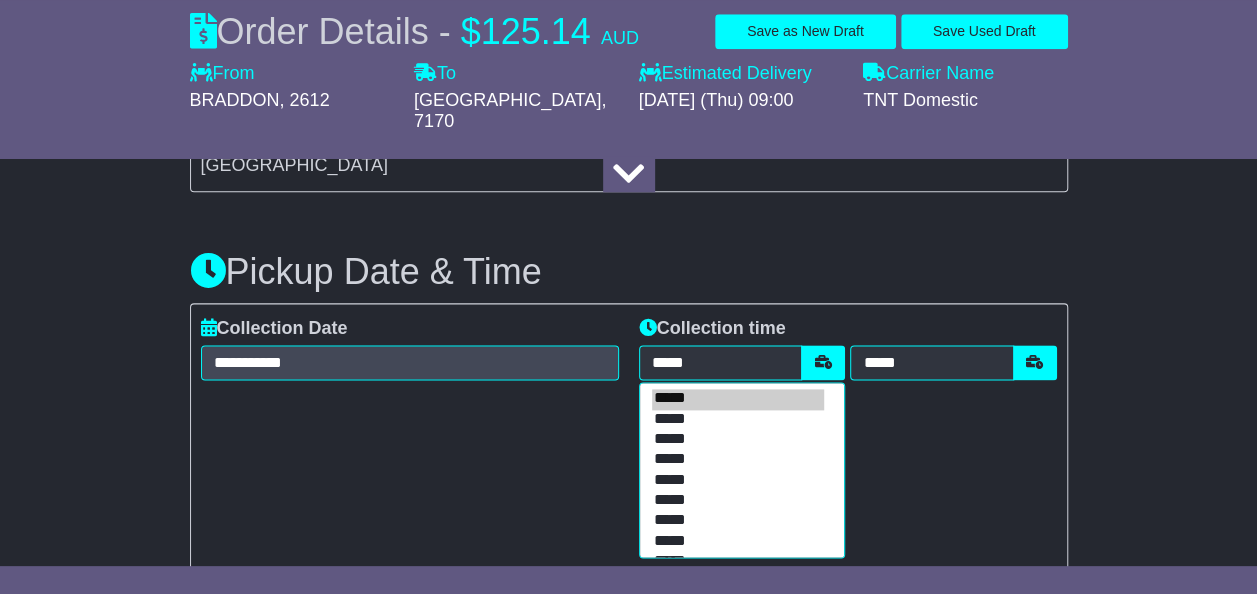click on "*****" at bounding box center (738, 521) 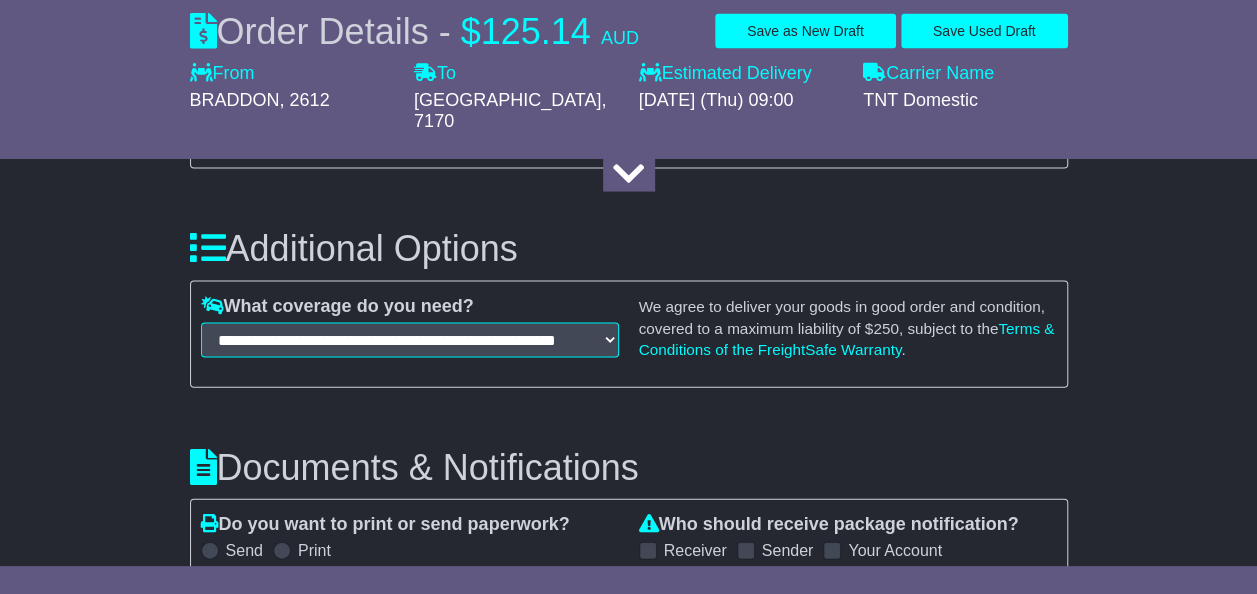 scroll, scrollTop: 1980, scrollLeft: 0, axis: vertical 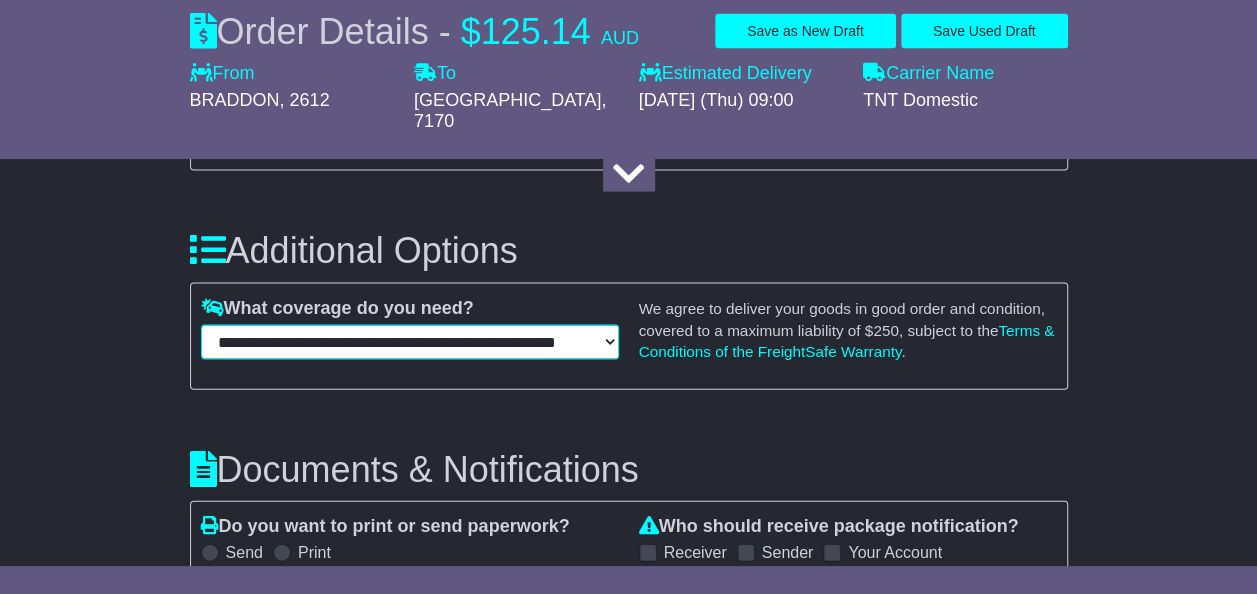 click on "**********" at bounding box center (410, 342) 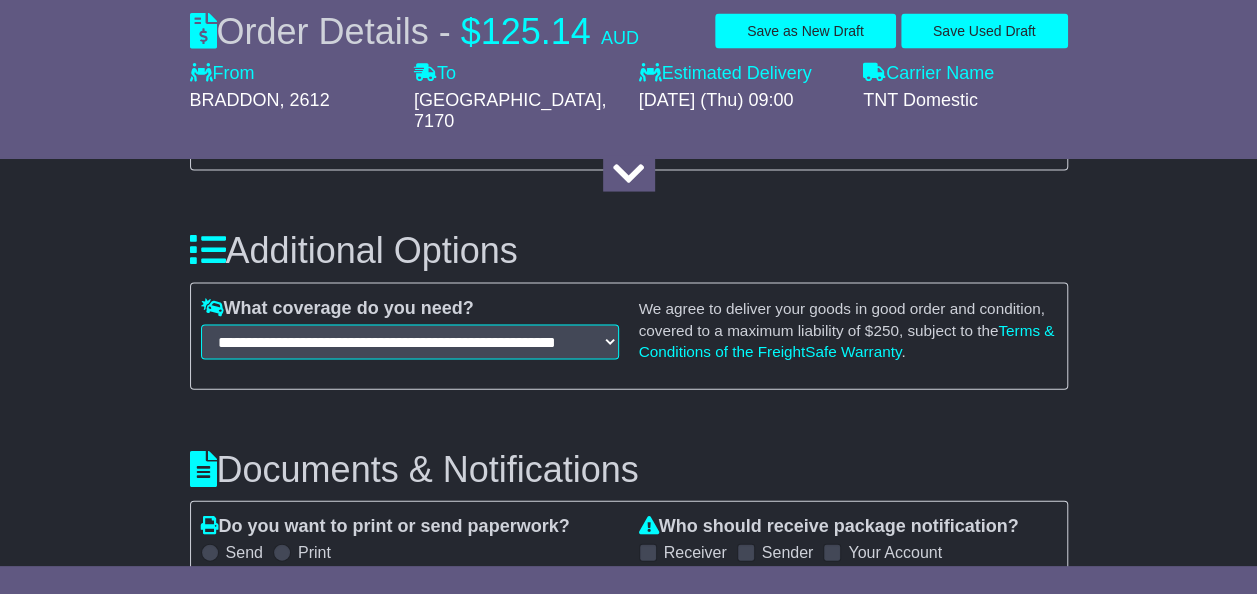 click on "Do you want to print or send paperwork?
Send
Print
Who should receive package notification?
Receiver
Sender
Your Account" at bounding box center (629, 539) 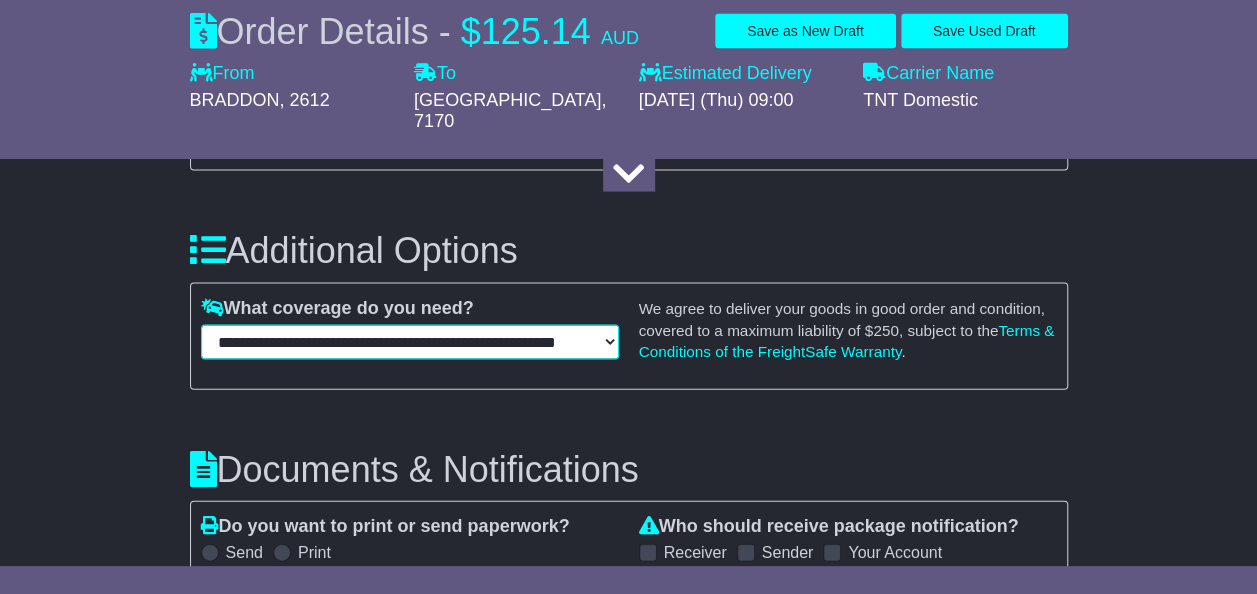 click on "**********" at bounding box center [410, 342] 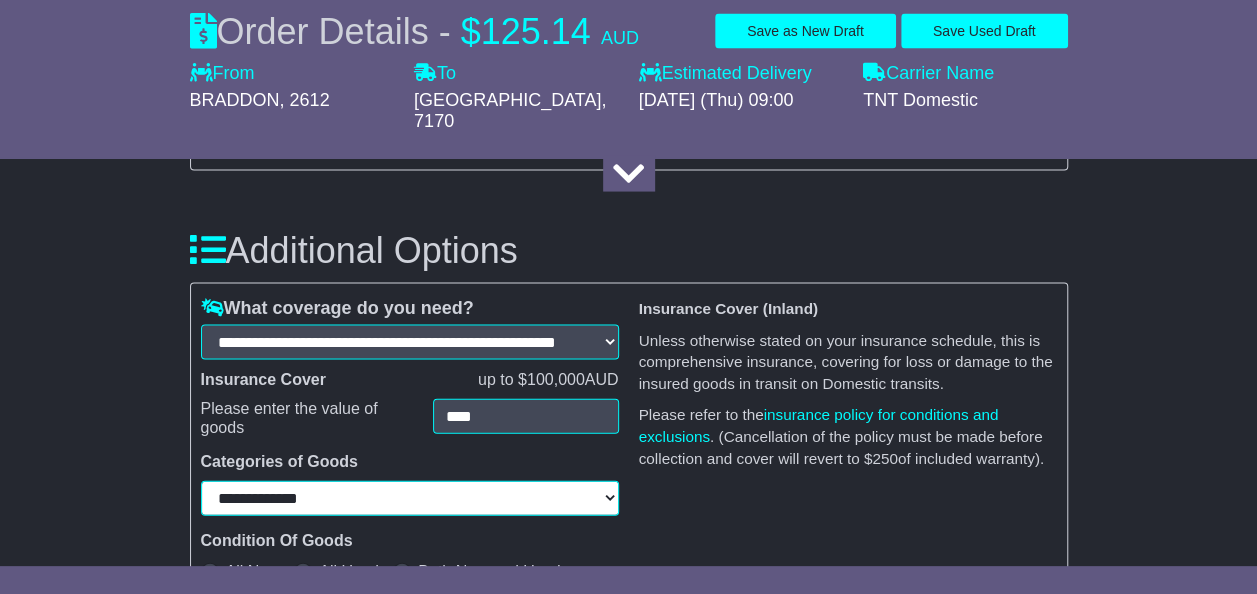 click on "**********" at bounding box center (410, 498) 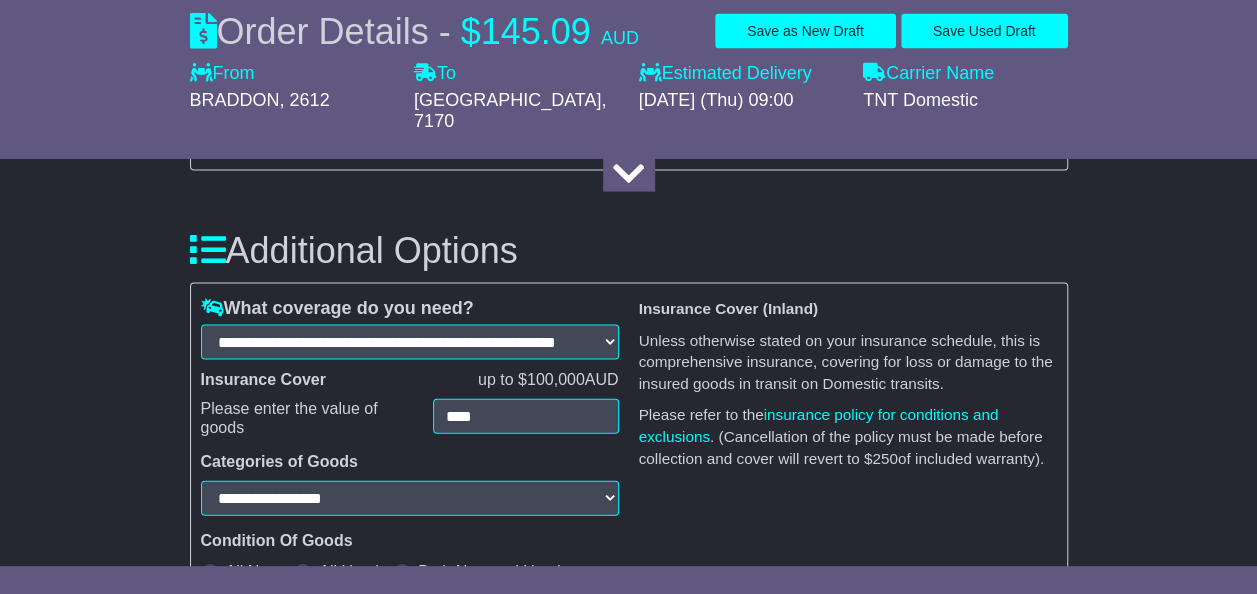 select on "**********" 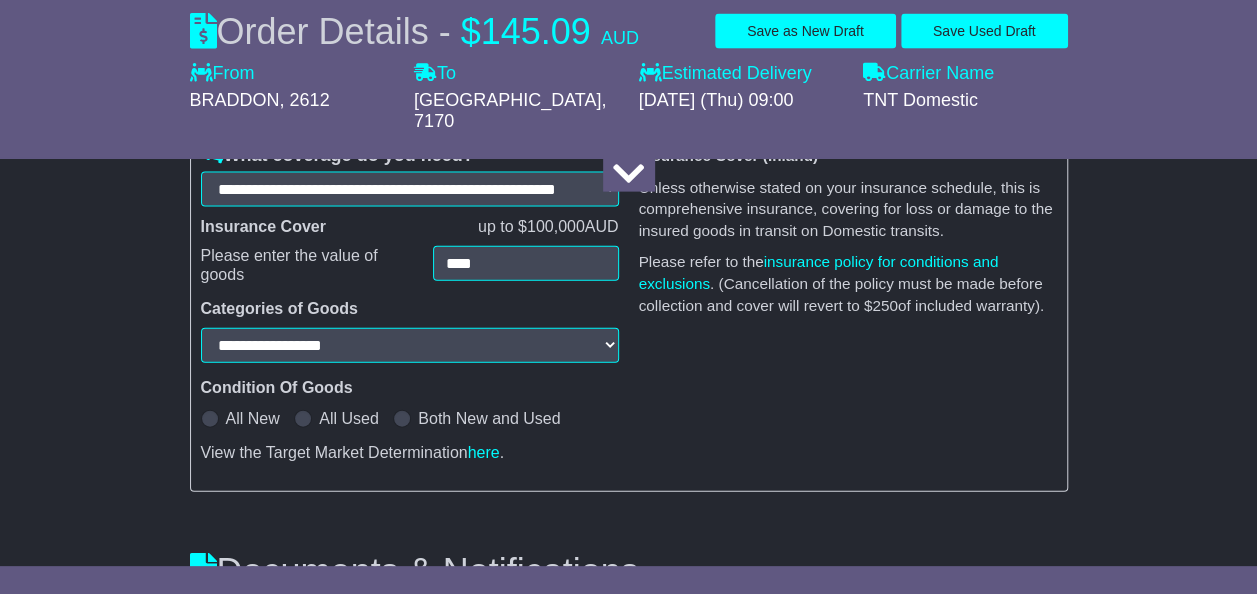 click at bounding box center [303, 419] 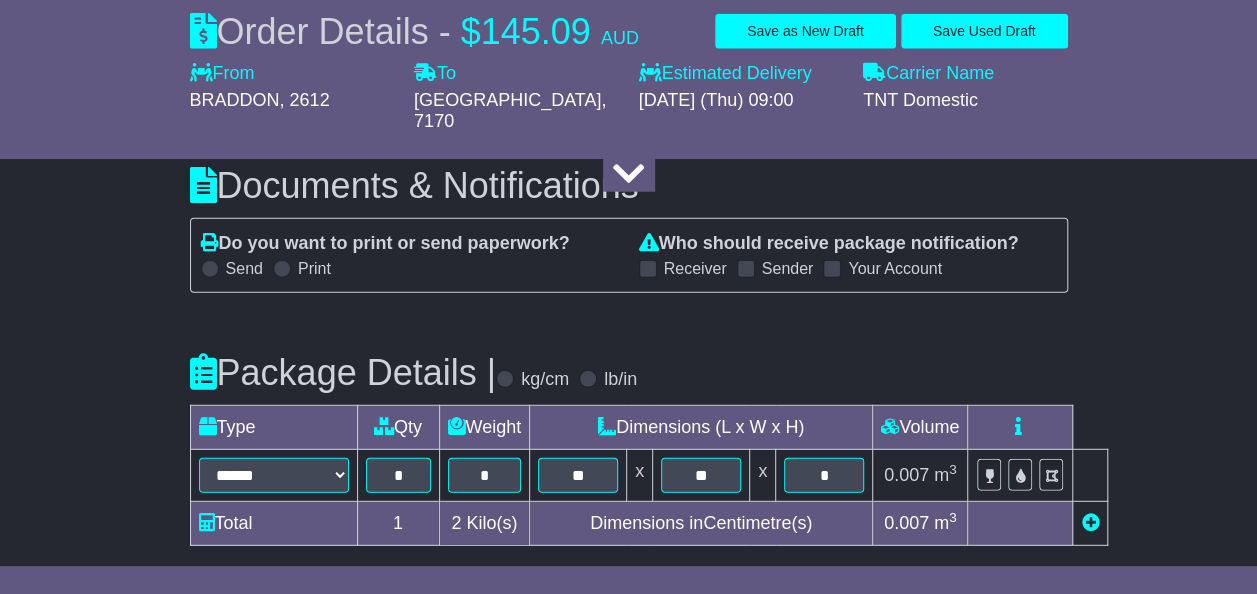 scroll, scrollTop: 2520, scrollLeft: 0, axis: vertical 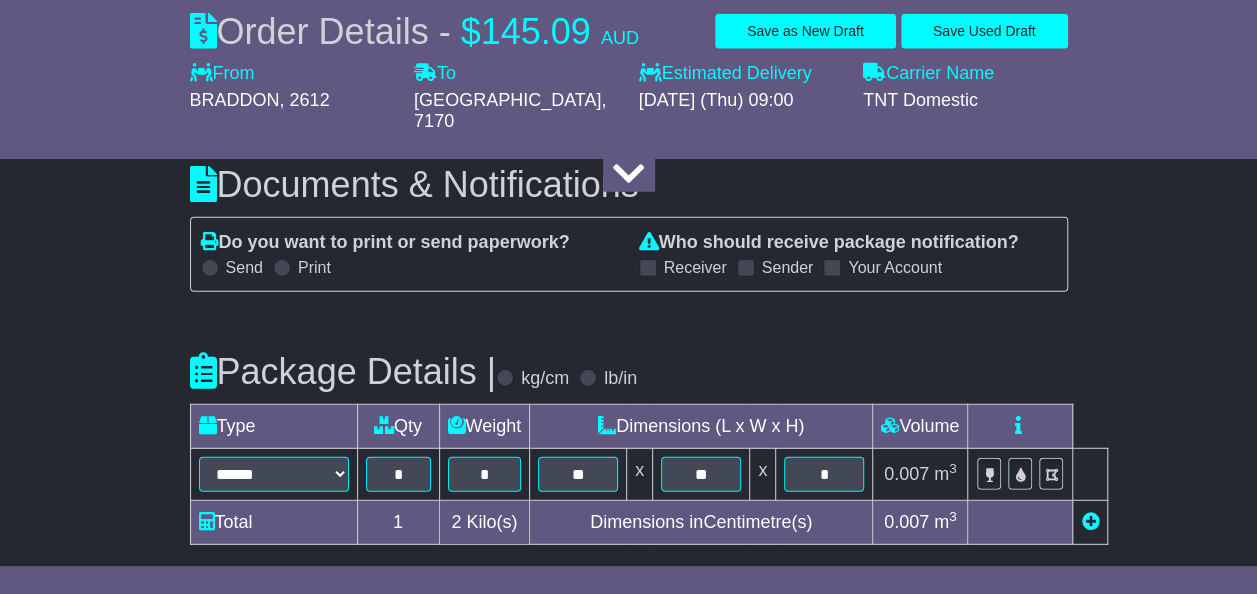 click at bounding box center [210, 268] 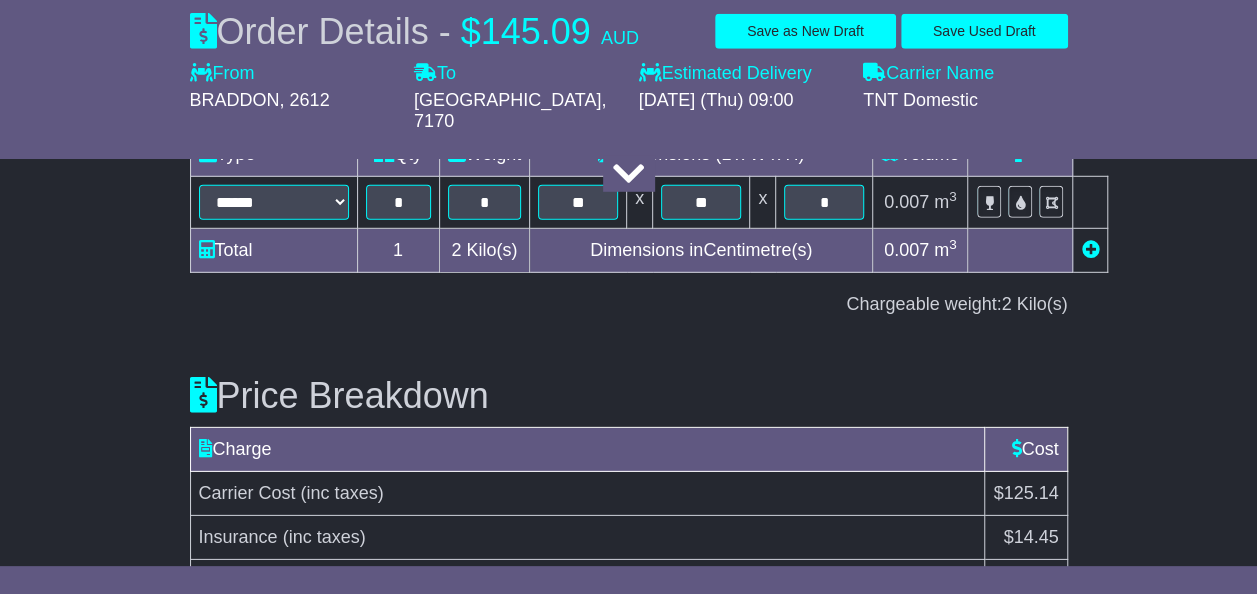 scroll, scrollTop: 2900, scrollLeft: 0, axis: vertical 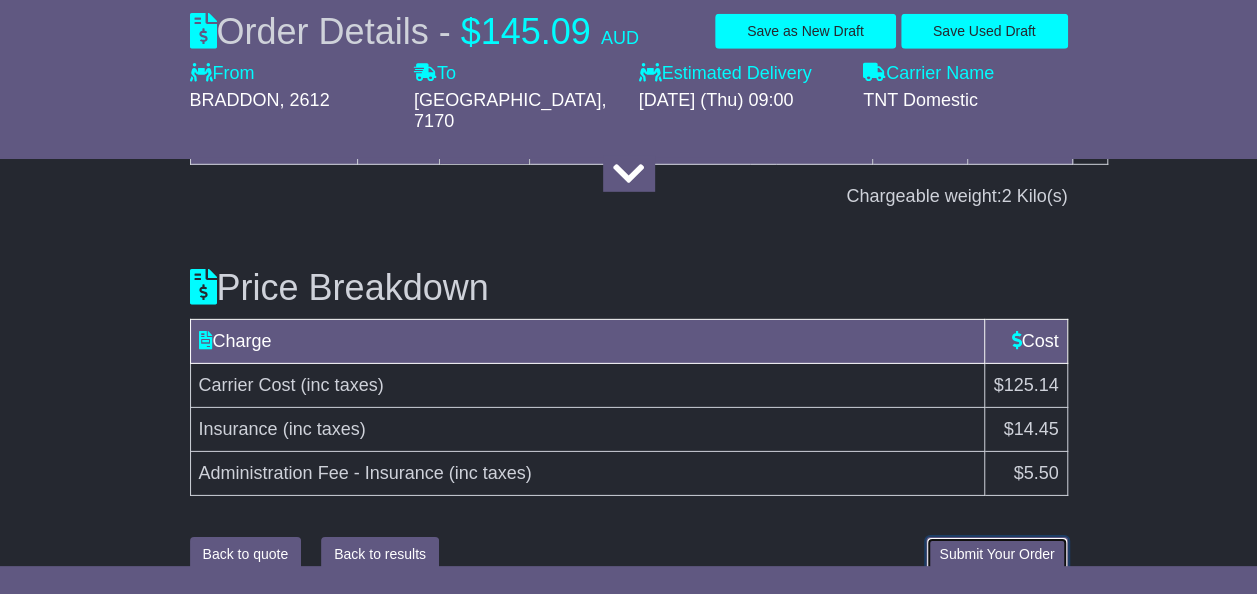 click on "Submit Your Order" at bounding box center (996, 554) 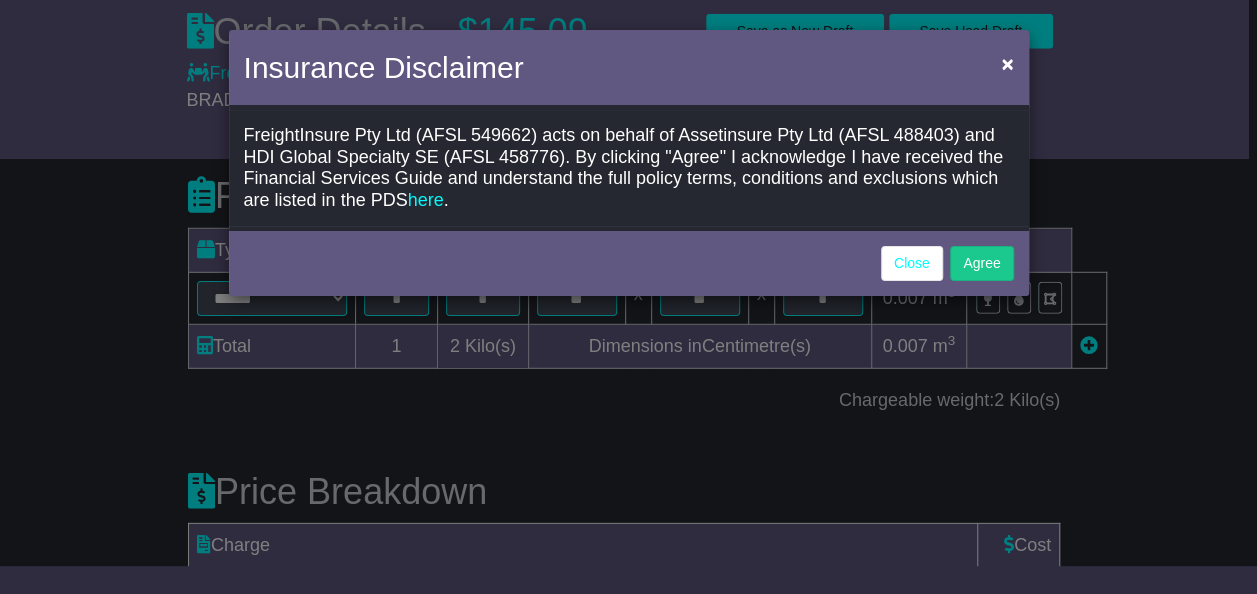 scroll, scrollTop: 2900, scrollLeft: 0, axis: vertical 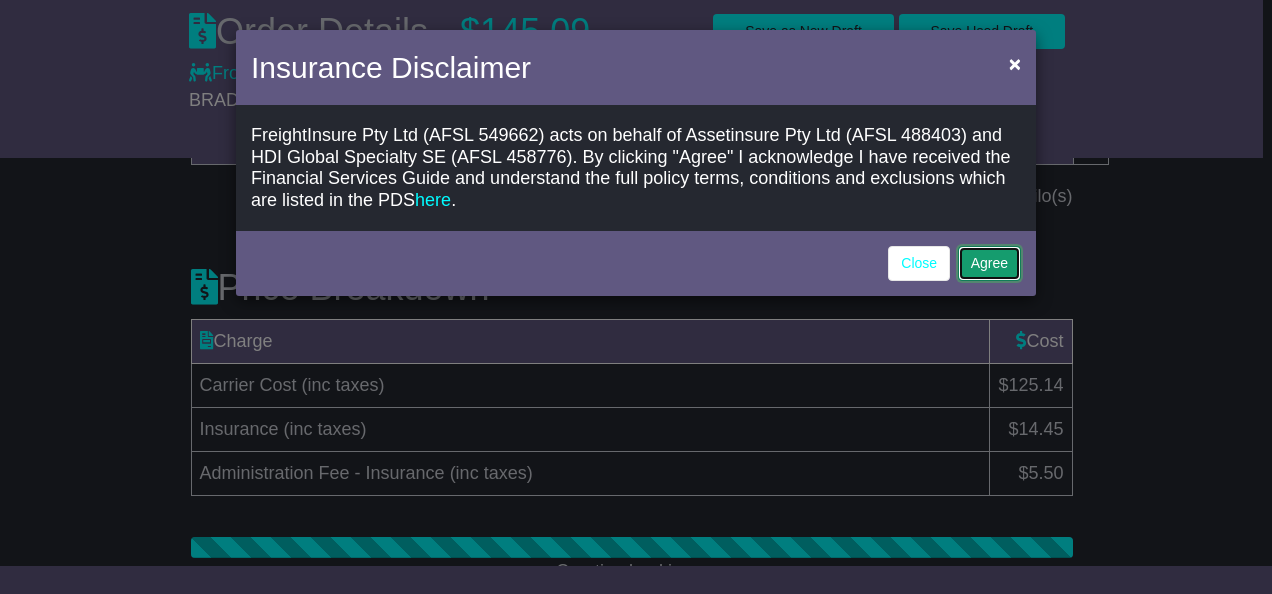 click on "Agree" 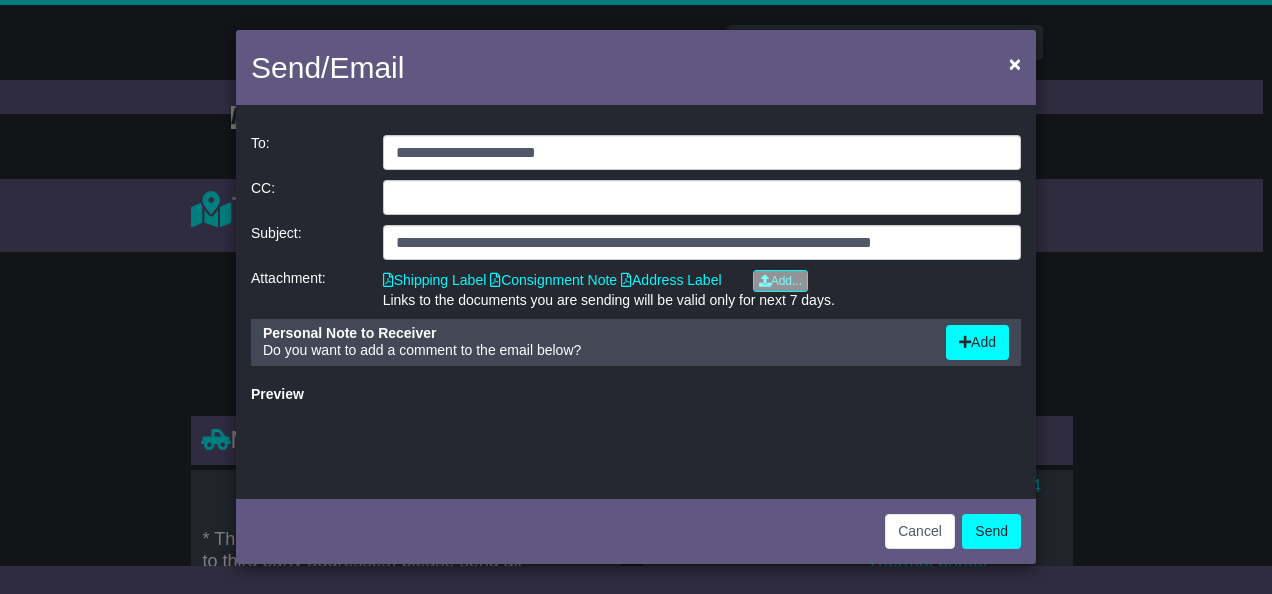 scroll, scrollTop: 0, scrollLeft: 0, axis: both 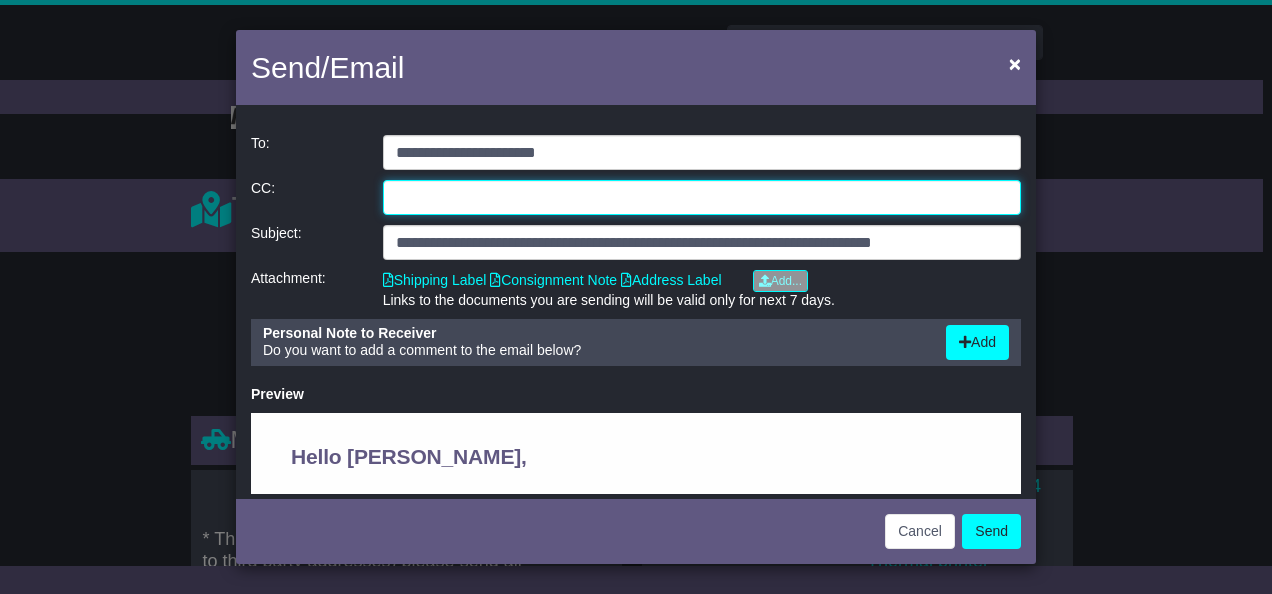 click 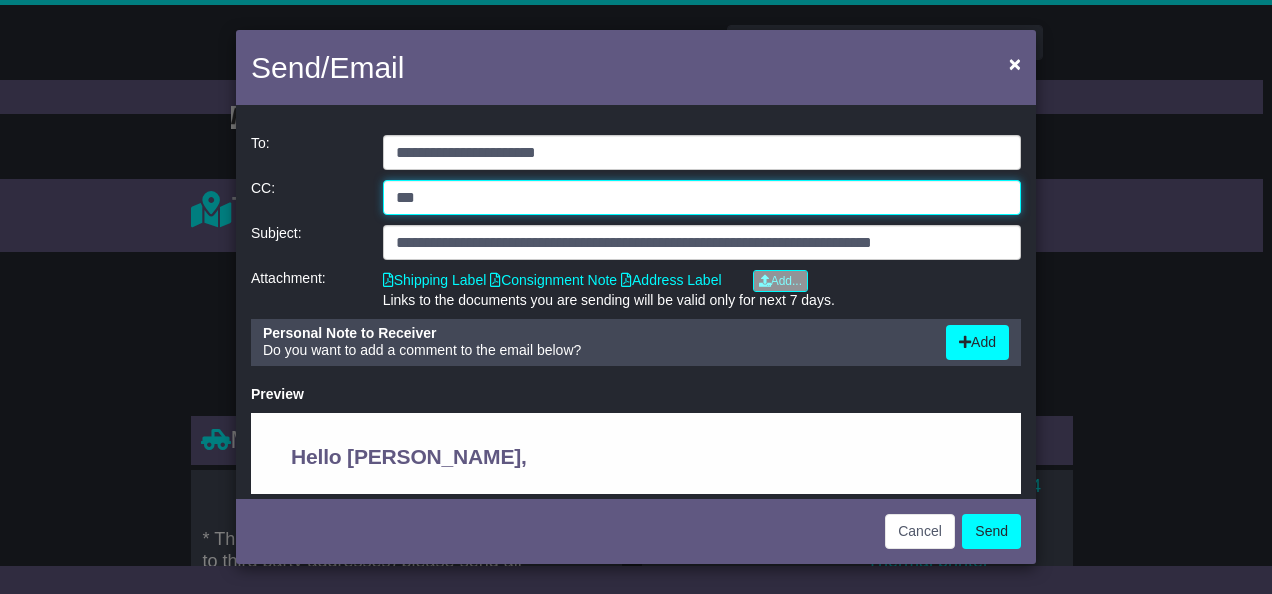 type on "***" 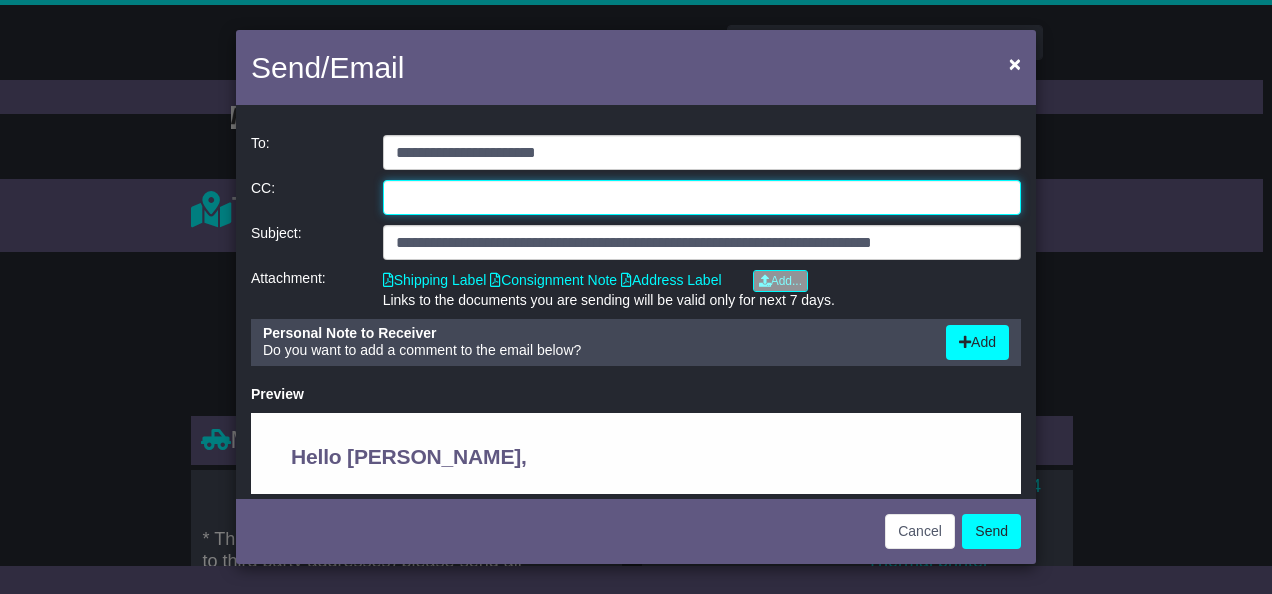 paste on "**********" 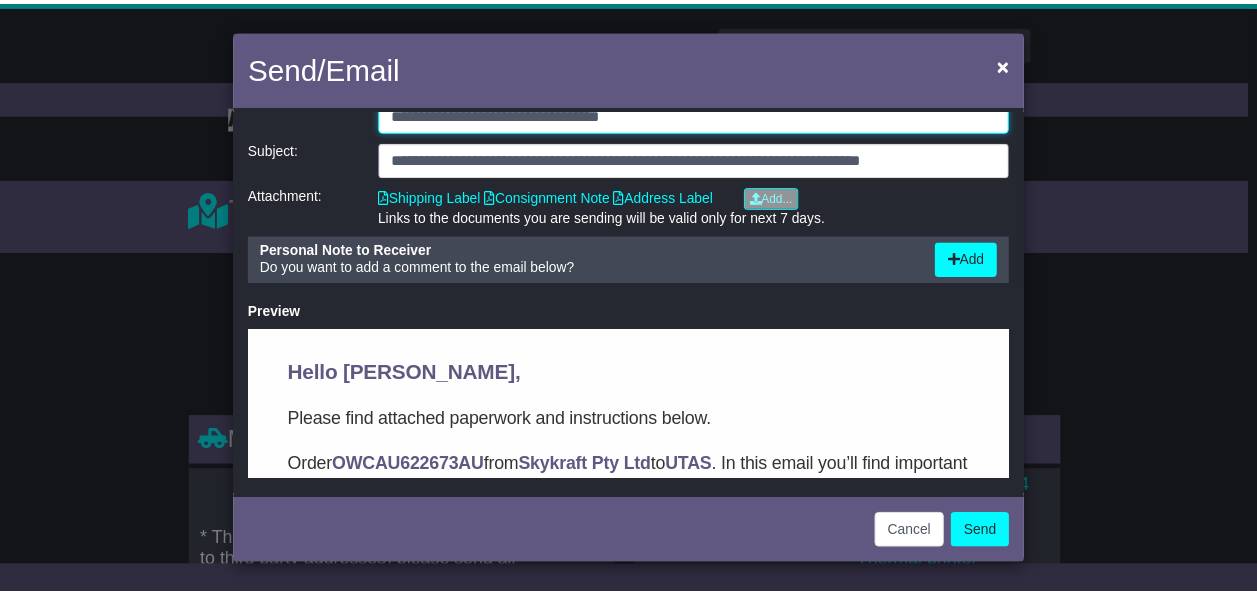 scroll, scrollTop: 83, scrollLeft: 0, axis: vertical 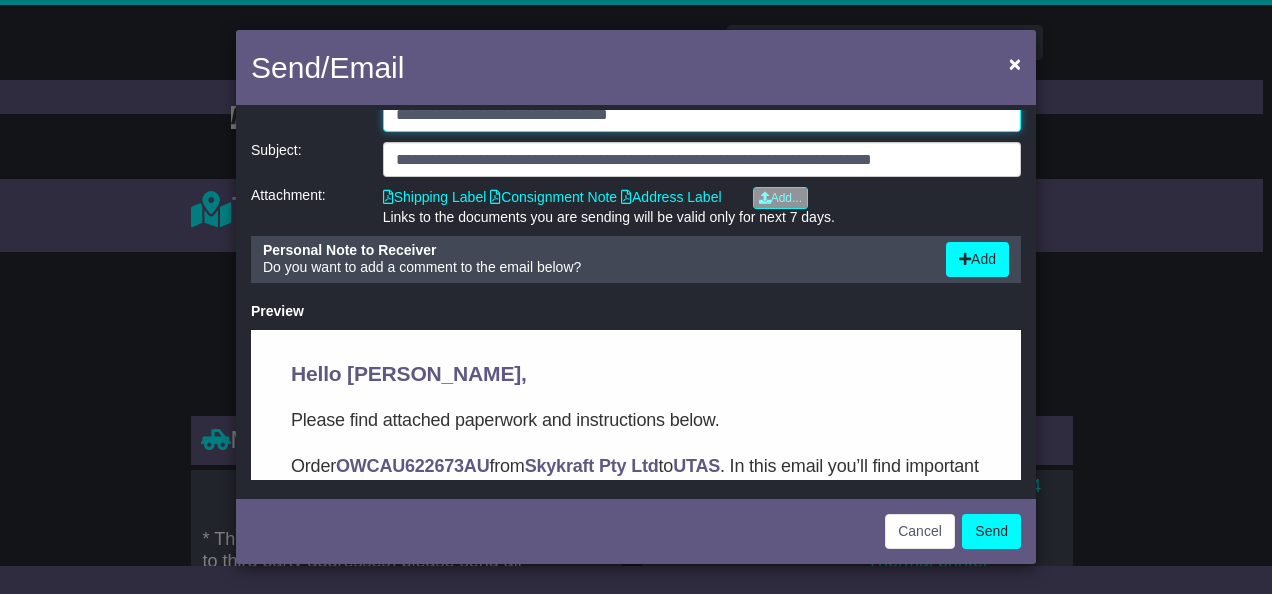type on "**********" 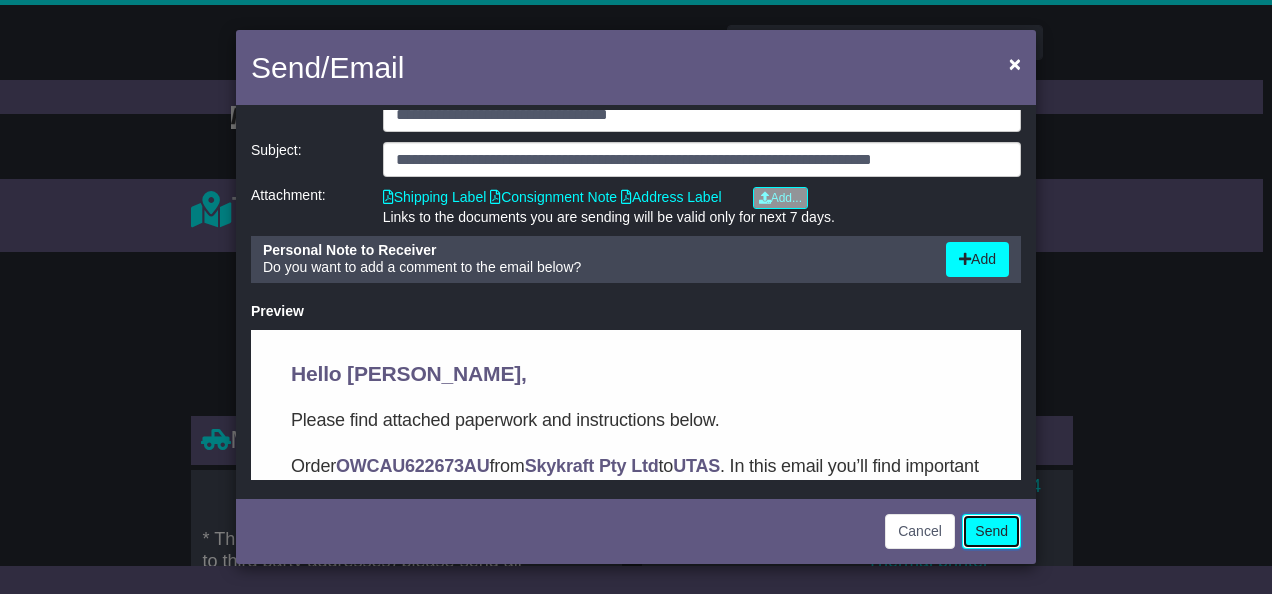 click on "Send" 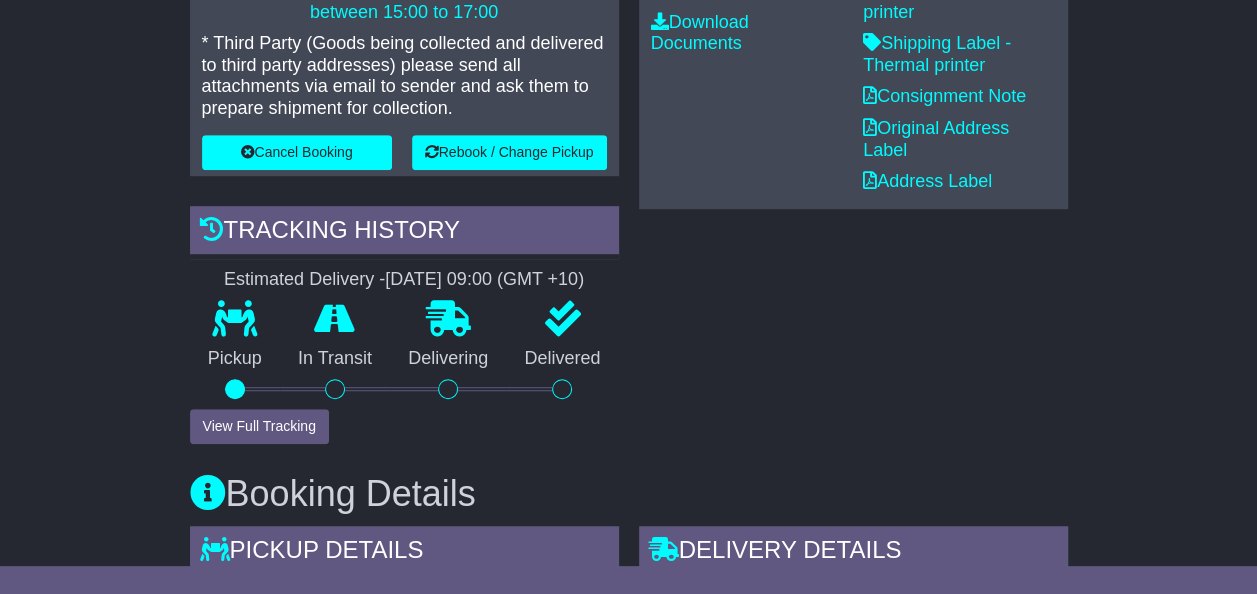 scroll, scrollTop: 411, scrollLeft: 0, axis: vertical 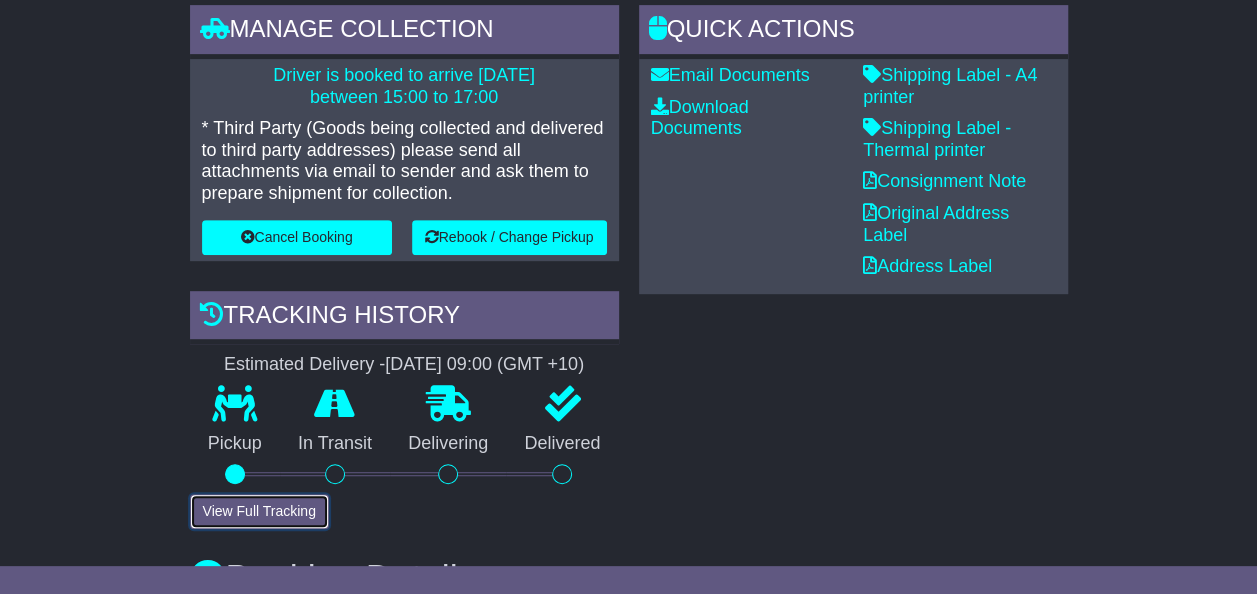 click on "View Full Tracking" at bounding box center (259, 511) 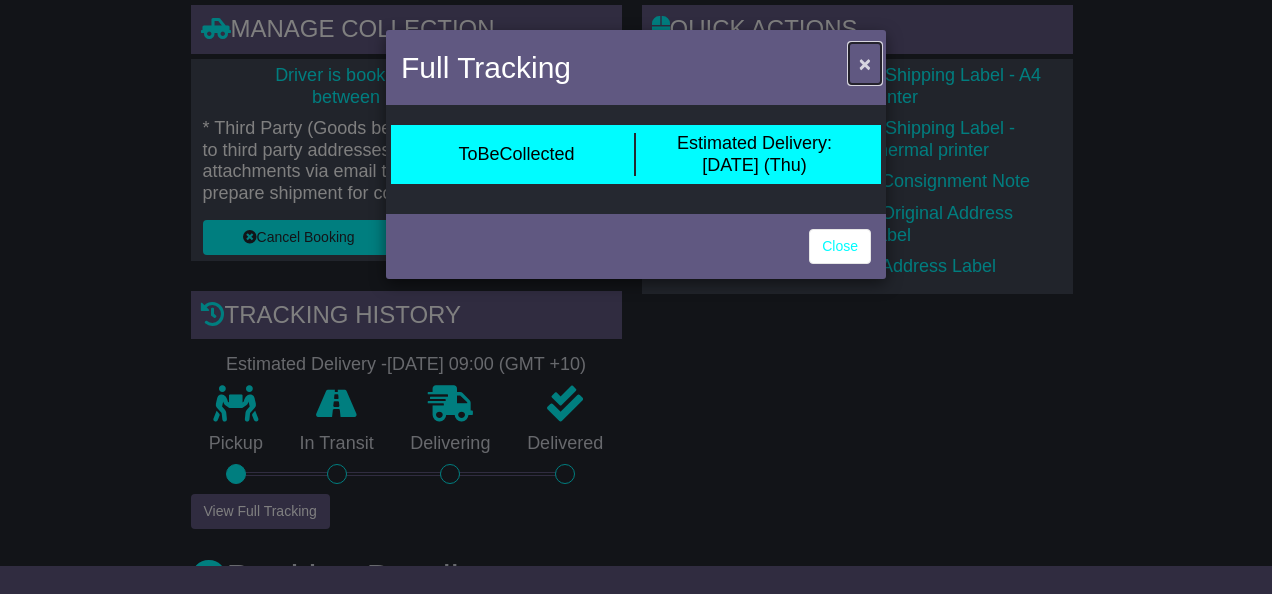 drag, startPoint x: 857, startPoint y: 63, endPoint x: 599, endPoint y: 113, distance: 262.8003 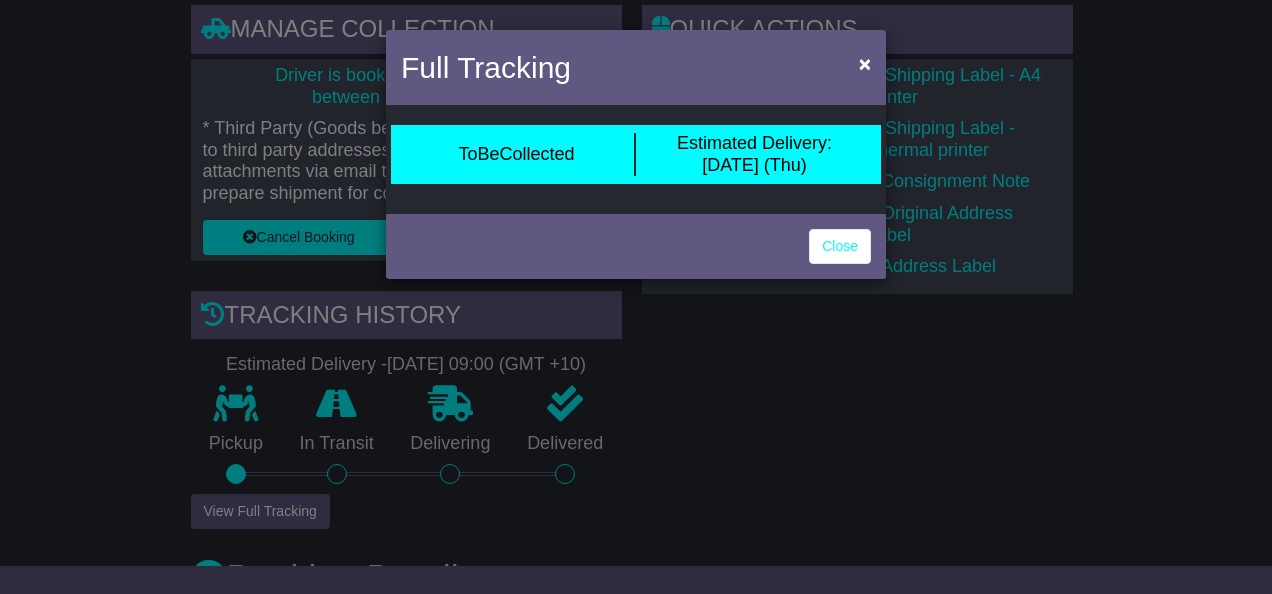 click on "ToBeCollected" at bounding box center [516, 155] 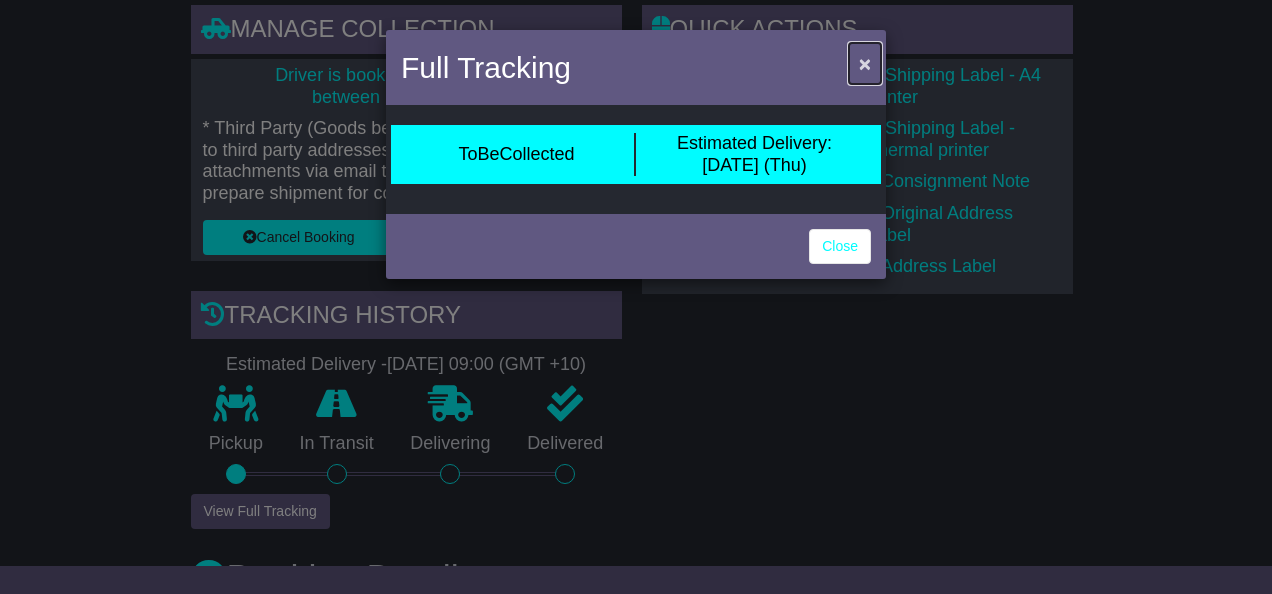 click on "×" at bounding box center (865, 63) 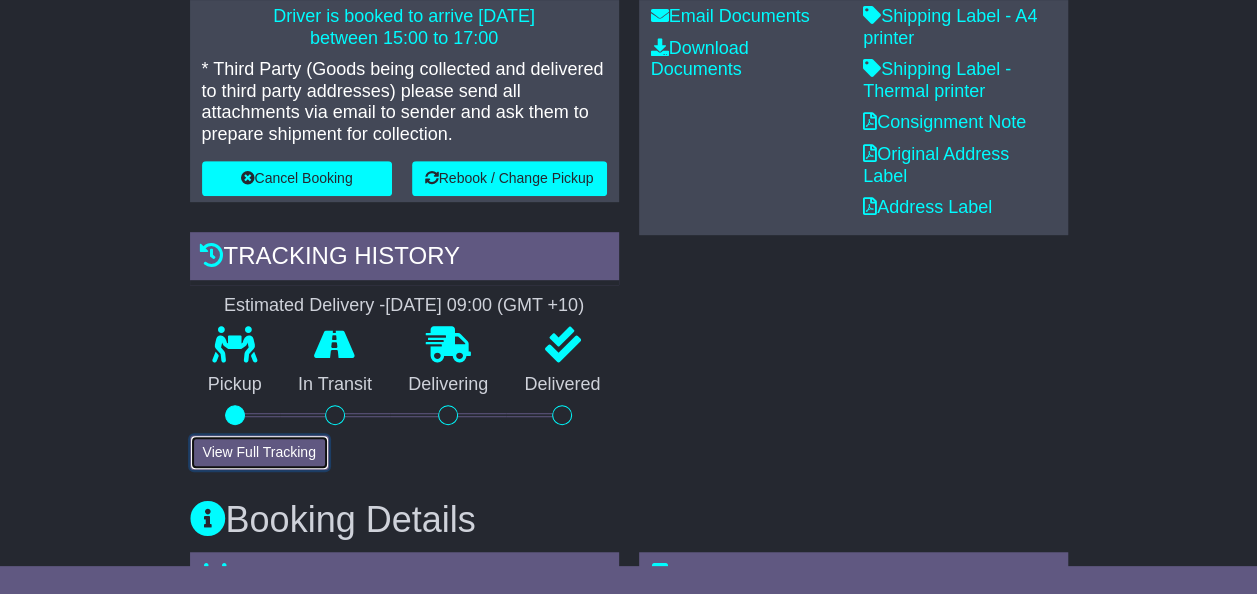 scroll, scrollTop: 511, scrollLeft: 0, axis: vertical 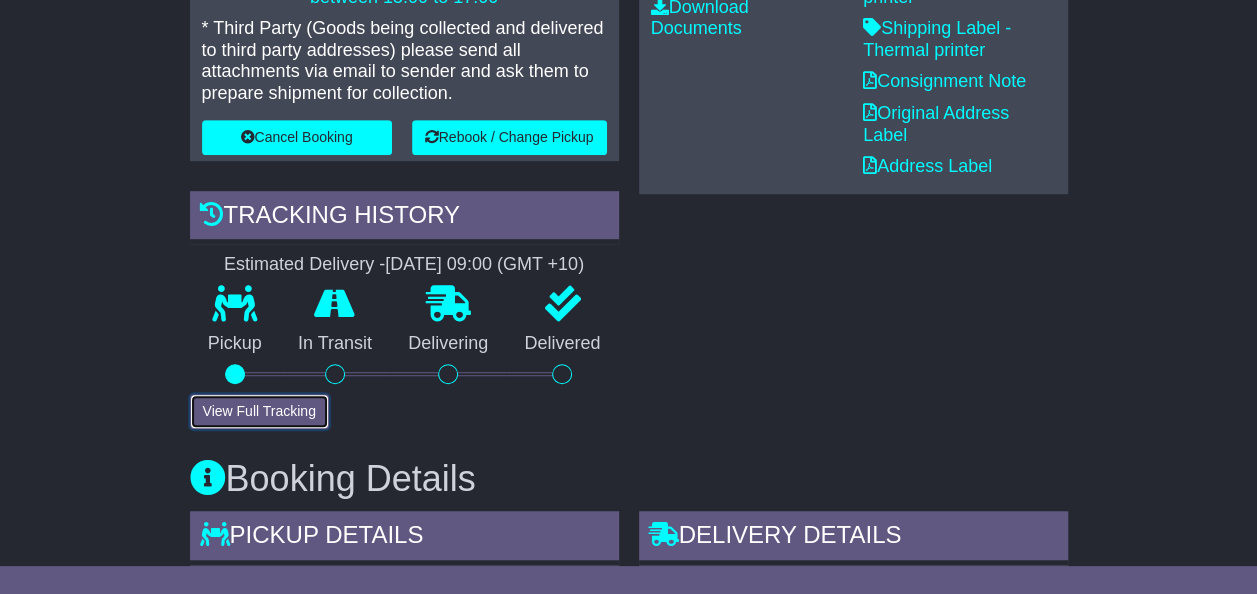 click on "View Full Tracking" at bounding box center (259, 411) 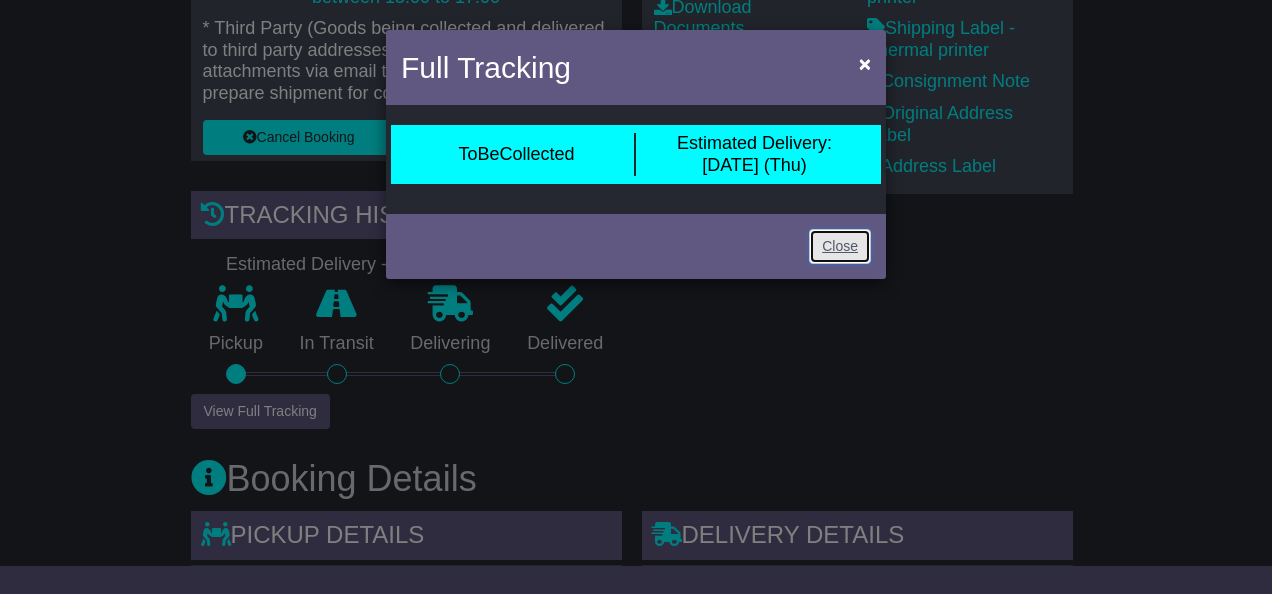 click on "Close" at bounding box center (840, 246) 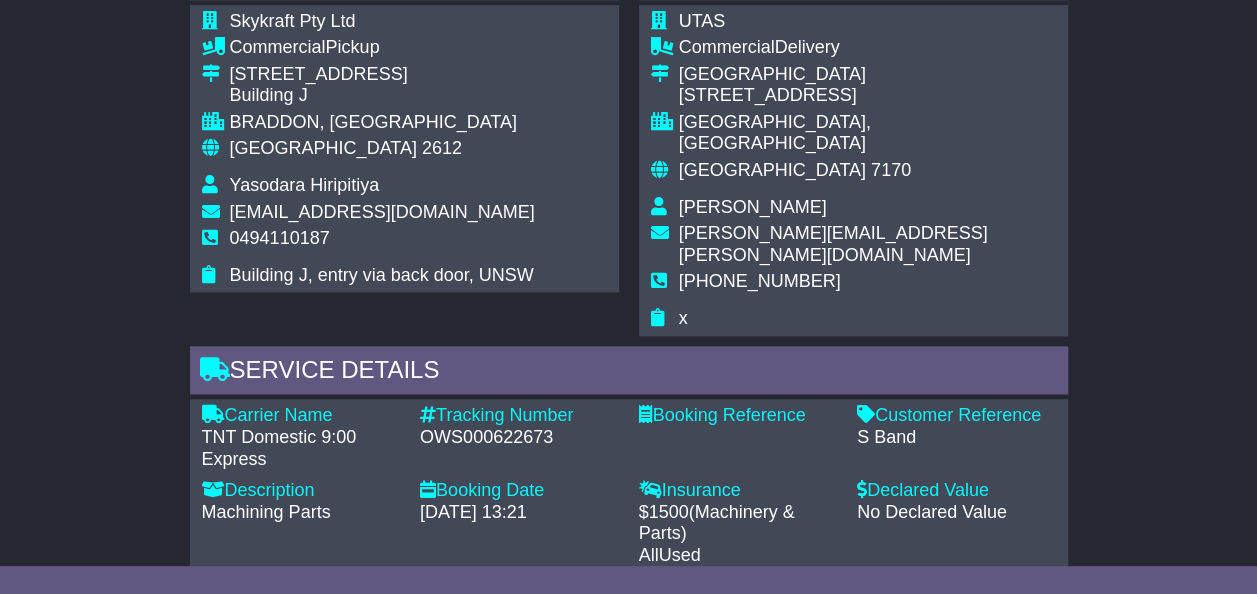 scroll, scrollTop: 1111, scrollLeft: 0, axis: vertical 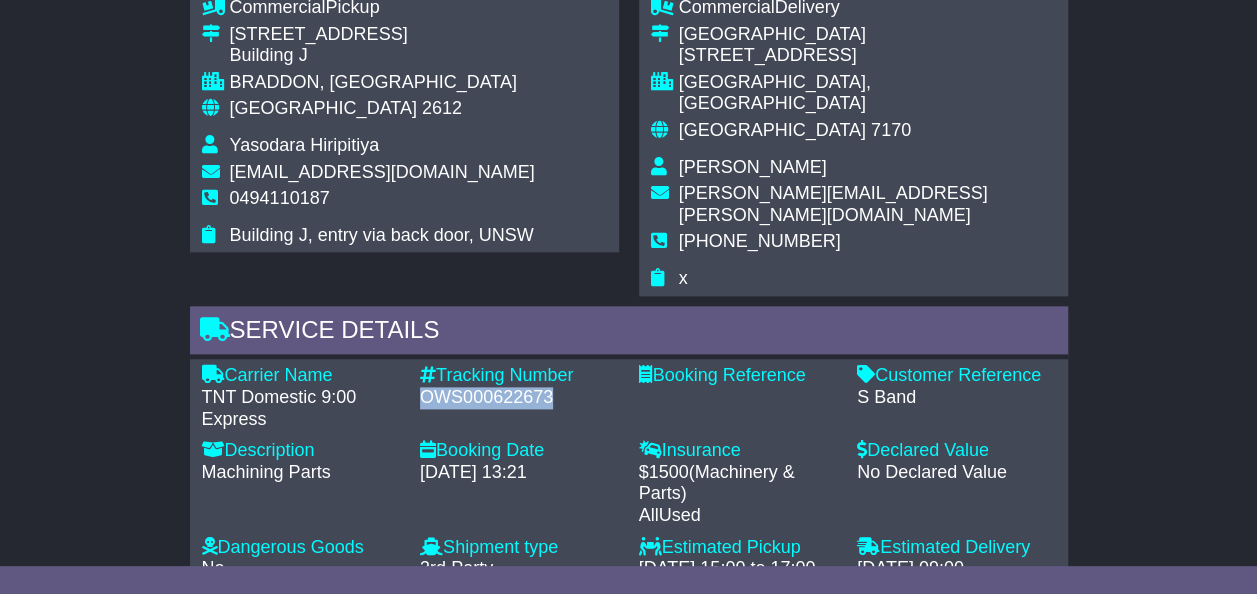 drag, startPoint x: 558, startPoint y: 347, endPoint x: 417, endPoint y: 349, distance: 141.01419 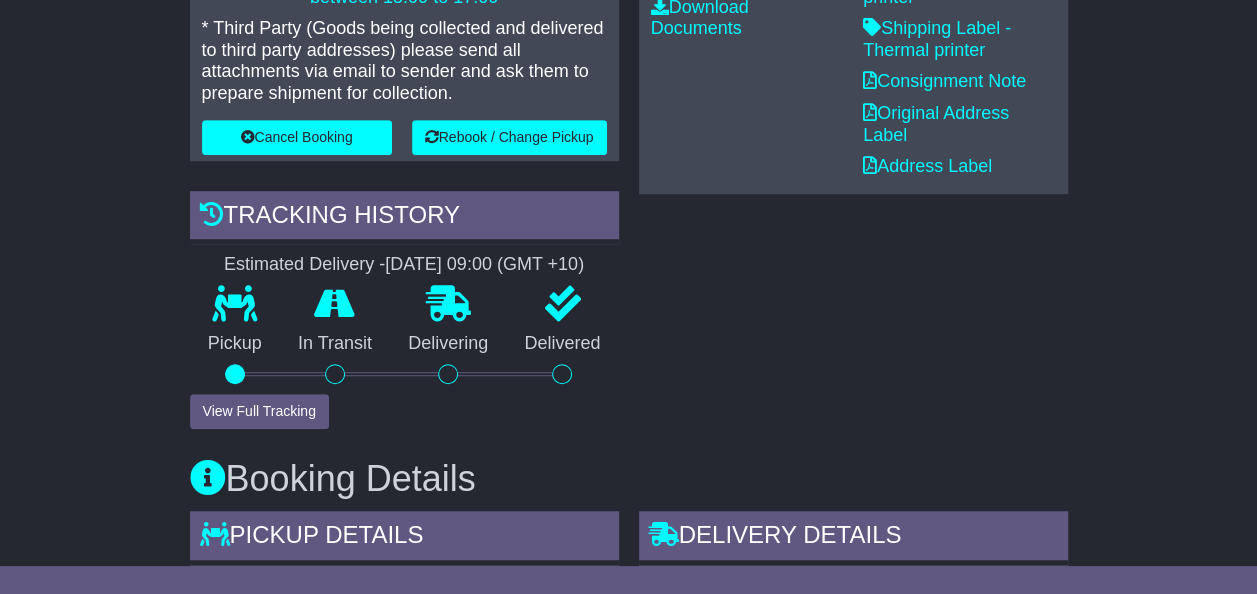 scroll, scrollTop: 11, scrollLeft: 0, axis: vertical 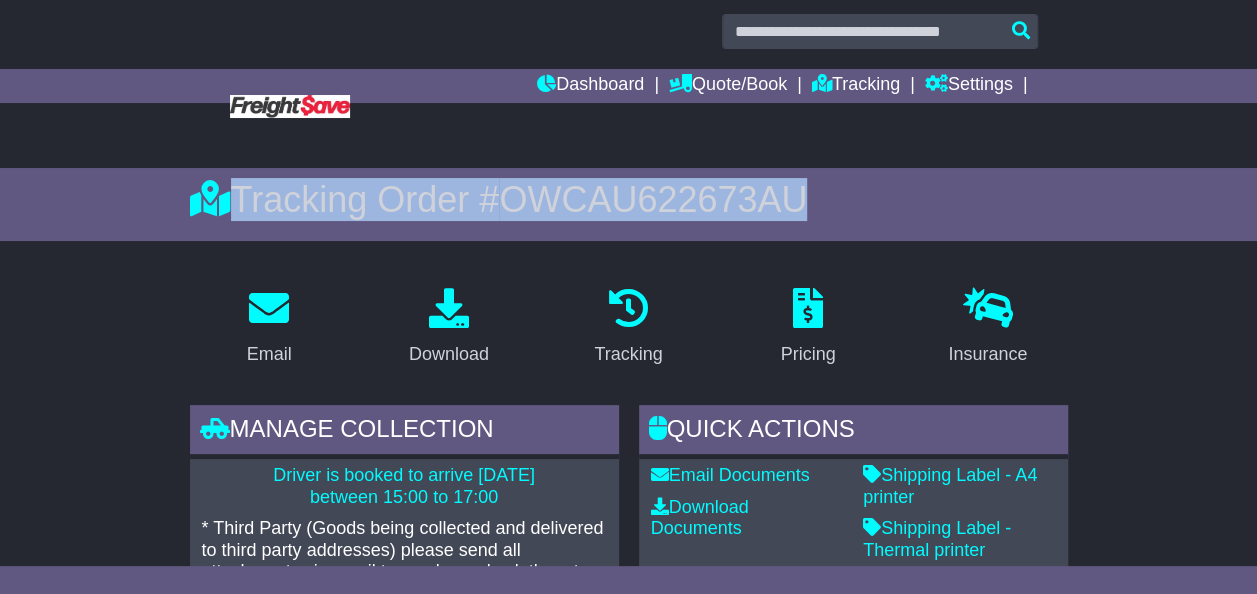 drag, startPoint x: 804, startPoint y: 193, endPoint x: 178, endPoint y: 198, distance: 626.01996 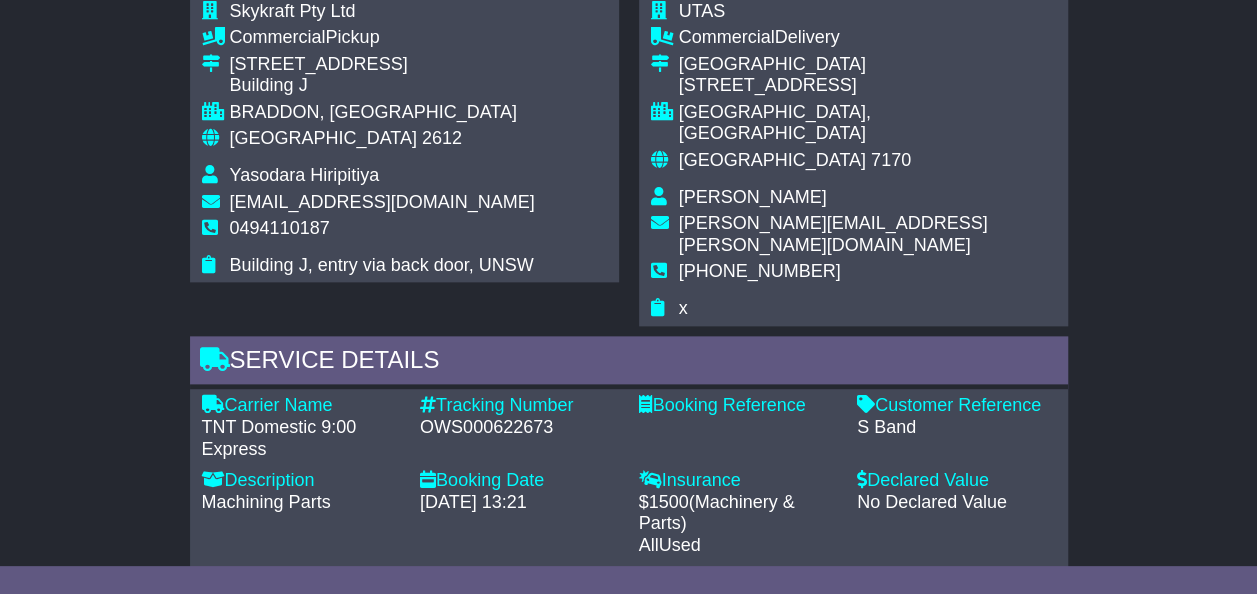 scroll, scrollTop: 1111, scrollLeft: 0, axis: vertical 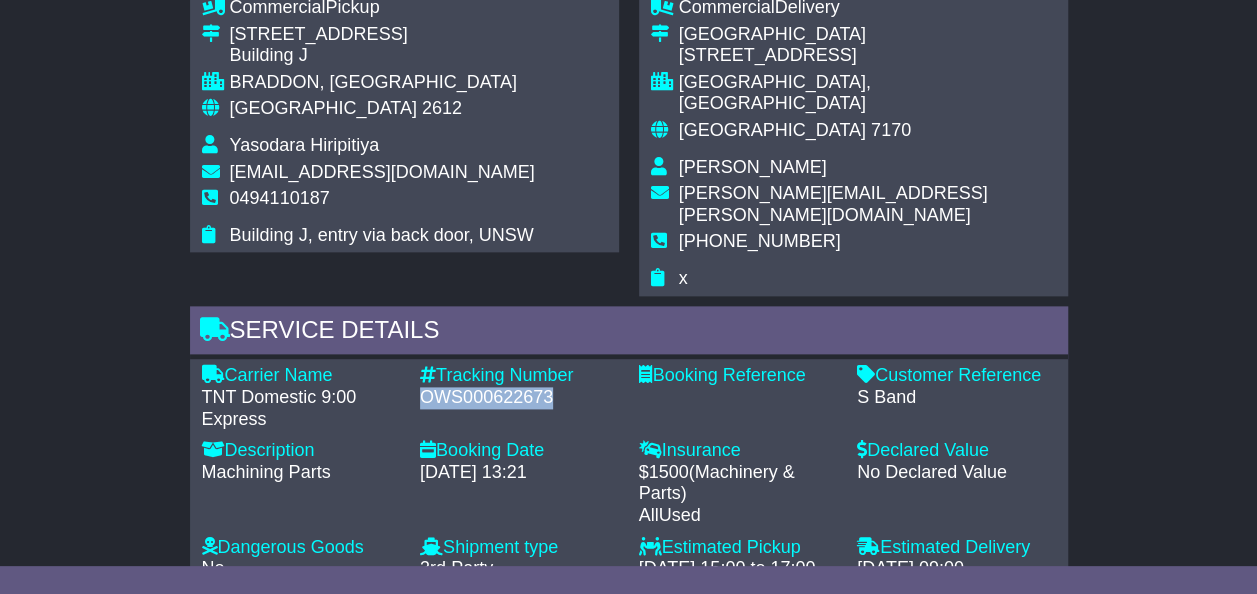 drag, startPoint x: 550, startPoint y: 352, endPoint x: 416, endPoint y: 352, distance: 134 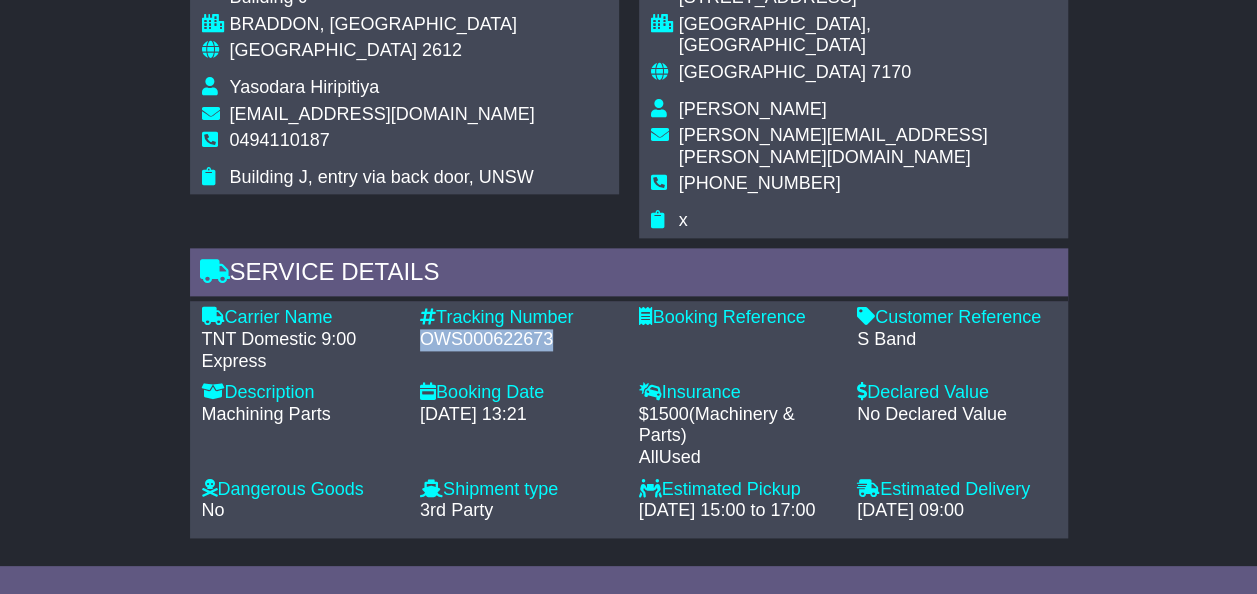 scroll, scrollTop: 1211, scrollLeft: 0, axis: vertical 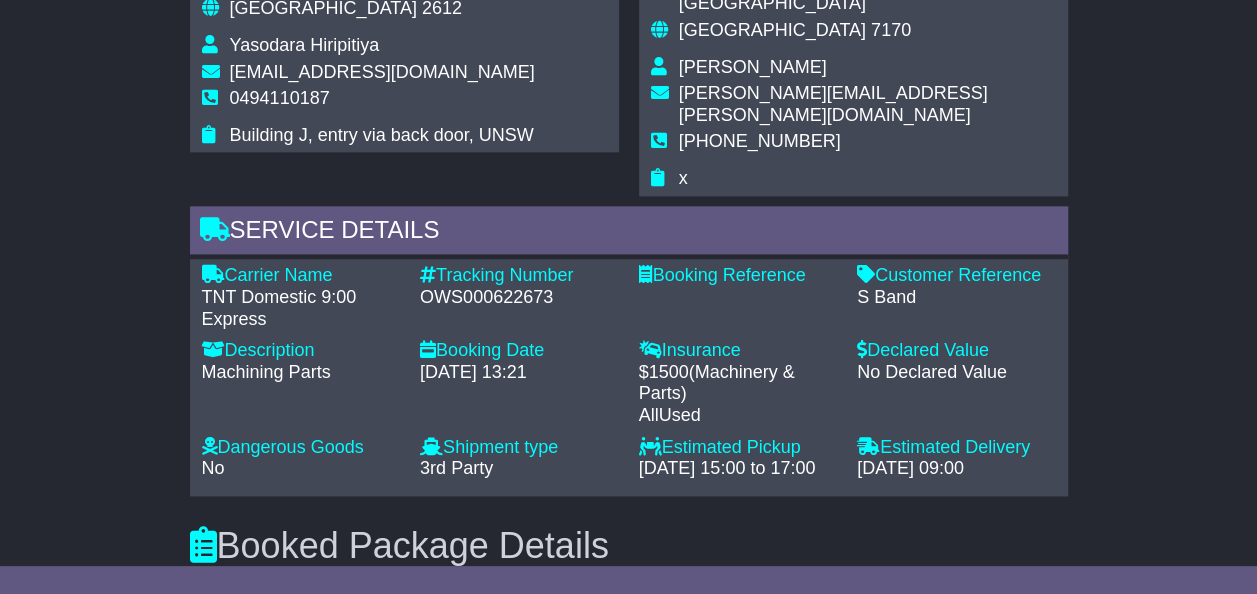 click on "Service Details
Carrier Name
-
TNT Domestic 9:00 Express
Description
-
Machining Parts
Tracking Number
-
OWS000622673
Booking Date
-
16 Jul 2025 - 13:21
Booking Reference
-
Customer Reference
-
S Band
Dangerous Goods  -
No
Lithium Battery
Other Dangerous Goods
Package Group:
Warranty
-
$250
Insurance
-
$ 1500
( )
-" at bounding box center [629, 351] 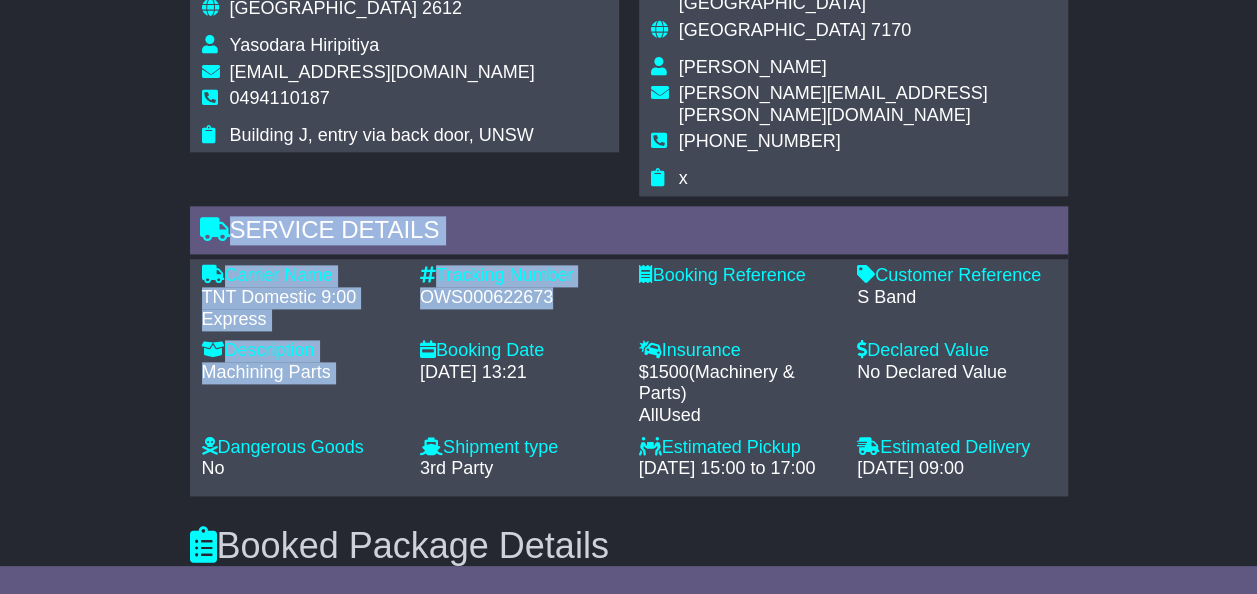 drag, startPoint x: 182, startPoint y: 210, endPoint x: 554, endPoint y: 264, distance: 375.89893 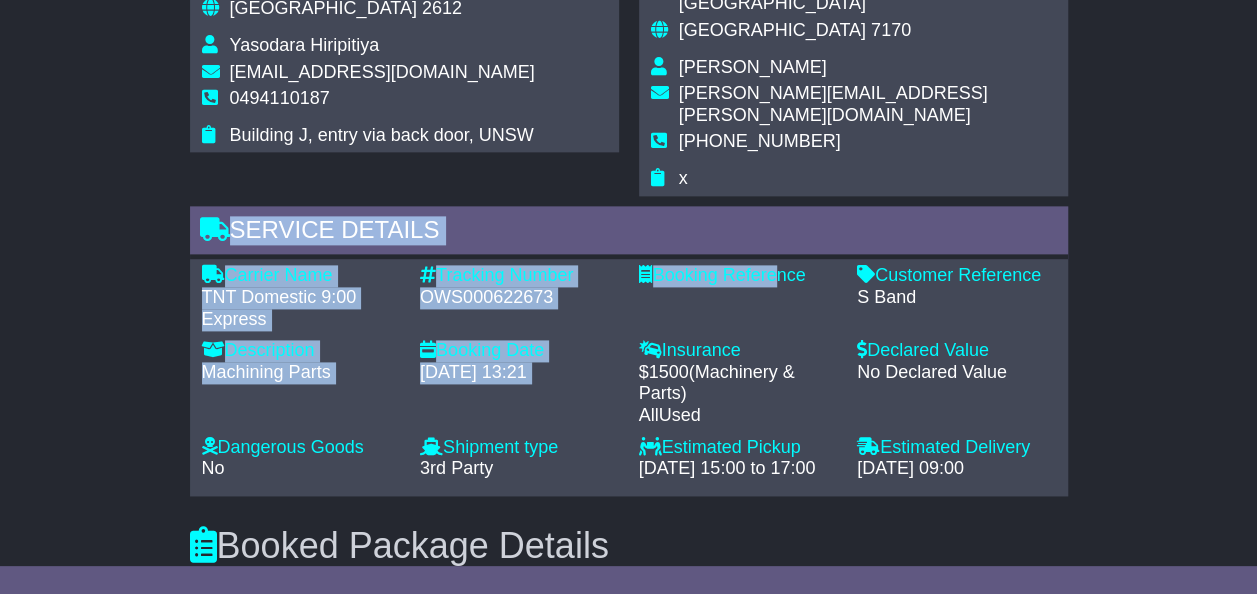 drag, startPoint x: 172, startPoint y: 208, endPoint x: 768, endPoint y: 256, distance: 597.92975 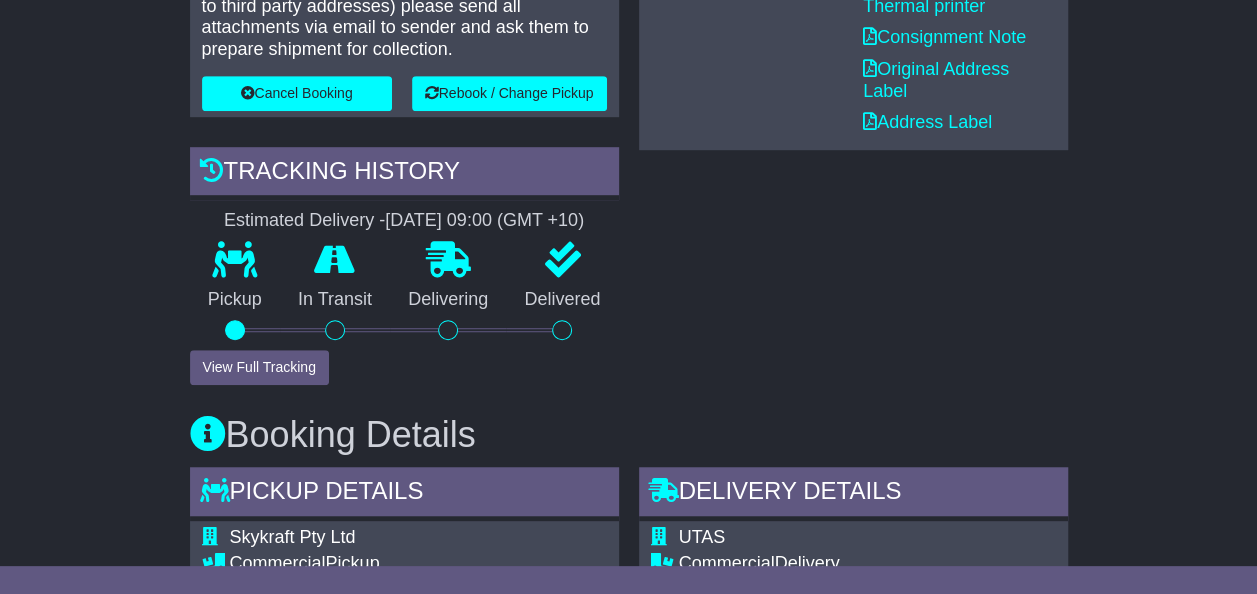 scroll, scrollTop: 511, scrollLeft: 0, axis: vertical 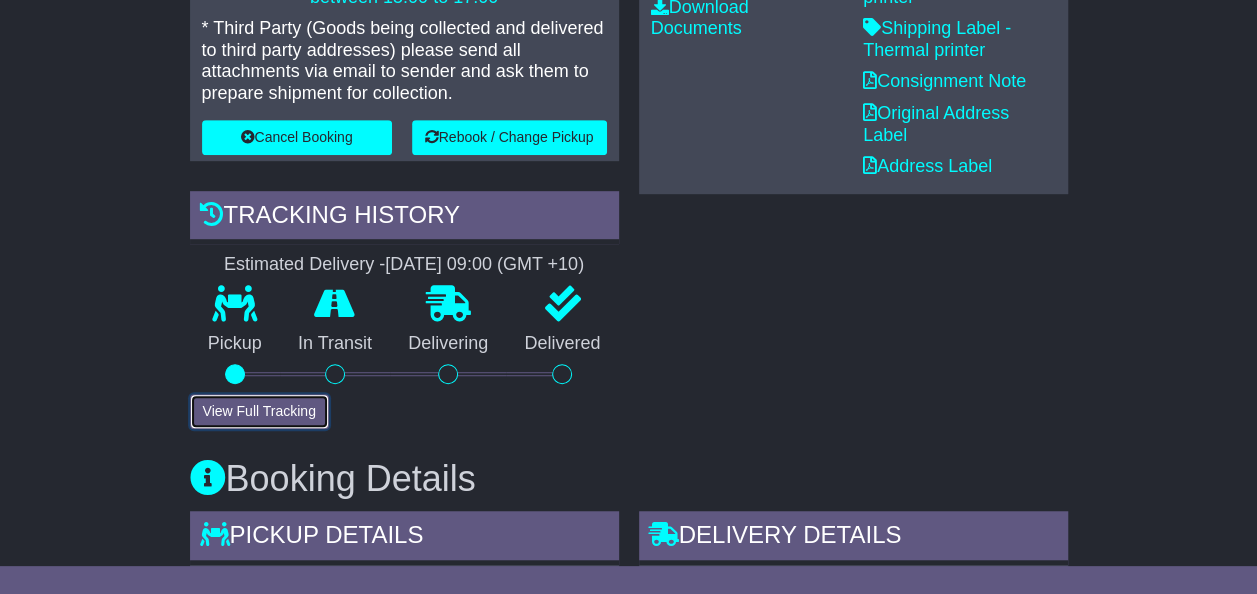 click on "View Full Tracking" at bounding box center [259, 411] 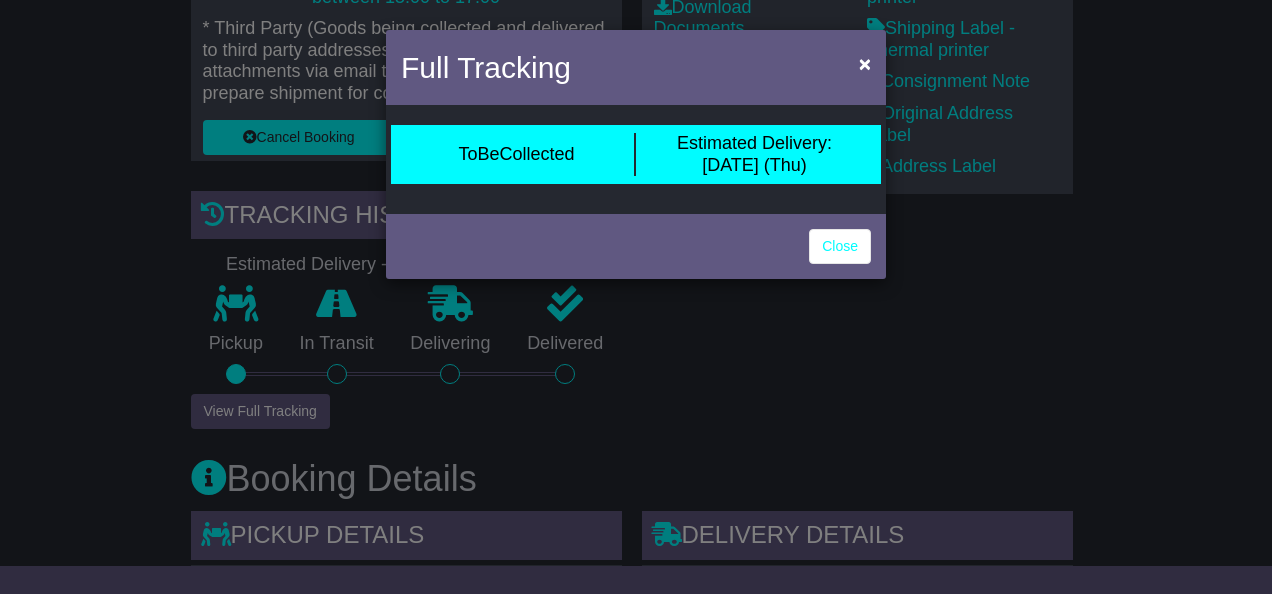 click on "ToBeCollected" at bounding box center [517, 154] 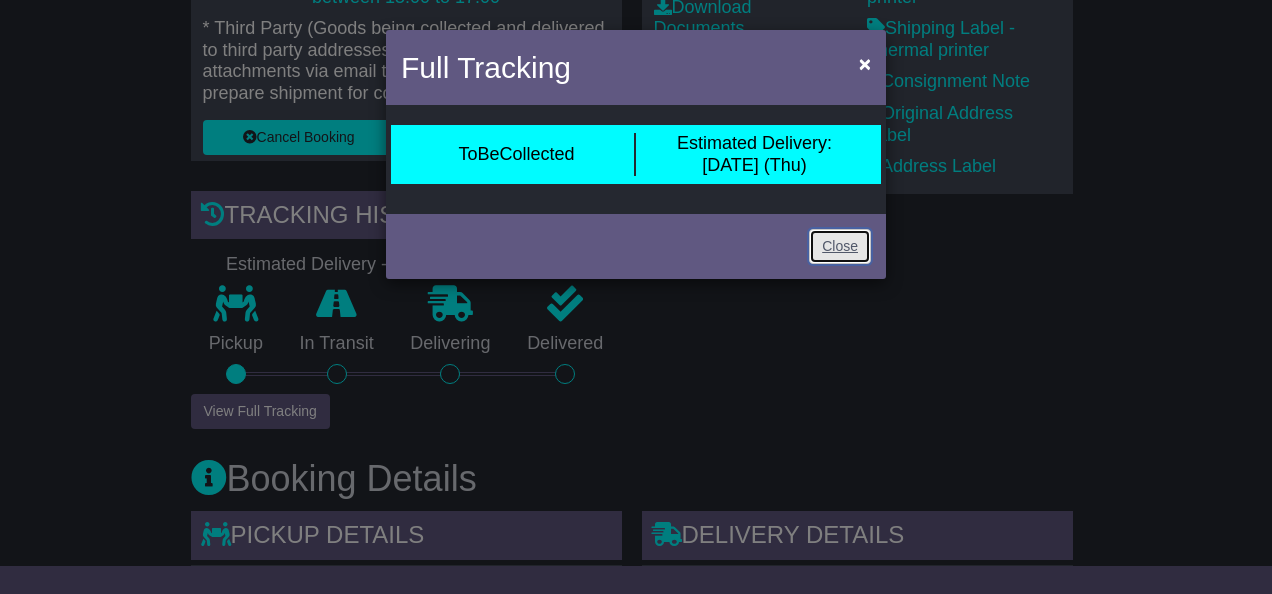 click on "Close" at bounding box center [840, 246] 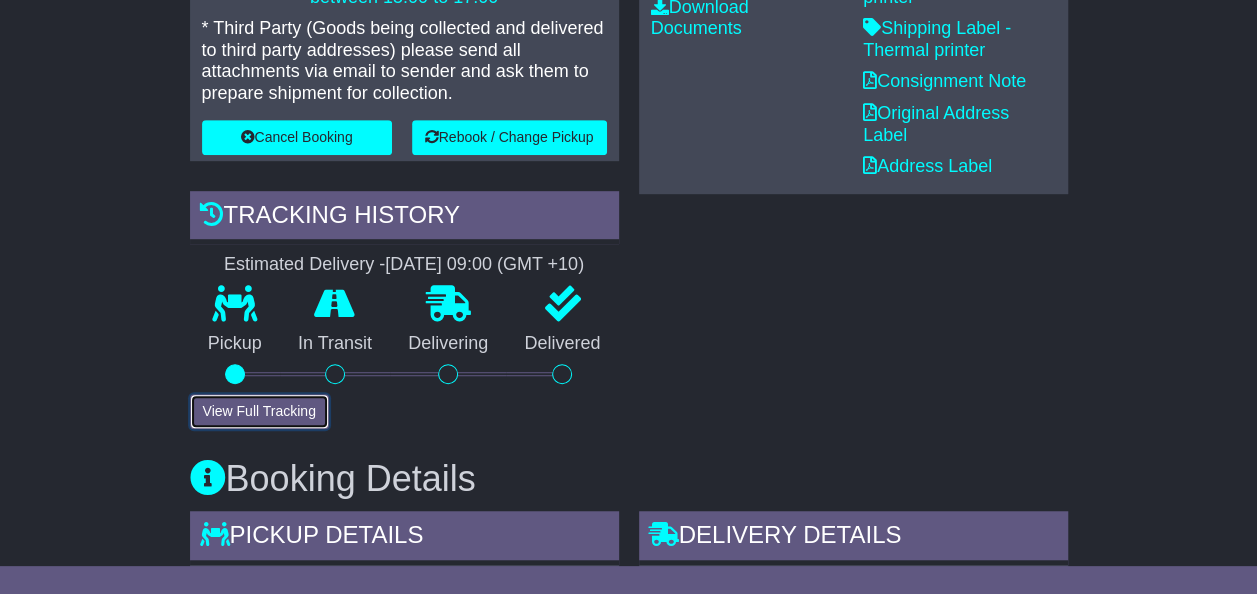 scroll, scrollTop: 0, scrollLeft: 0, axis: both 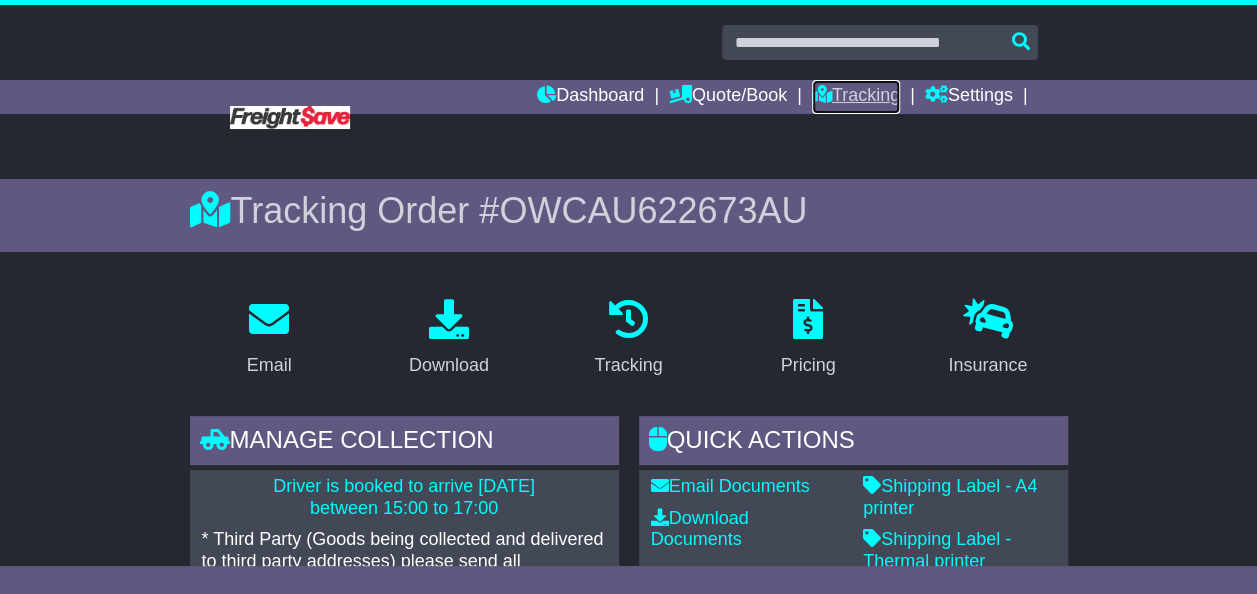 click on "Tracking" at bounding box center (856, 97) 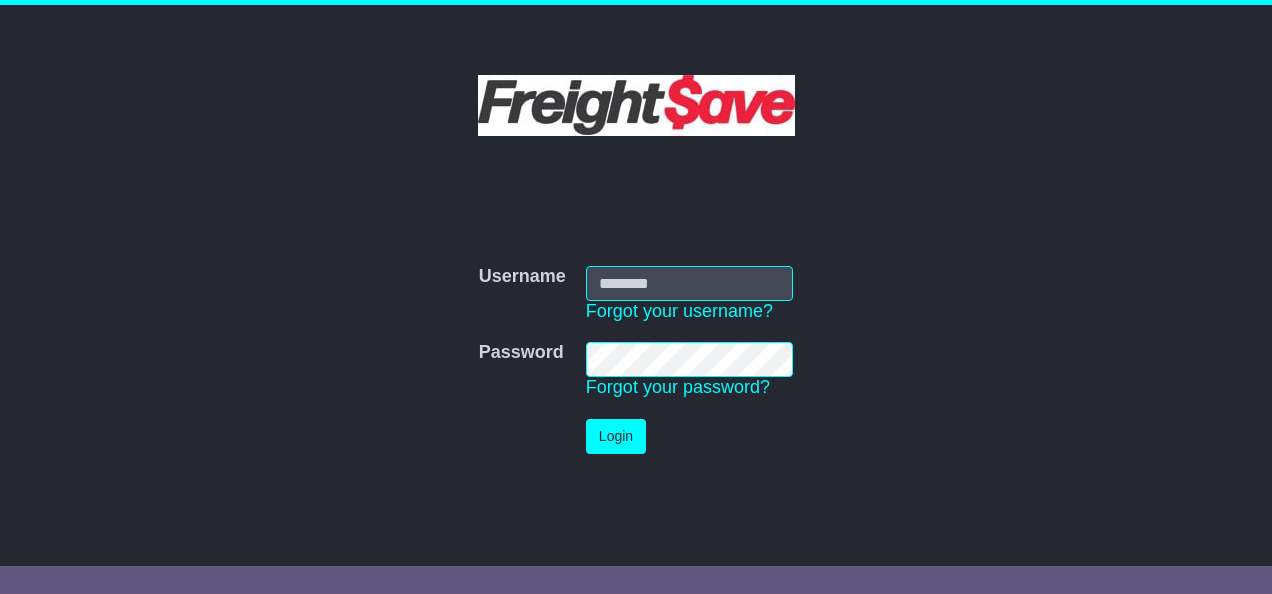 scroll, scrollTop: 0, scrollLeft: 0, axis: both 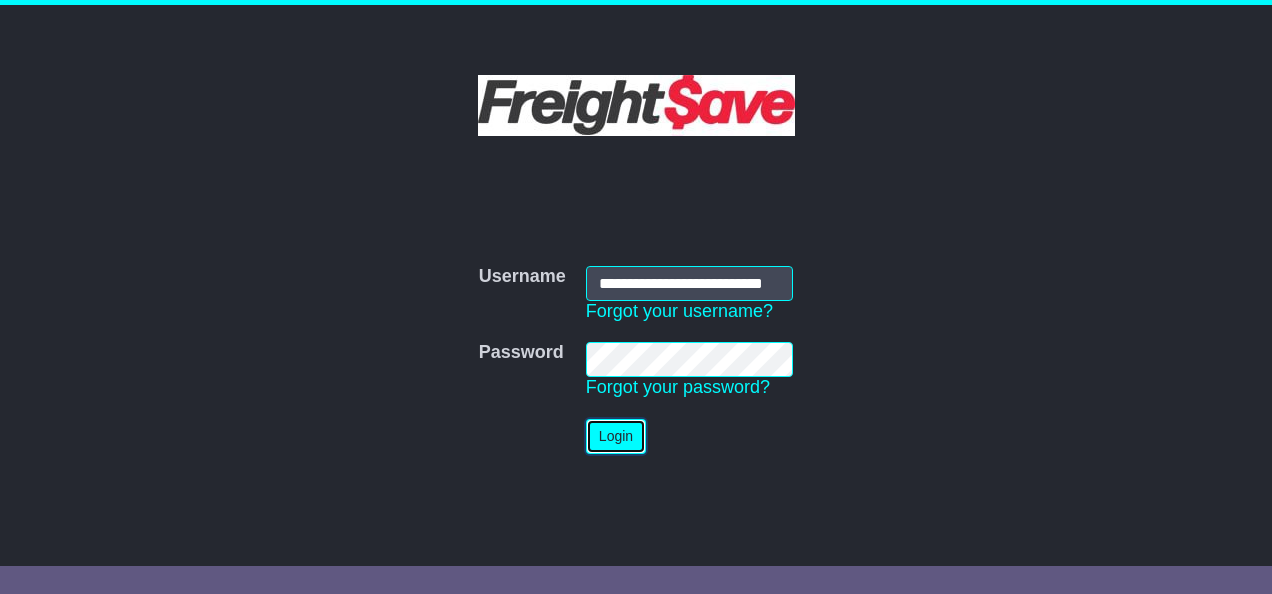 click on "Login" at bounding box center [616, 436] 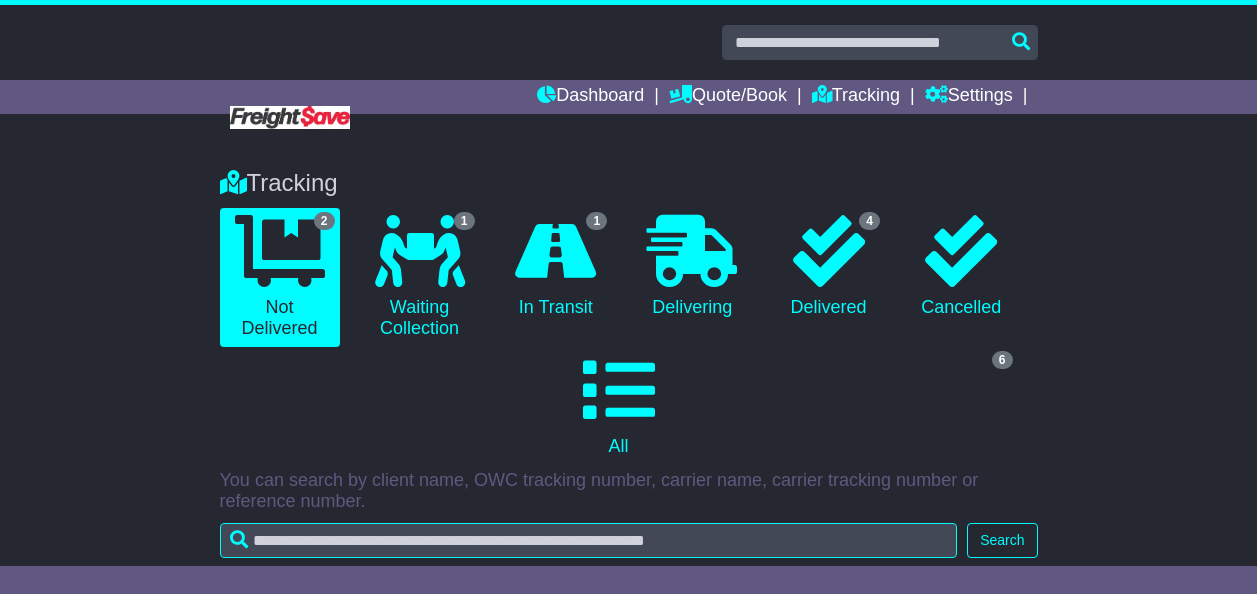 scroll, scrollTop: 0, scrollLeft: 0, axis: both 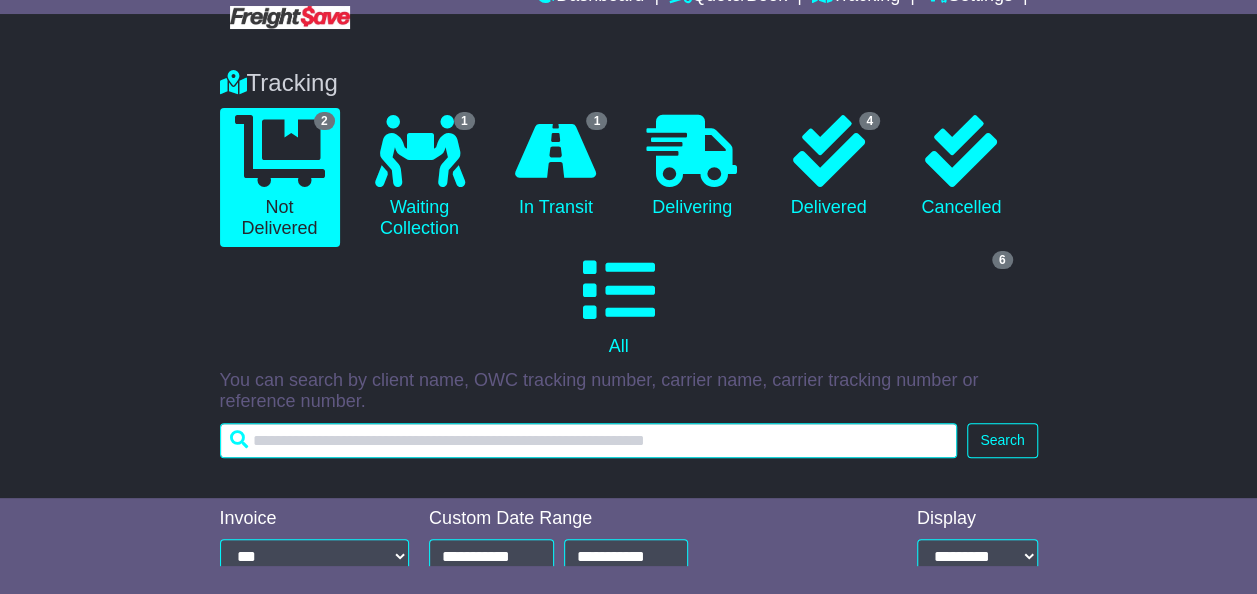 click at bounding box center (589, 440) 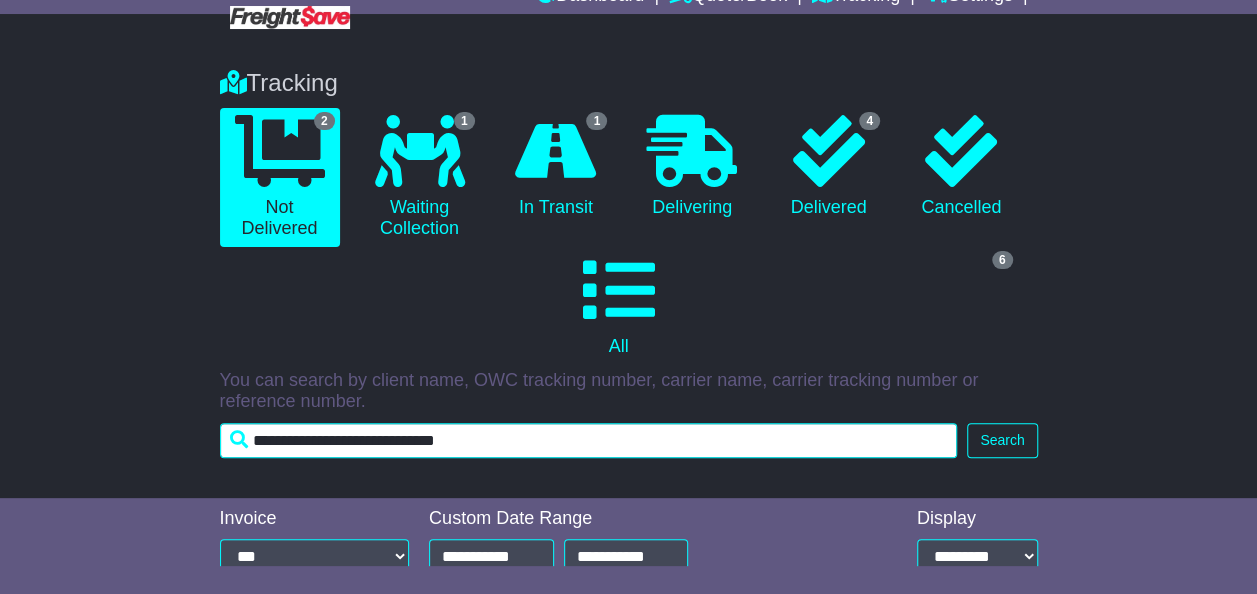 type on "**********" 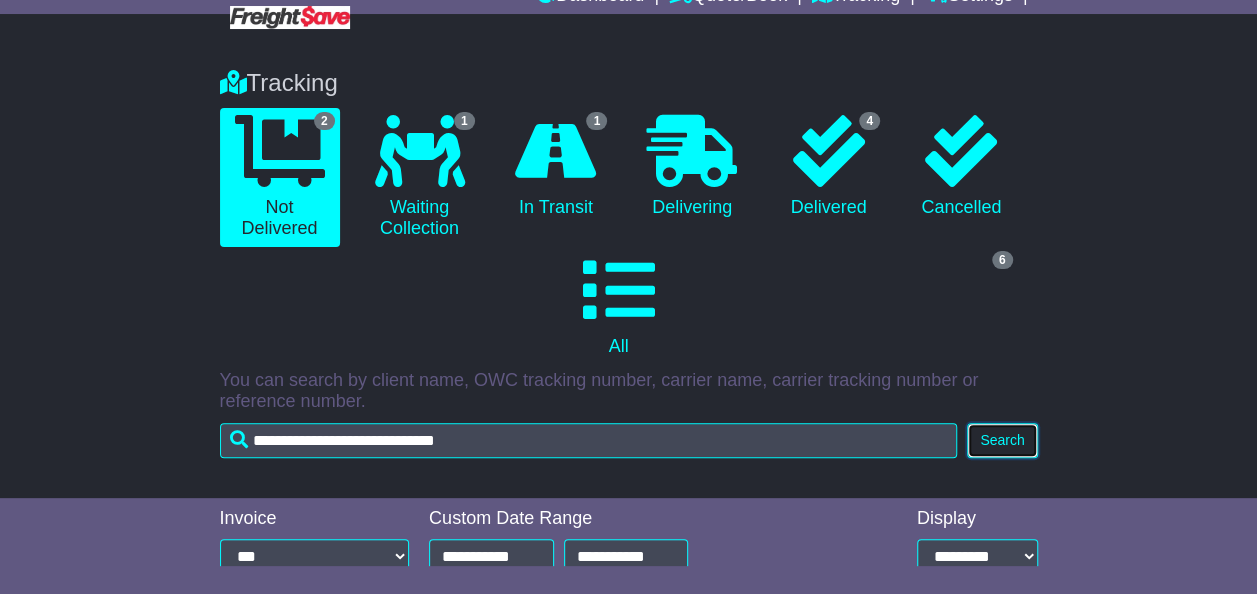 click on "Search" at bounding box center [1002, 440] 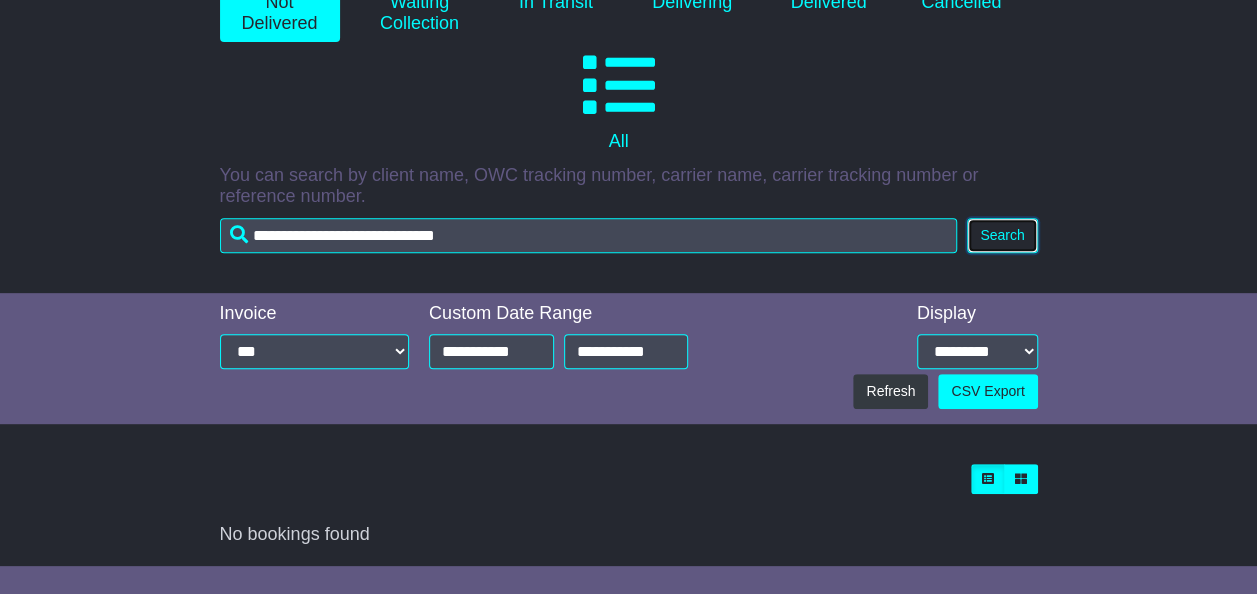 scroll, scrollTop: 5, scrollLeft: 0, axis: vertical 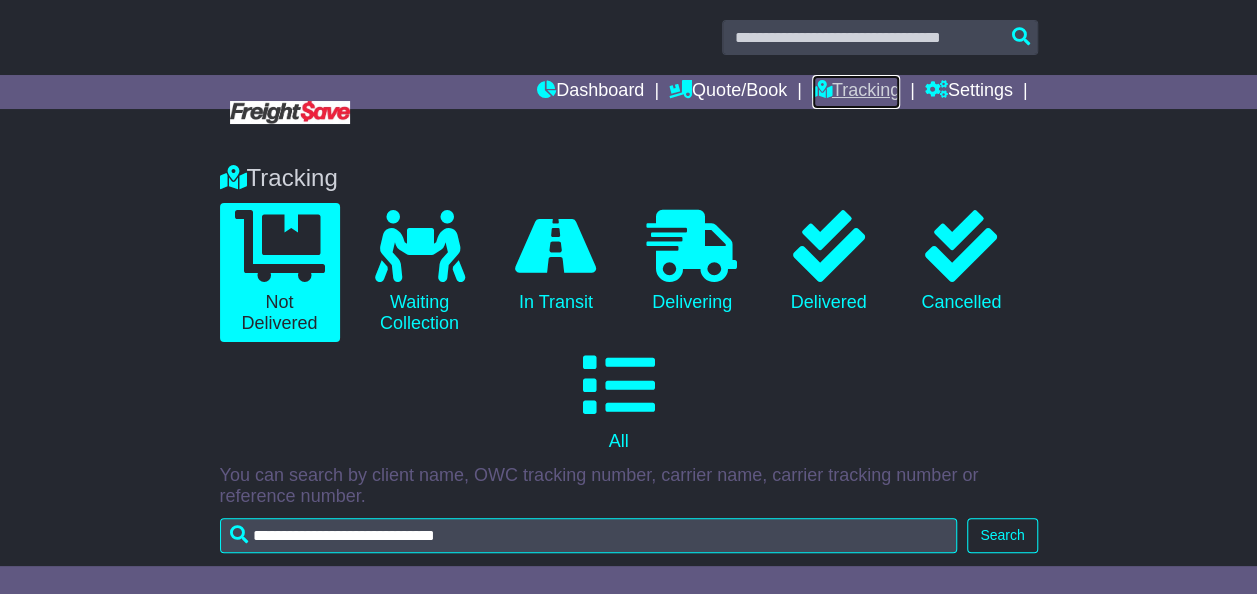 click on "Tracking" at bounding box center (856, 92) 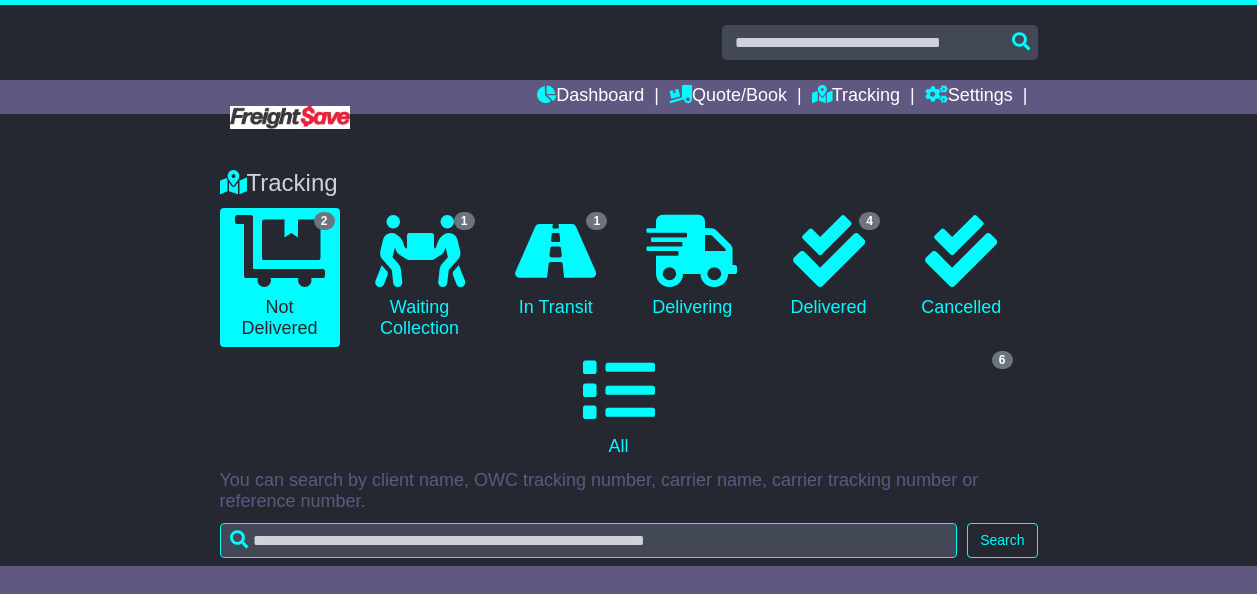scroll, scrollTop: 0, scrollLeft: 0, axis: both 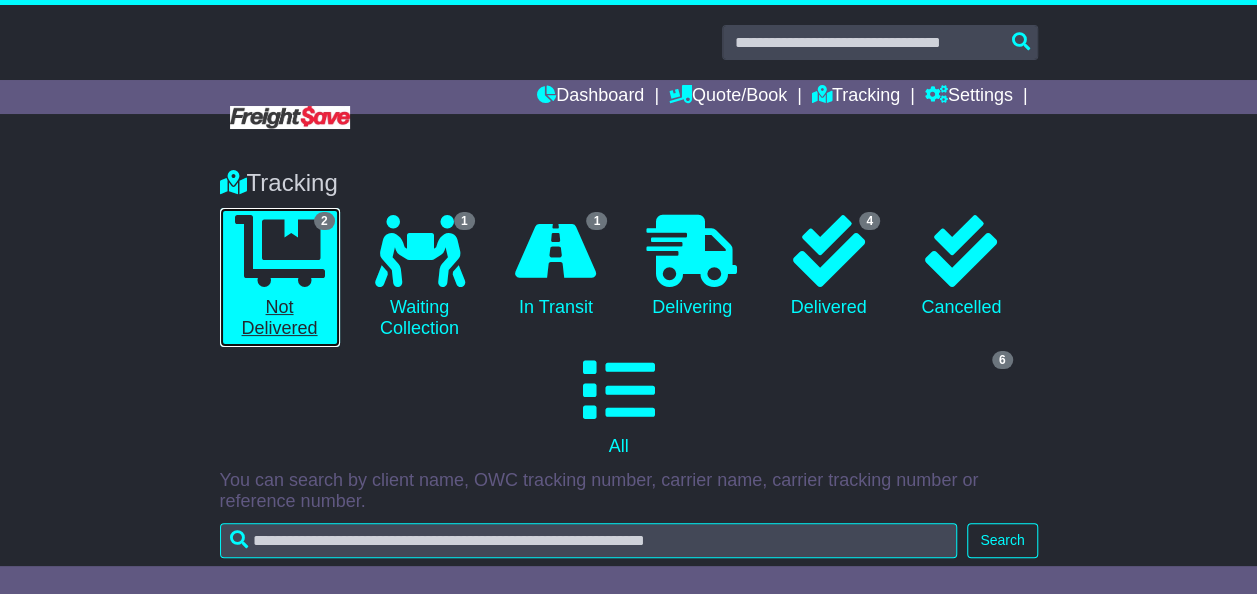 click on "2
Not Delivered" at bounding box center (280, 277) 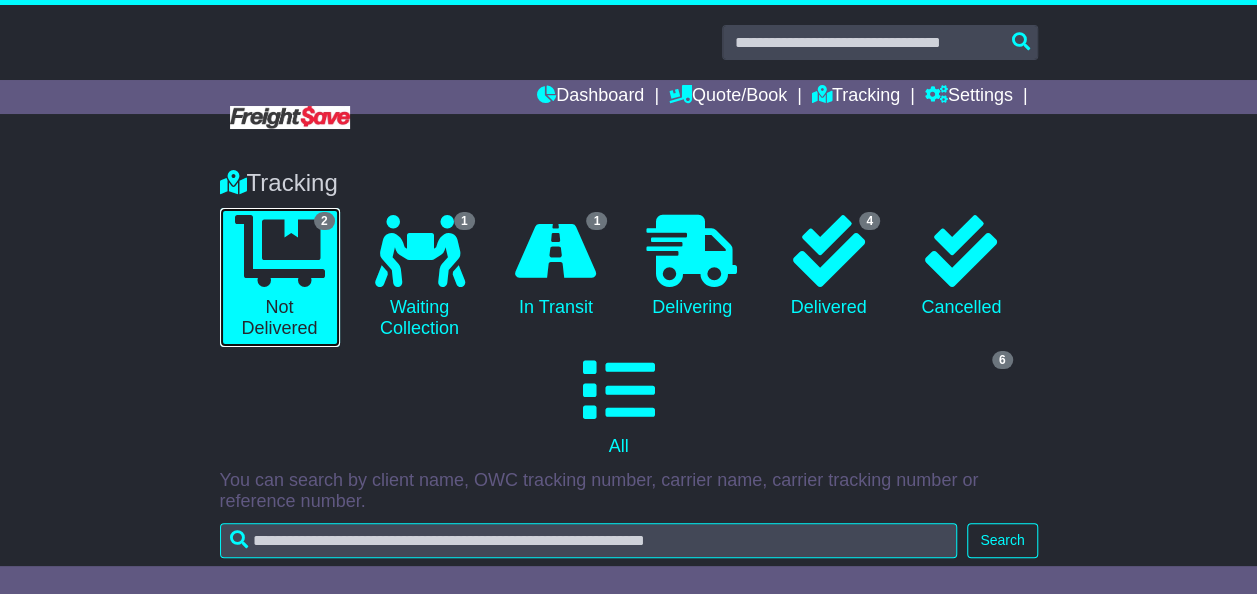 scroll, scrollTop: 100, scrollLeft: 0, axis: vertical 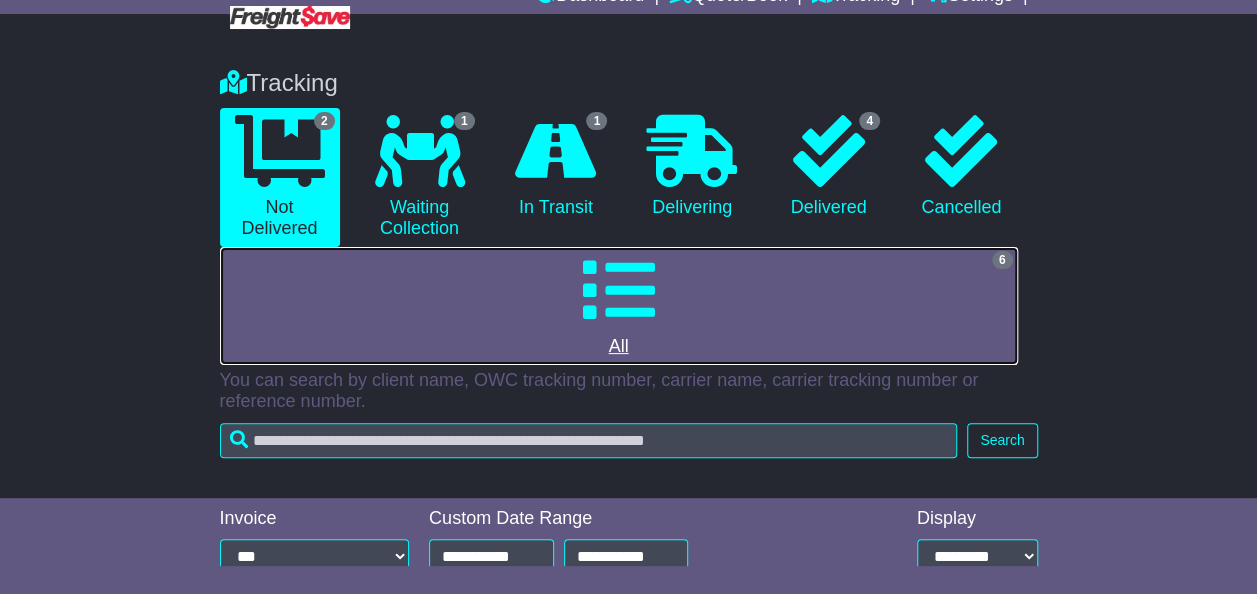 click at bounding box center (619, 290) 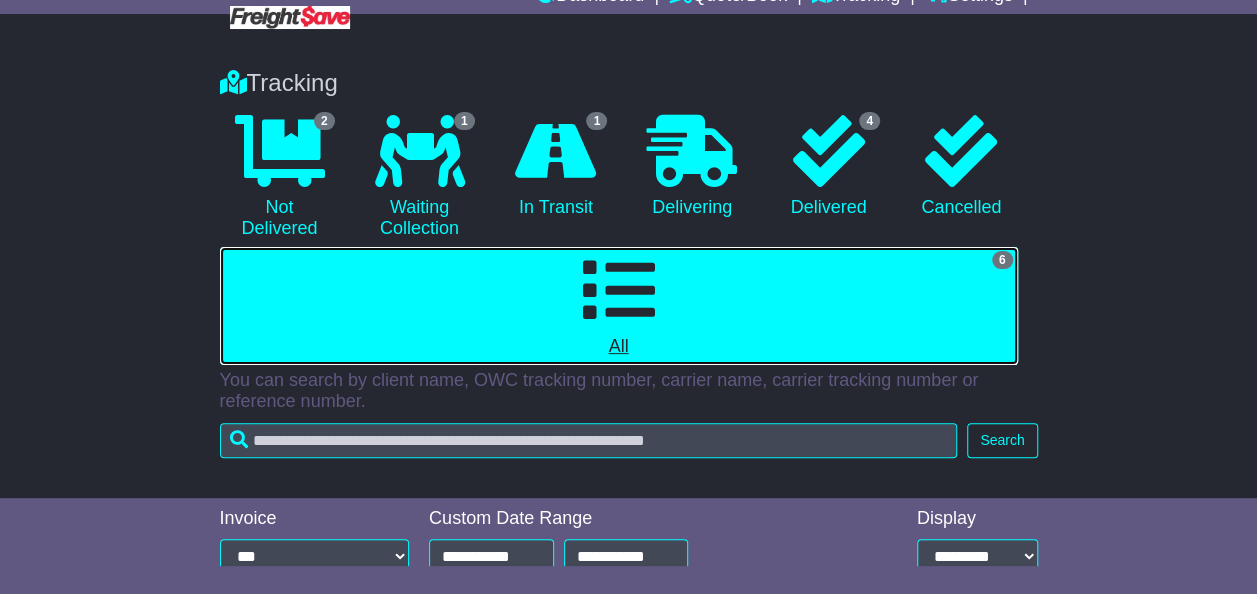 click on "6
All" at bounding box center (619, 306) 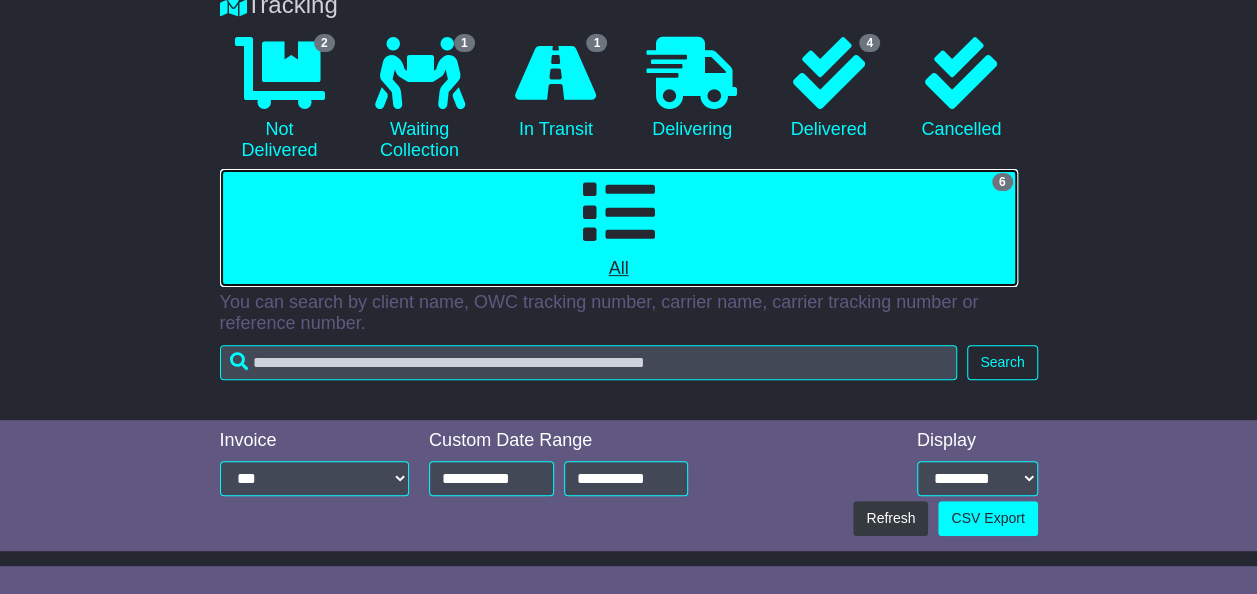 scroll, scrollTop: 300, scrollLeft: 0, axis: vertical 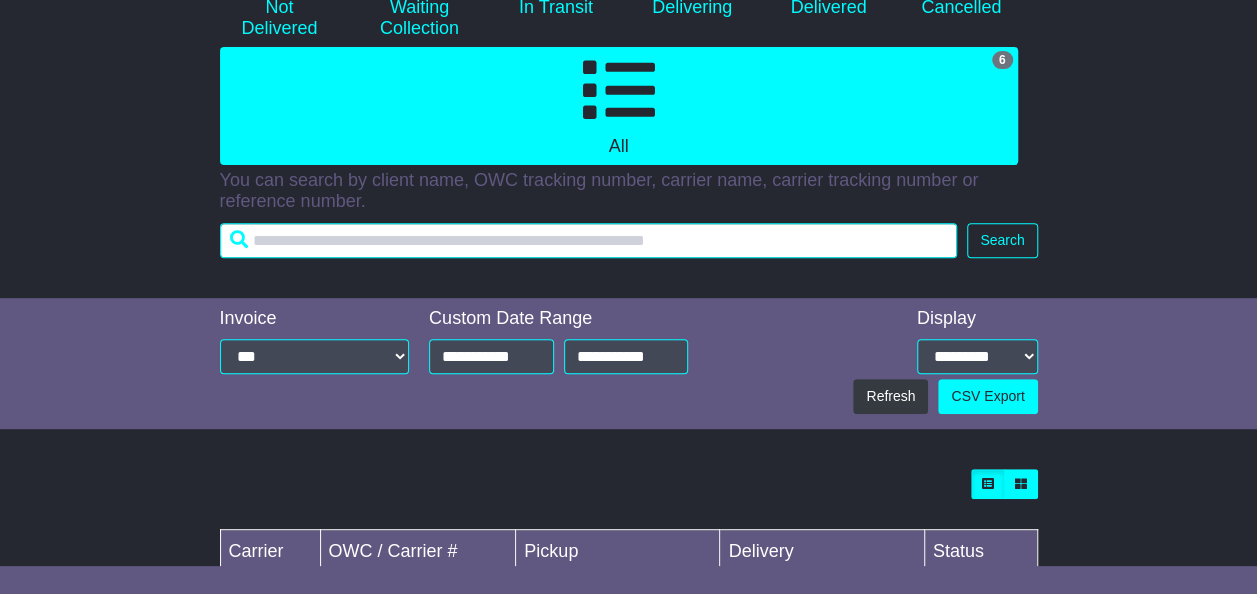 click at bounding box center [589, 240] 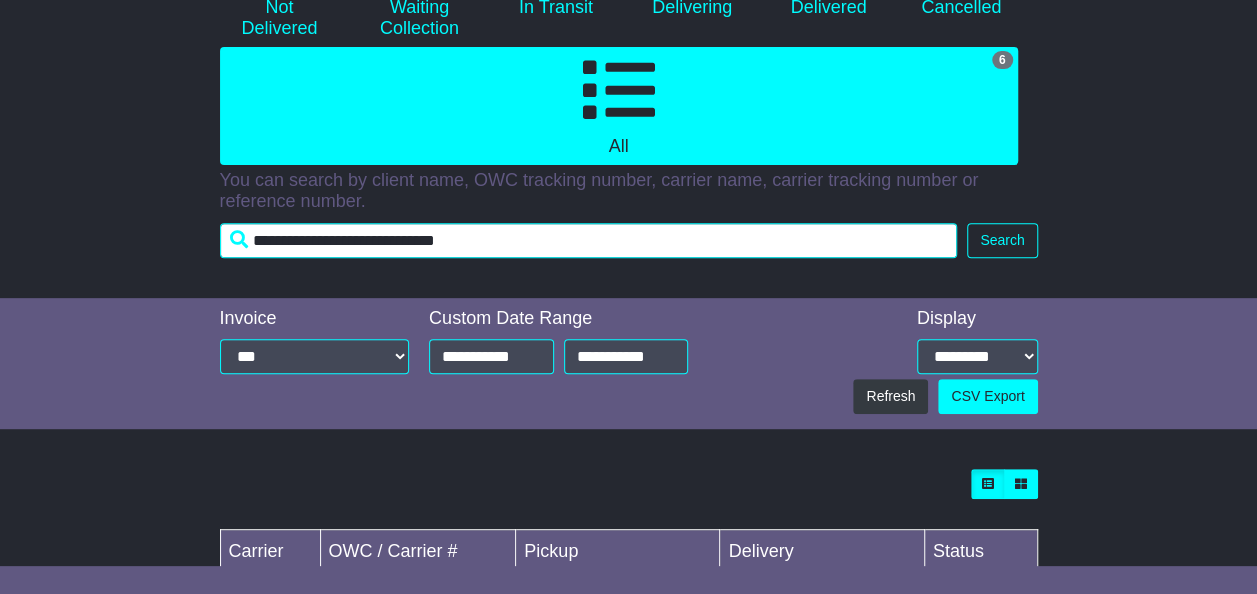 drag, startPoint x: 362, startPoint y: 240, endPoint x: 133, endPoint y: 245, distance: 229.05458 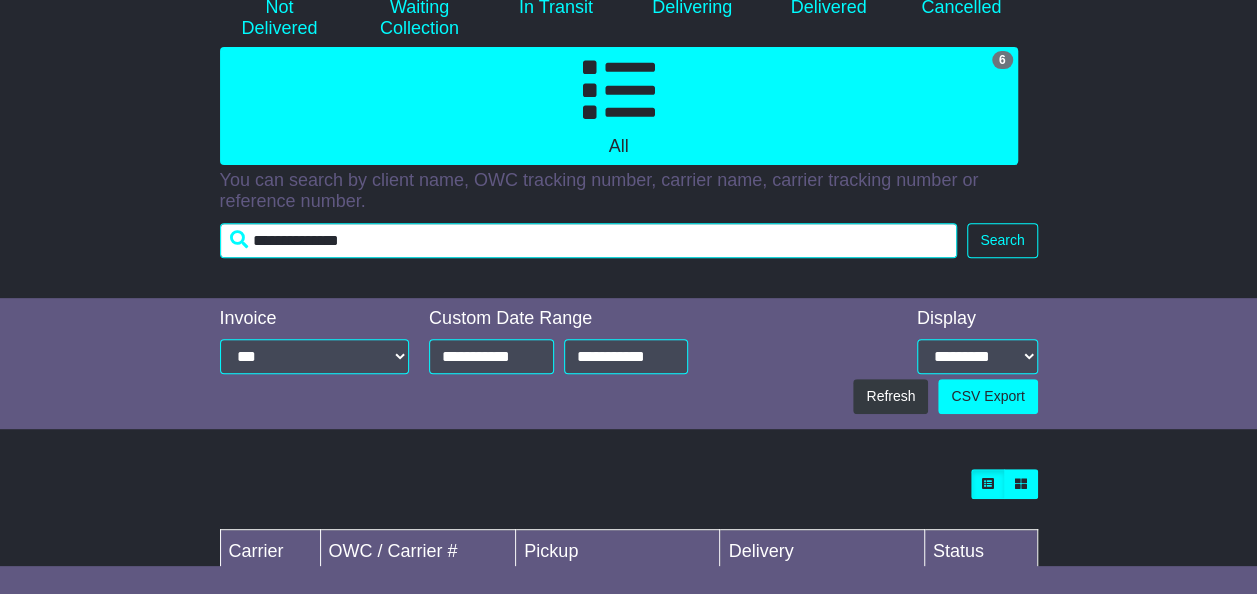 type on "**********" 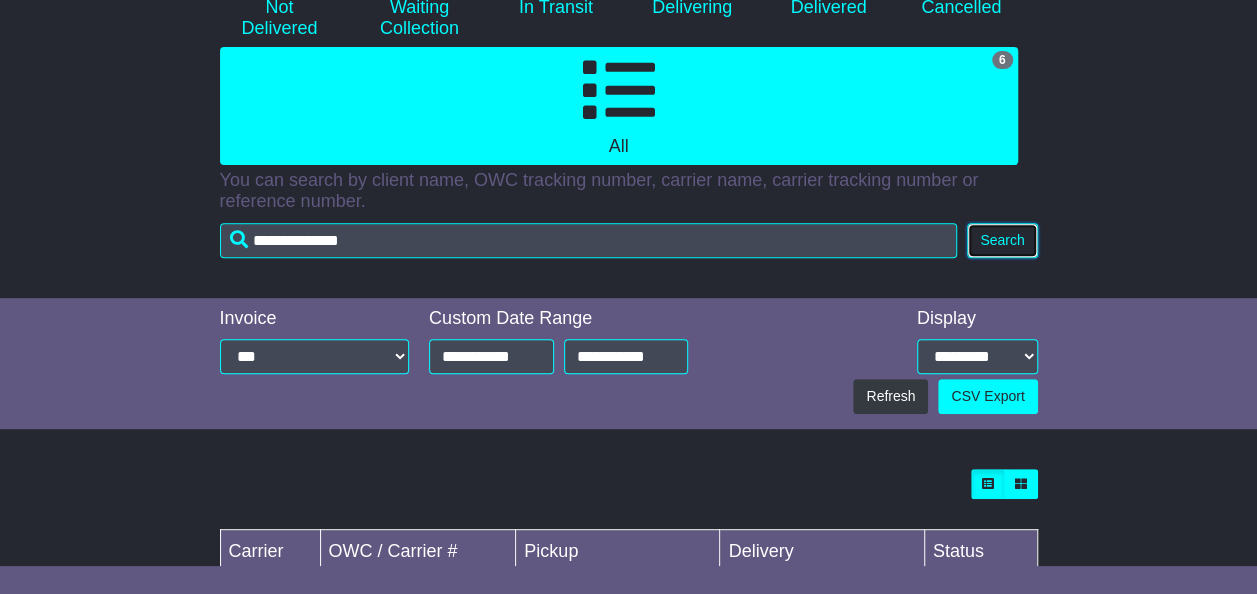 click on "Search" at bounding box center (1002, 240) 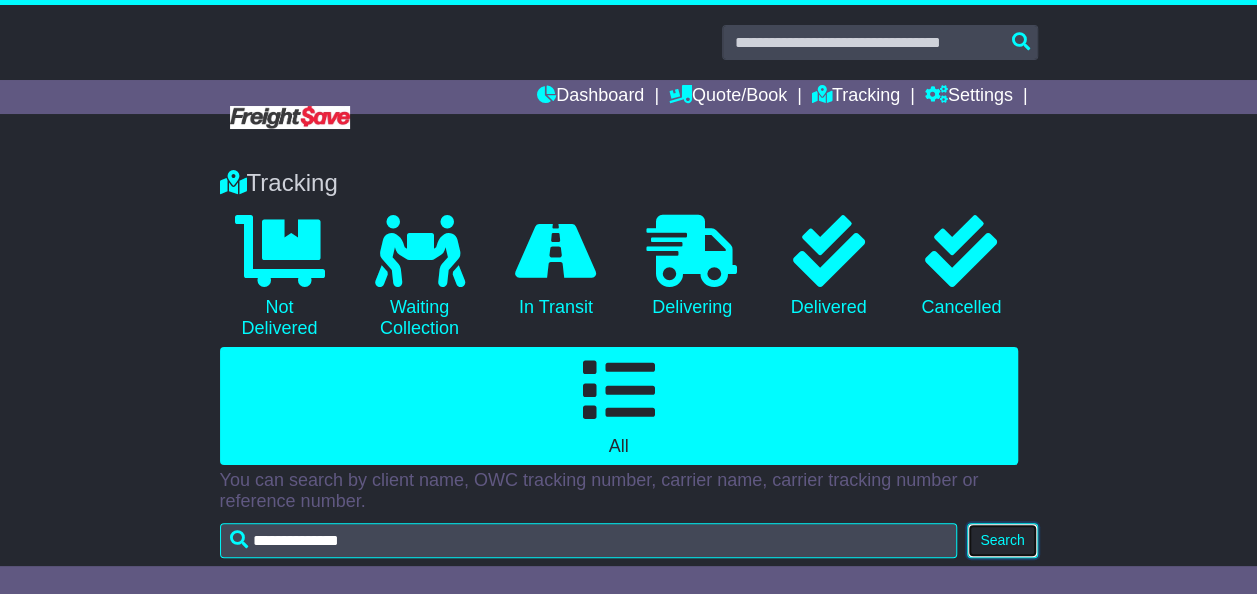 scroll, scrollTop: 0, scrollLeft: 0, axis: both 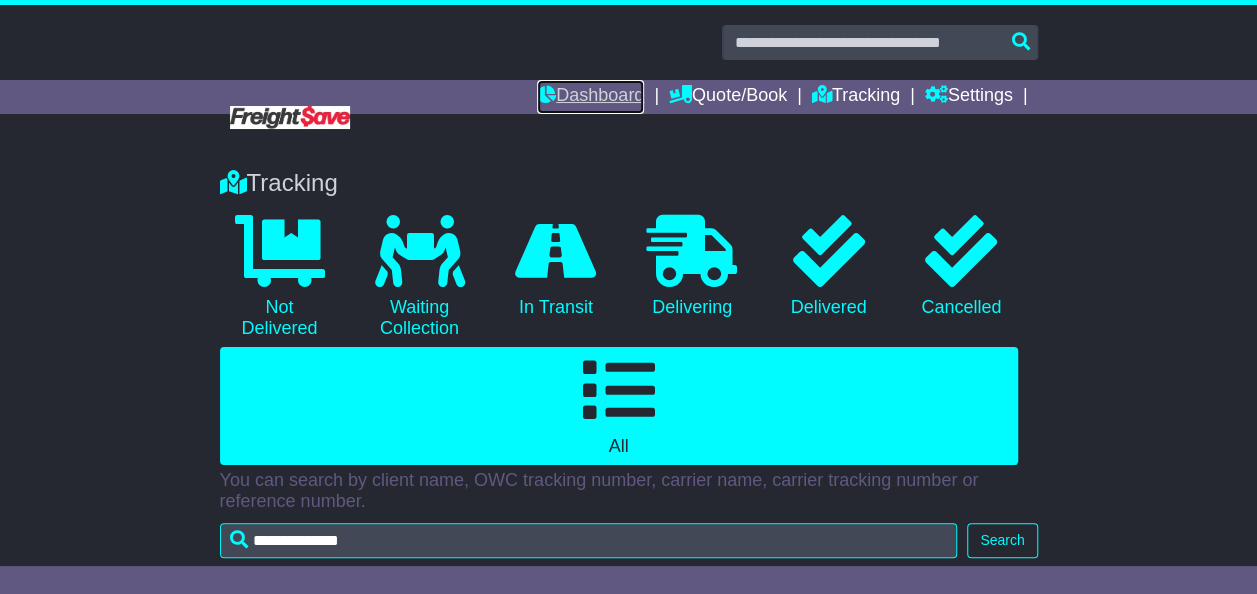 click on "Dashboard" at bounding box center [590, 97] 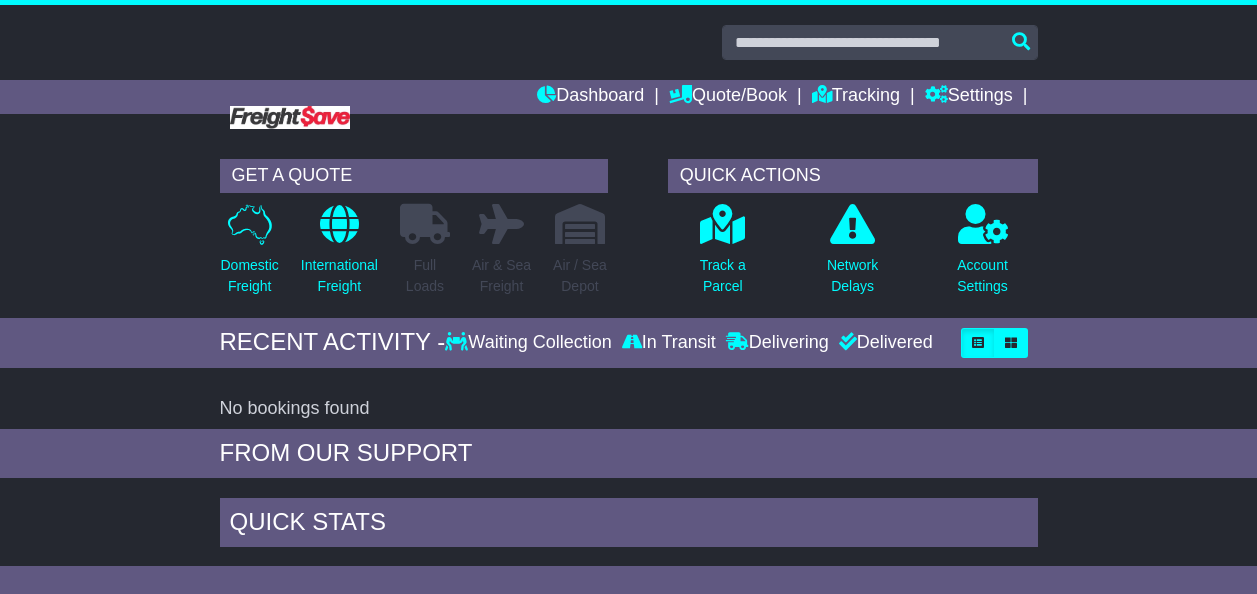 scroll, scrollTop: 0, scrollLeft: 0, axis: both 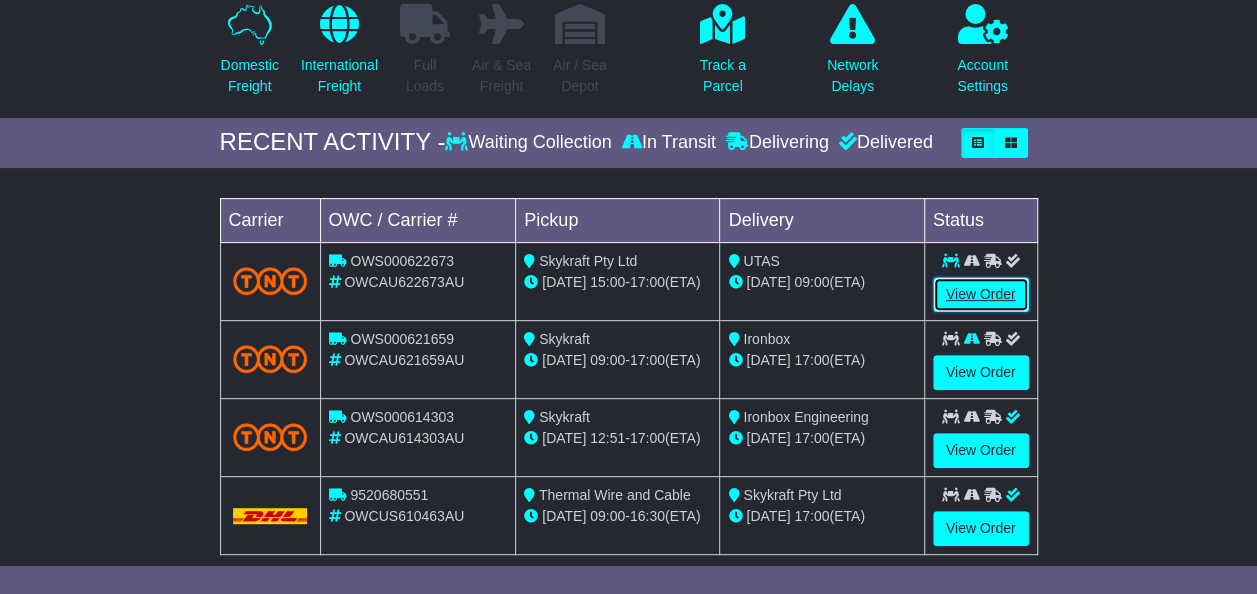 click on "View Order" at bounding box center [981, 294] 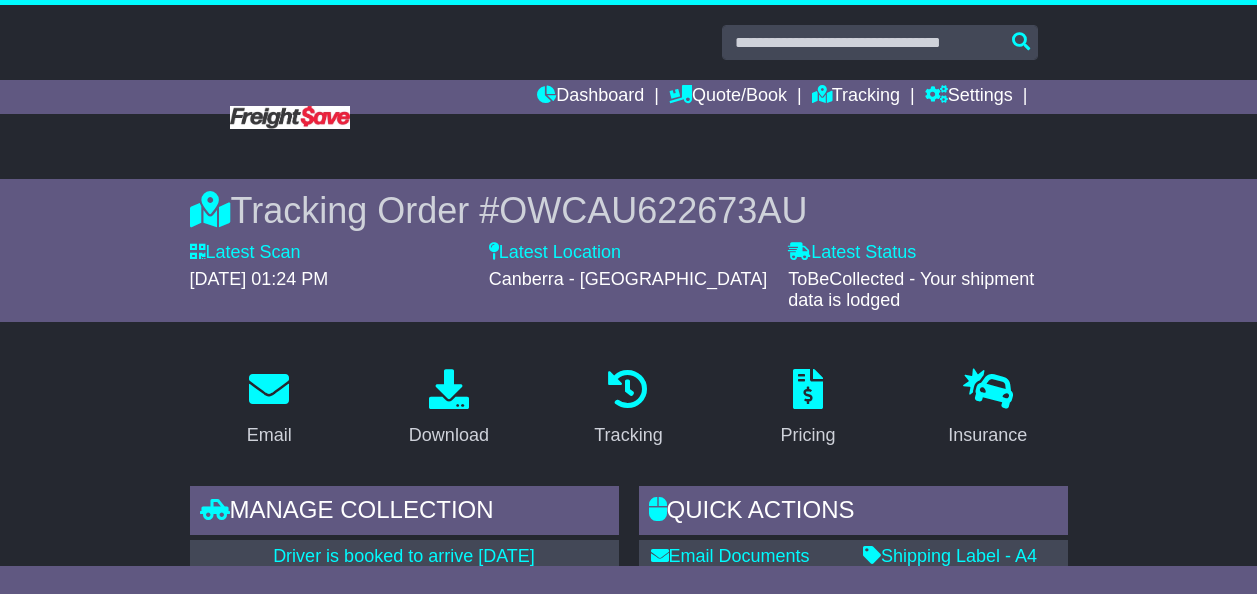 scroll, scrollTop: 0, scrollLeft: 0, axis: both 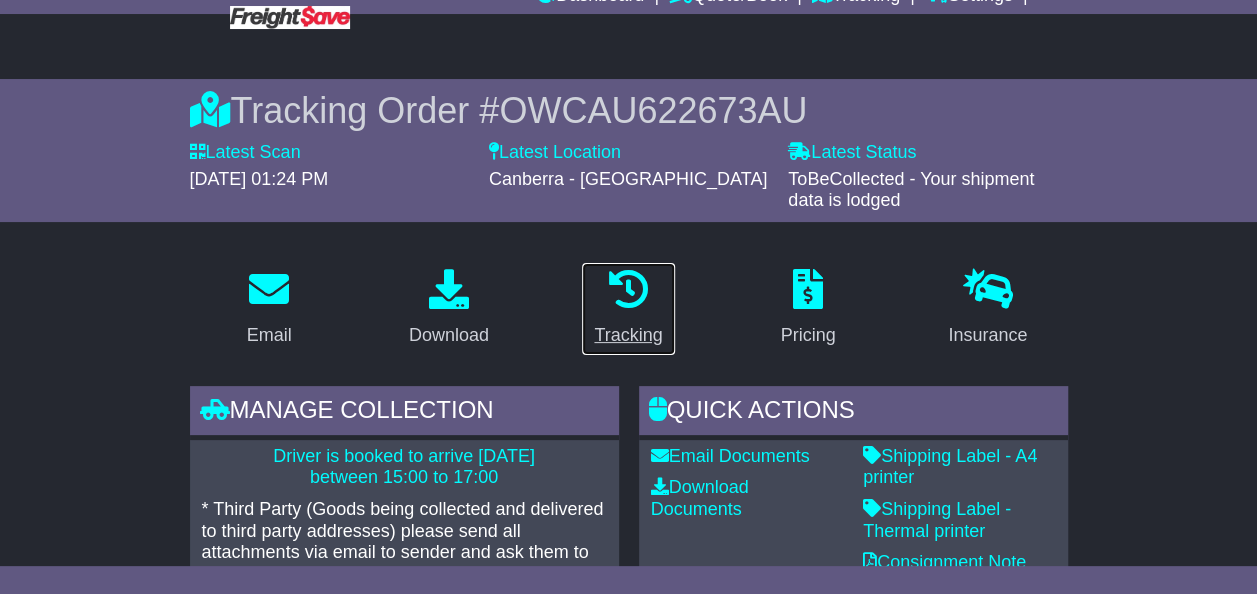 click at bounding box center (628, 289) 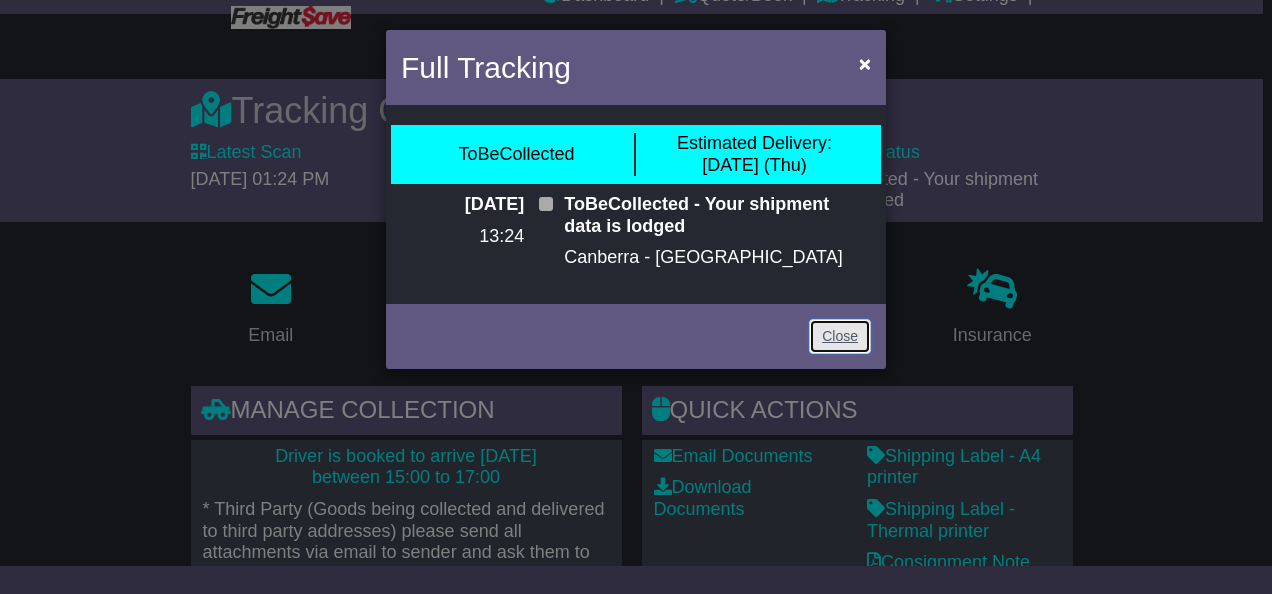 click on "Close" at bounding box center [840, 336] 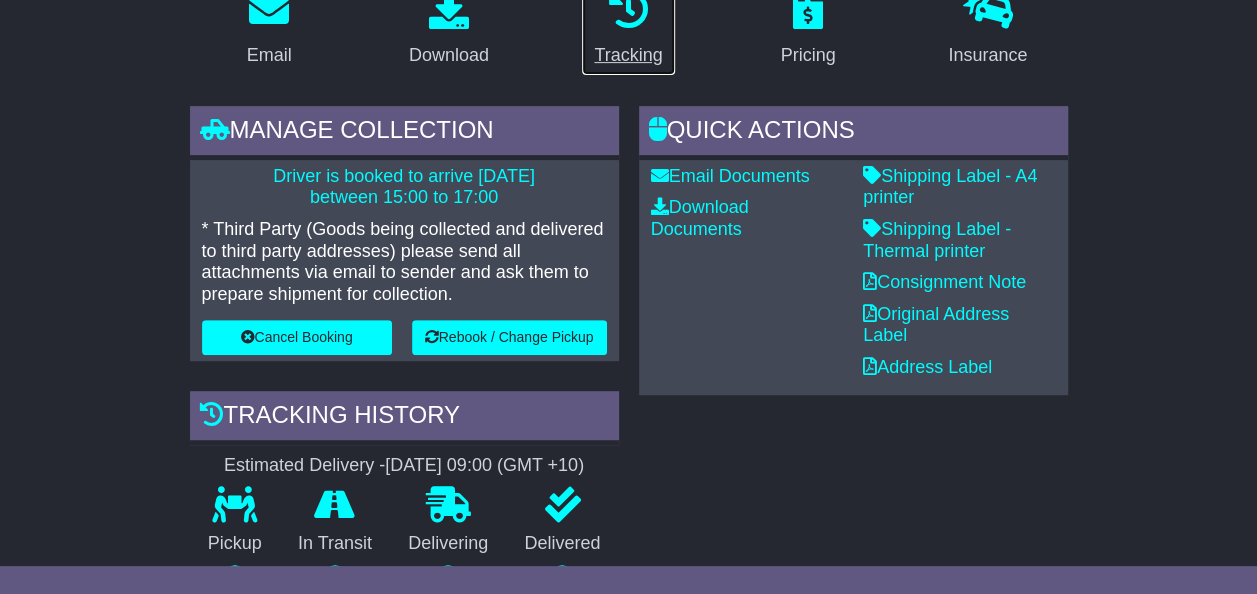 scroll, scrollTop: 480, scrollLeft: 0, axis: vertical 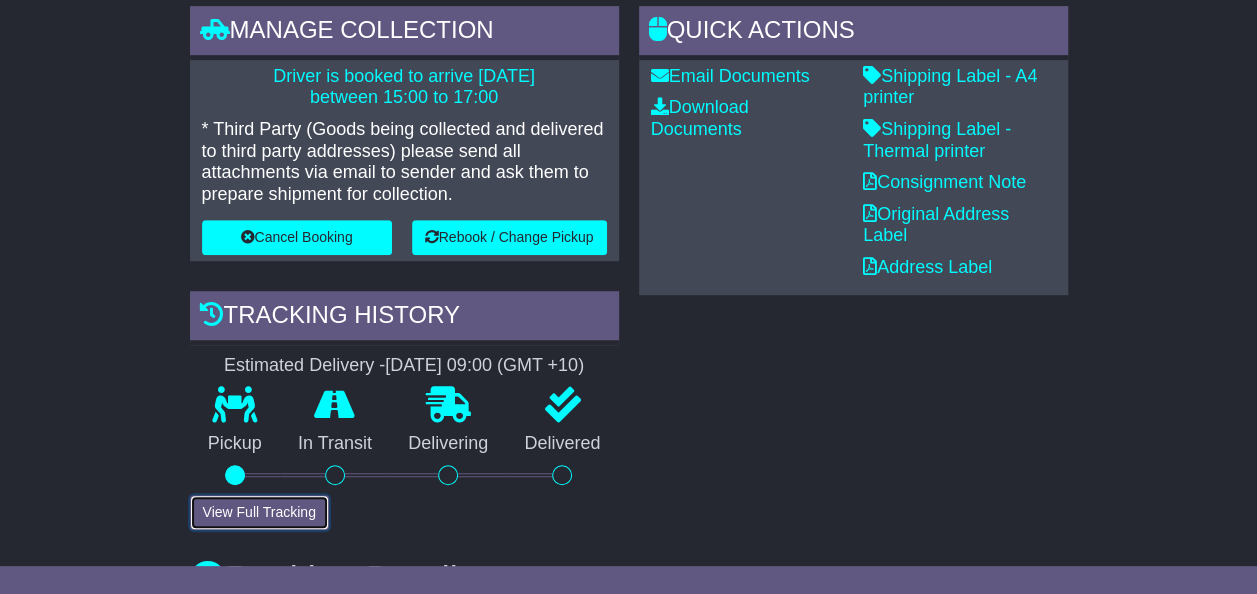click on "View Full Tracking" at bounding box center (259, 512) 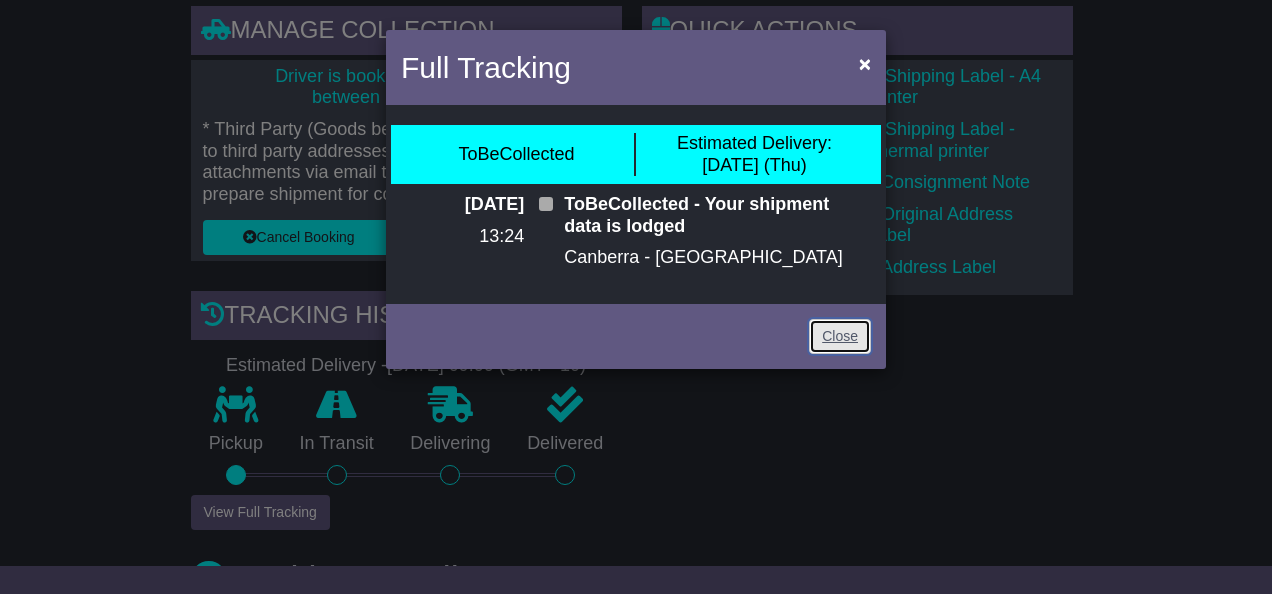 click on "Close" at bounding box center [840, 336] 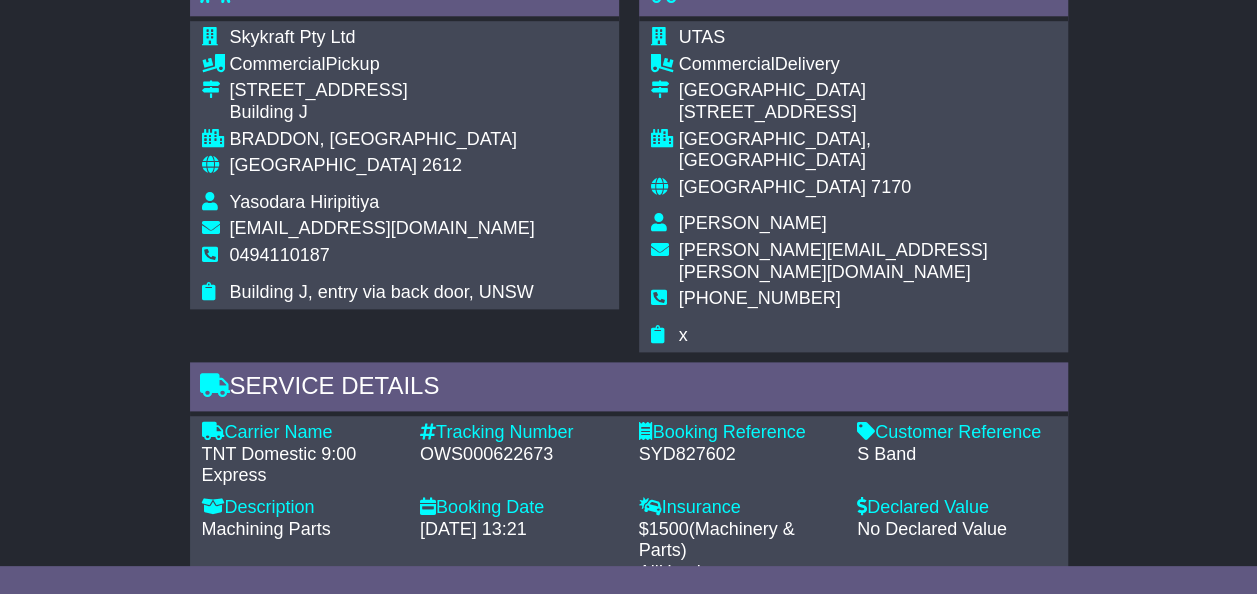 scroll, scrollTop: 1180, scrollLeft: 0, axis: vertical 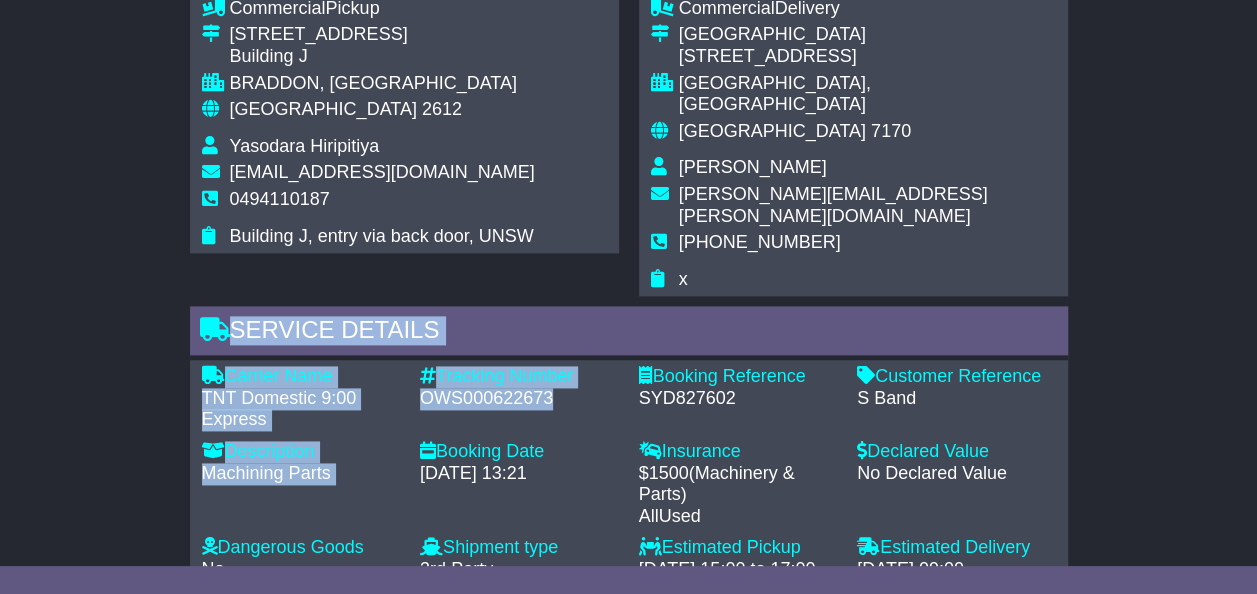 drag, startPoint x: 556, startPoint y: 368, endPoint x: 156, endPoint y: 307, distance: 404.6245 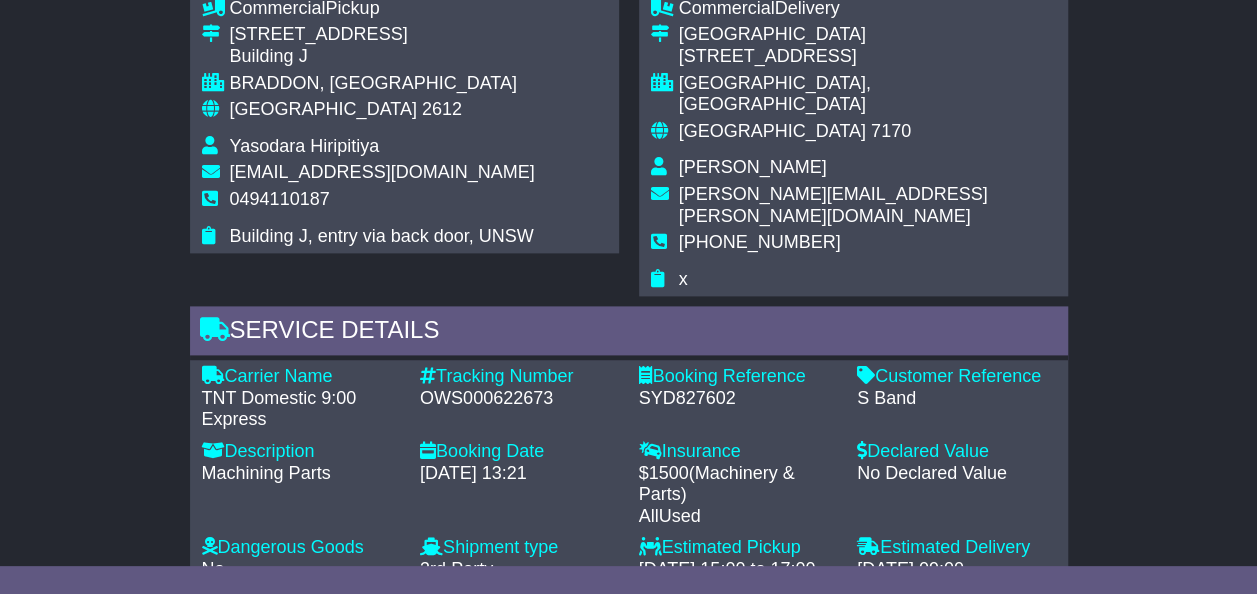 click on "TNT Domestic 9:00 Express" at bounding box center (301, 409) 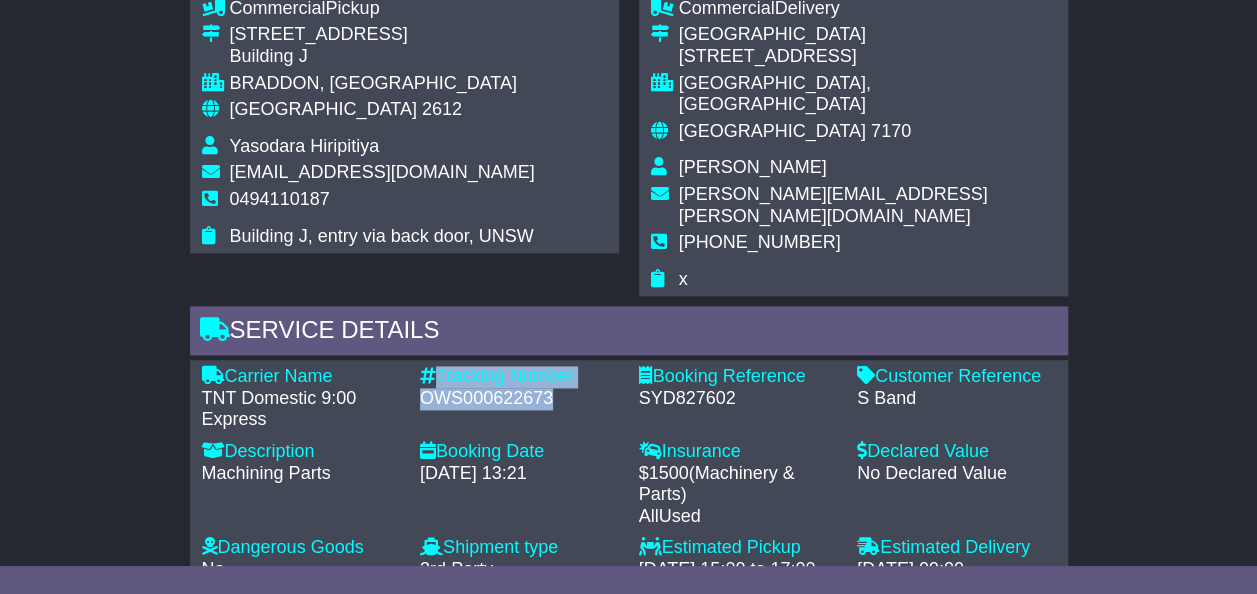 drag, startPoint x: 558, startPoint y: 345, endPoint x: 420, endPoint y: 320, distance: 140.24622 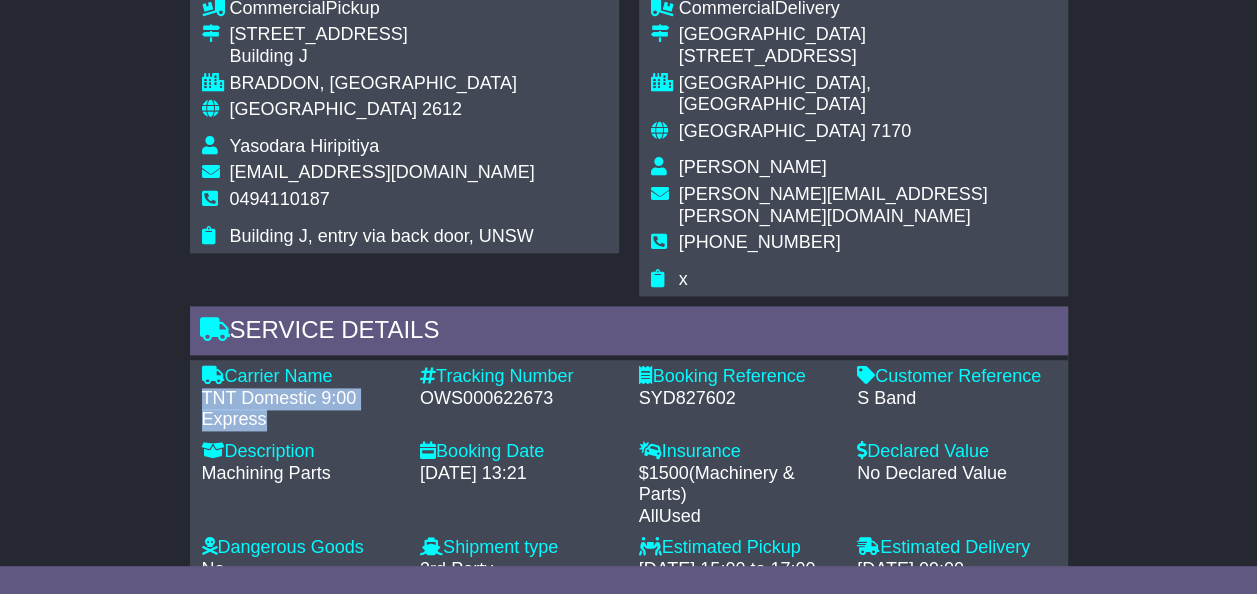 drag, startPoint x: 308, startPoint y: 371, endPoint x: 189, endPoint y: 346, distance: 121.597694 